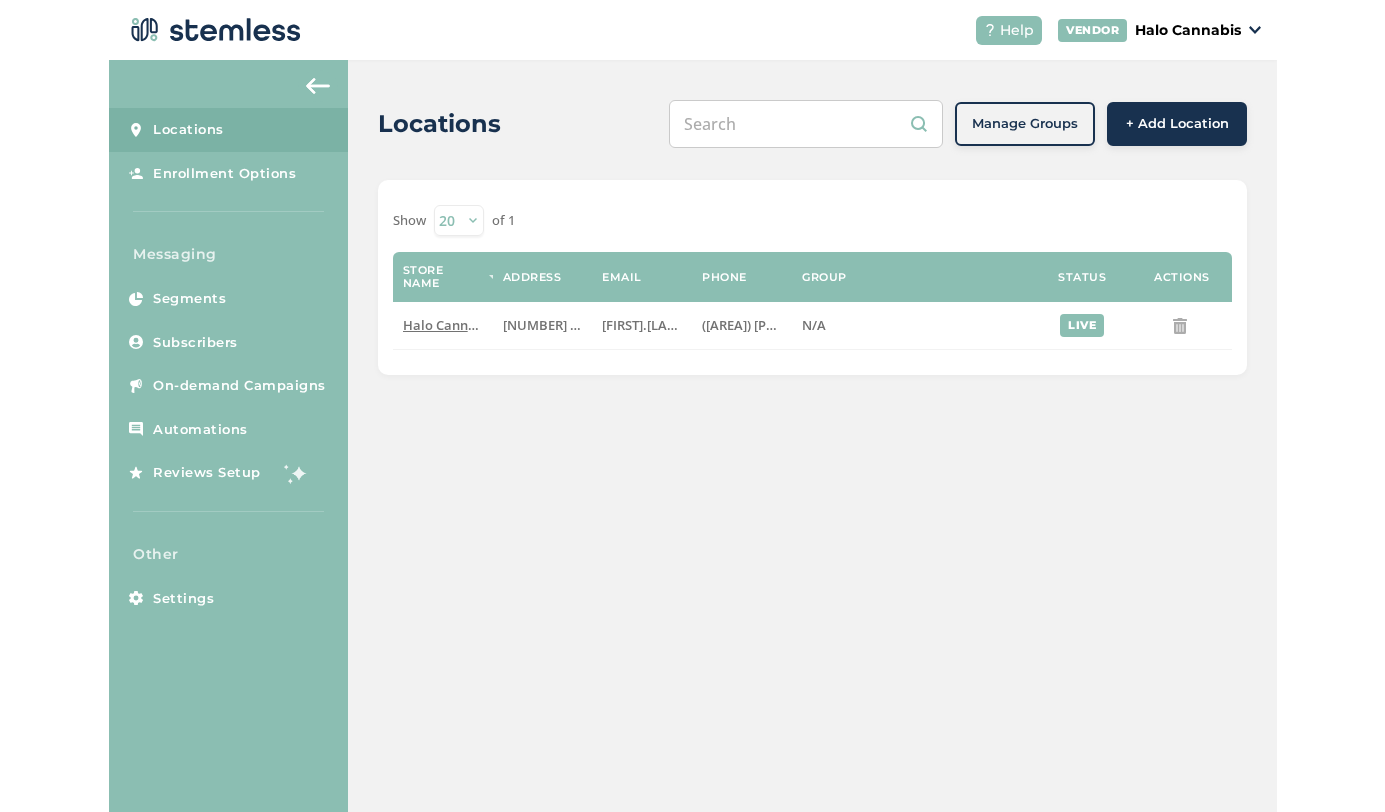 scroll, scrollTop: 0, scrollLeft: 0, axis: both 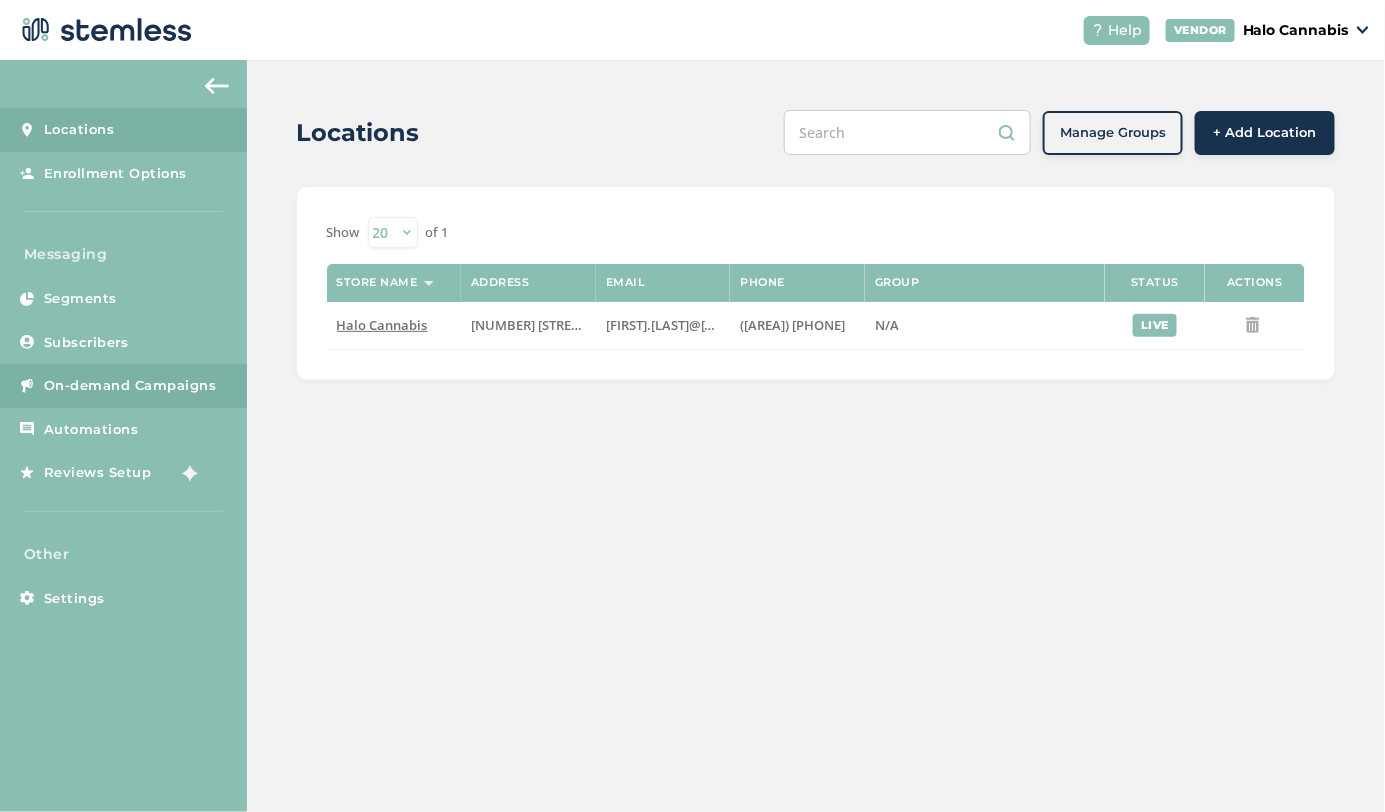click on "On-demand Campaigns" at bounding box center (130, 386) 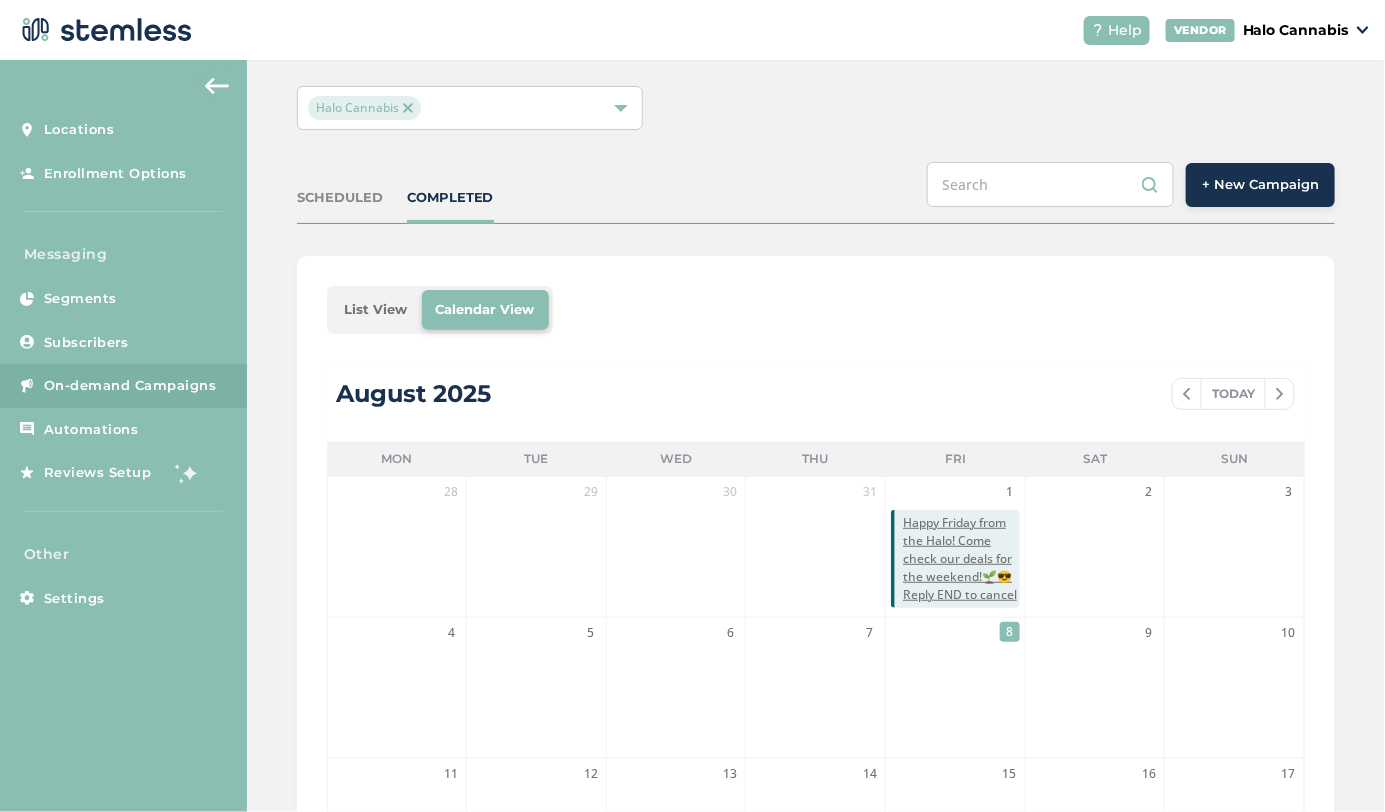 scroll, scrollTop: 62, scrollLeft: 0, axis: vertical 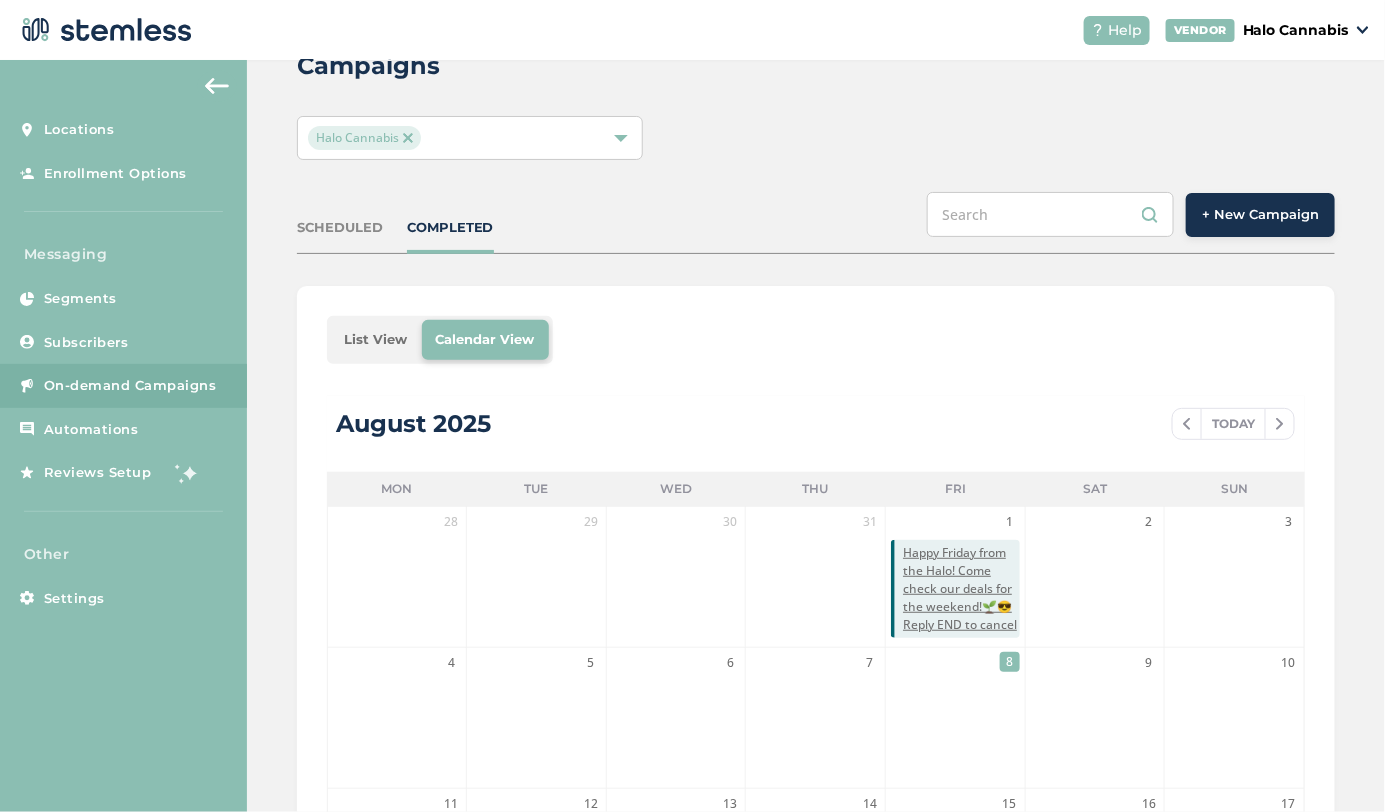 click on "+ New Campaign" at bounding box center [1260, 215] 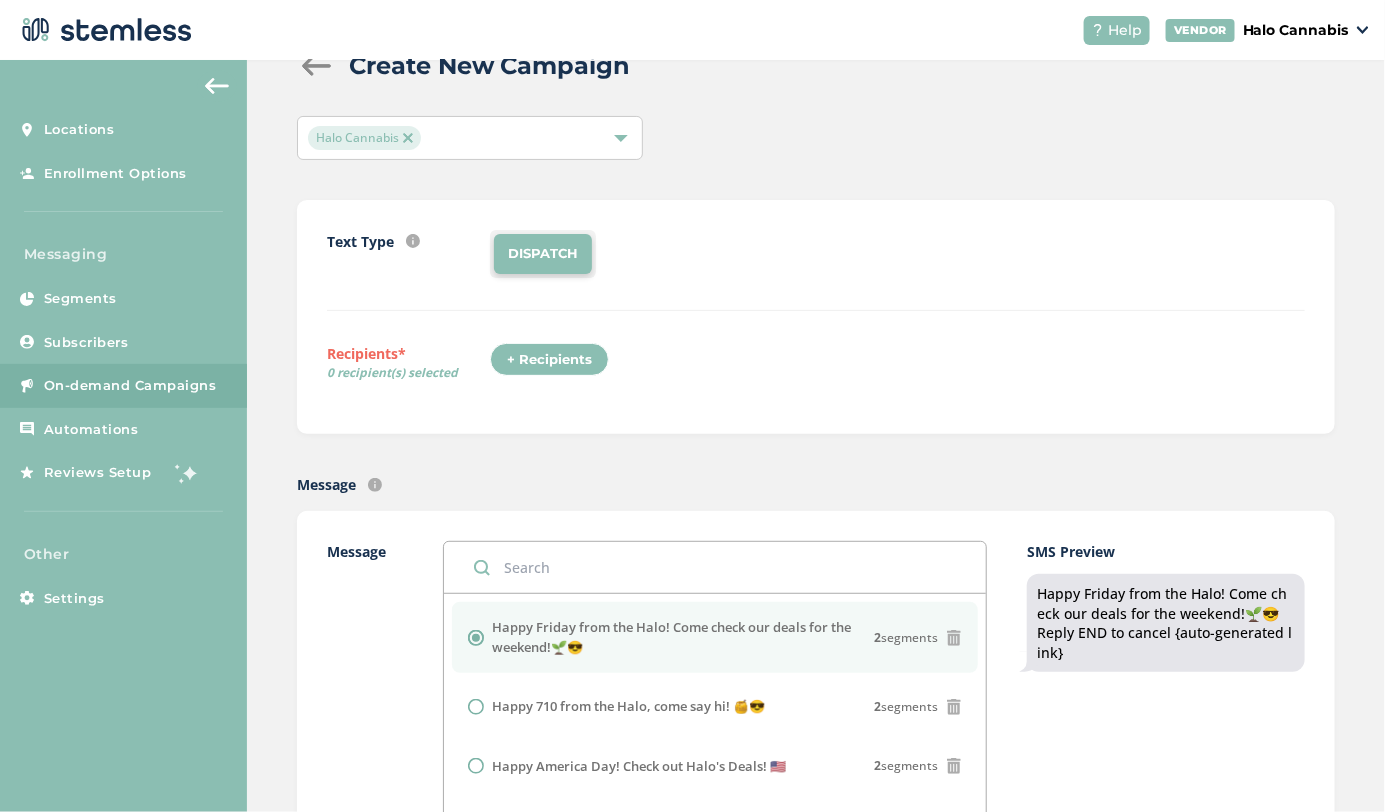 click at bounding box center [715, 567] 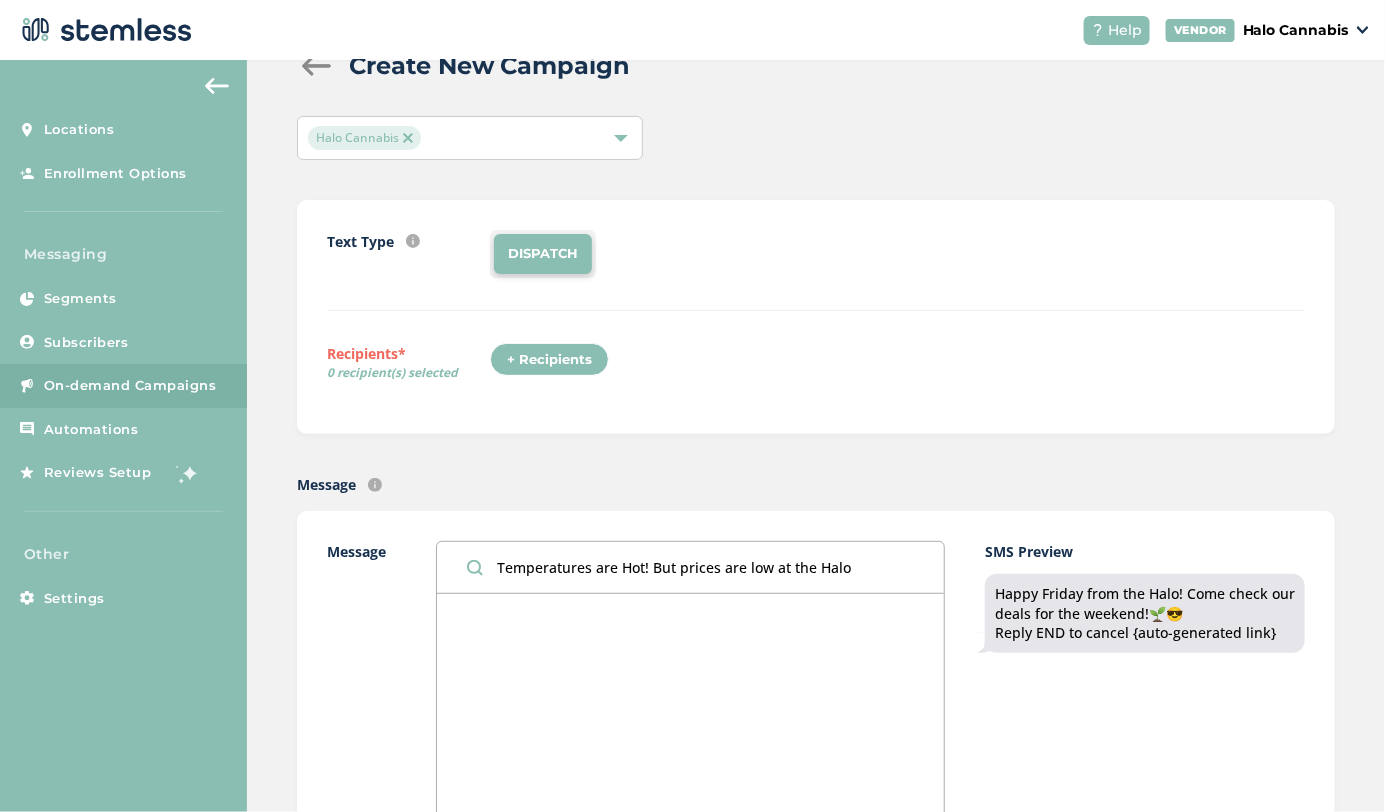 click on "Temperatures are Hot! But prices are low at the Halo" at bounding box center [690, 567] 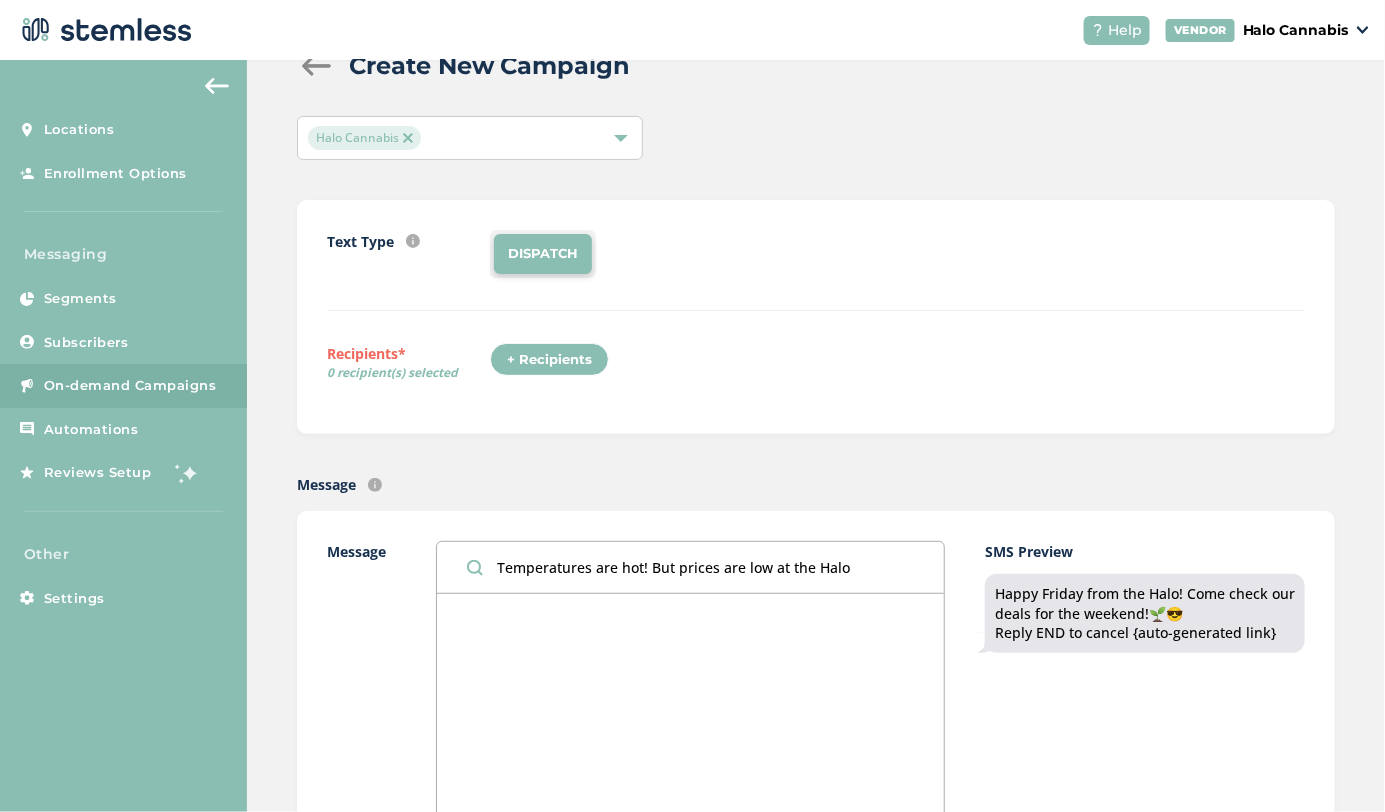 drag, startPoint x: 644, startPoint y: 564, endPoint x: 622, endPoint y: 565, distance: 22.022715 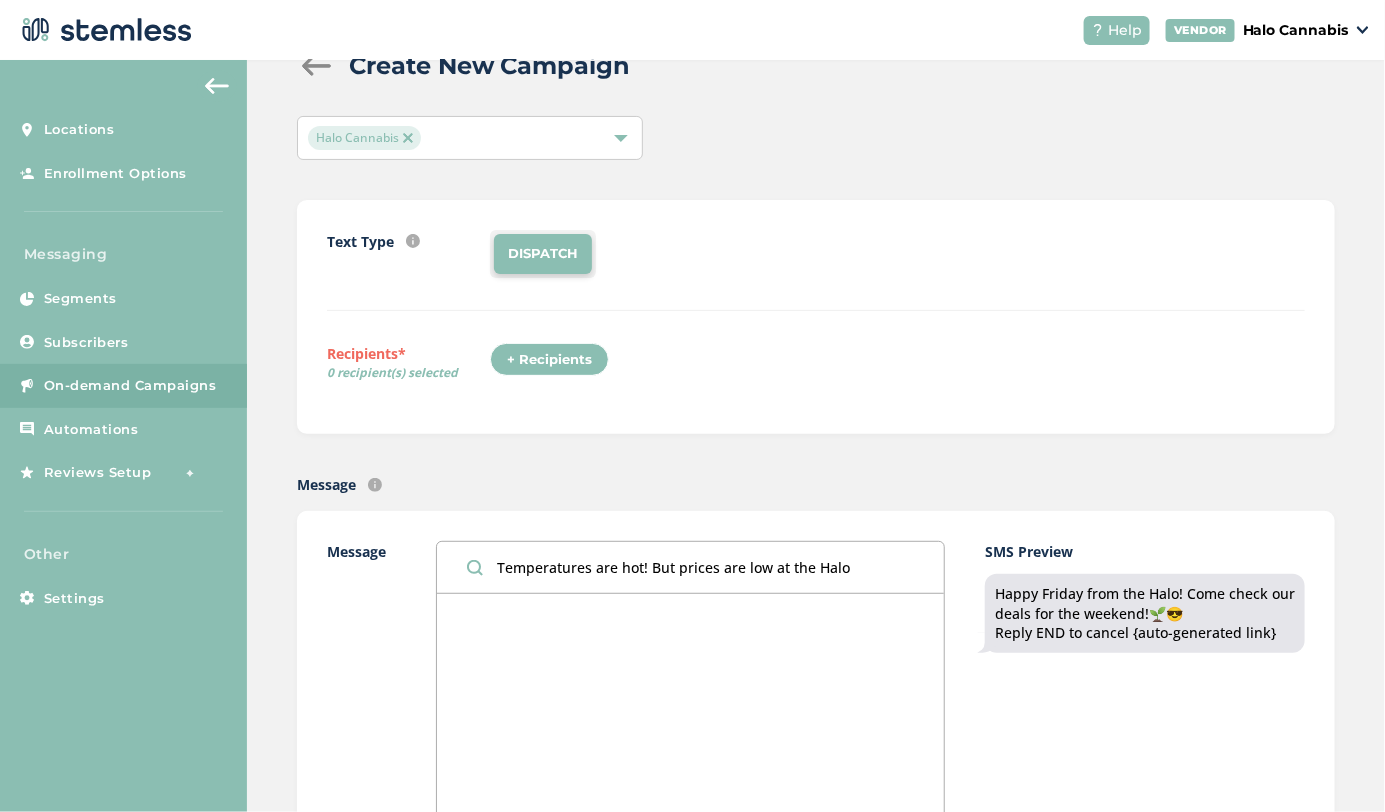click on "Temperatures are hot! But prices are low at the Halo" at bounding box center [690, 567] 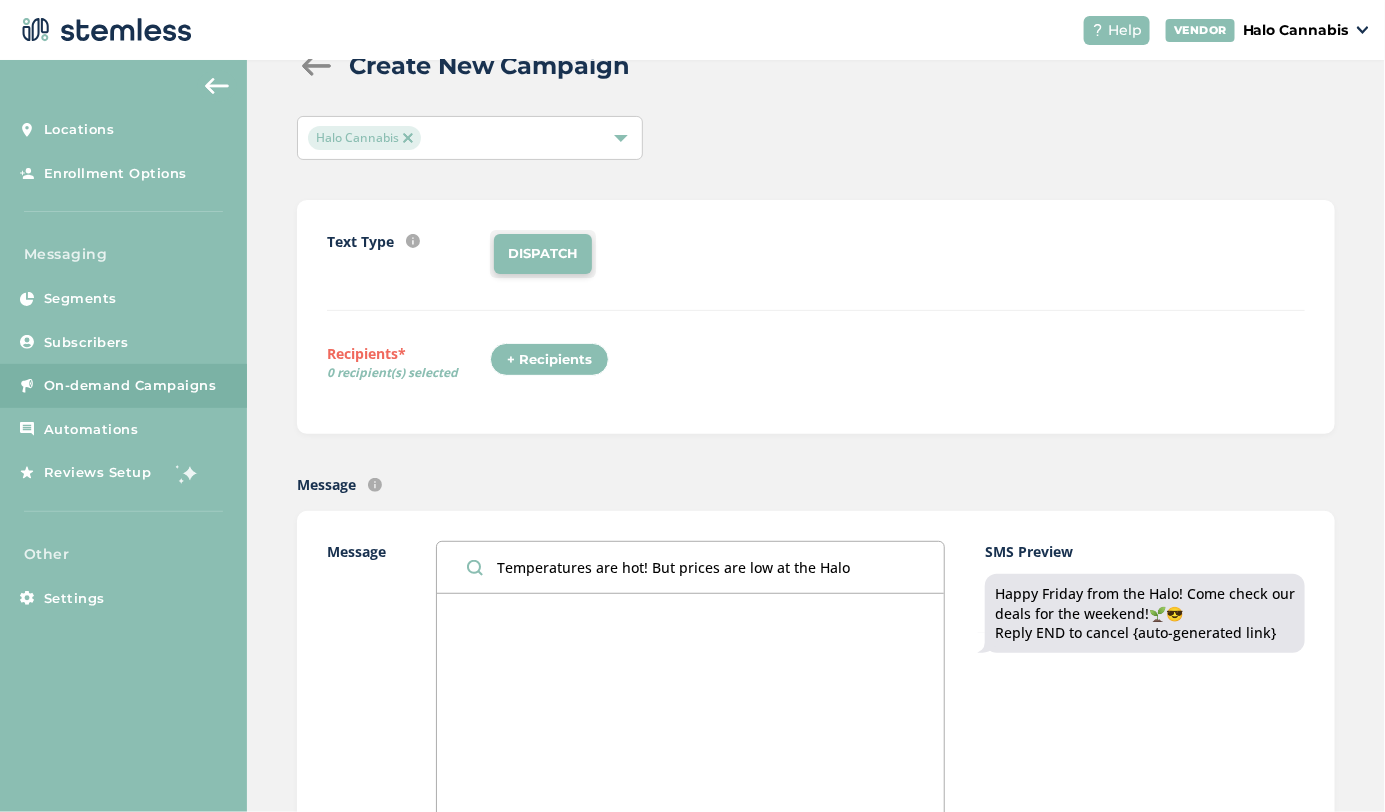 scroll, scrollTop: 472, scrollLeft: 0, axis: vertical 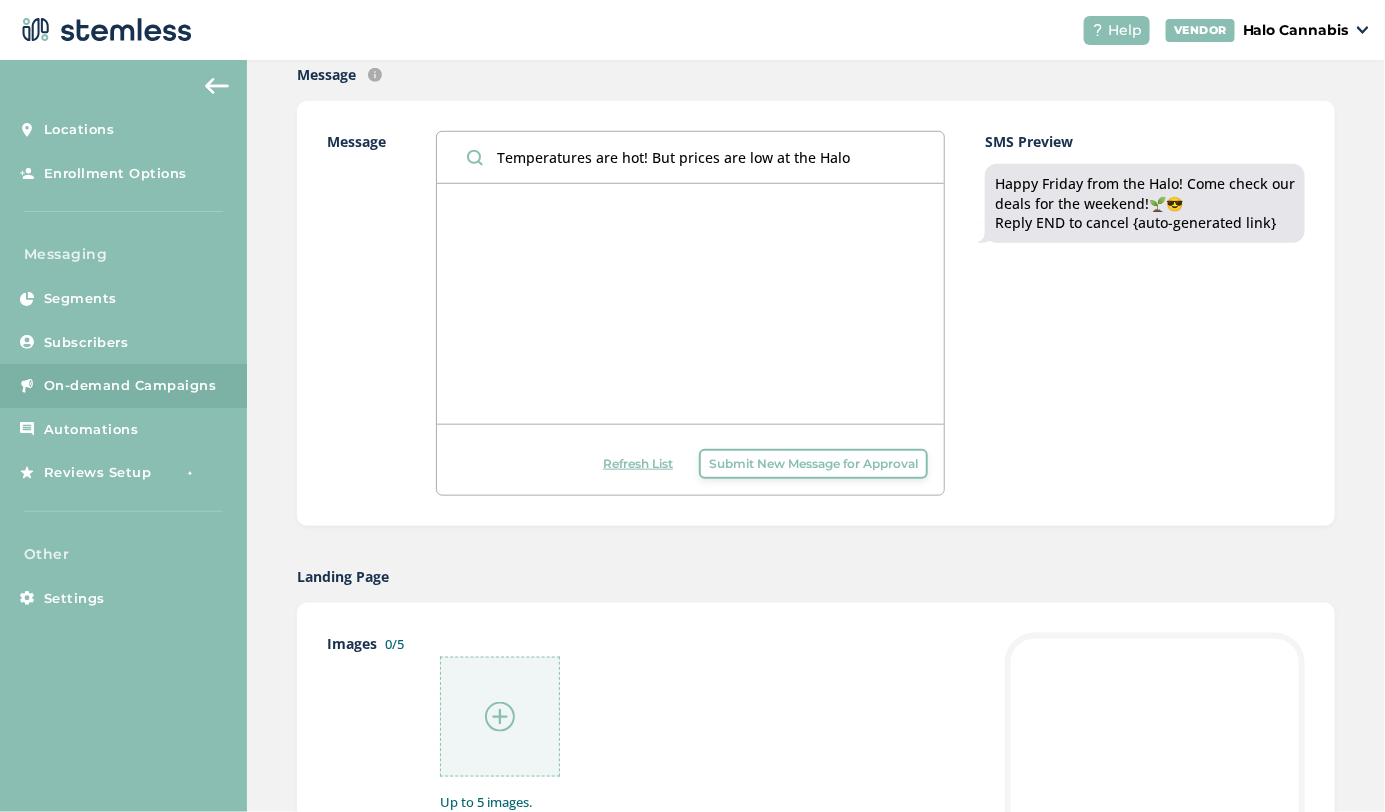 click on "Temperatures are hot! But prices are low at the Halo" at bounding box center [690, 157] 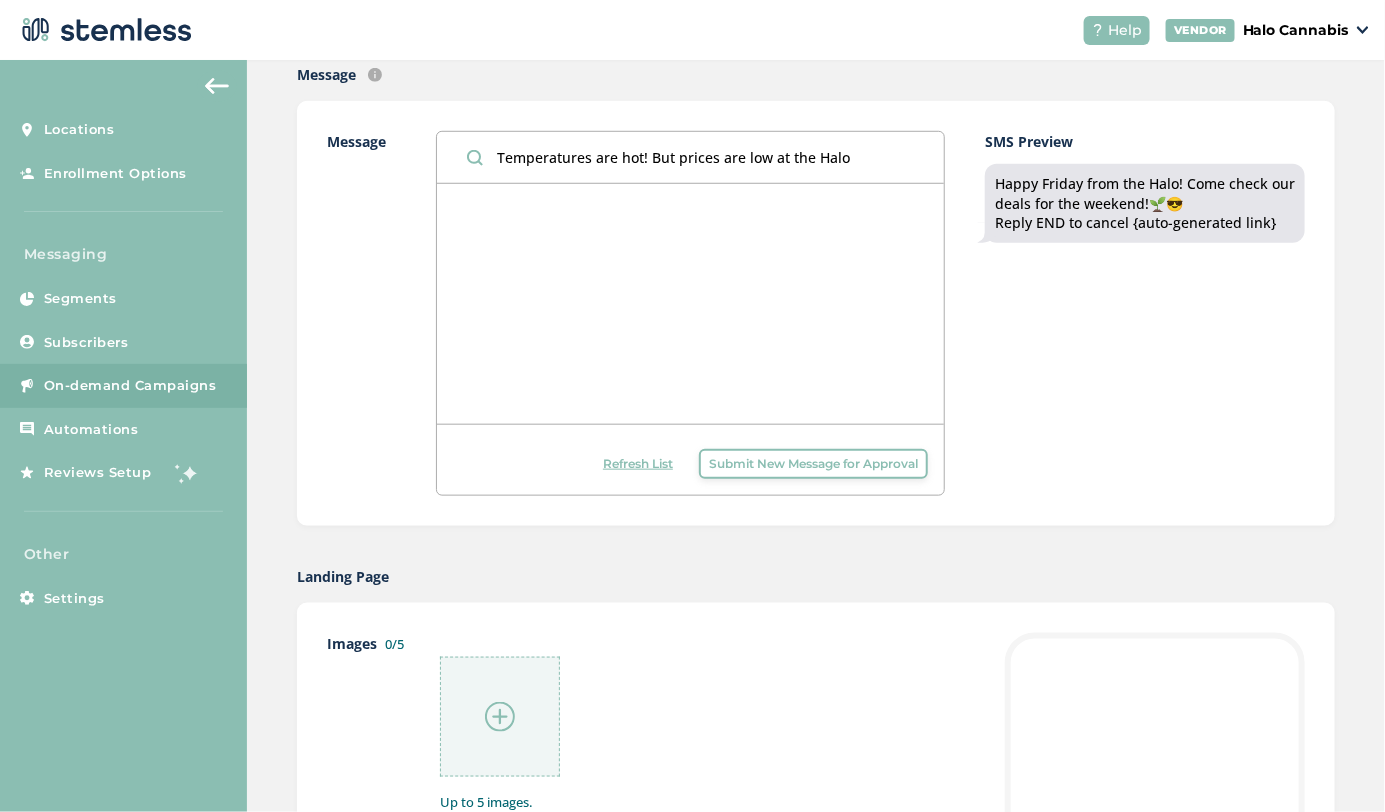 drag, startPoint x: 645, startPoint y: 156, endPoint x: 620, endPoint y: 156, distance: 25 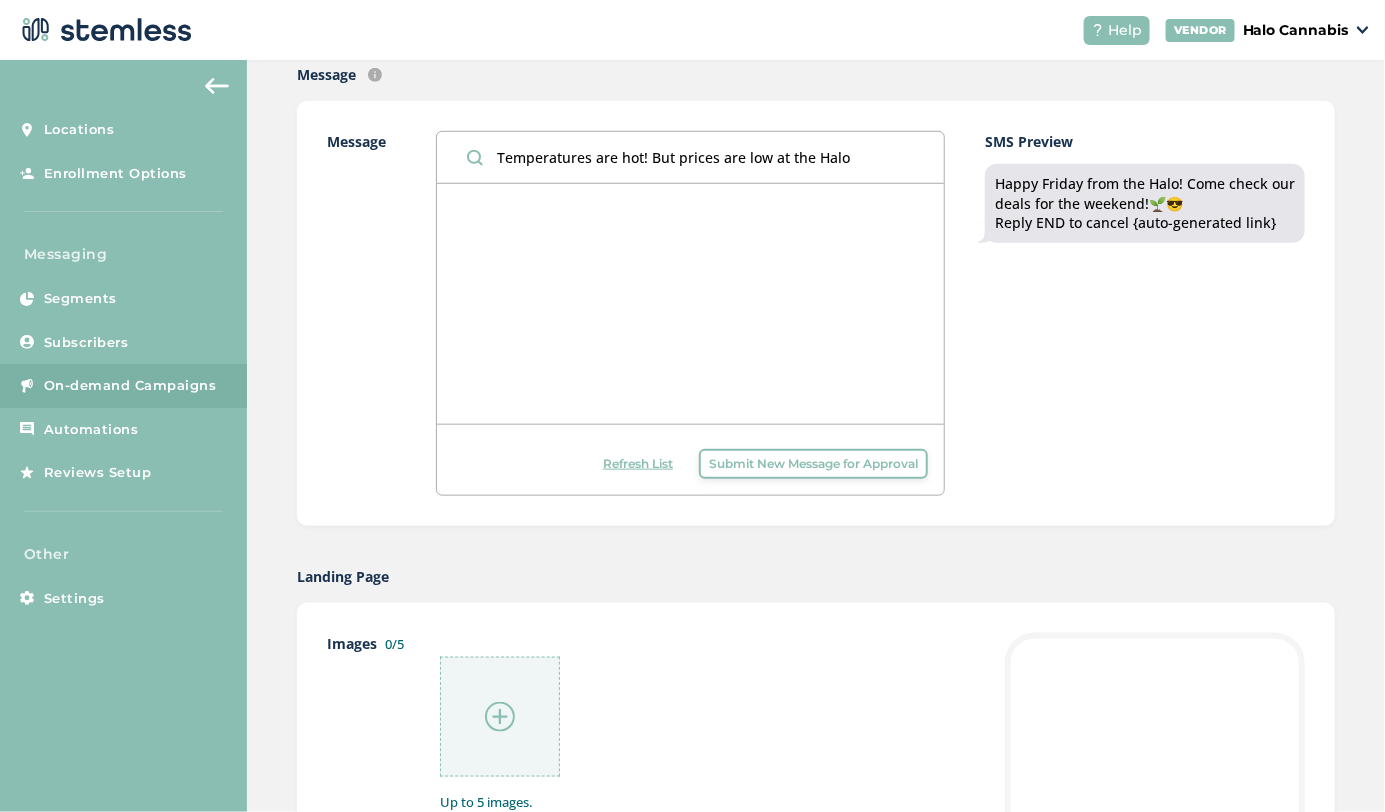 click on "Temperatures are hot! But prices are low at the Halo" at bounding box center (690, 157) 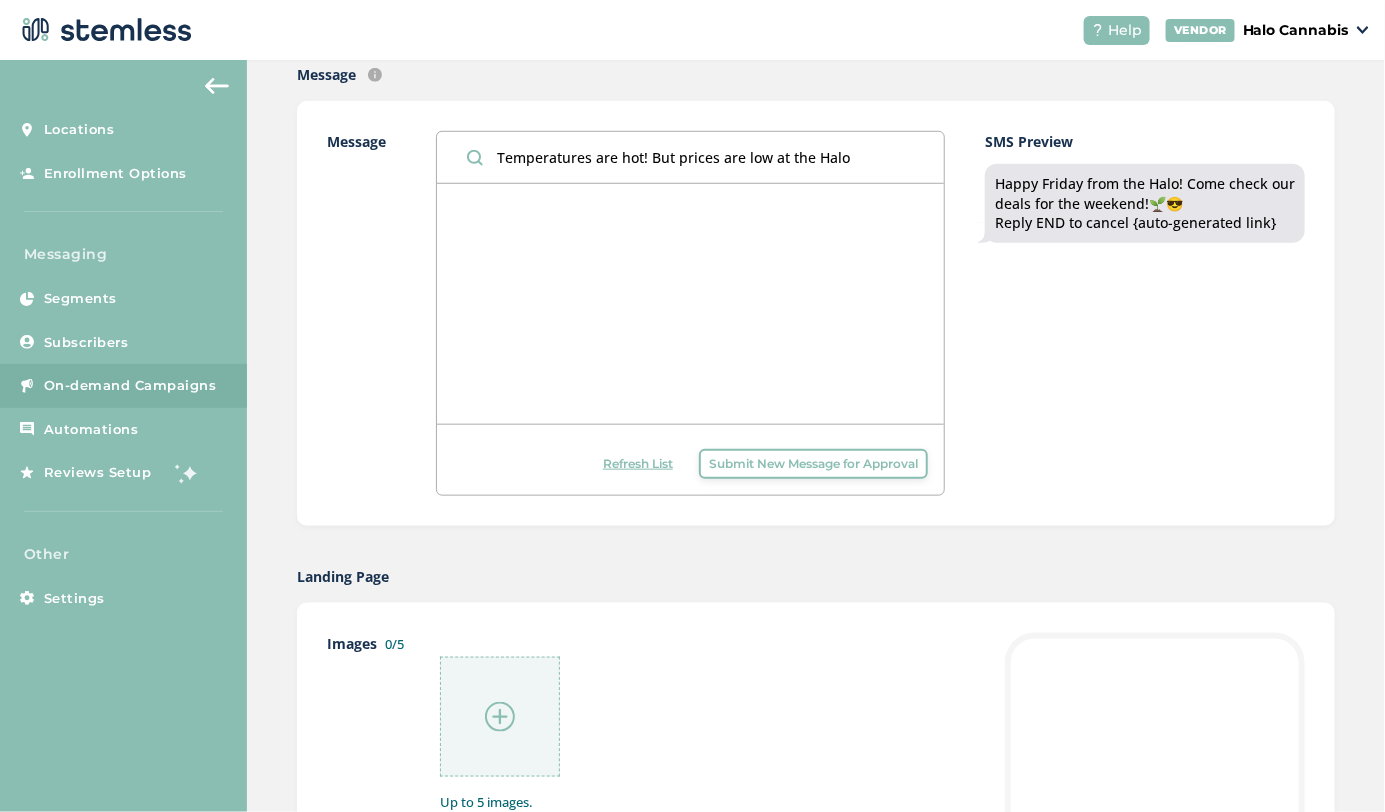 paste on "hot" 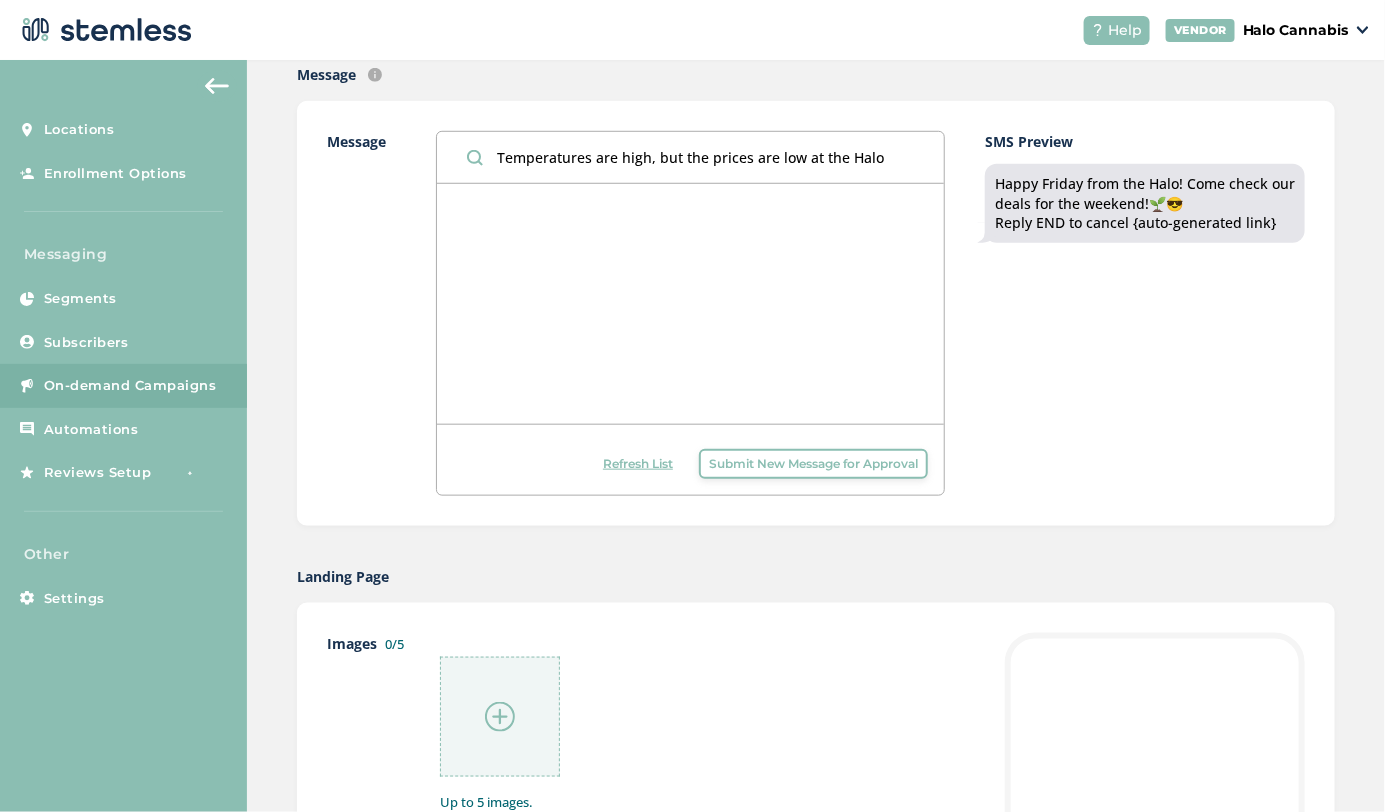 click on "Temperatures are high, but the prices are low at the Halo" at bounding box center [690, 157] 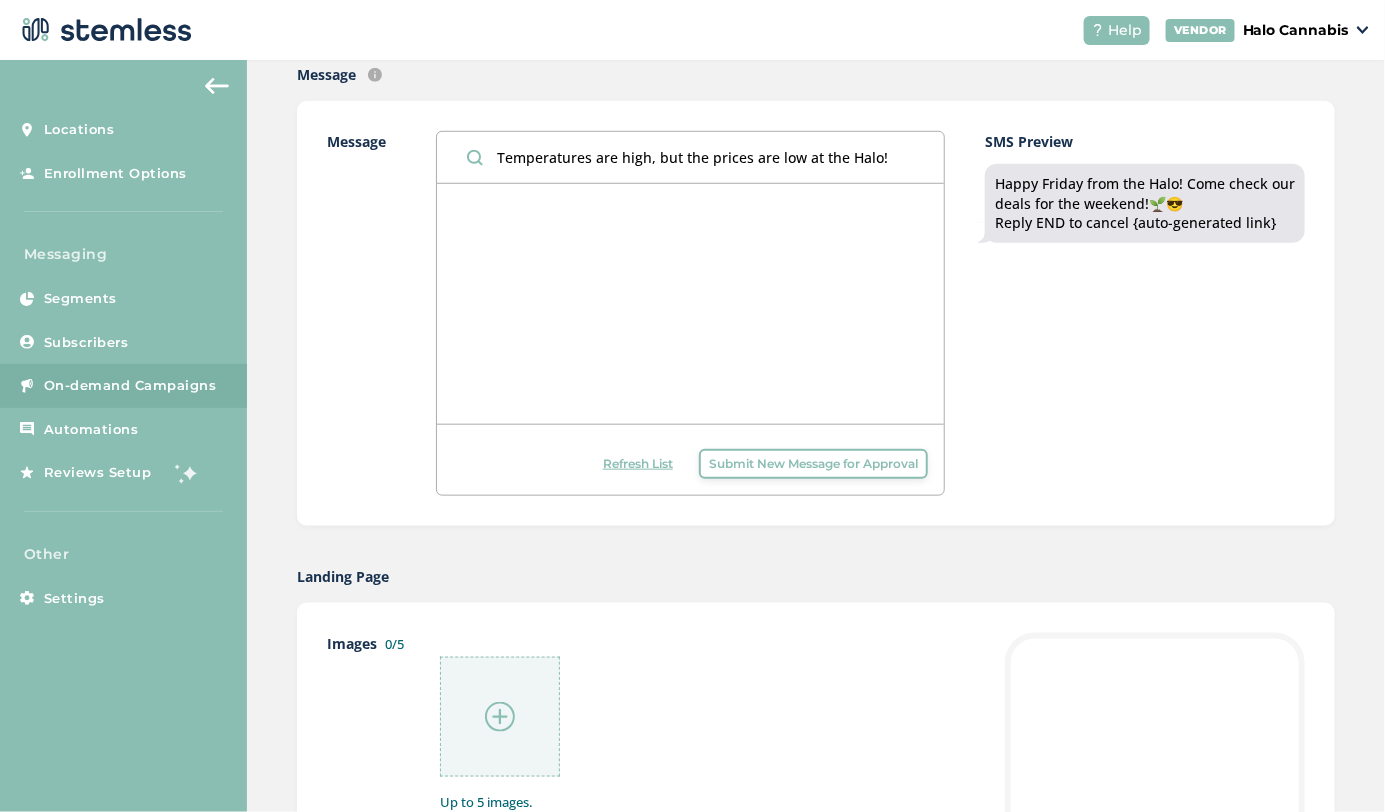paste on "🌱" 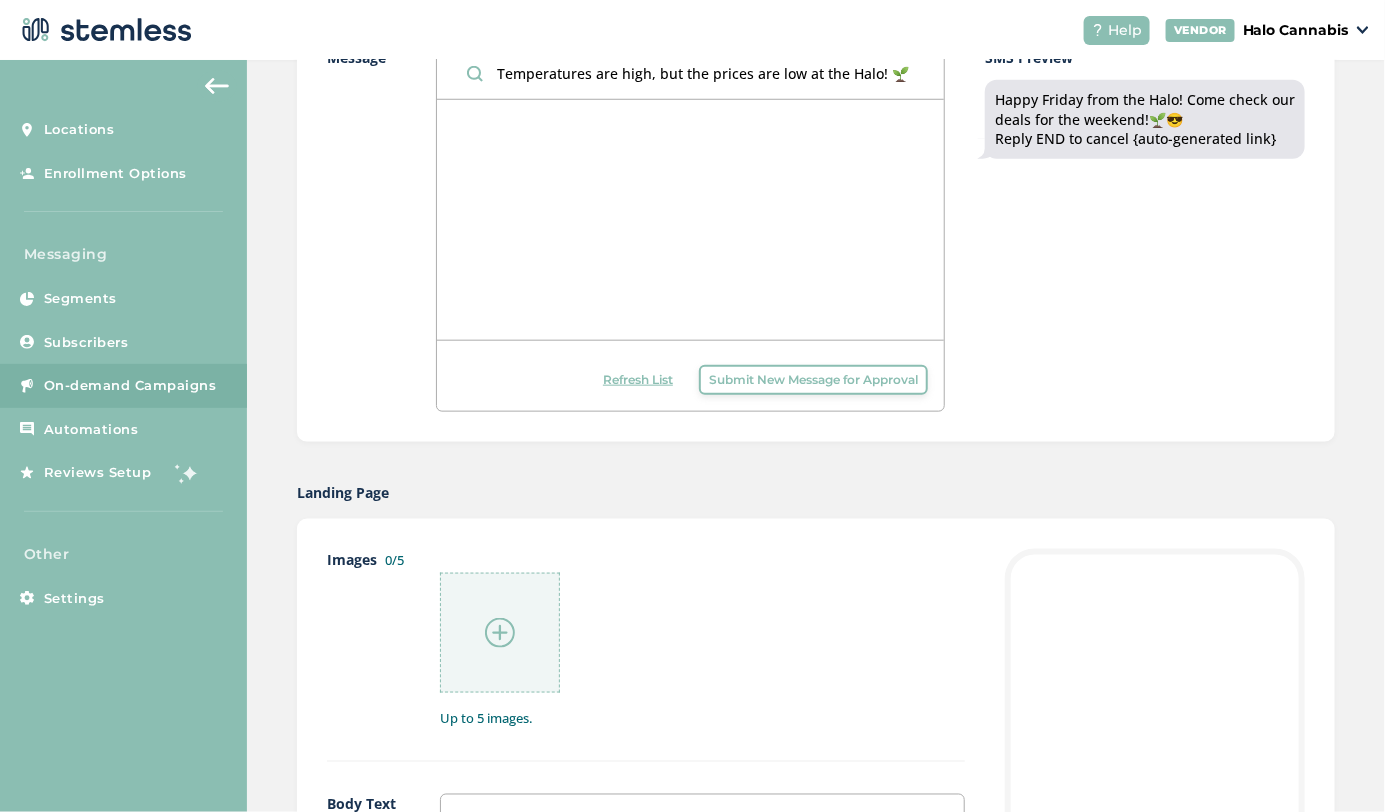 scroll, scrollTop: 427, scrollLeft: 0, axis: vertical 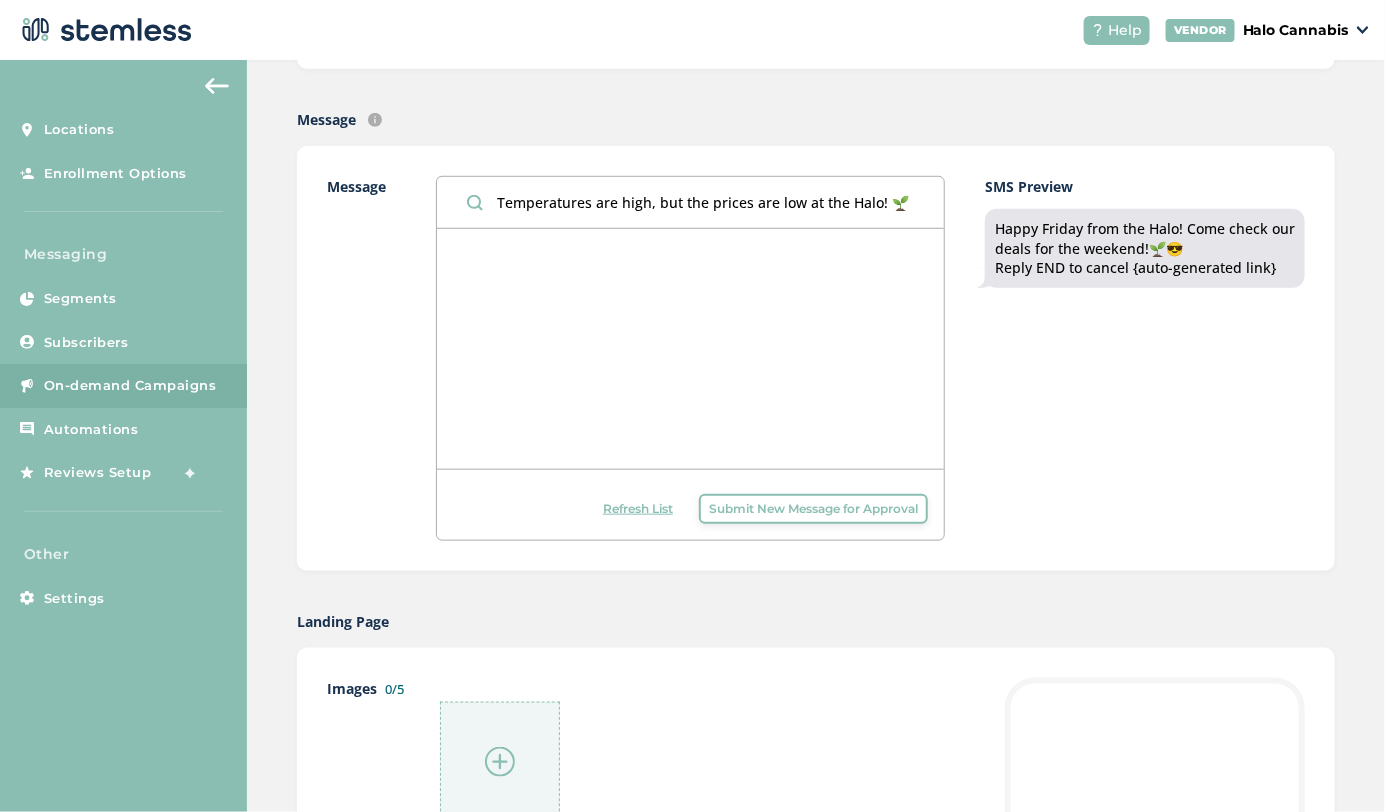 type on "Temperatures are high, but the prices are low at the Halo! 🌱" 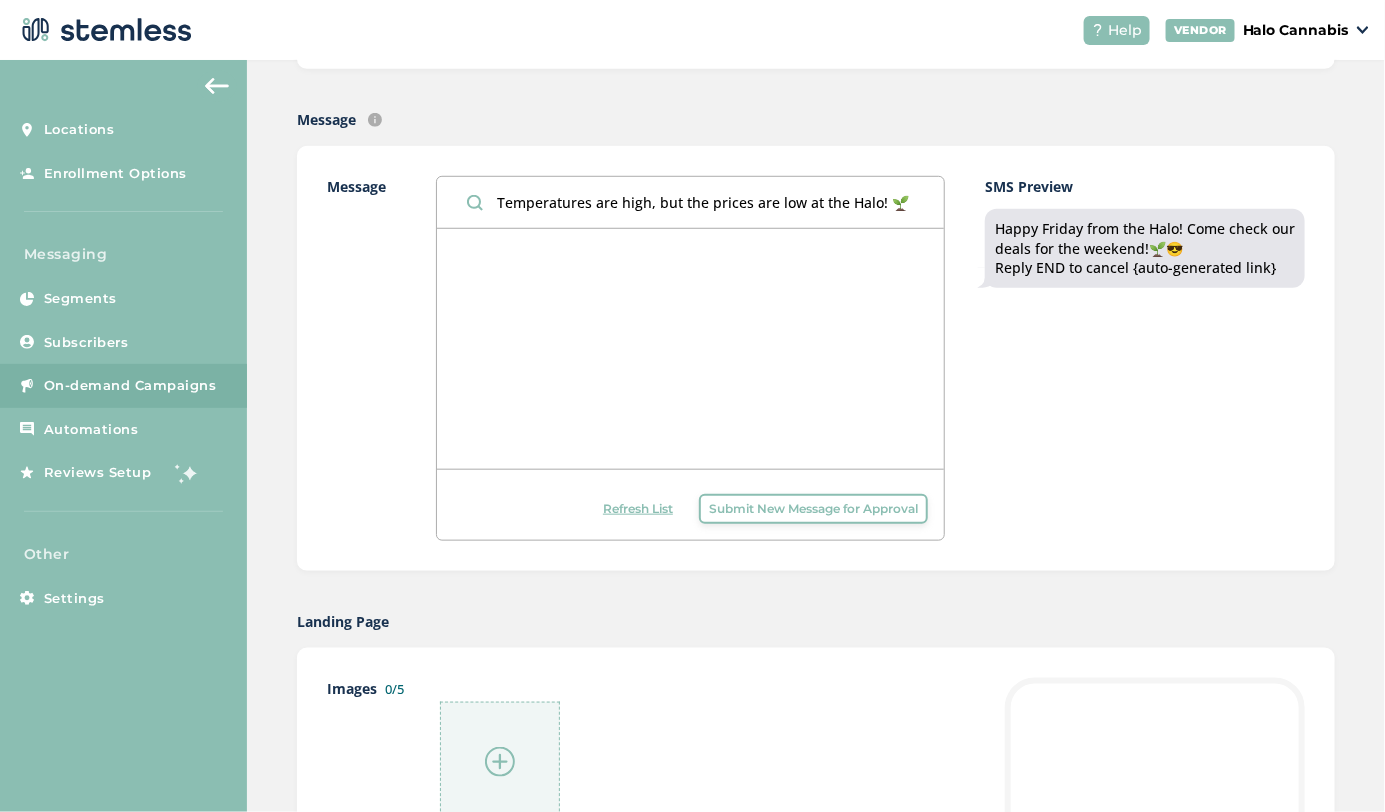 click on "Submit New Message for Approval" at bounding box center [813, 509] 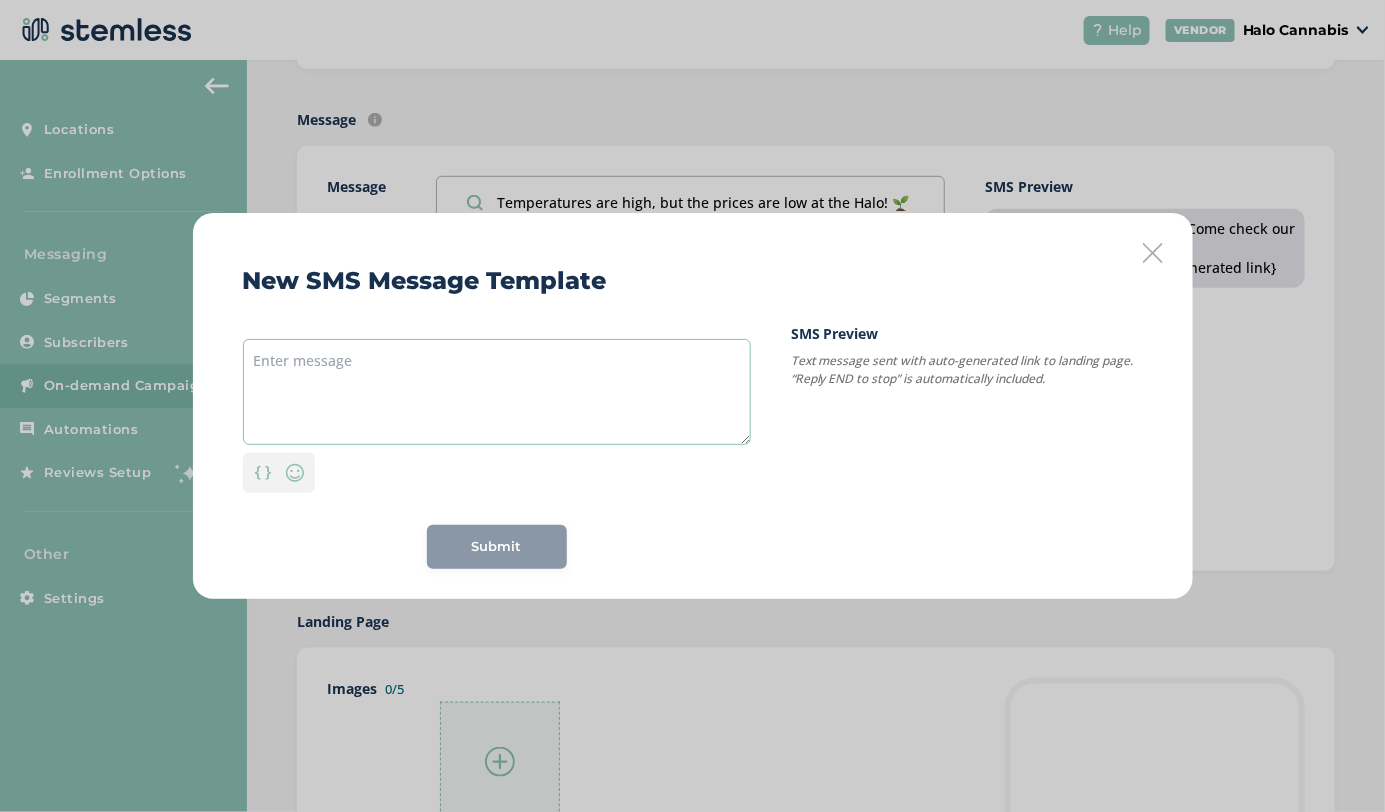 click at bounding box center (497, 392) 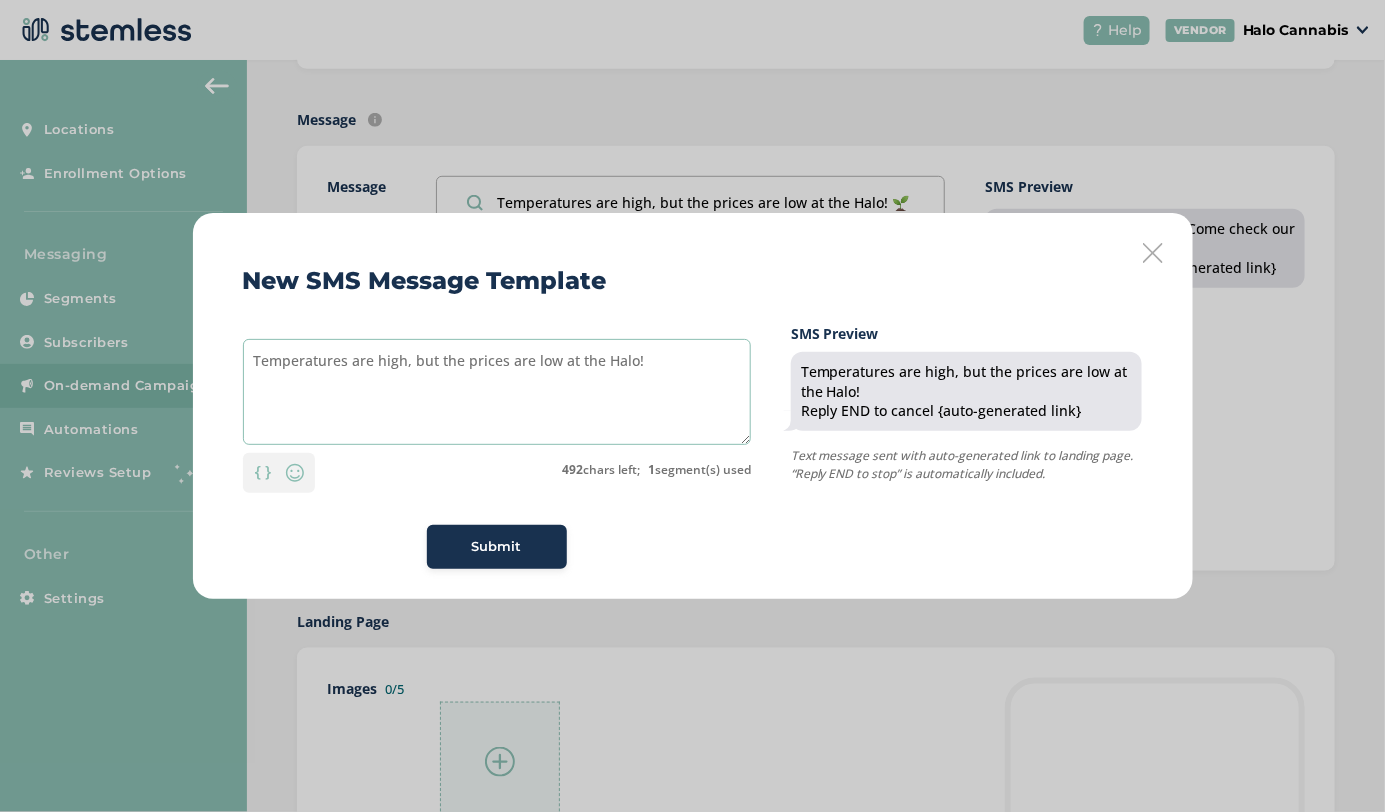 paste on "🌱" 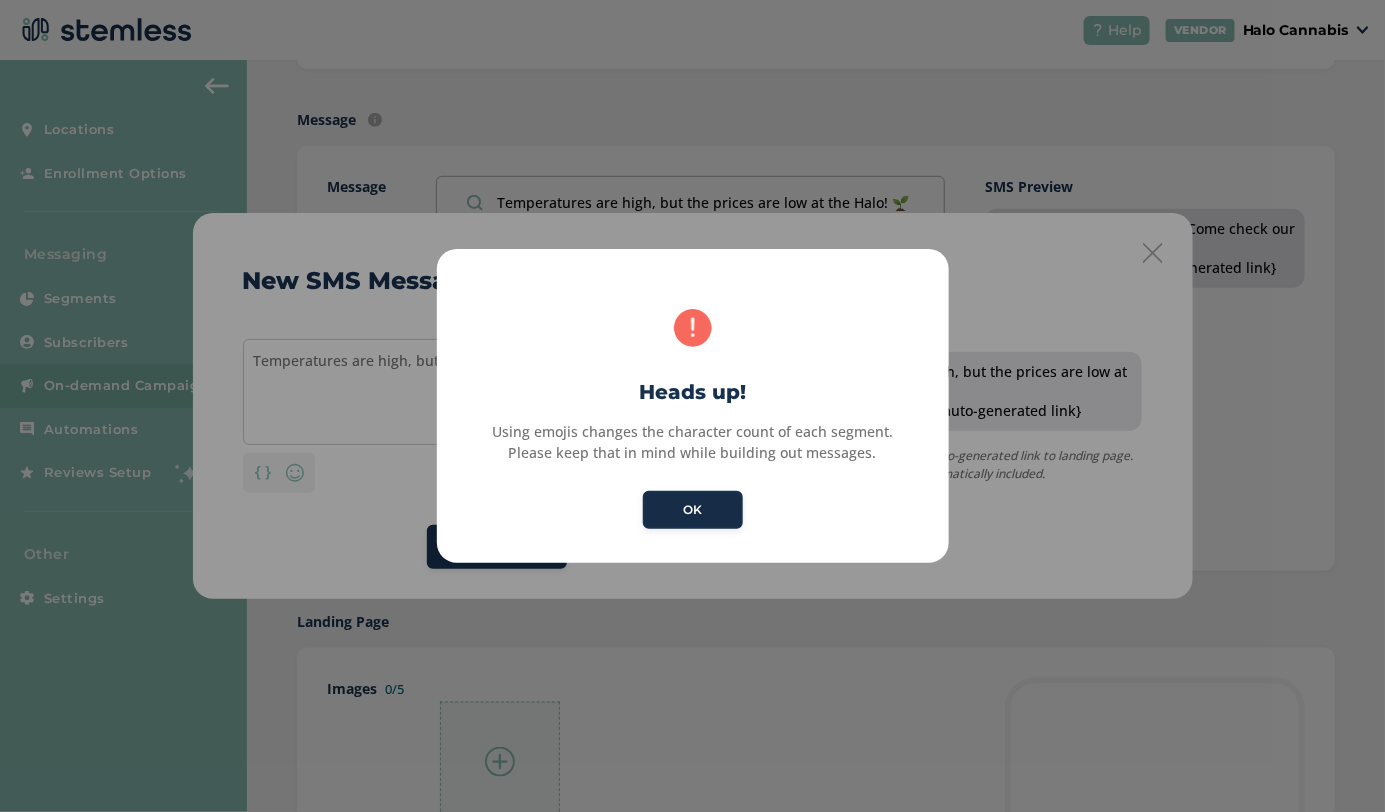 click on "OK" at bounding box center (693, 510) 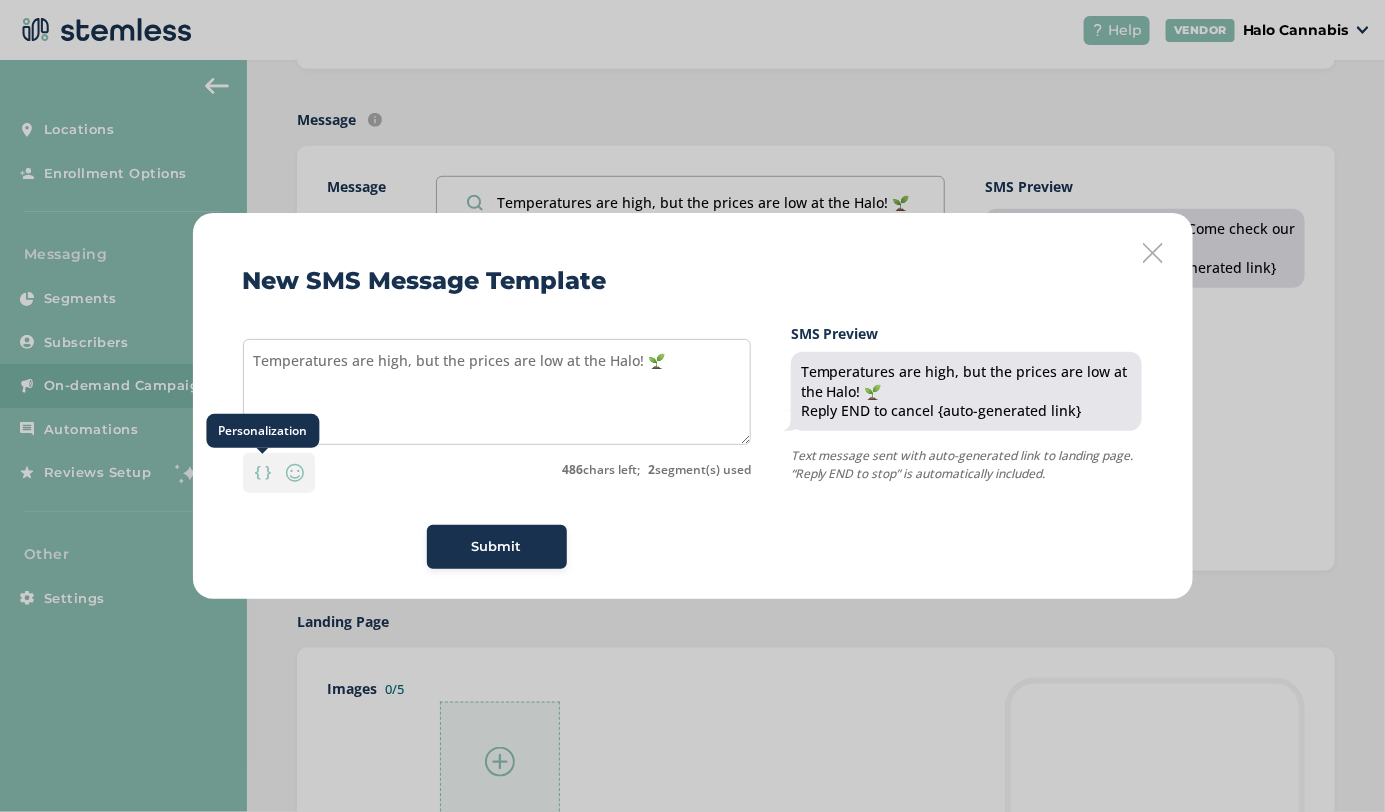 click on "Personalization" at bounding box center (263, 473) 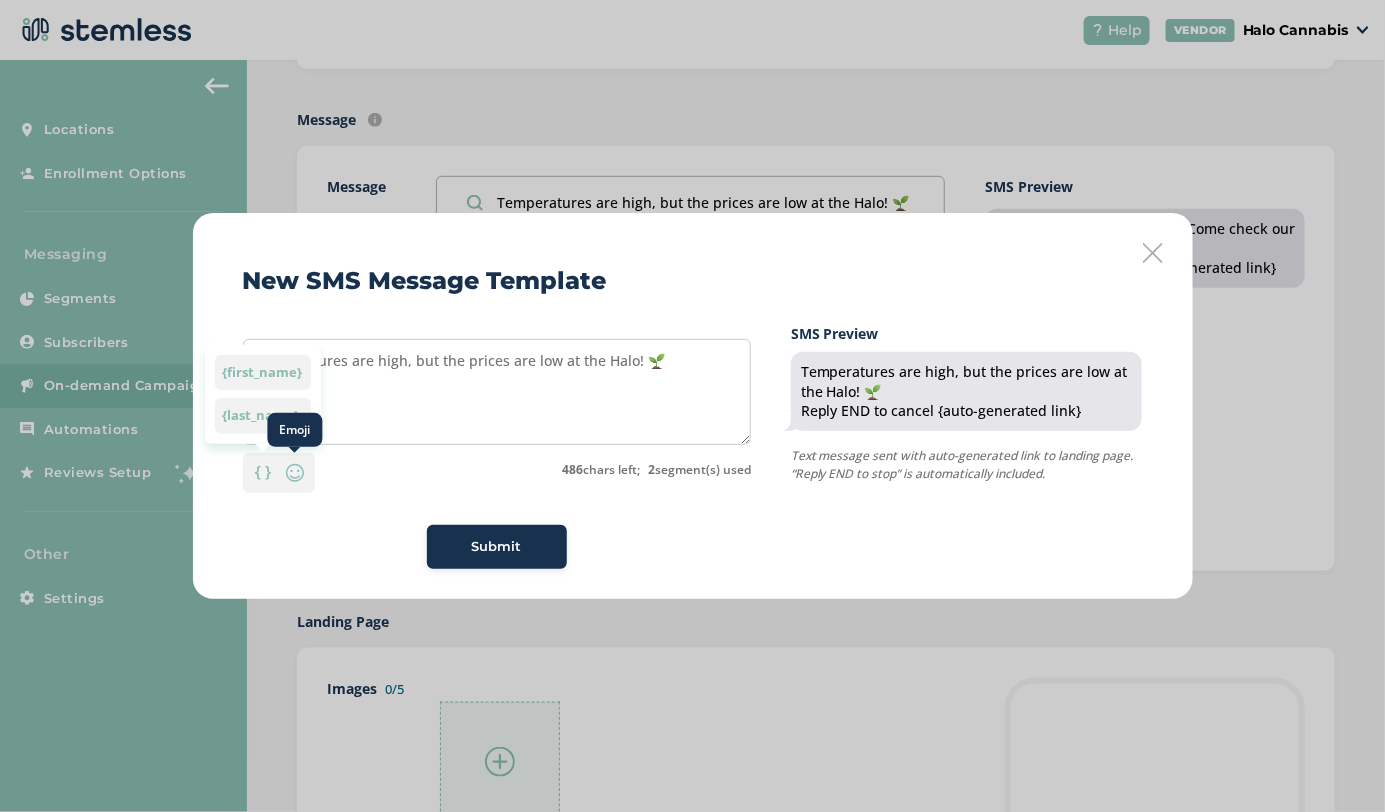 click at bounding box center [295, 473] 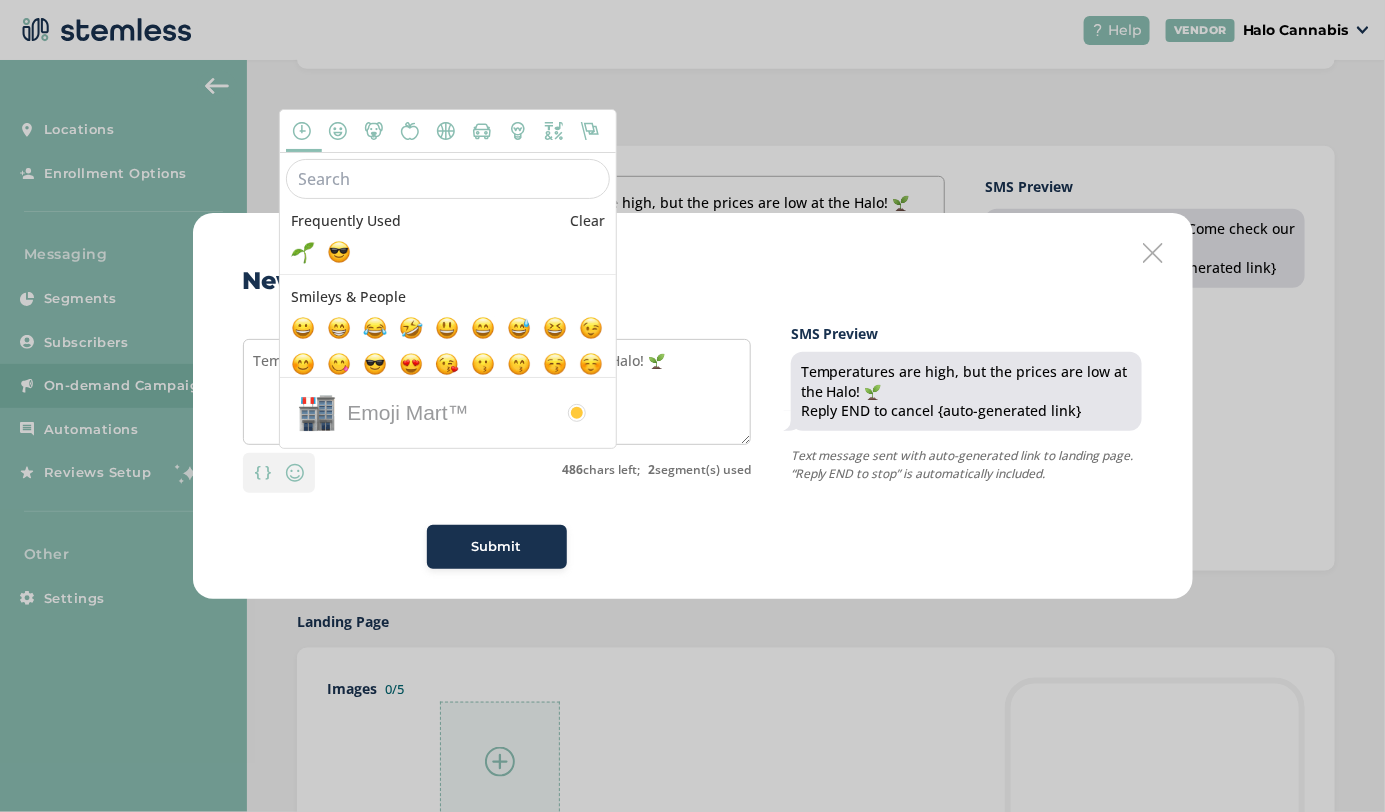 click on "Submit" at bounding box center (497, 547) 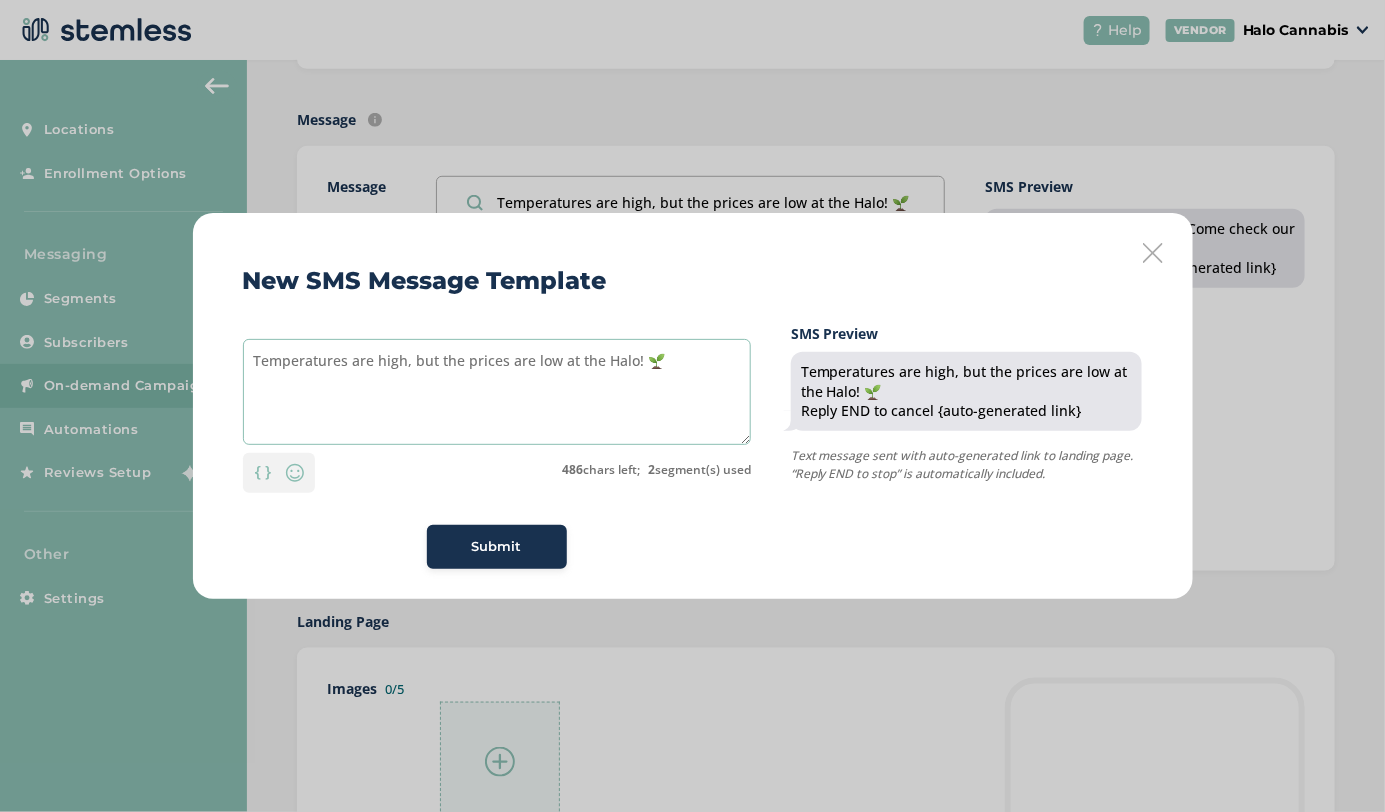 click on "Temperatures are high, but the prices are low at the Halo! 🌱" at bounding box center (497, 392) 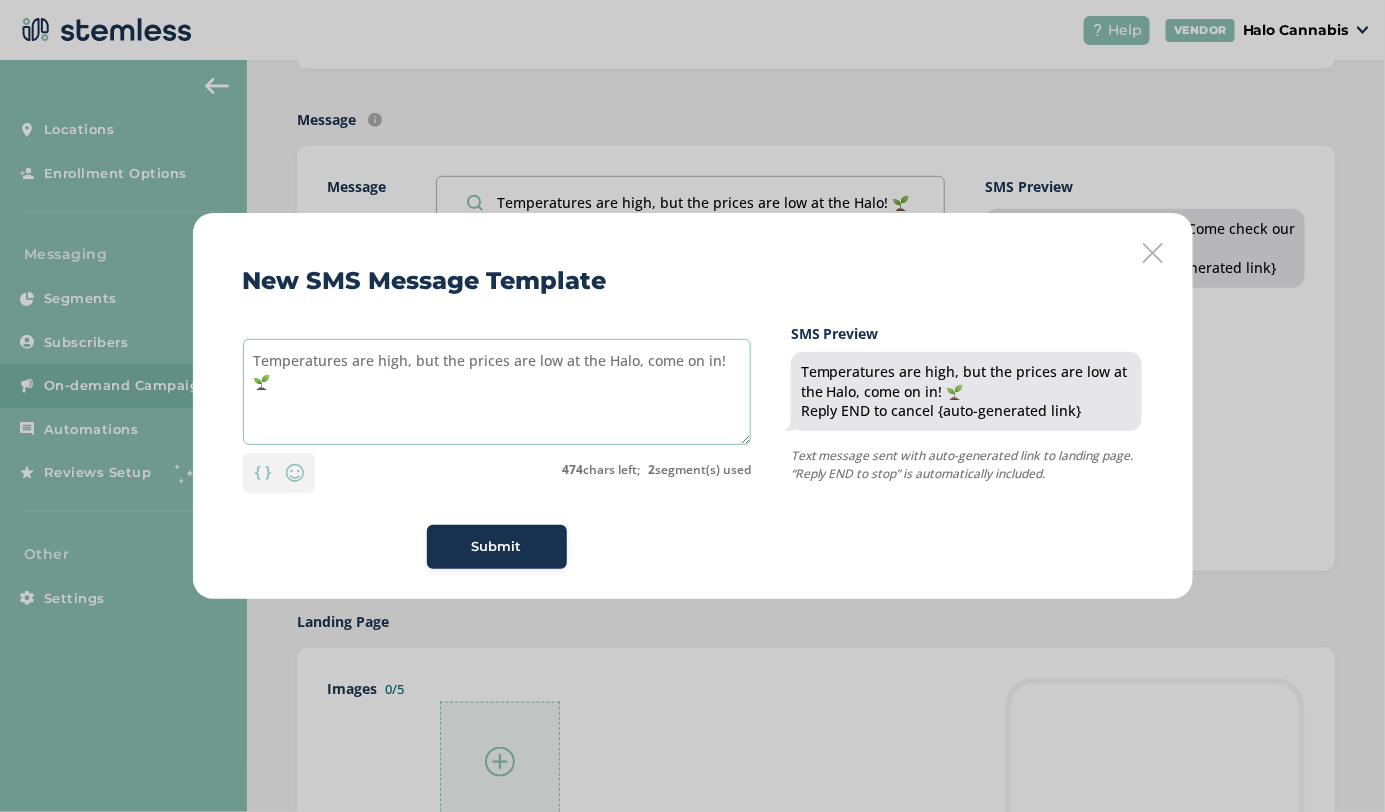 click on "Temperatures are high, but the prices are low at the Halo, come on in! 🌱" at bounding box center [497, 392] 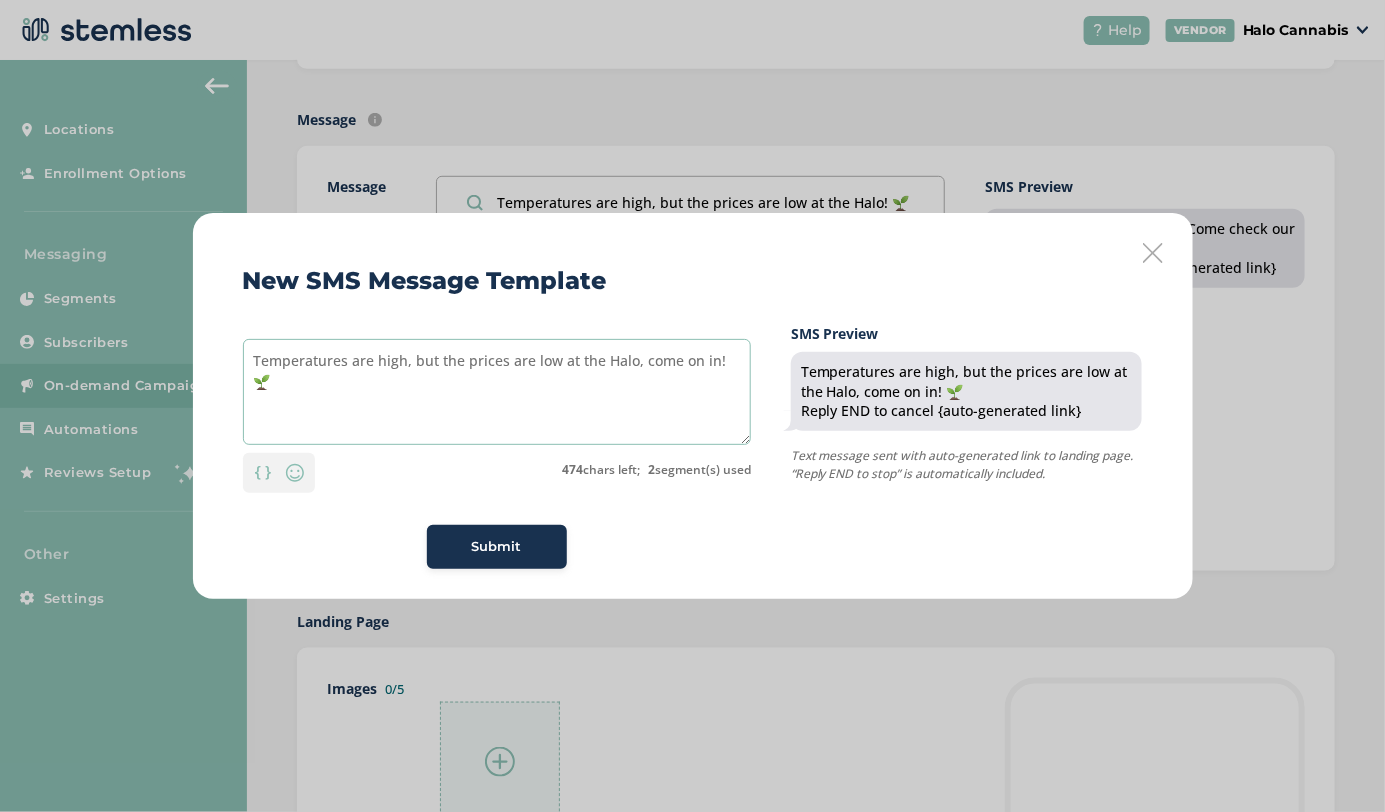 type on "Temperatures are high, but the prices are low at the Halo, come on in! 🌱" 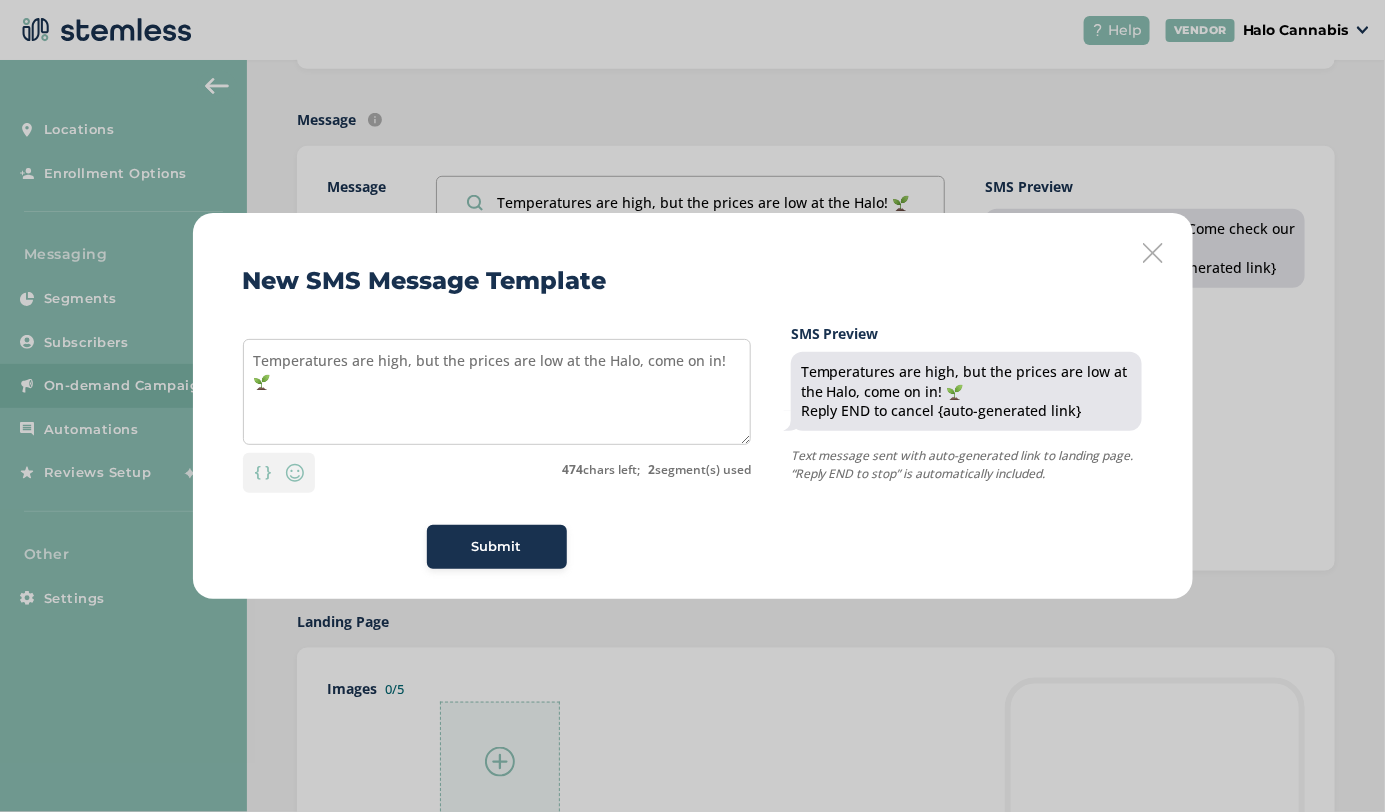 click on "Submit" at bounding box center (497, 547) 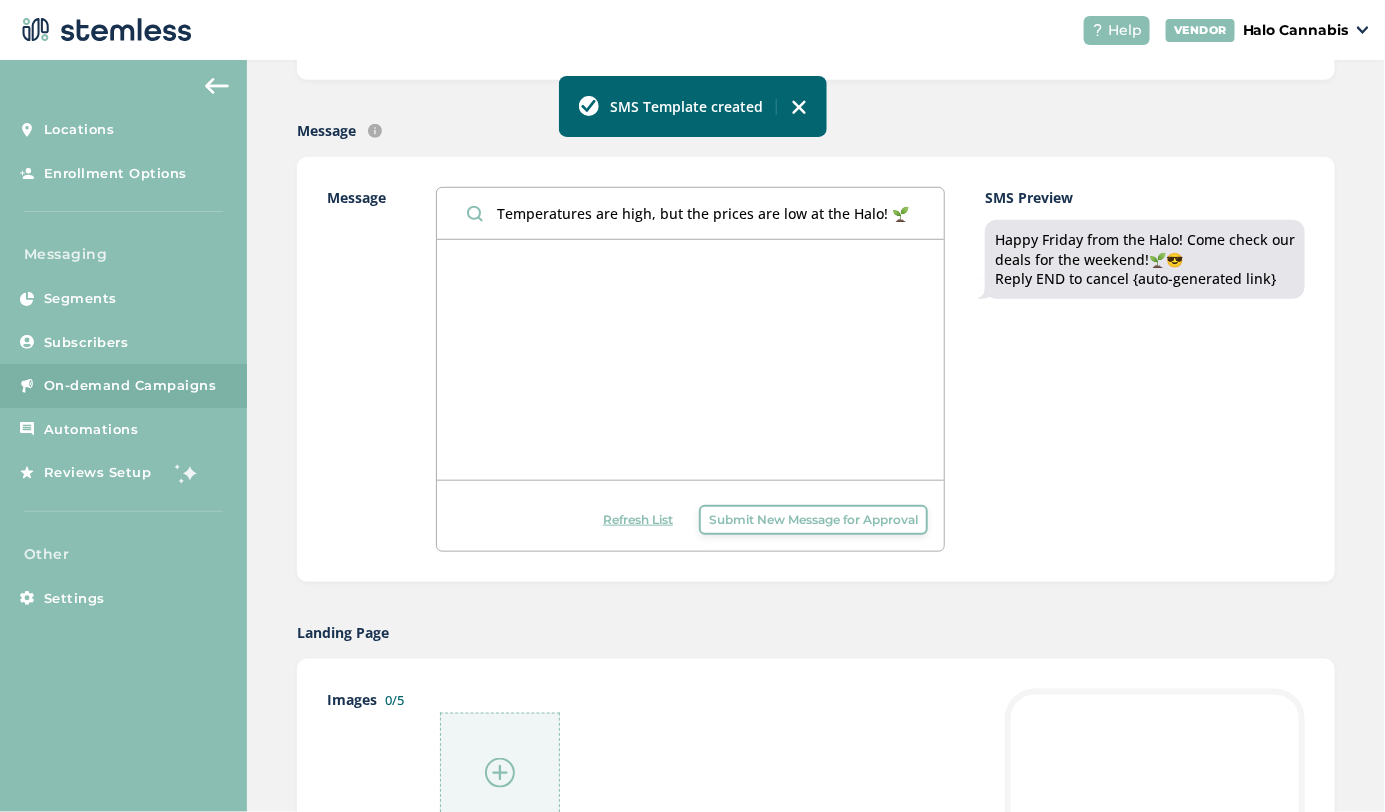 scroll, scrollTop: 813, scrollLeft: 0, axis: vertical 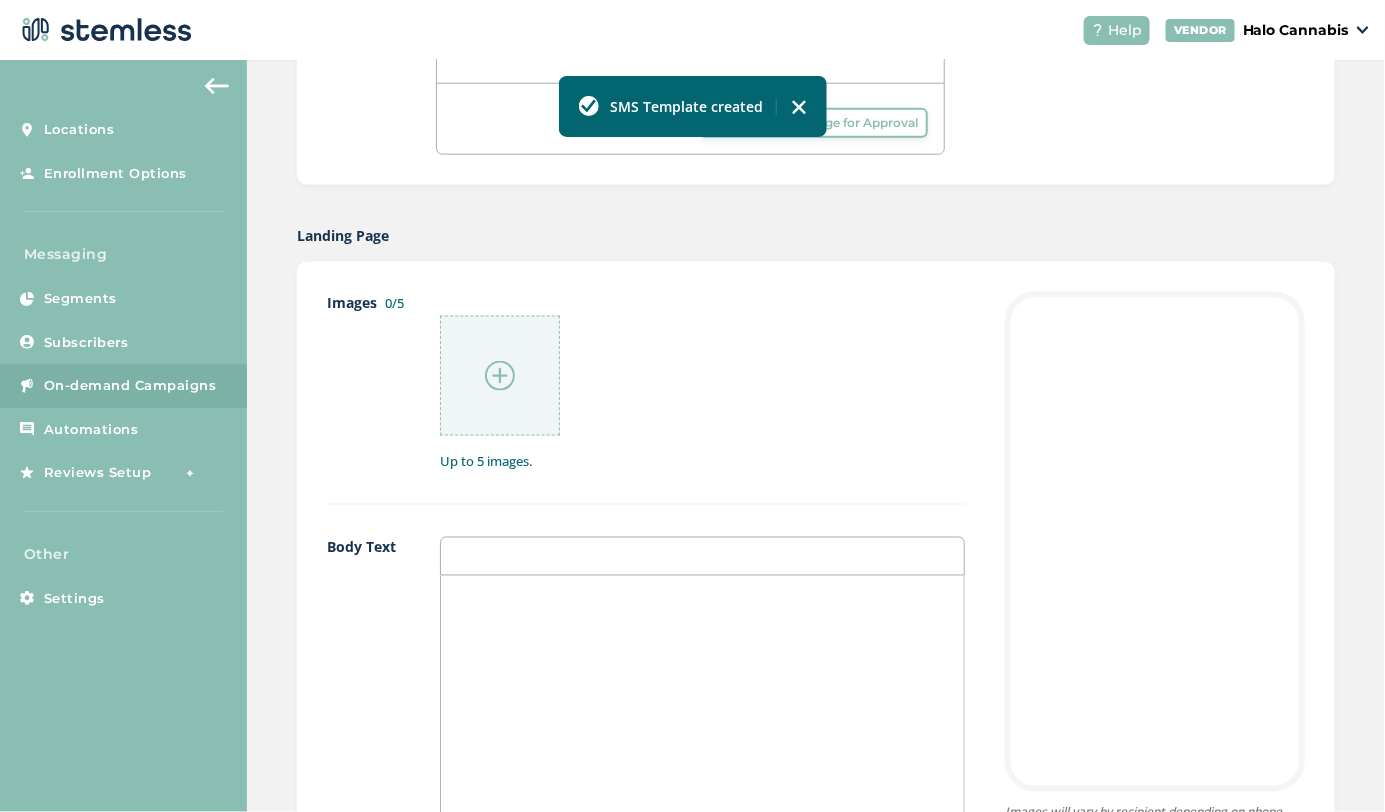 click at bounding box center (500, 376) 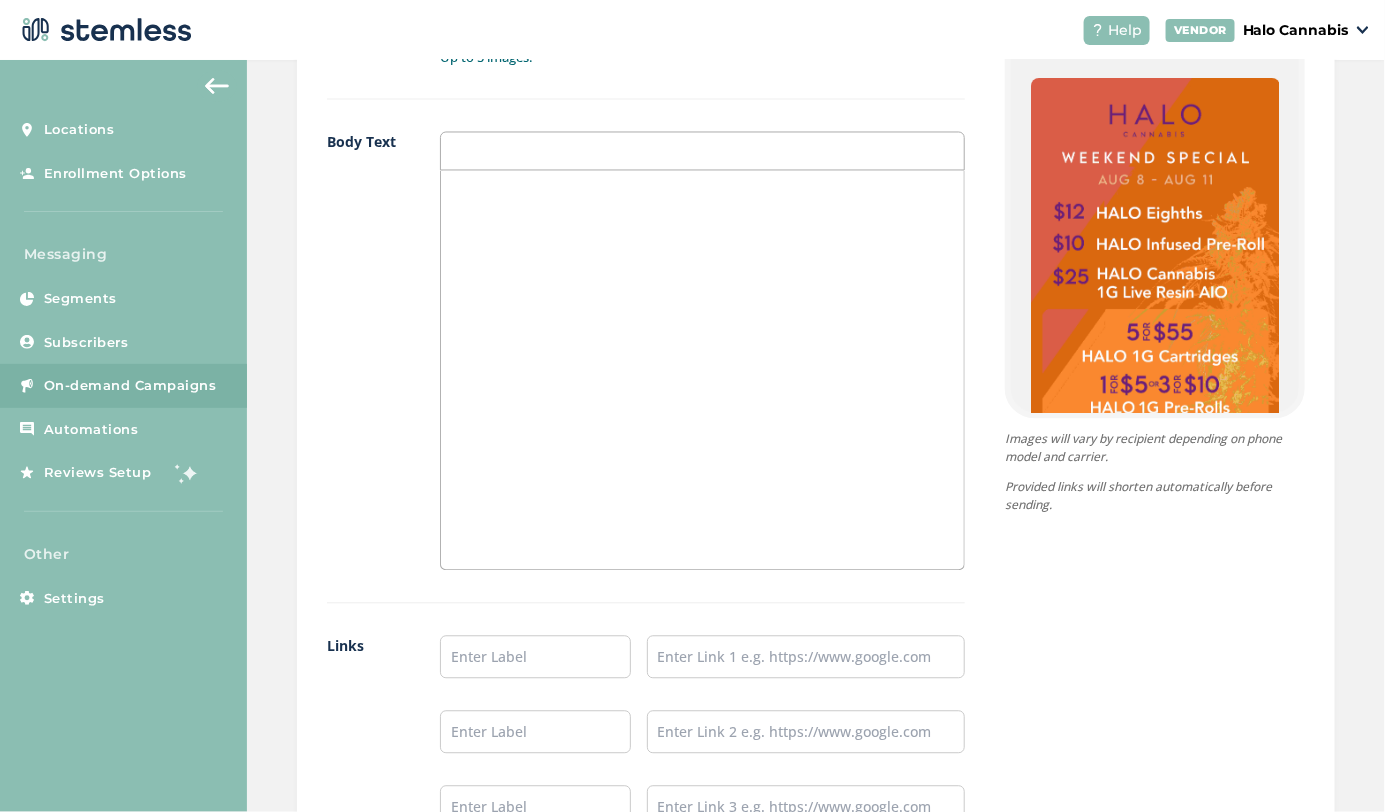 scroll, scrollTop: 990, scrollLeft: 0, axis: vertical 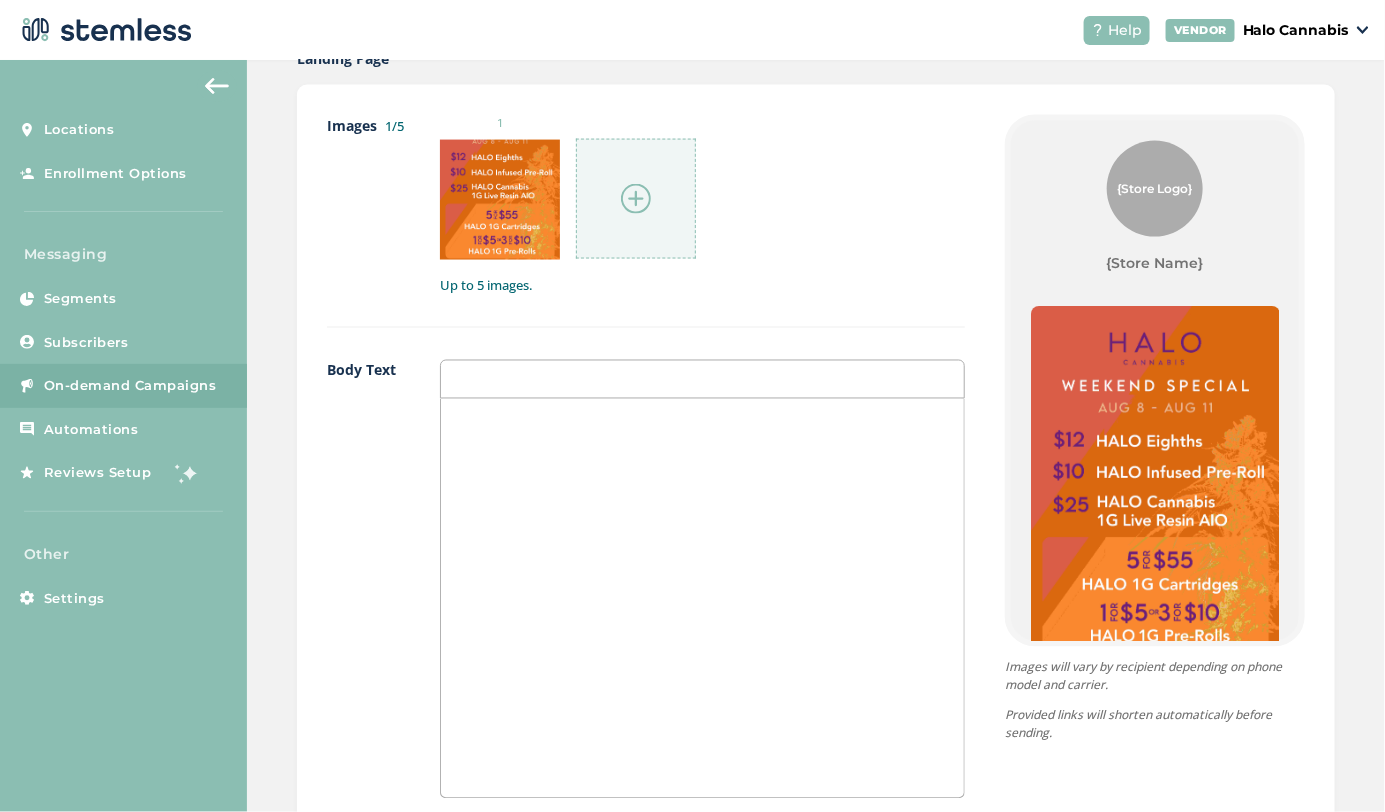 click on "{Store Logo}" at bounding box center (1155, 189) 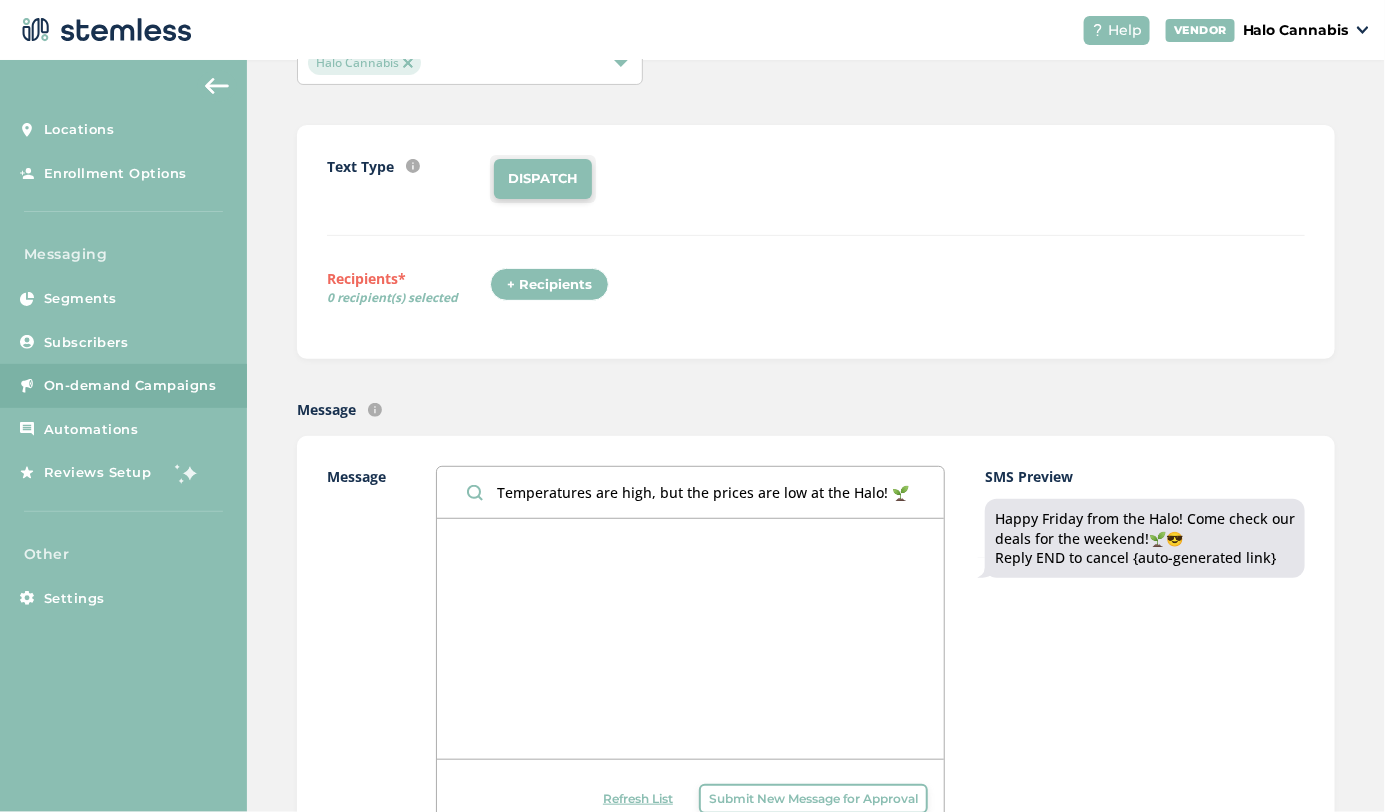 scroll, scrollTop: 0, scrollLeft: 0, axis: both 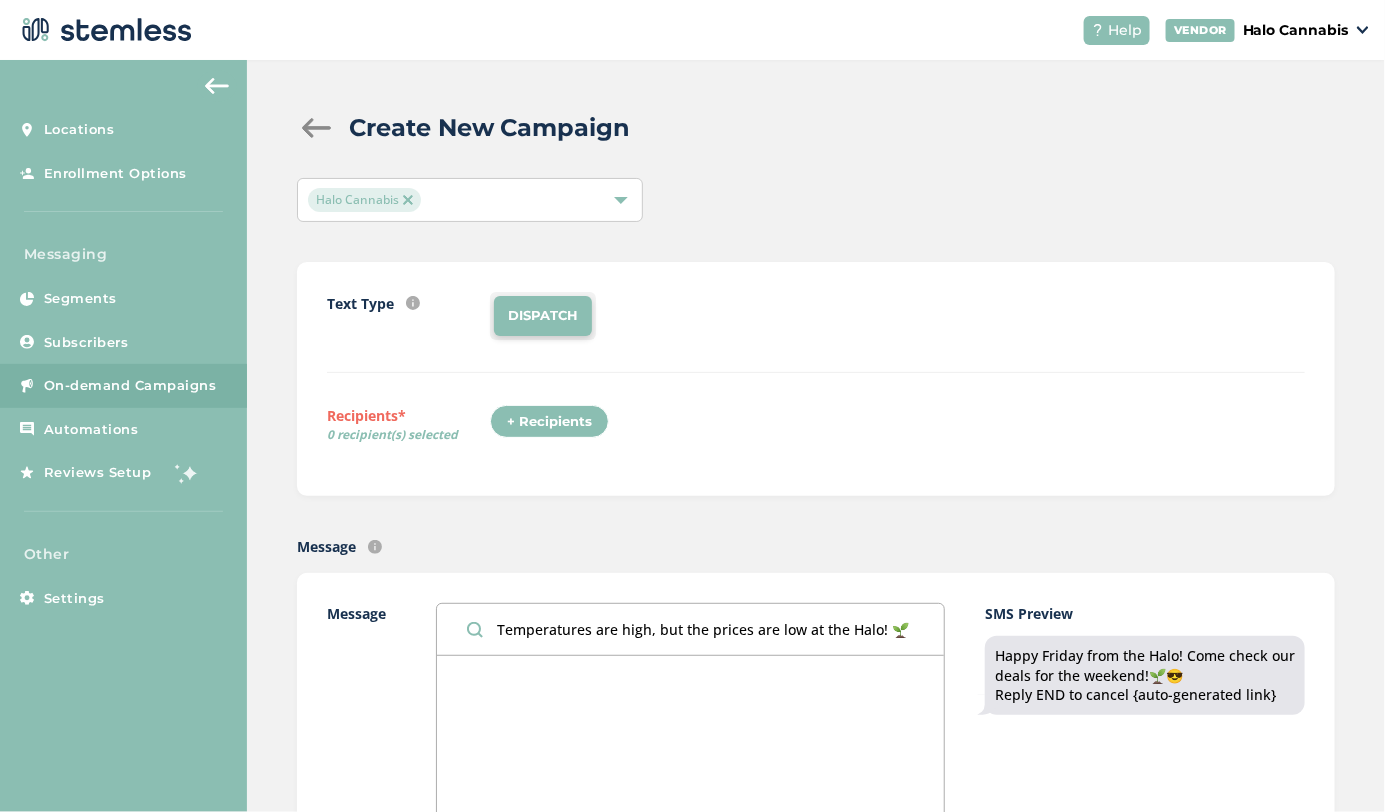 click at bounding box center [621, 200] 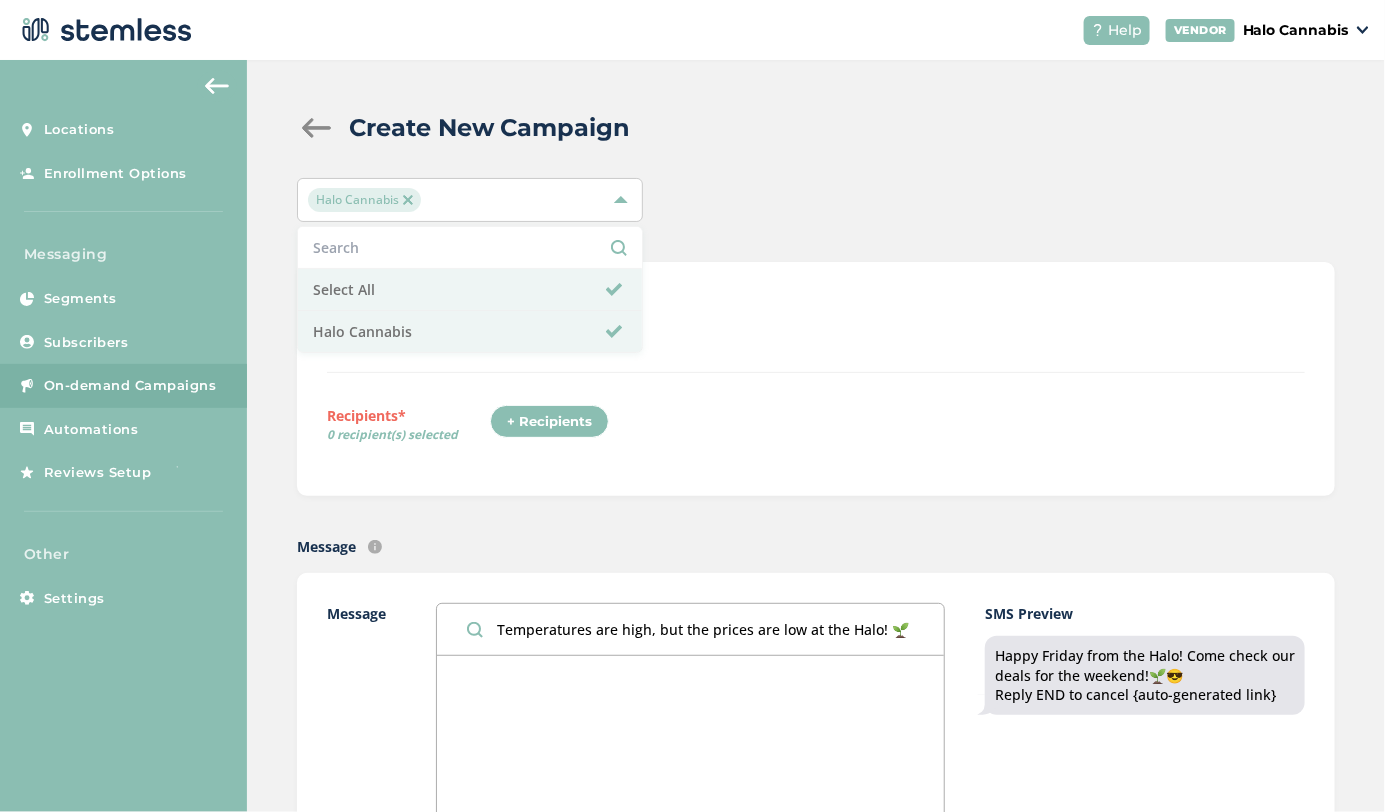 click on "Create New Campaign  Halo Cannabis   Select All   Halo Cannabis   Text Type
SMS : A cost effective way to reach your customers.
Send a intro text message with a link that takes your
customers to a personalized message page
(includes: up to 5 images, up to 3 promo links company logo and
links to socials)
MMS : Bring your marketing to life with
a custom image (up to 700 kb) PLUS an additional
text box with up to 300 characters of text.
DISPATCH   Recipients*   0 recipient(s) selected   + Recipients  Message Text message sent with auto-generated  link to landing page.  Message  Temperatures are high, but the prices are low at the Halo! 🌱 Refresh List Submit New Message for Approval  SMS Preview   Reply END to cancel {auto-generated link}    Landing Page  1/5 1" at bounding box center [816, 1208] 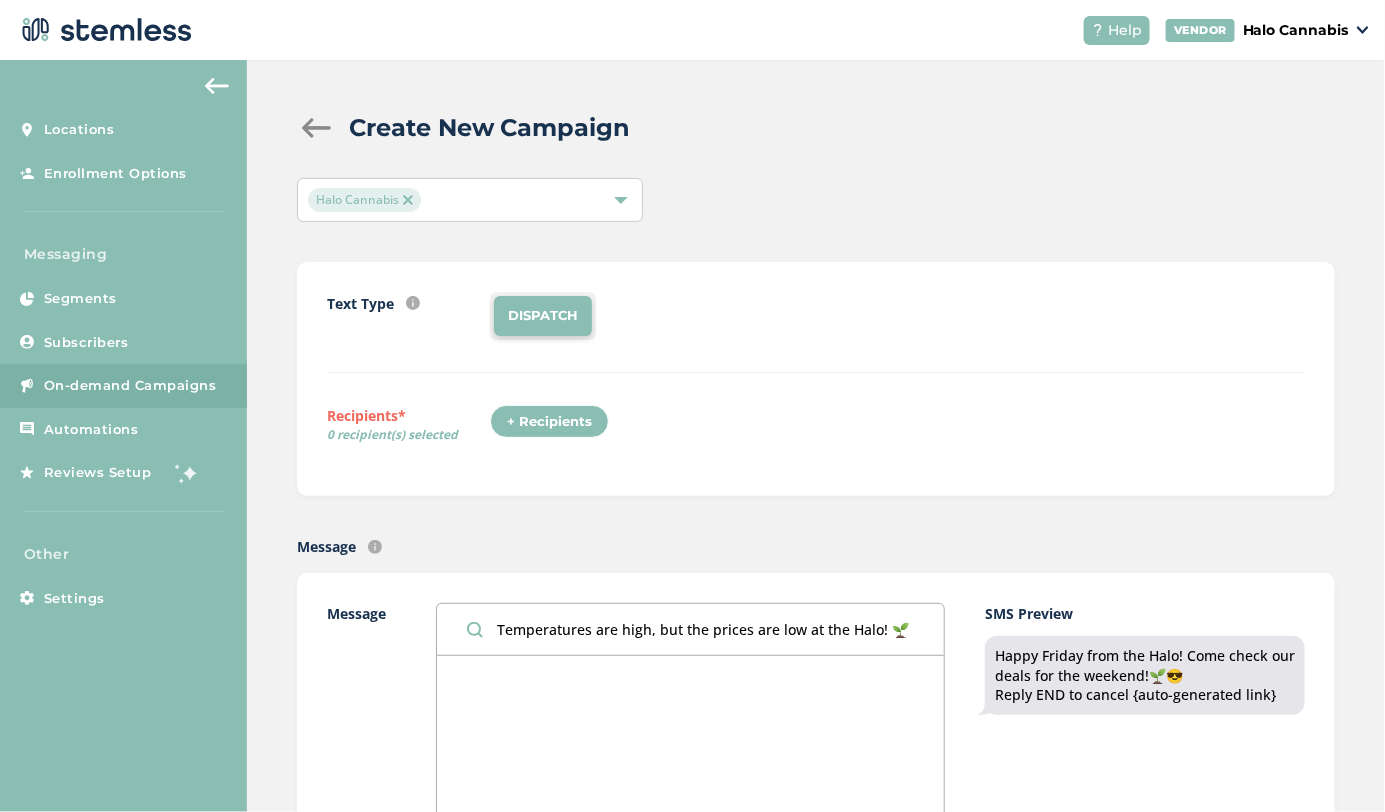 click on "+ Recipients" at bounding box center [549, 422] 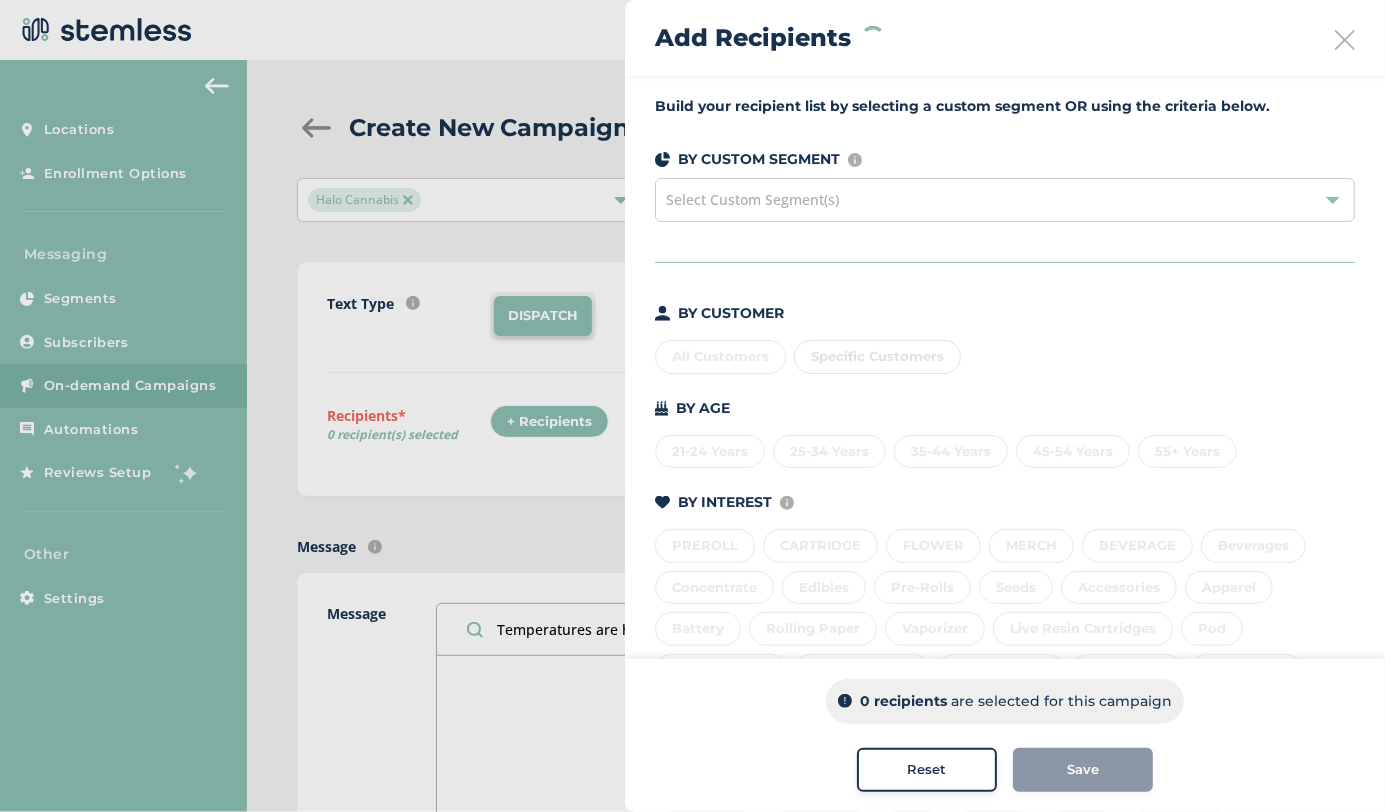 click on "All Customers  Specific Customers" at bounding box center [1005, 353] 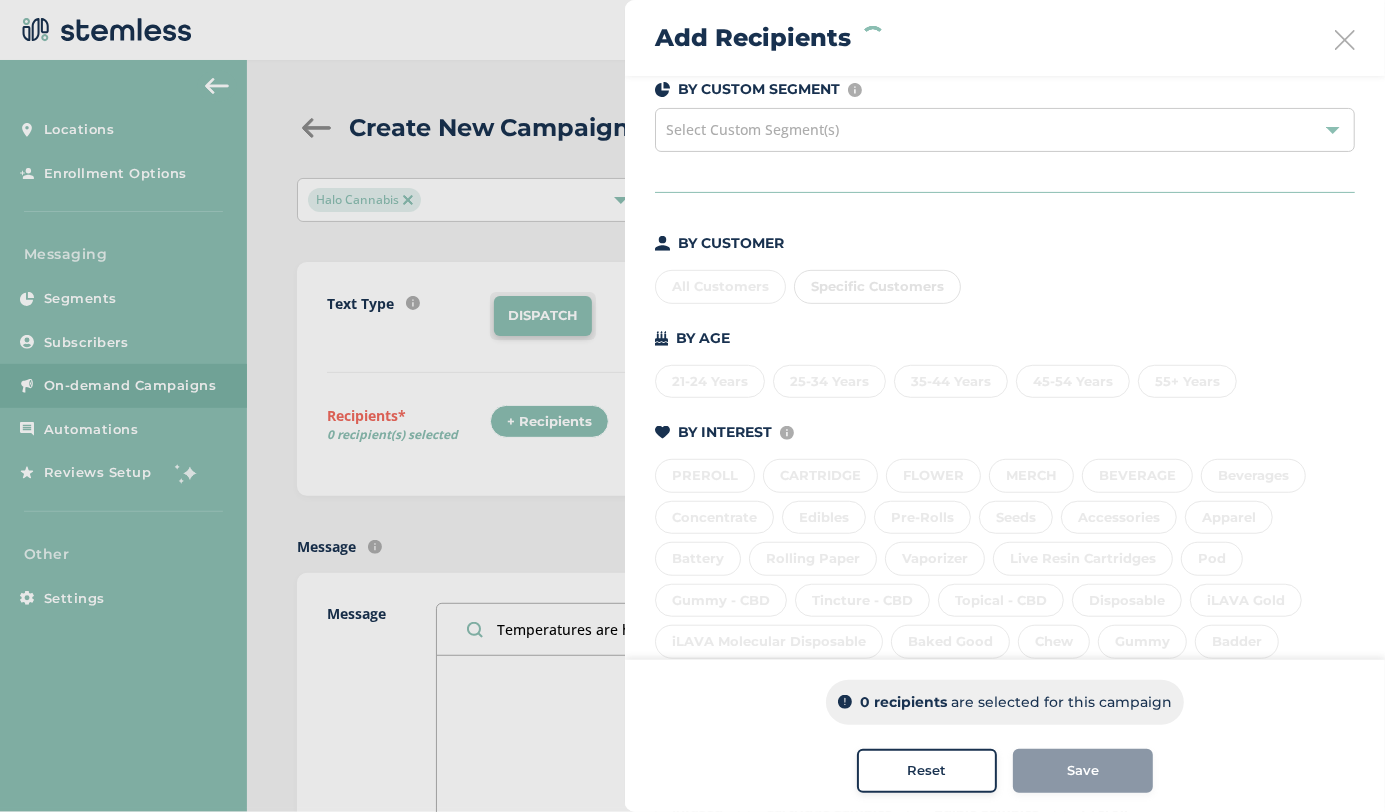 scroll, scrollTop: 67, scrollLeft: 0, axis: vertical 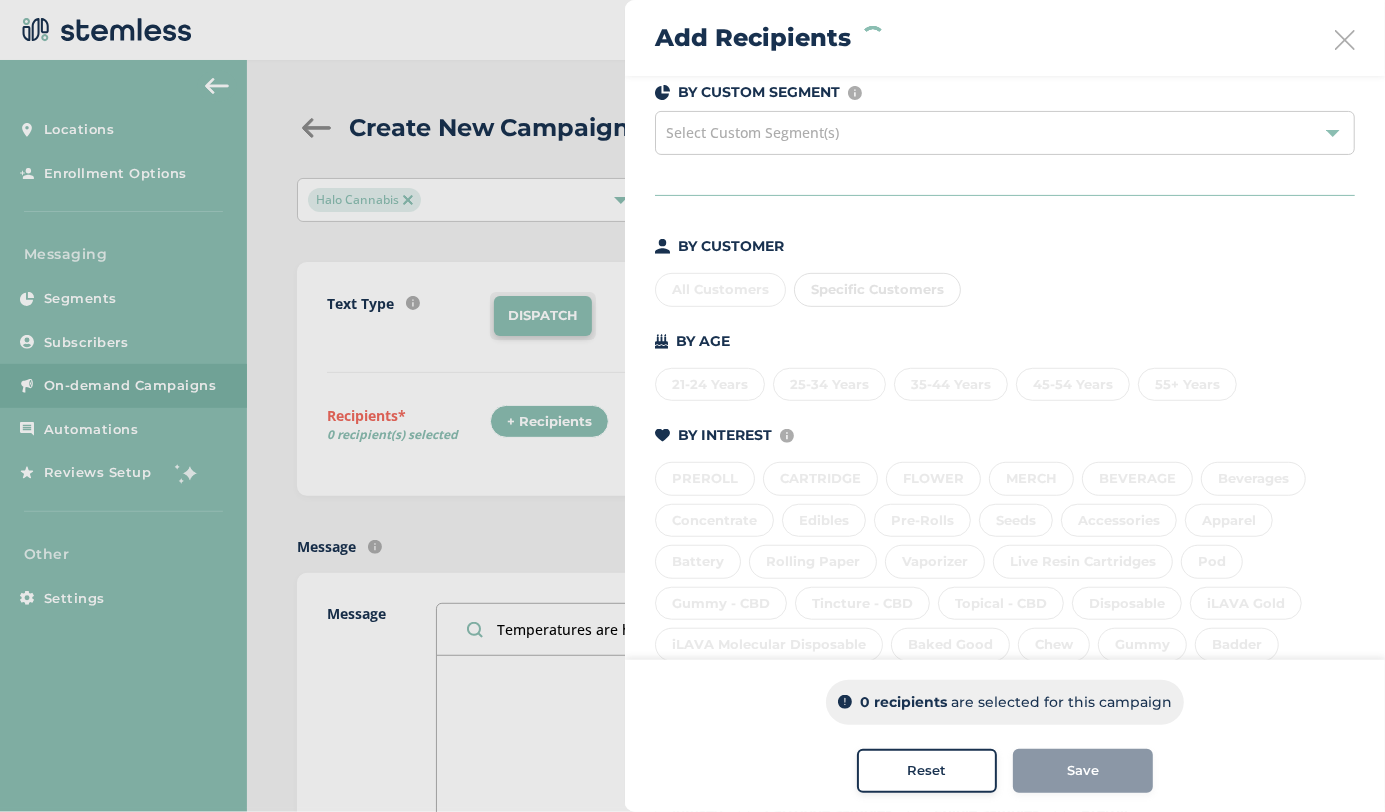 click on "All Customers  Specific Customers" at bounding box center (1005, 286) 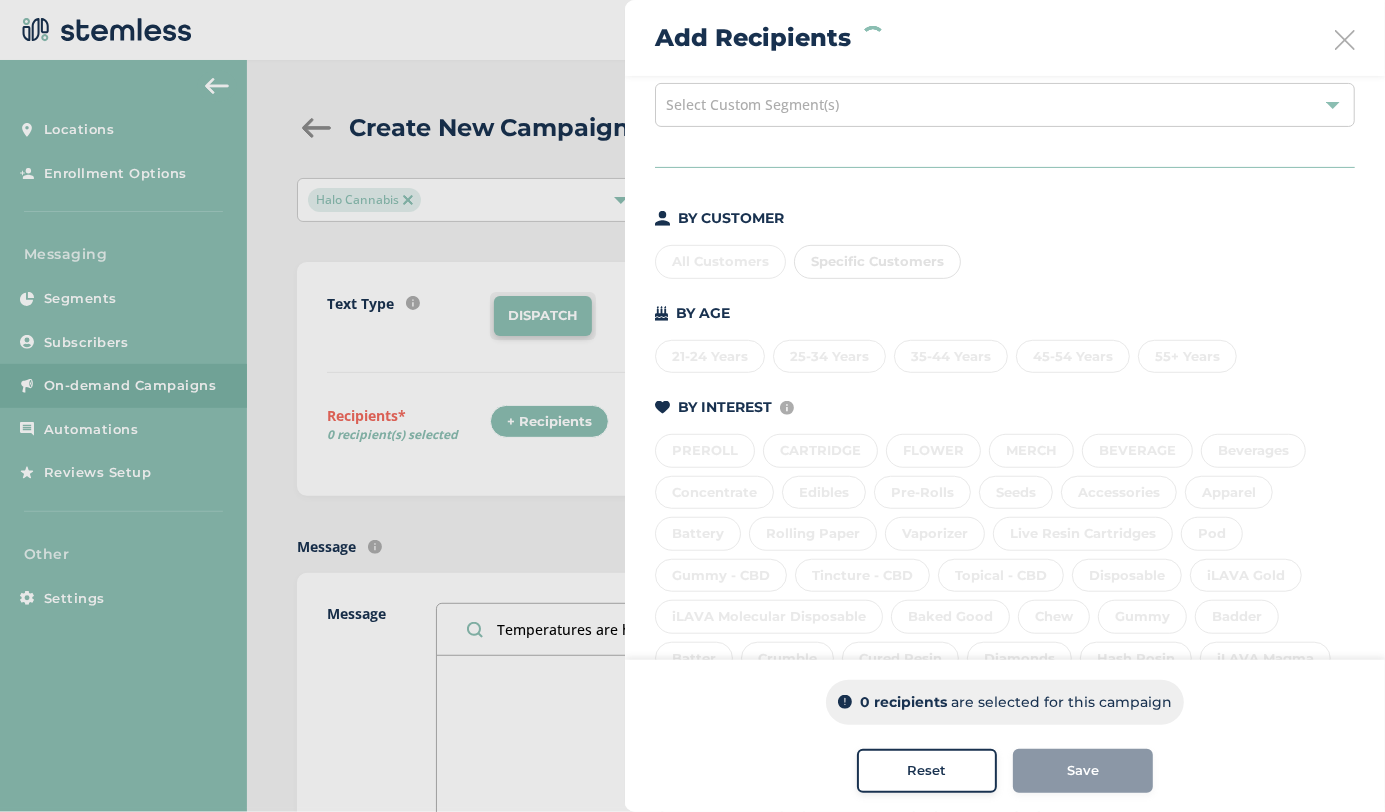 scroll, scrollTop: 0, scrollLeft: 0, axis: both 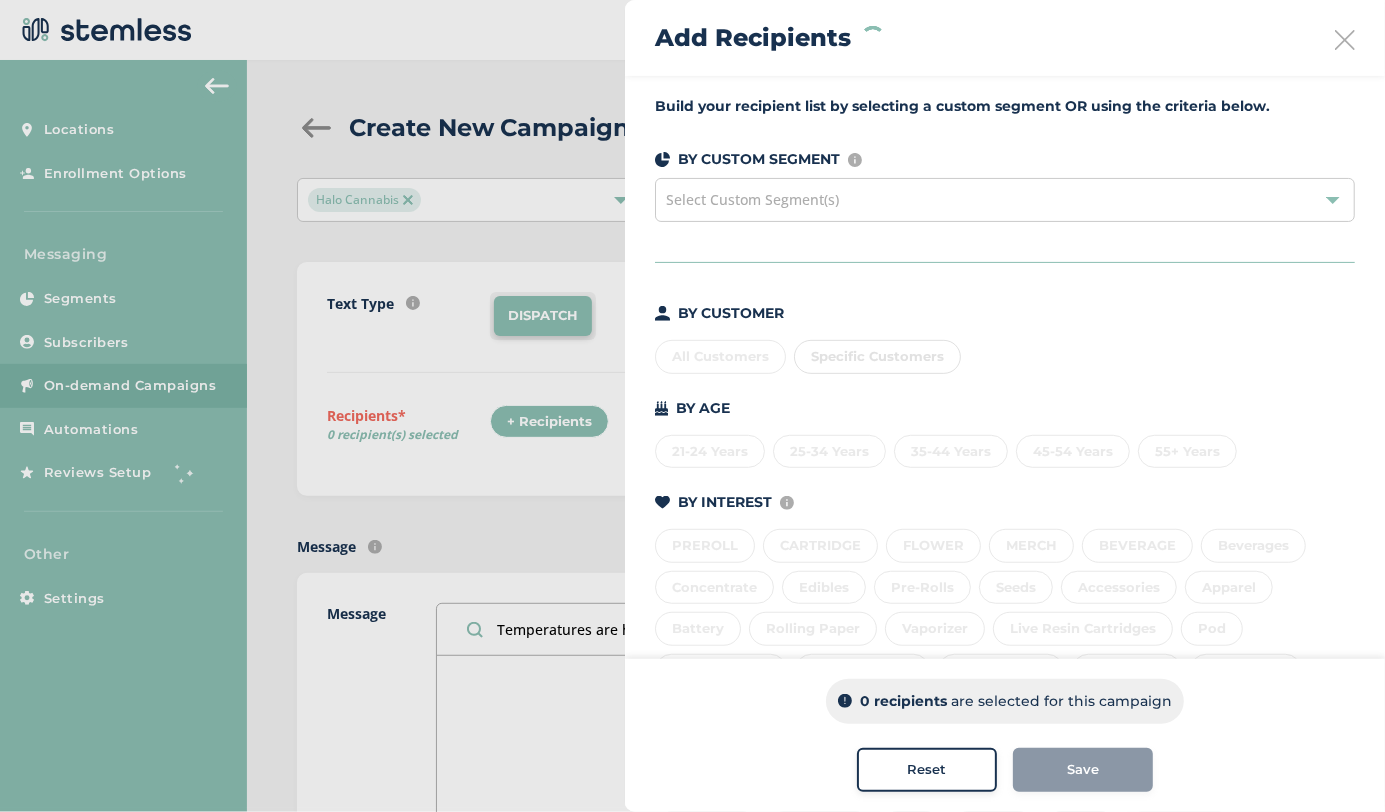 click on "Select Custom Segment(s)" at bounding box center [1005, 200] 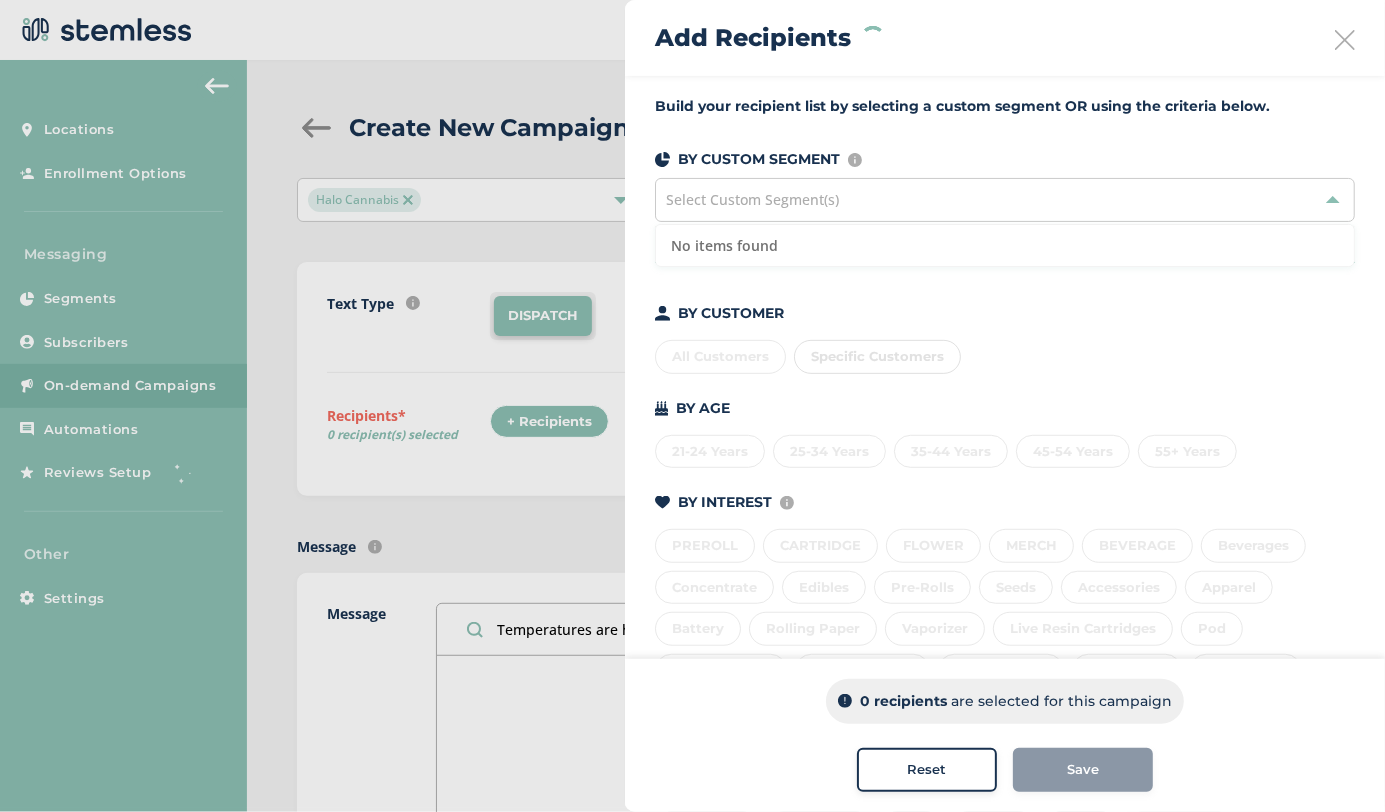 click on "Build your recipient list by selecting a custom segment OR using the criteria below.  BY CUSTOM SEGMENT  Custom segments are user-defined subscriber lists  that you can upload or create  here . Select Custom Segment(s)  No items found   BY CUSTOMER   All Customers  Specific Customers  BY AGE   21-24 Years   25-34 Years   35-44 Years   45-54 Years   55+ Years   BY INTEREST  Displays Stemless categories defined in the  Category Mapping tab of your Location Profile  PREROLL   CARTRIDGE   FLOWER   MERCH   BEVERAGE   Beverages   Concentrate   Edibles   Pre-Rolls   Seeds   Accessories   Apparel   Battery   Rolling Paper   Vaporizer   Live Resin Cartridges   Pod   Gummy - CBD   Tincture - CBD   Topical - CBD   Disposable   iLAVA Gold   iLAVA Molecular Disposable   Baked Good   Chew   Gummy   Badder   Batter   Crumble   Cured Resin   Diamonds   Hash Rosin   iLAVA Magma   Live Resin   Live Rosin   RSO   Shatter   Sugar   Sugar Wax   Mid Flower   Pre-Pack   Top Flower   Value Flower   Infused Preroll   Infused" at bounding box center (1005, 575) 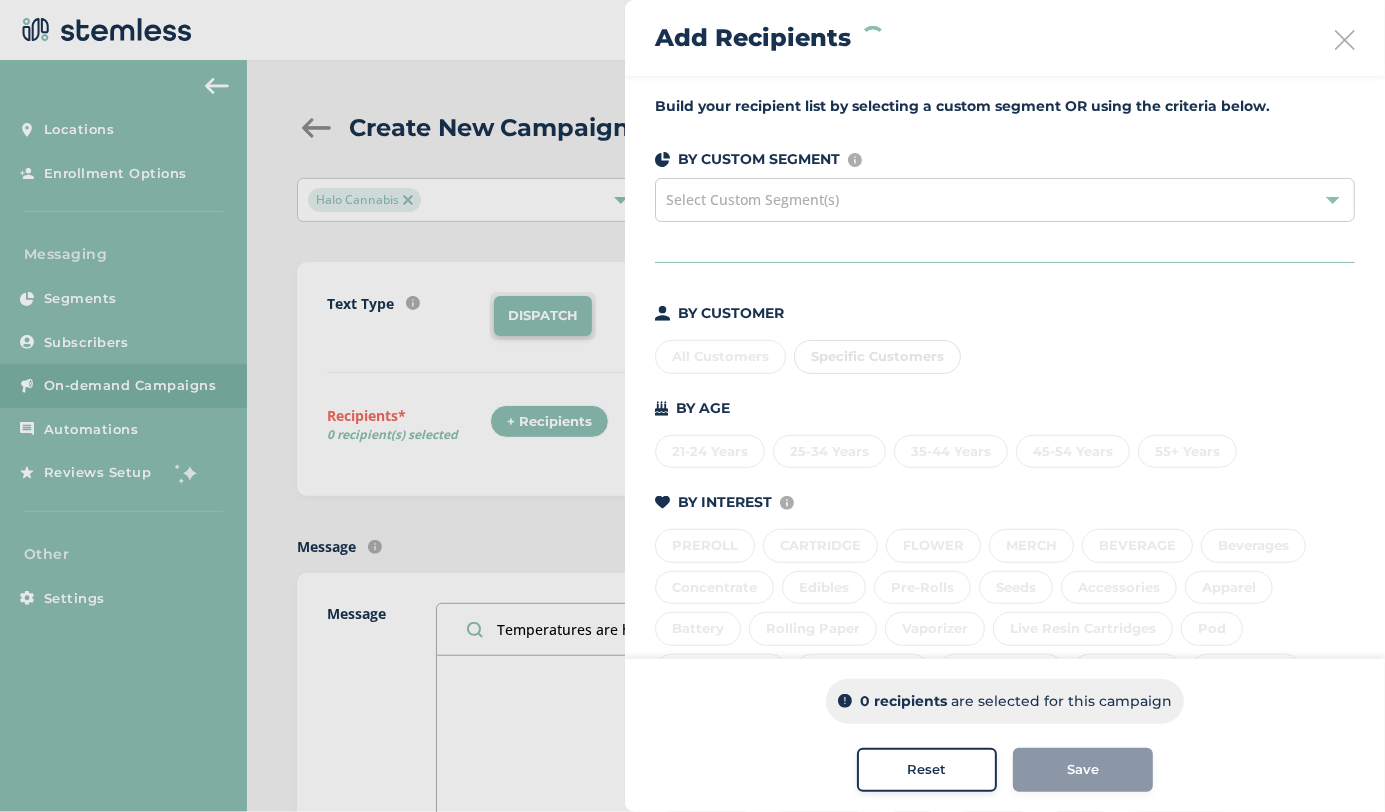 click on "All Customers  Specific Customers" at bounding box center (1005, 353) 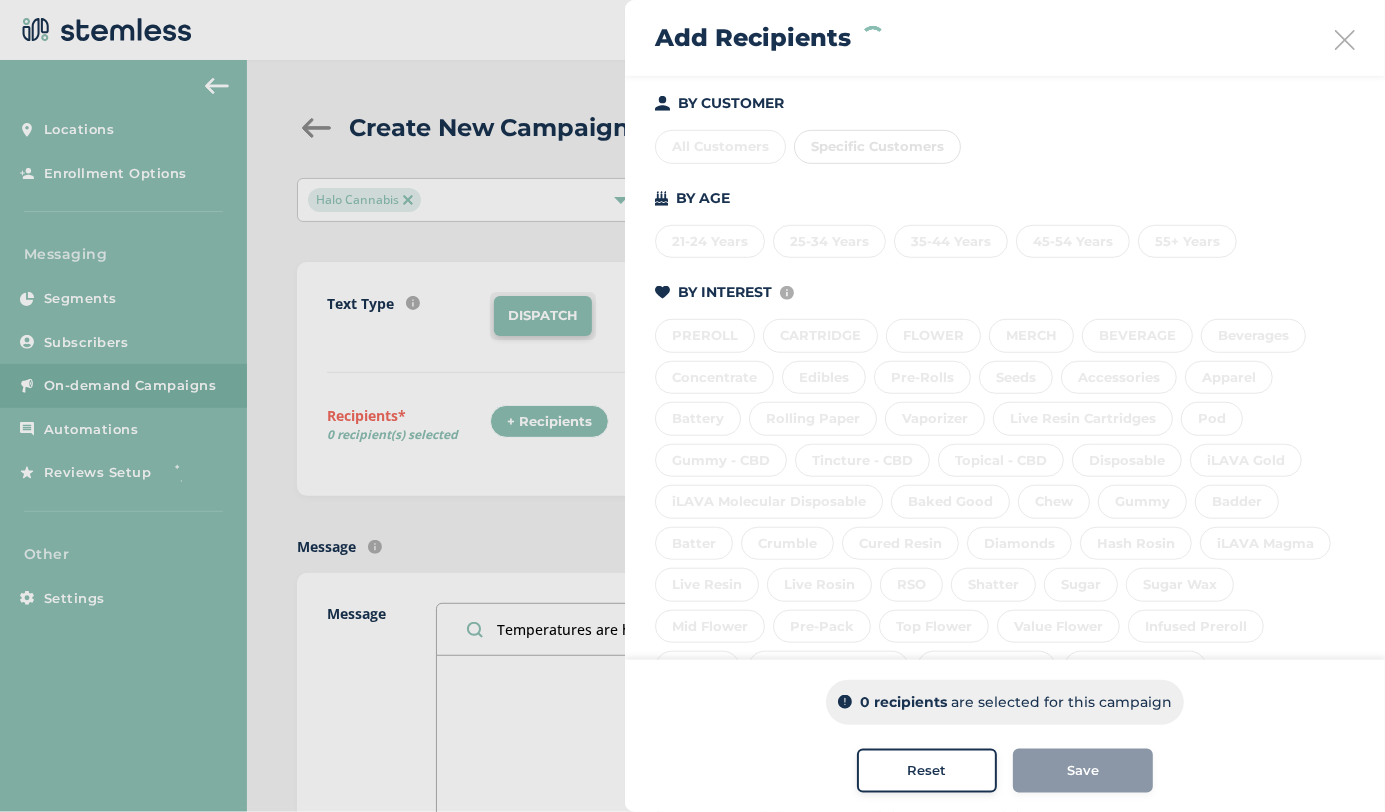 scroll, scrollTop: 0, scrollLeft: 0, axis: both 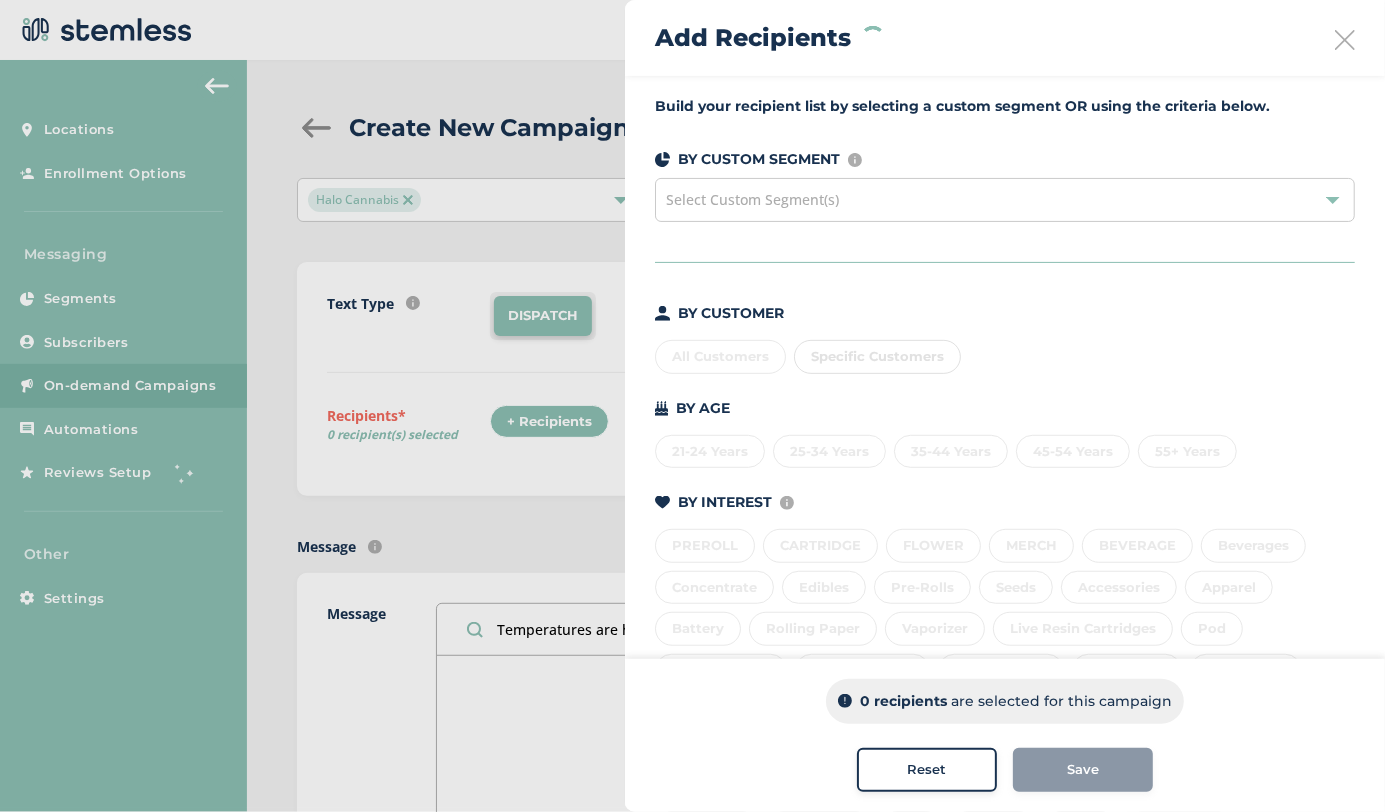 click at bounding box center (692, 406) 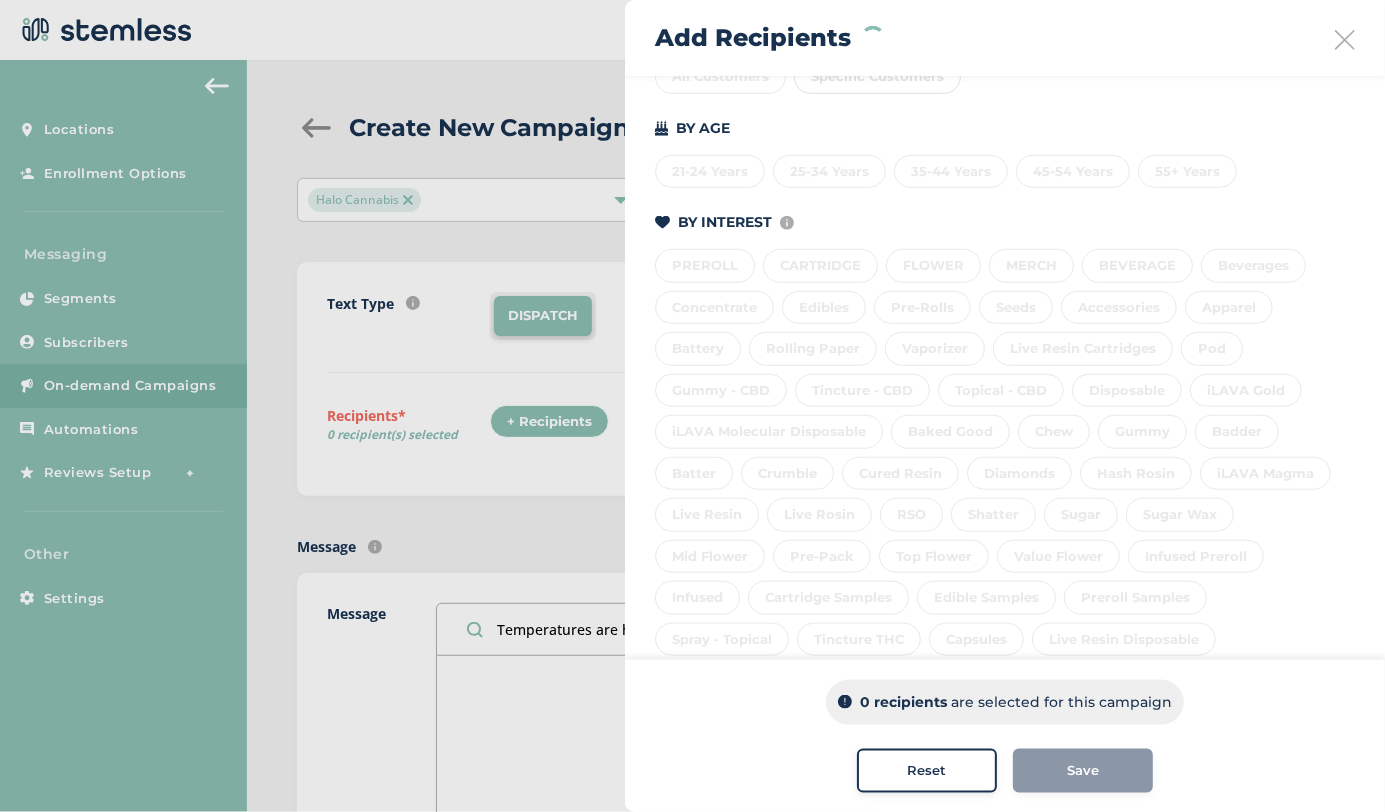 scroll, scrollTop: 0, scrollLeft: 0, axis: both 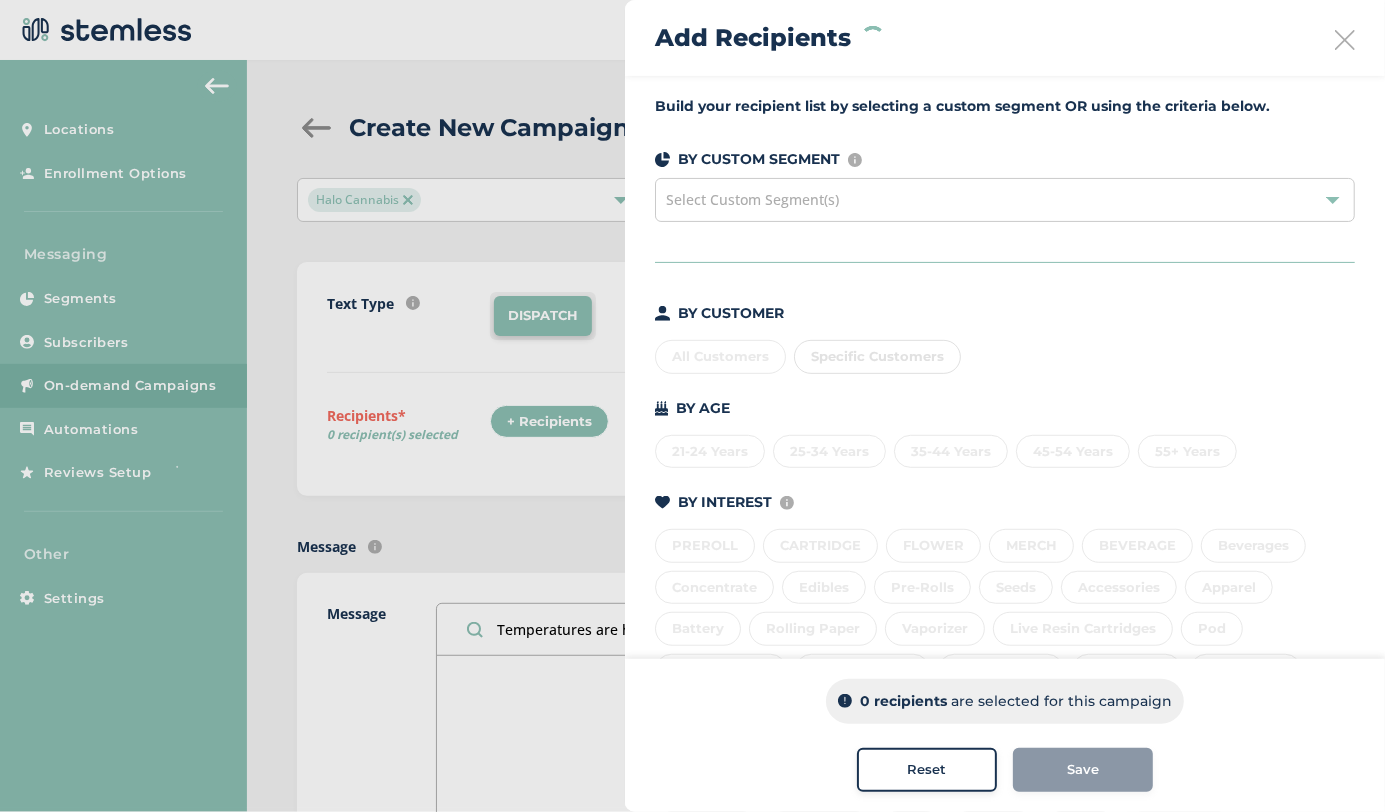 click at bounding box center [1345, 40] 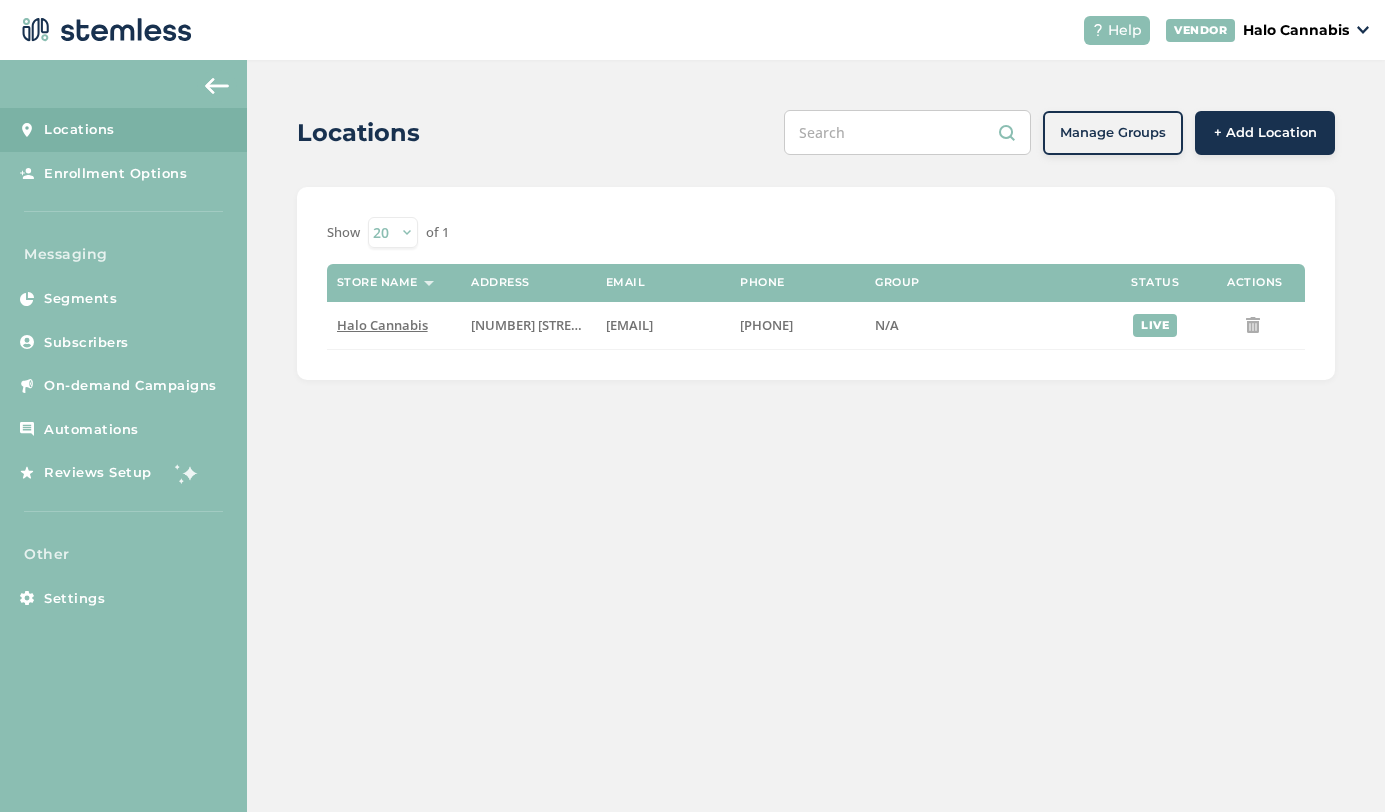 scroll, scrollTop: 0, scrollLeft: 0, axis: both 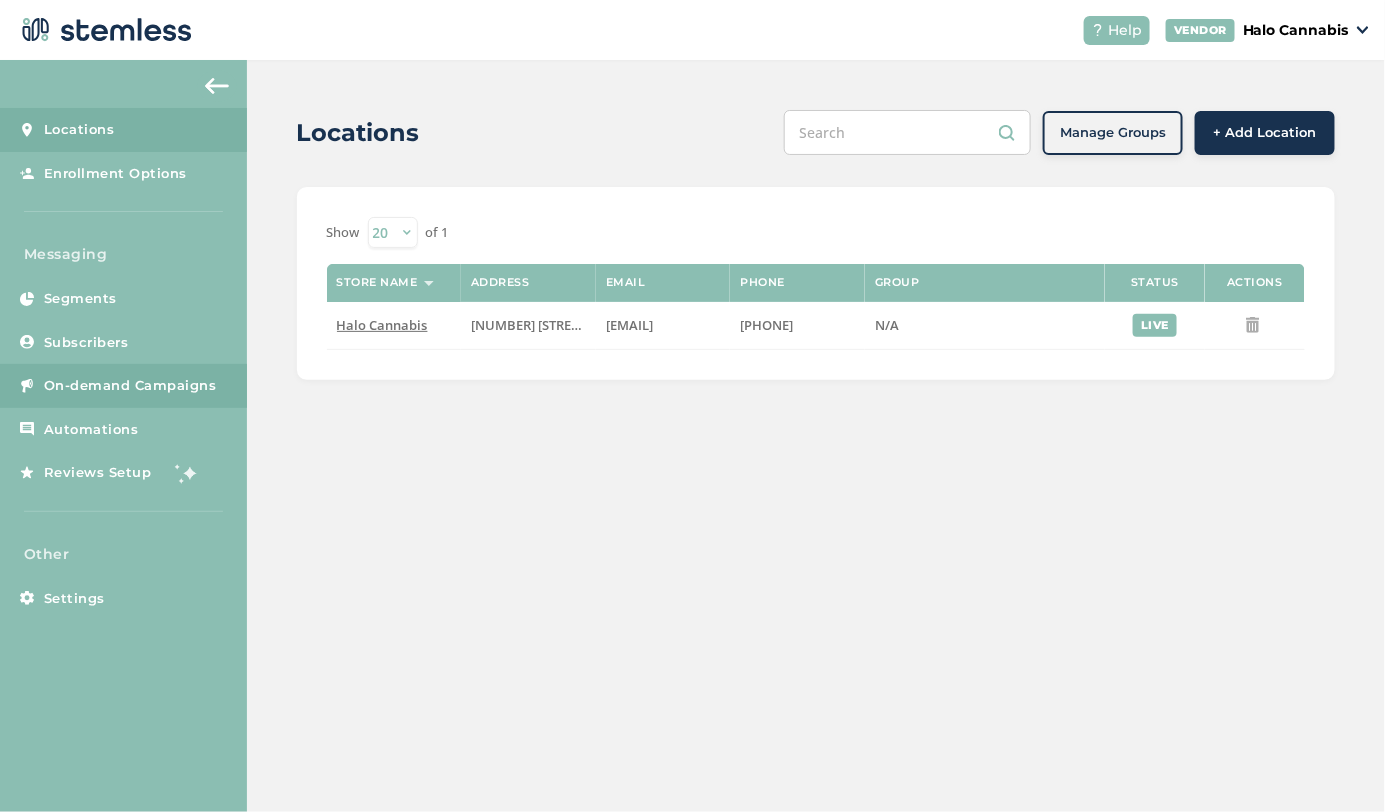 click on "On-demand Campaigns" at bounding box center (130, 386) 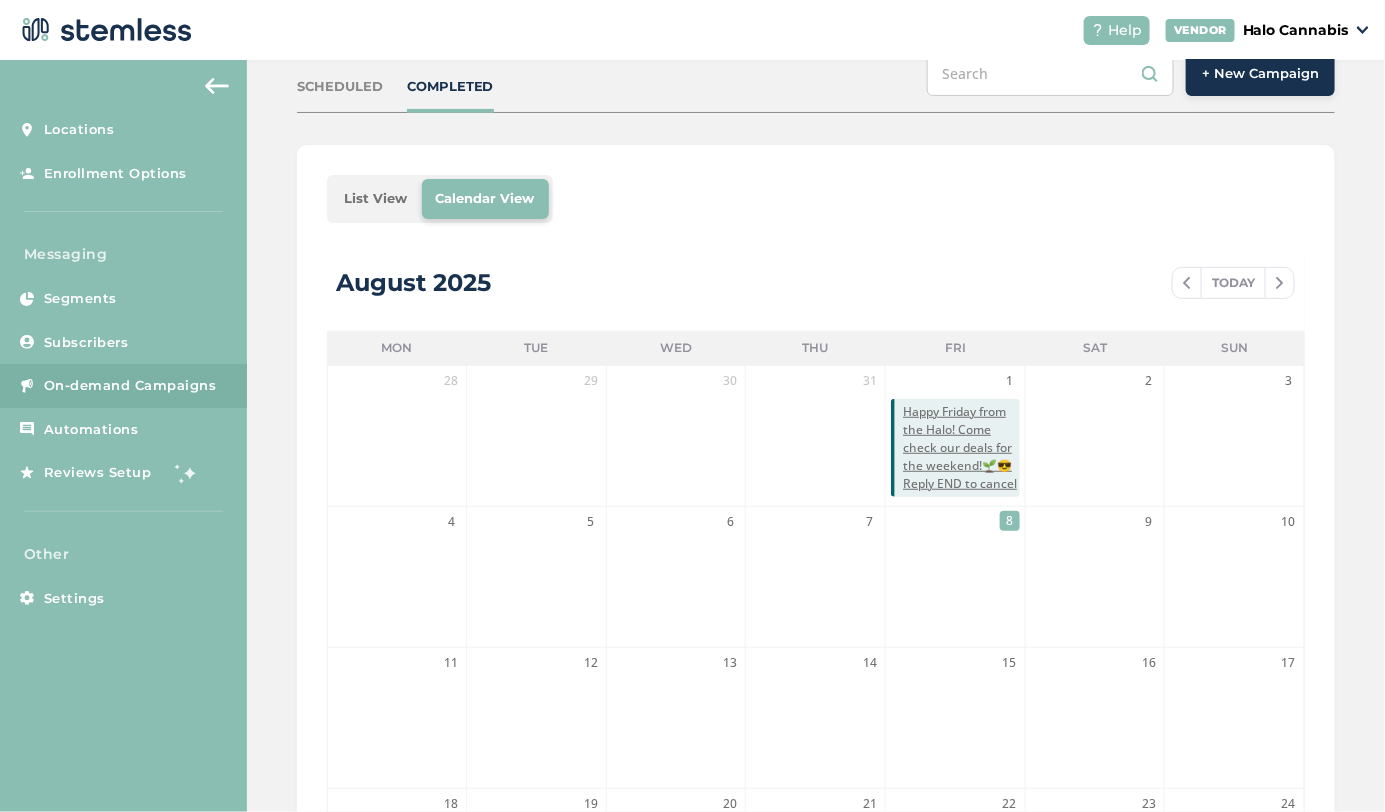 scroll, scrollTop: 32, scrollLeft: 0, axis: vertical 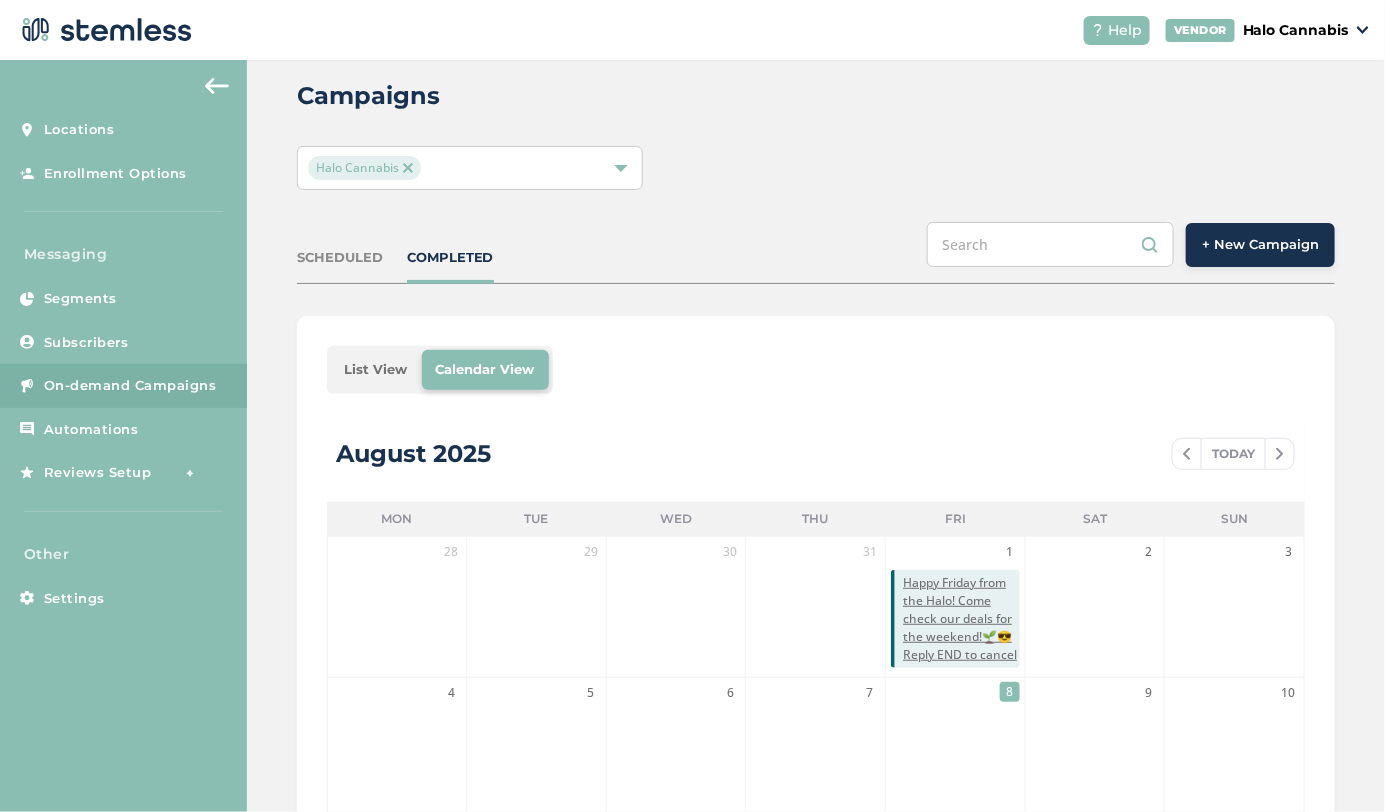 click on "+ New Campaign" at bounding box center [1260, 245] 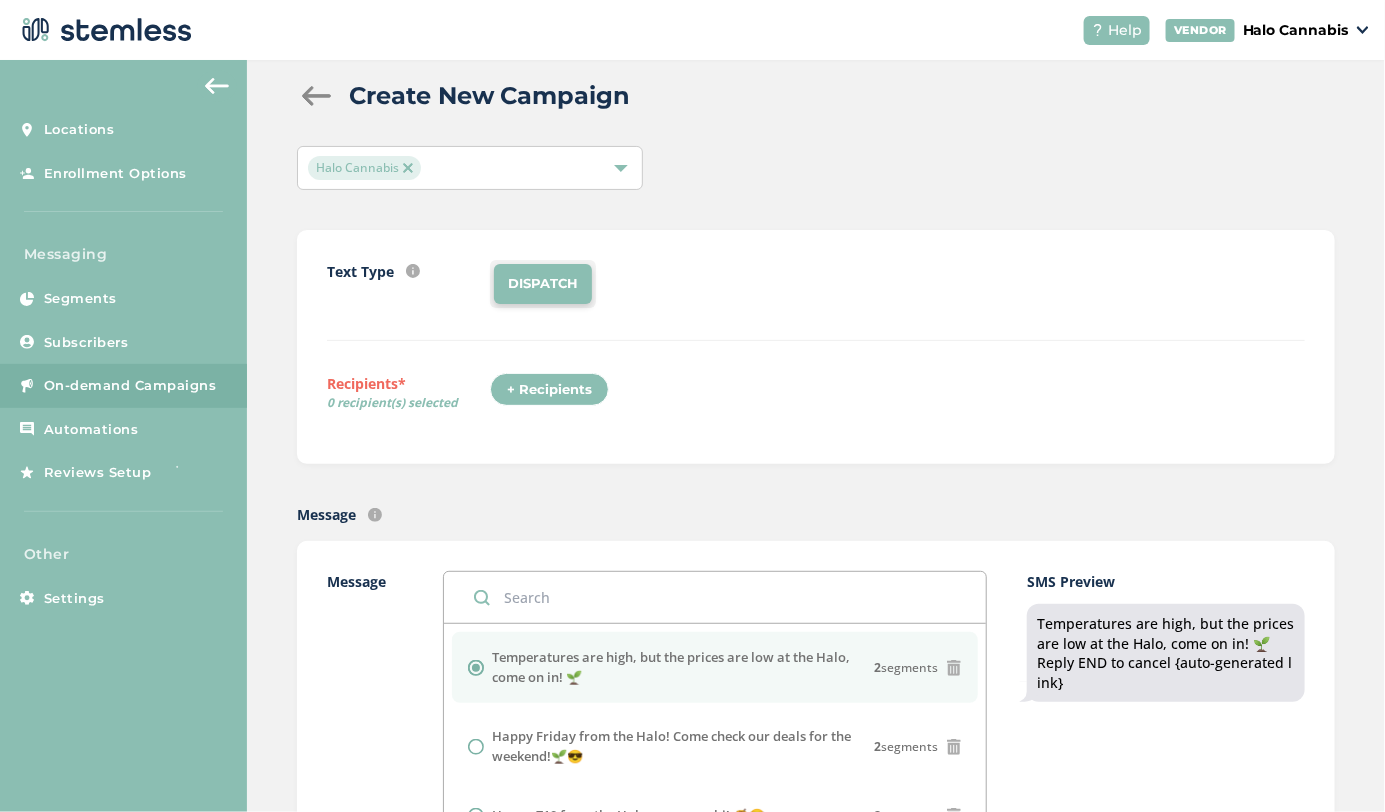 click on "+ Recipients" at bounding box center [549, 390] 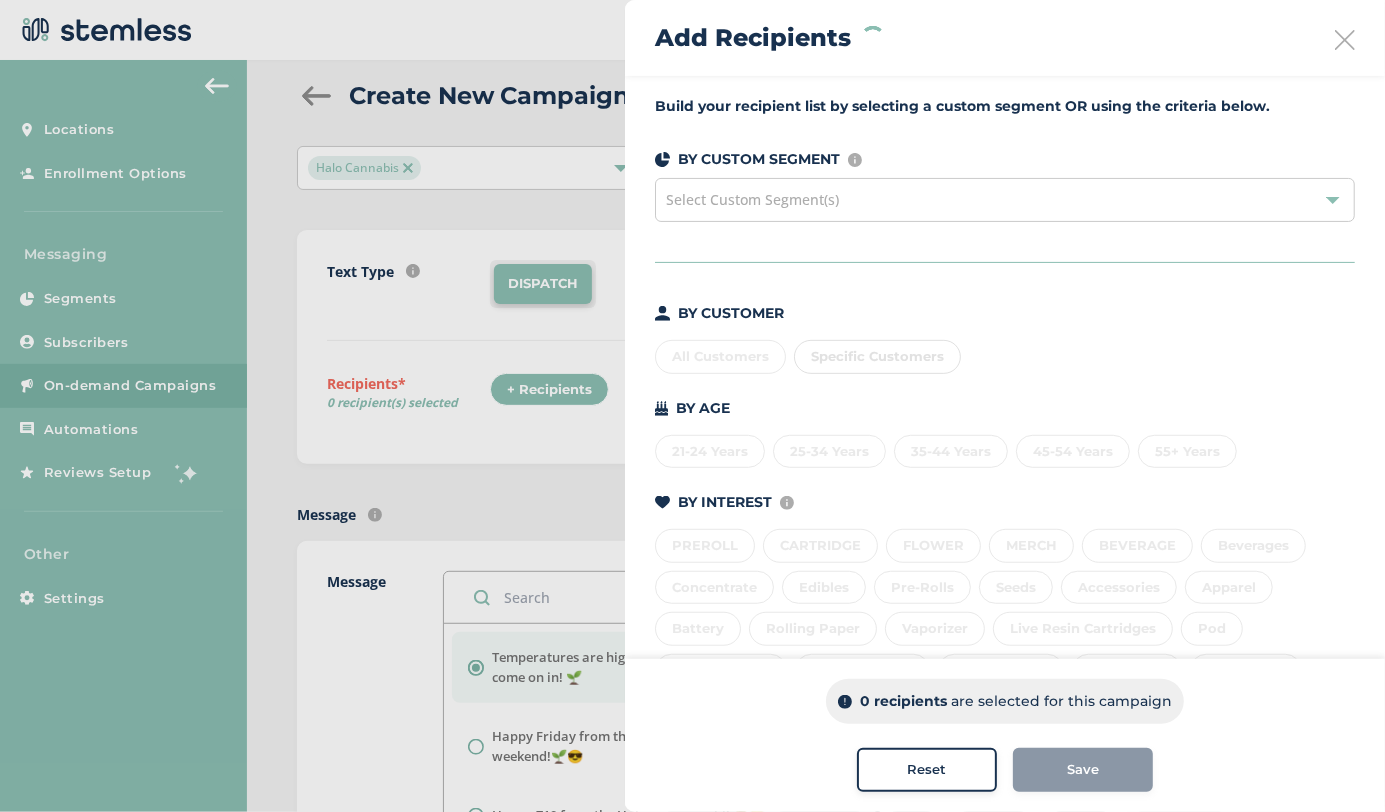 click on "All Customers  Specific Customers" at bounding box center (1005, 353) 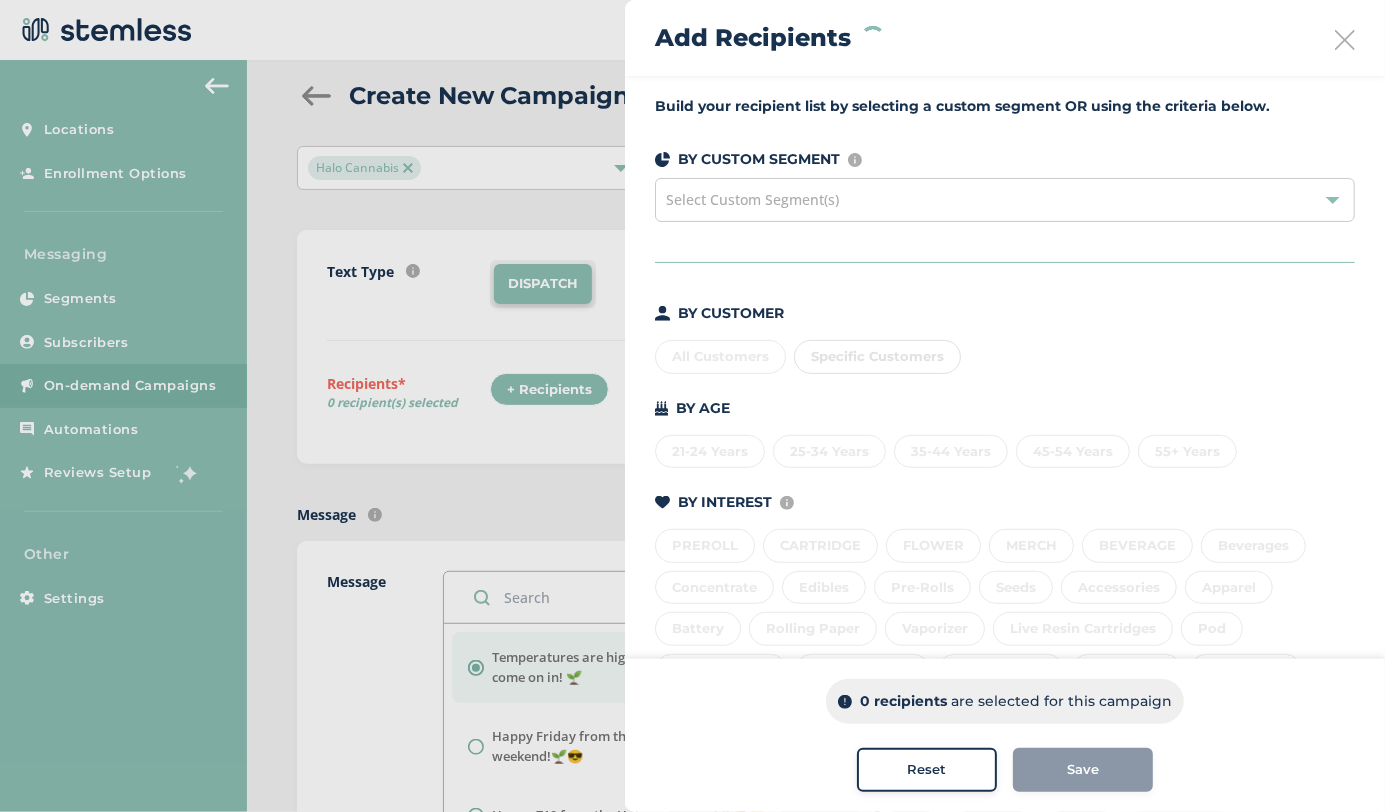 click on "All Customers  Specific Customers" at bounding box center (1005, 353) 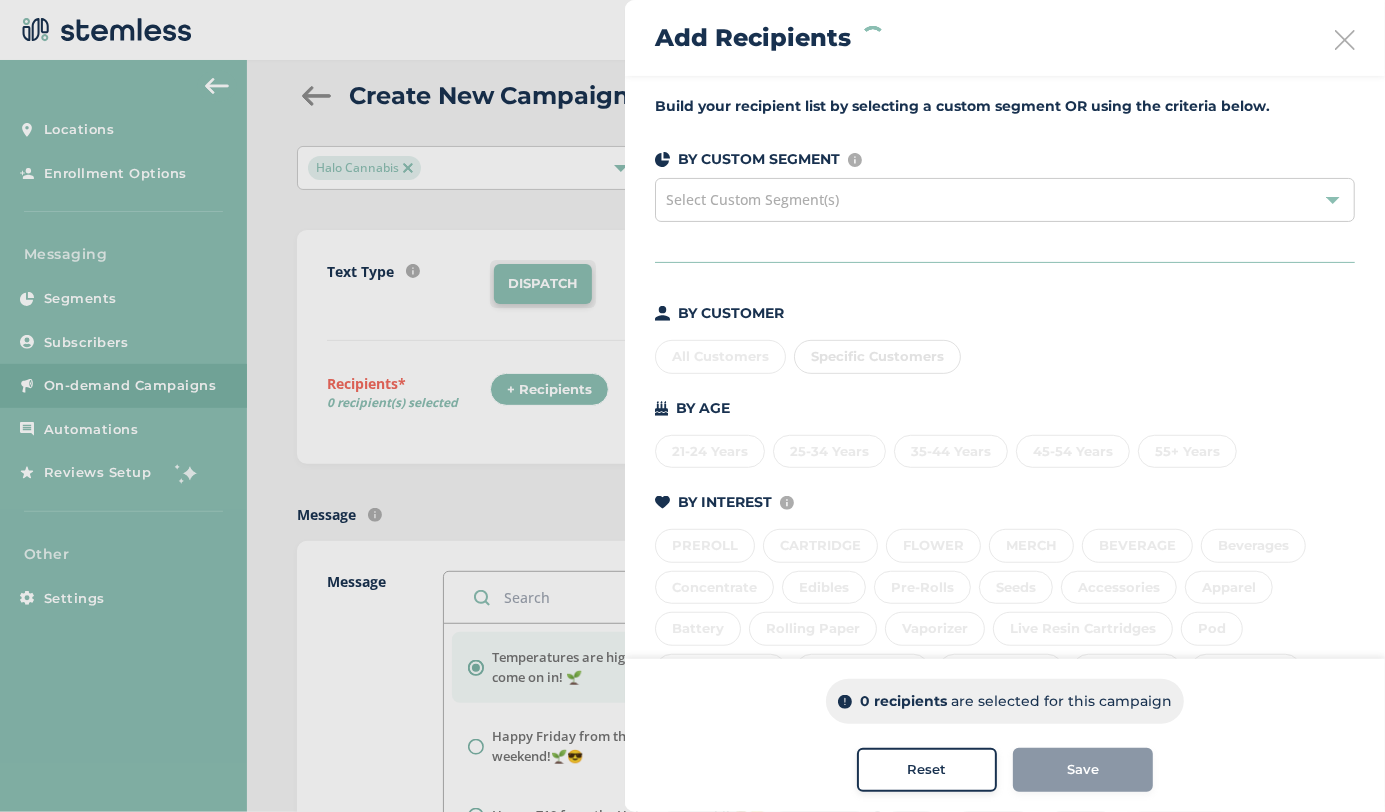 click on "All Customers  Specific Customers" at bounding box center [1005, 353] 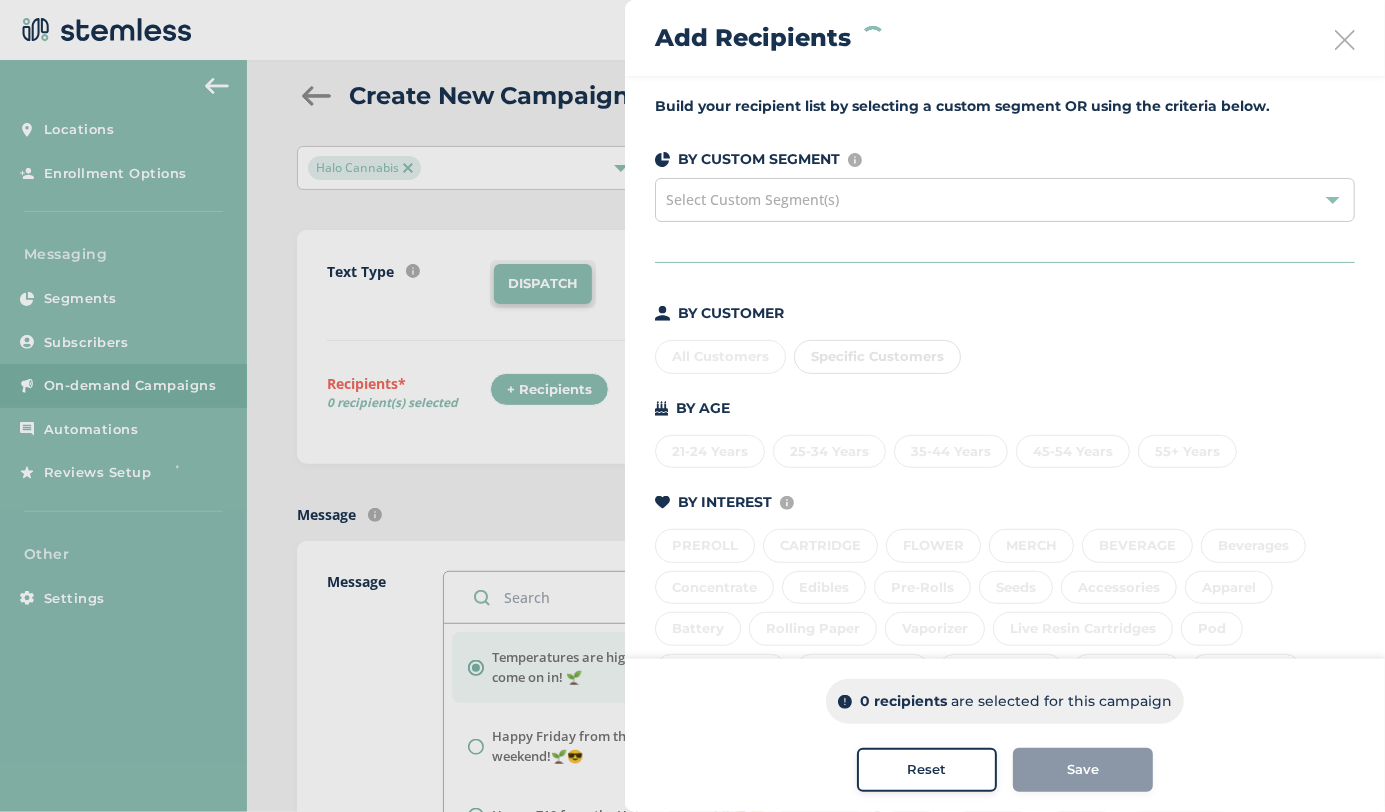 click on "Select Custom Segment(s)" at bounding box center [1005, 200] 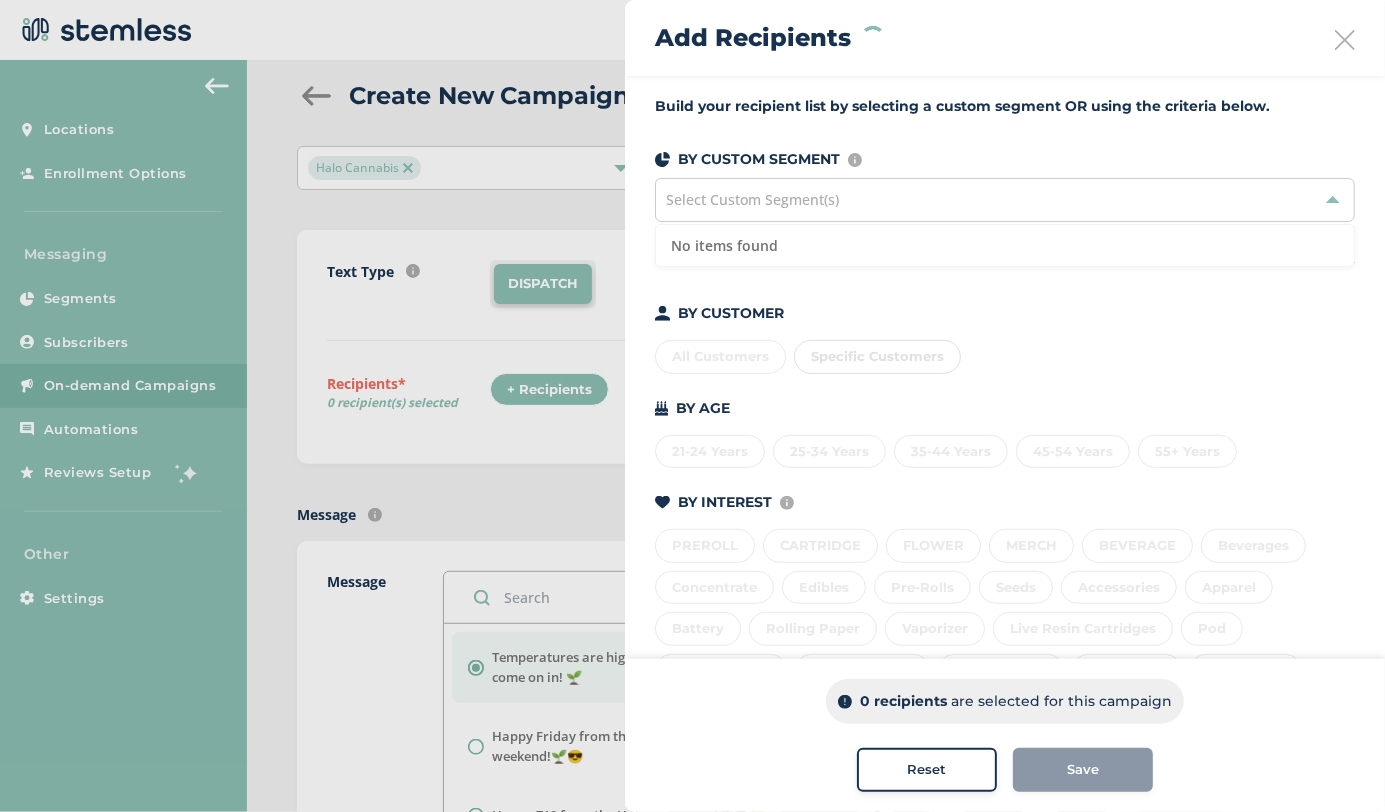 click on "Build your recipient list by selecting a custom segment OR using the criteria below.  BY CUSTOM SEGMENT  Custom segments are user-defined subscriber lists  that you can upload or create  here . Select Custom Segment(s)  No items found   BY CUSTOMER   All Customers  Specific Customers  BY AGE   21-24 Years   25-34 Years   35-44 Years   45-54 Years   55+ Years   BY INTEREST  Displays Stemless categories defined in the  Category Mapping tab of your Location Profile  PREROLL   CARTRIDGE   FLOWER   MERCH   BEVERAGE   Beverages   Concentrate   Edibles   Pre-Rolls   Seeds   Accessories   Apparel   Battery   Rolling Paper   Vaporizer   Live Resin Cartridges   Pod   Gummy - CBD   Tincture - CBD   Topical - CBD   Disposable   iLAVA Gold   iLAVA Molecular Disposable   Baked Good   Chew   Gummy   Badder   Batter   Crumble   Cured Resin   Diamonds   Hash Rosin   iLAVA Magma   Live Resin   Live Rosin   RSO   Shatter   Sugar   Sugar Wax   Mid Flower   Pre-Pack   Top Flower   Value Flower   Infused Preroll   Infused" at bounding box center [1005, 596] 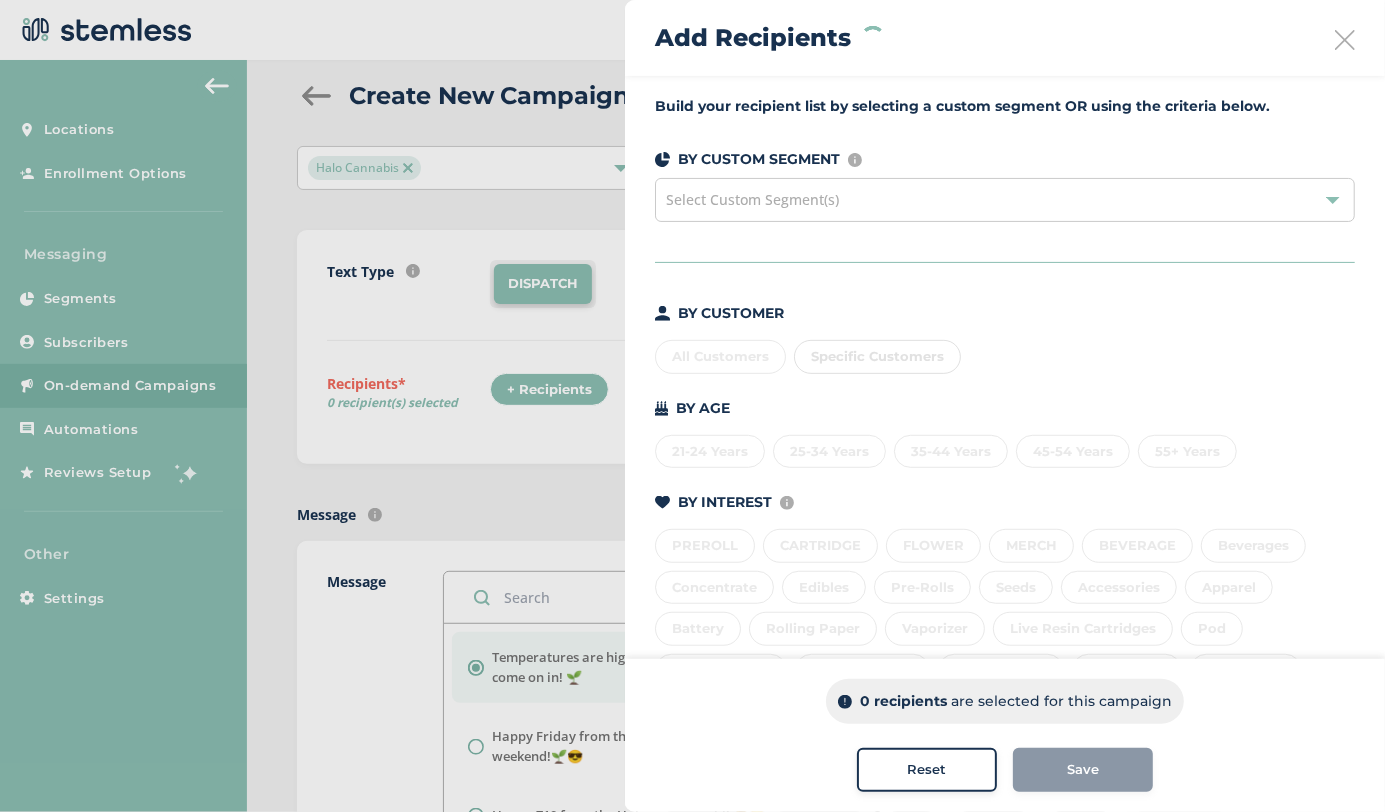 click on "All Customers  Specific Customers" at bounding box center [1005, 353] 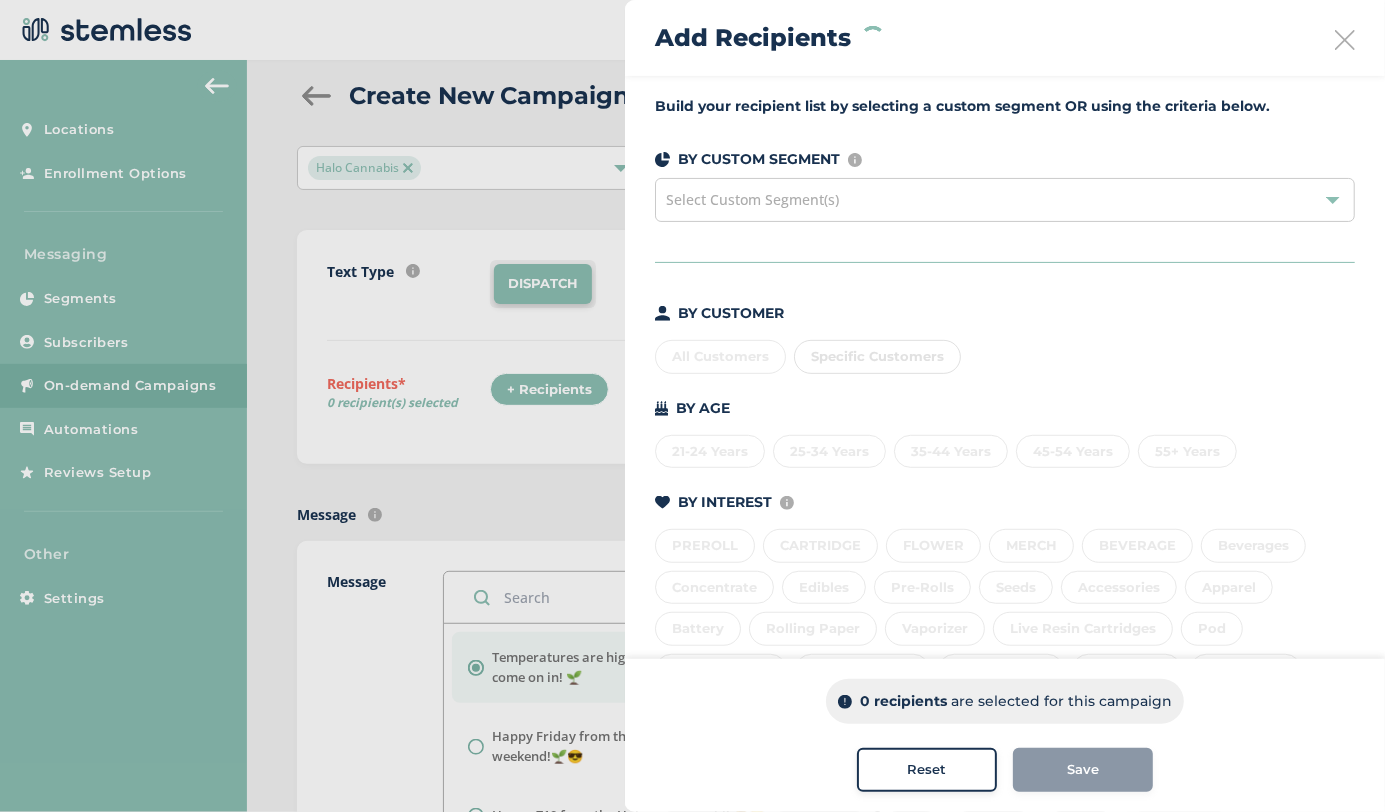 click on "All Customers  Specific Customers" at bounding box center [1005, 353] 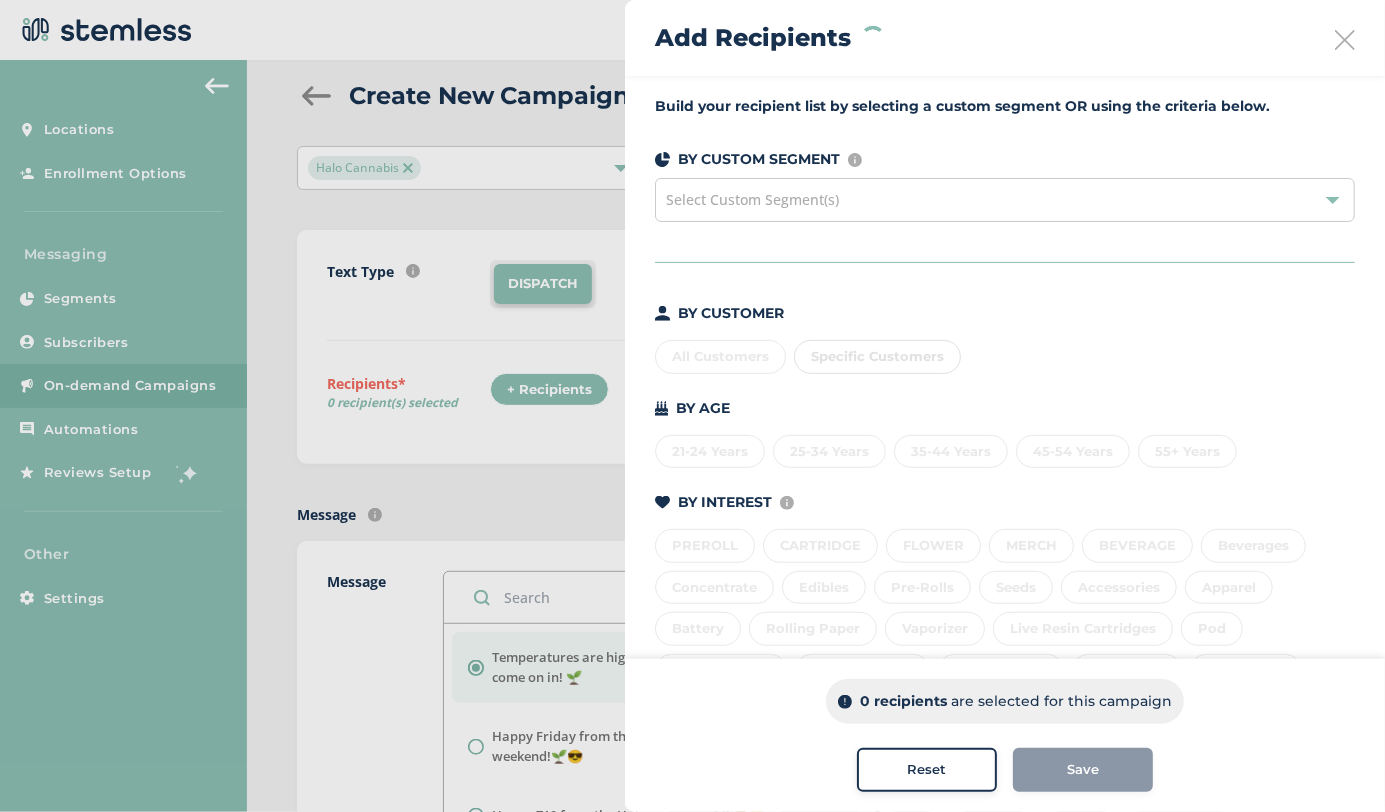 click on "Select Custom Segment(s)" at bounding box center (752, 199) 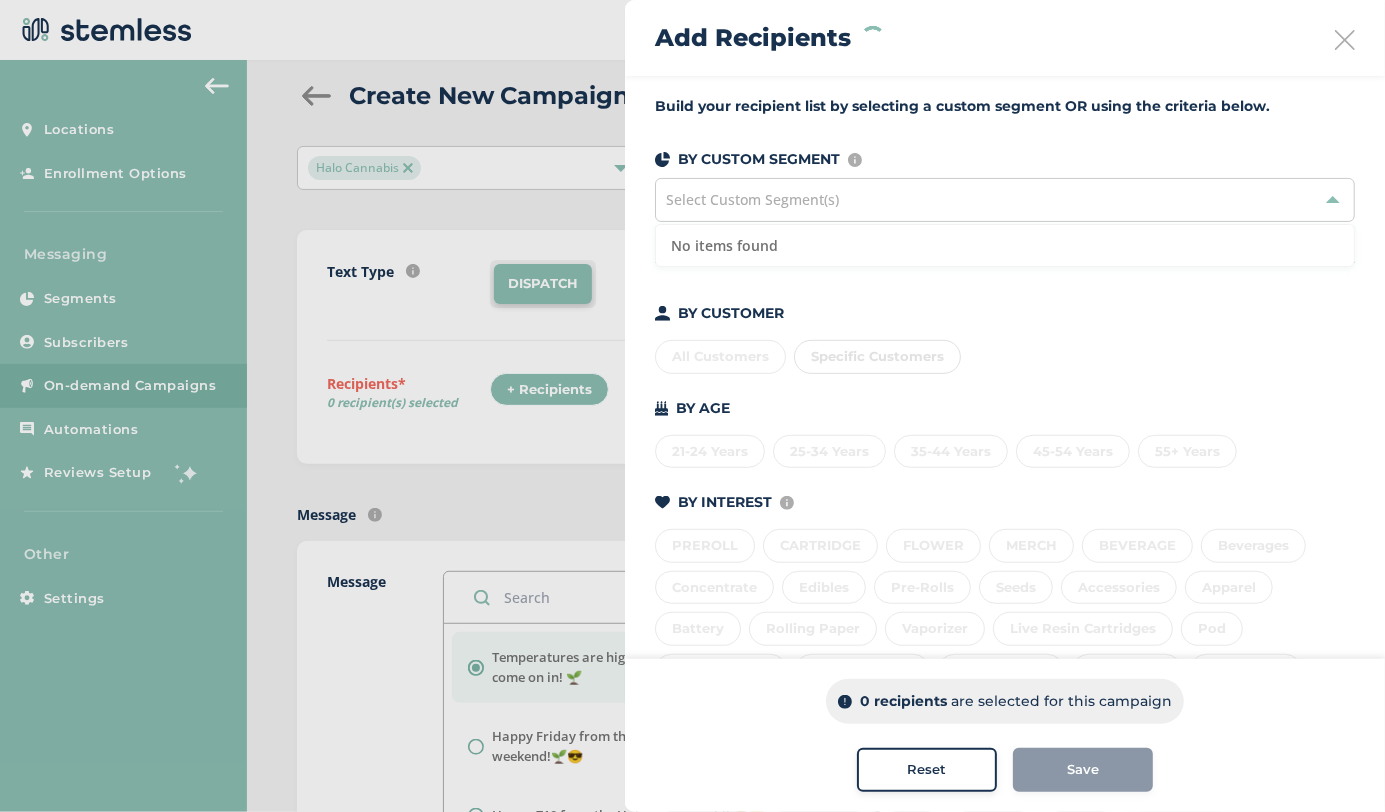 click at bounding box center (1345, 40) 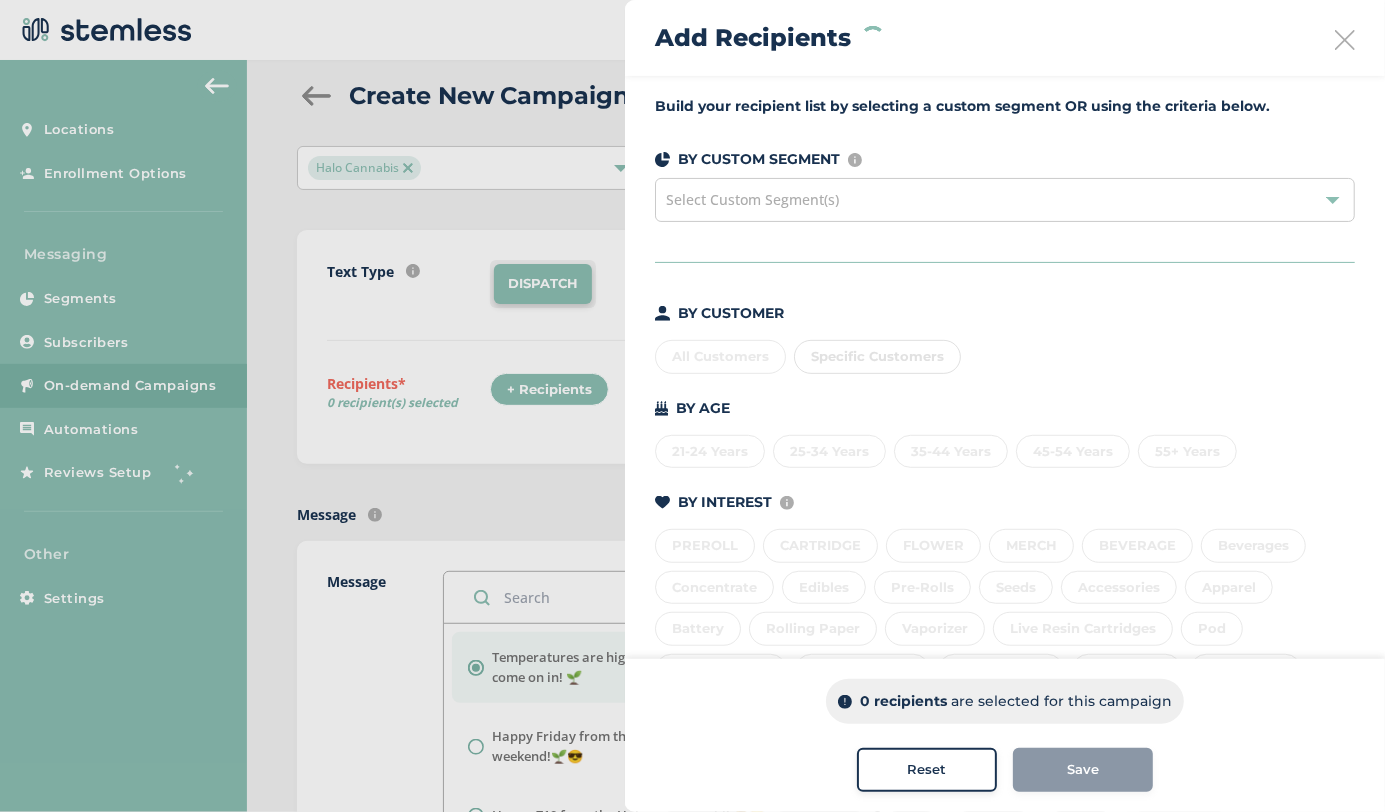 click at bounding box center [1345, 40] 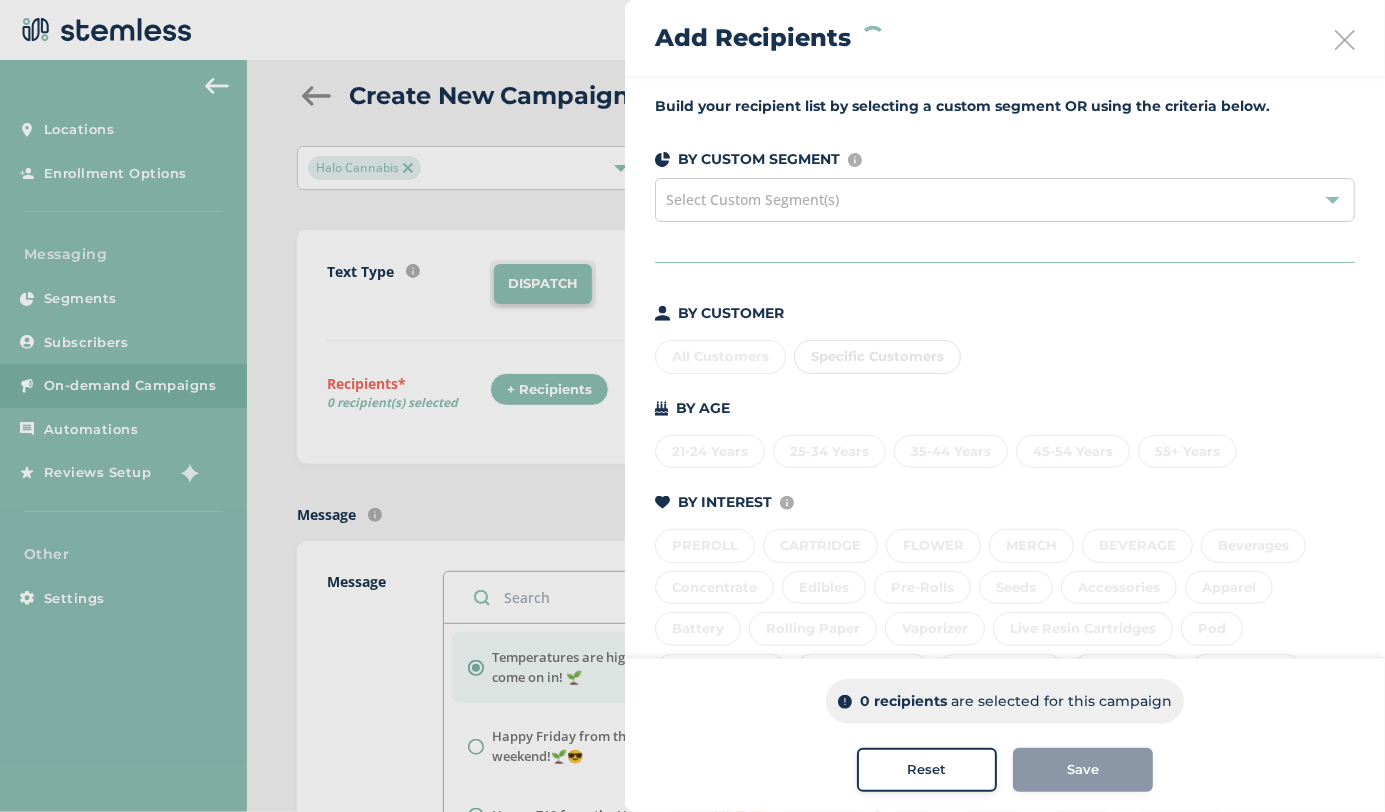 click at bounding box center (1345, 40) 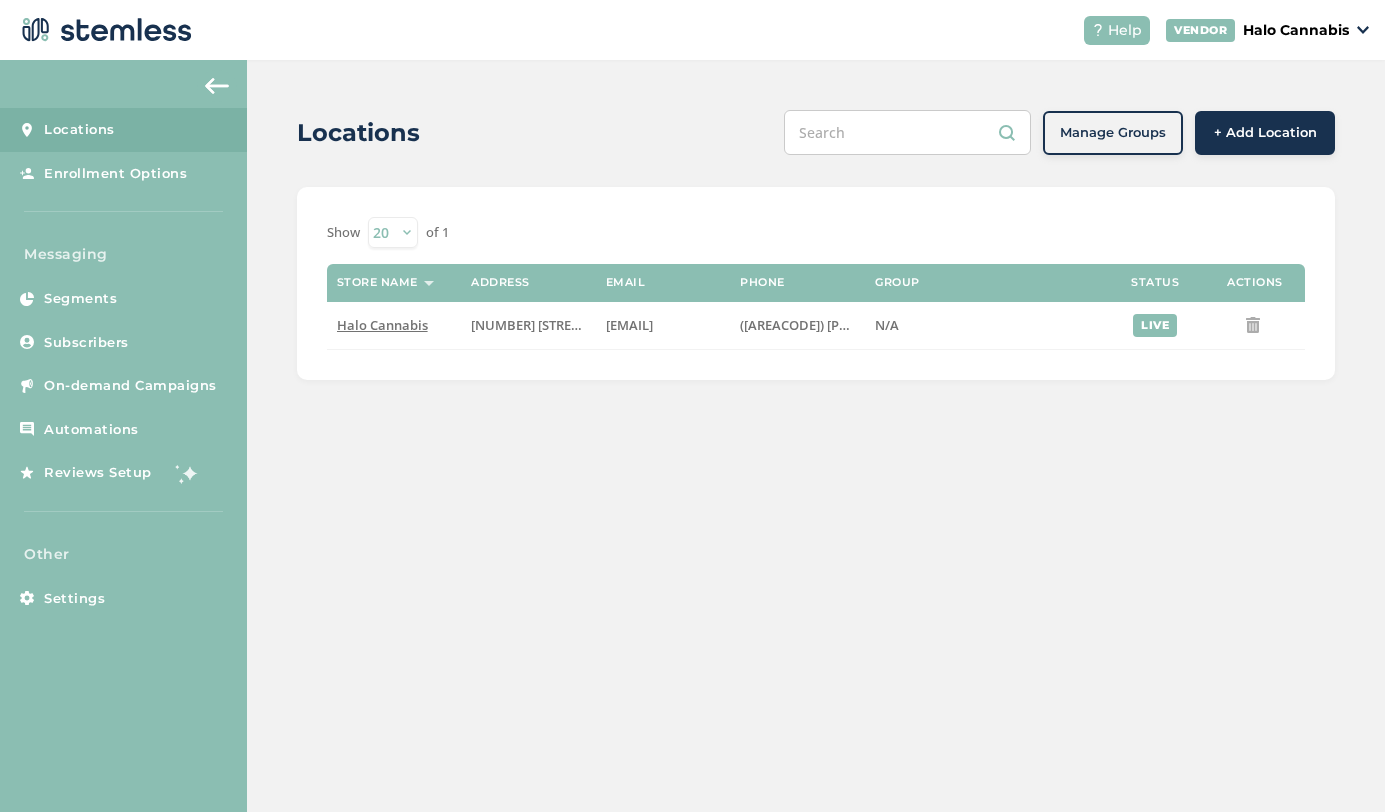 scroll, scrollTop: 0, scrollLeft: 0, axis: both 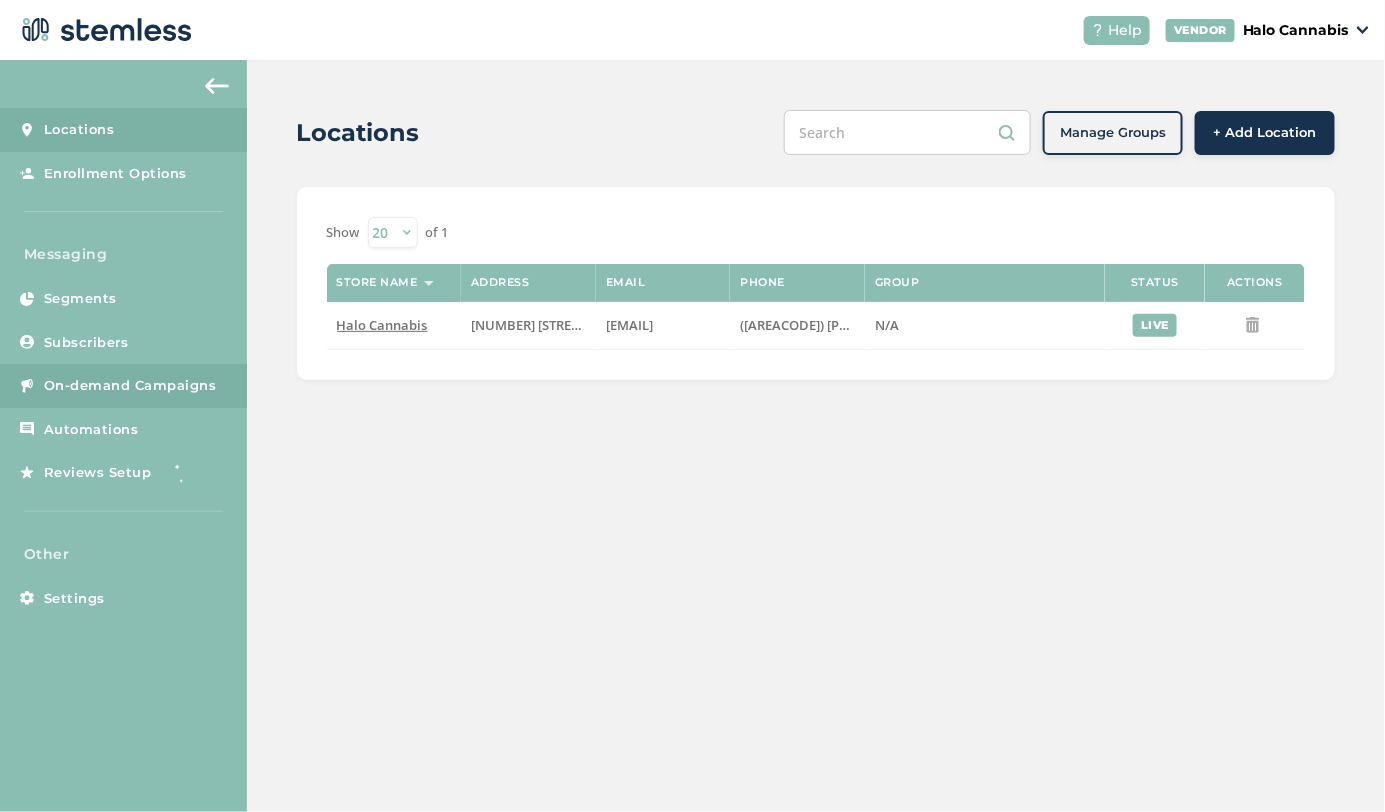 click on "On-demand Campaigns" at bounding box center [123, 386] 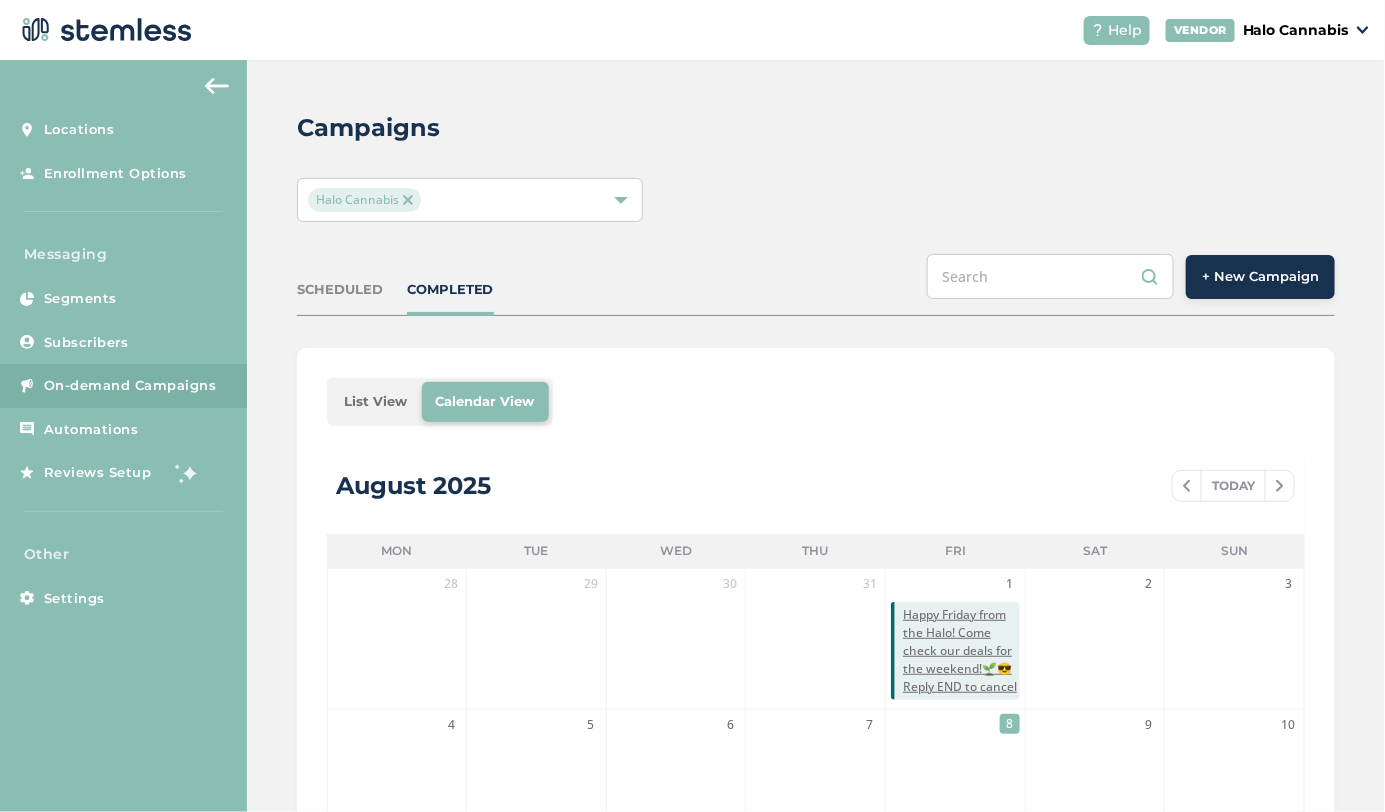 click on "+ New Campaign" at bounding box center [1260, 277] 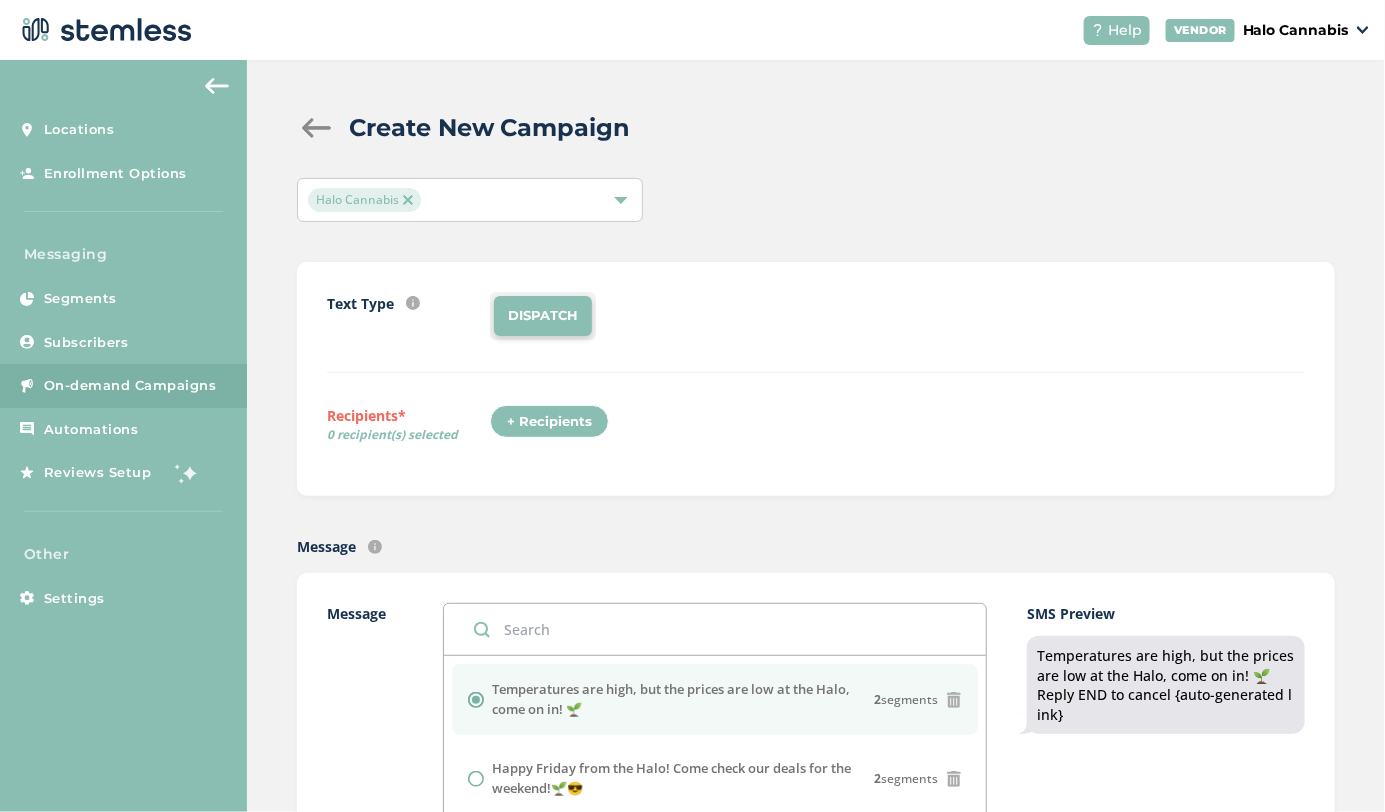 click on "DISPATCH" at bounding box center [543, 316] 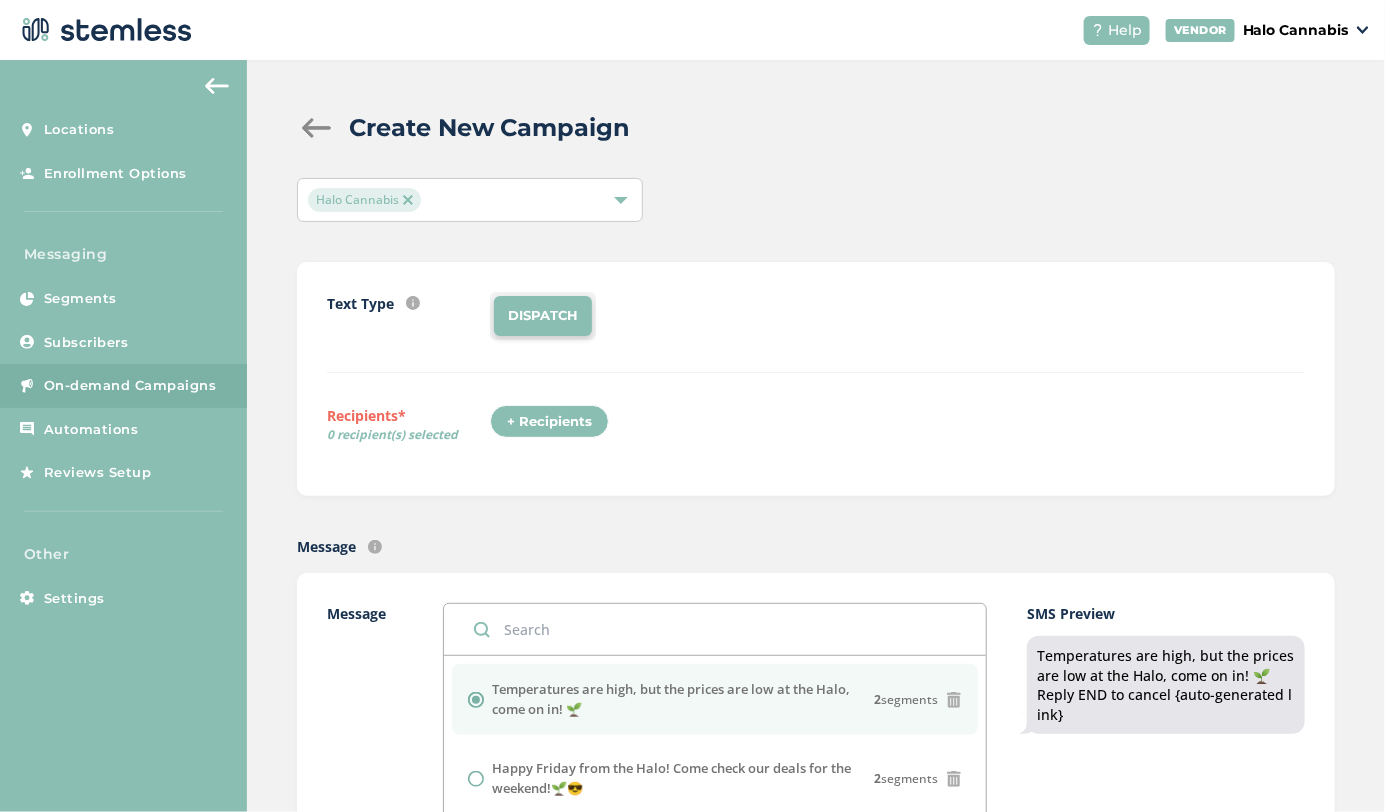 click on "DISPATCH" at bounding box center [543, 316] 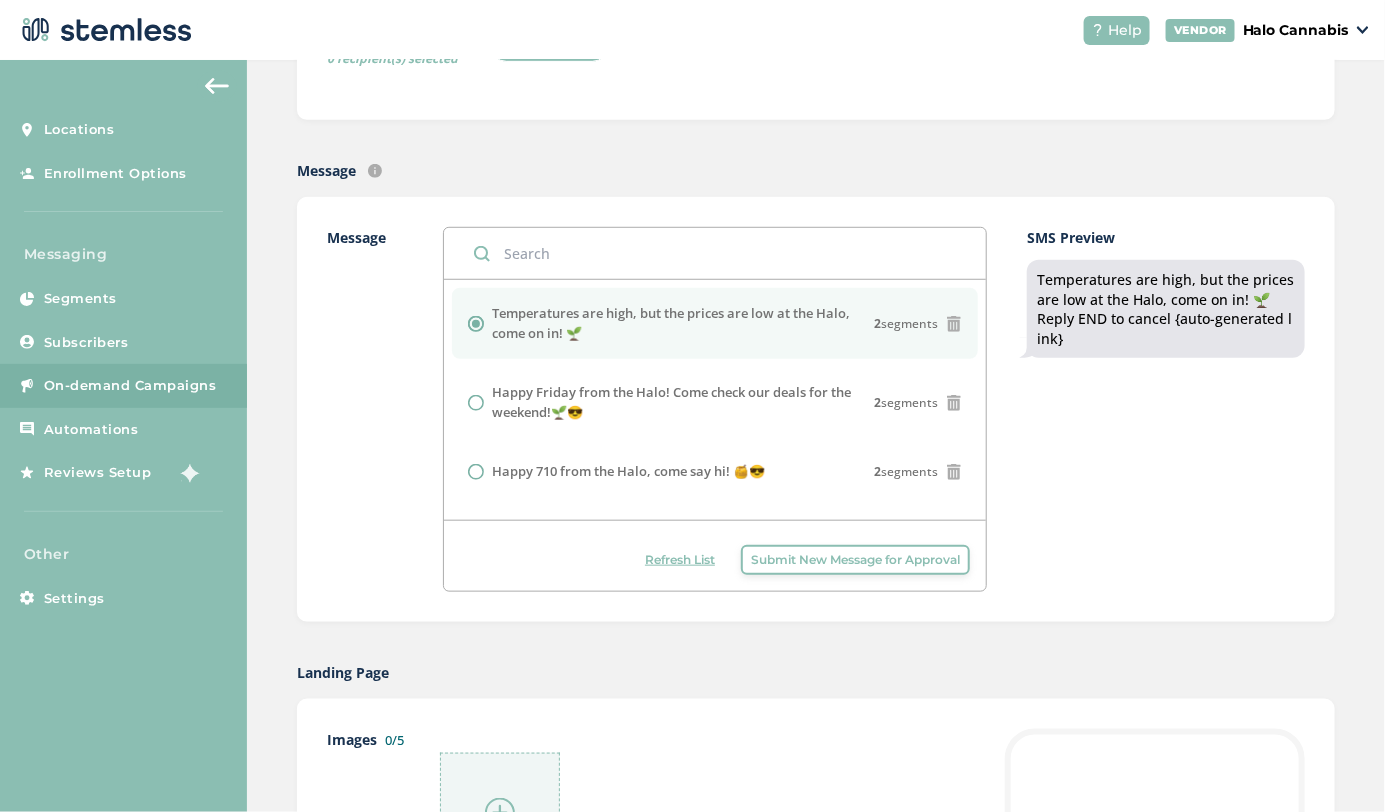 scroll, scrollTop: 415, scrollLeft: 0, axis: vertical 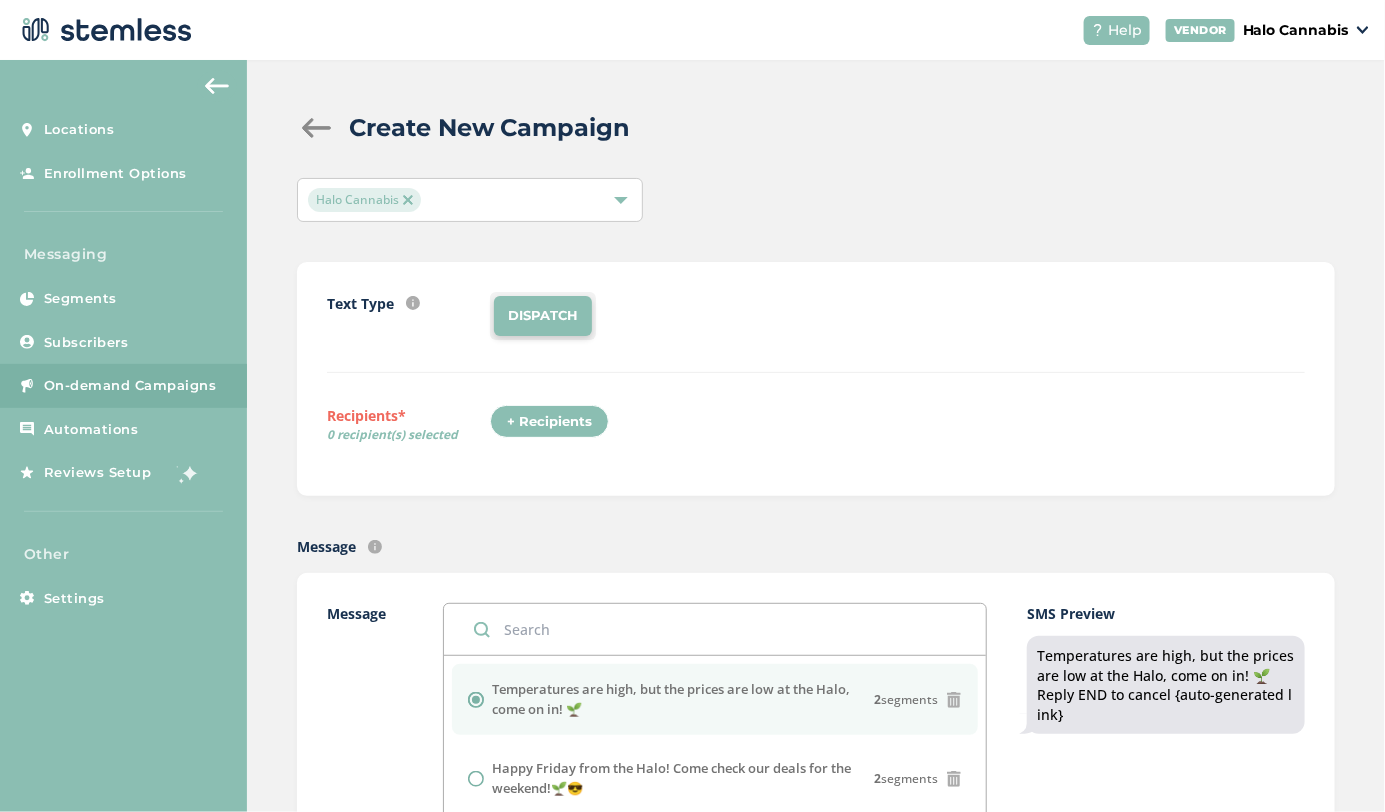 click on "DISPATCH" at bounding box center [543, 316] 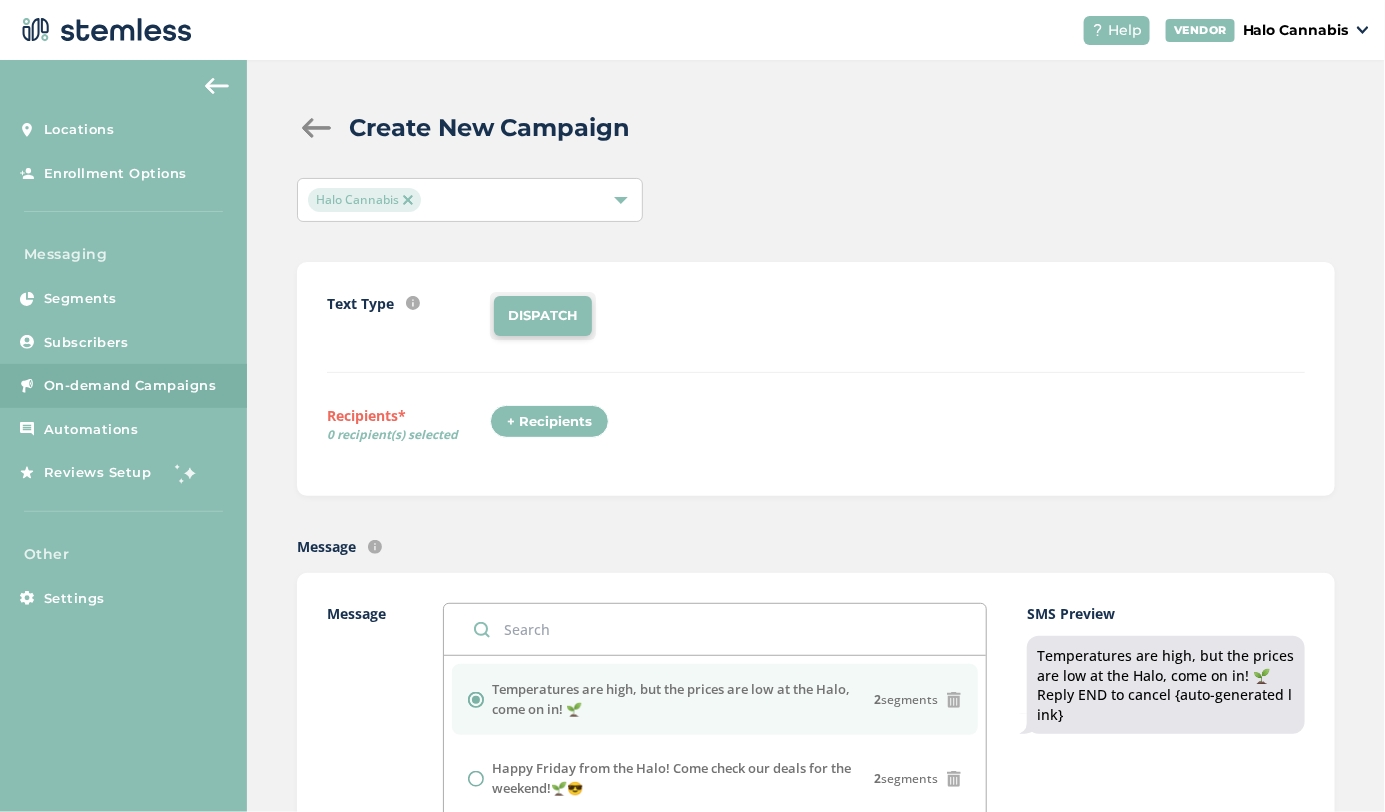 click on "+ Recipients" at bounding box center [549, 422] 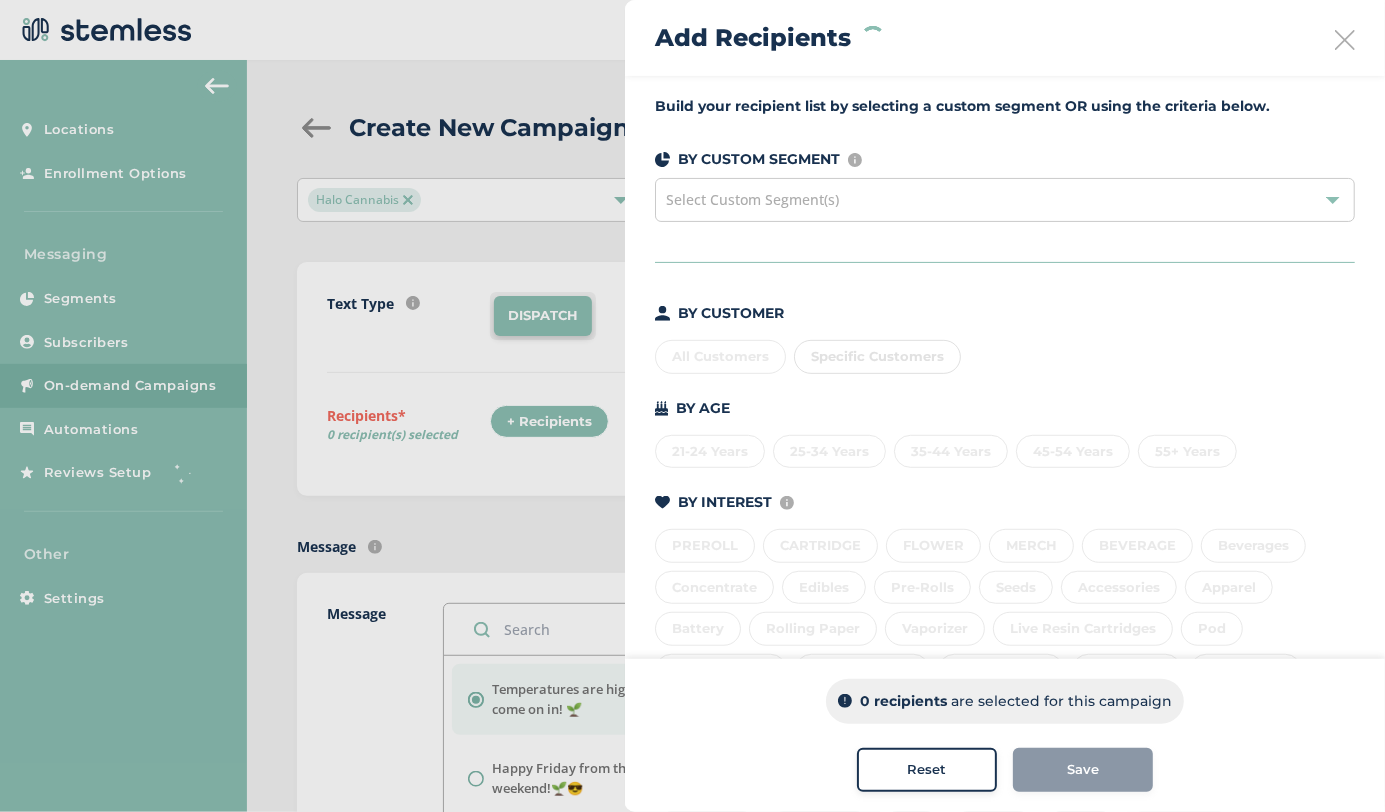 click on "All Customers  Specific Customers" at bounding box center (1005, 353) 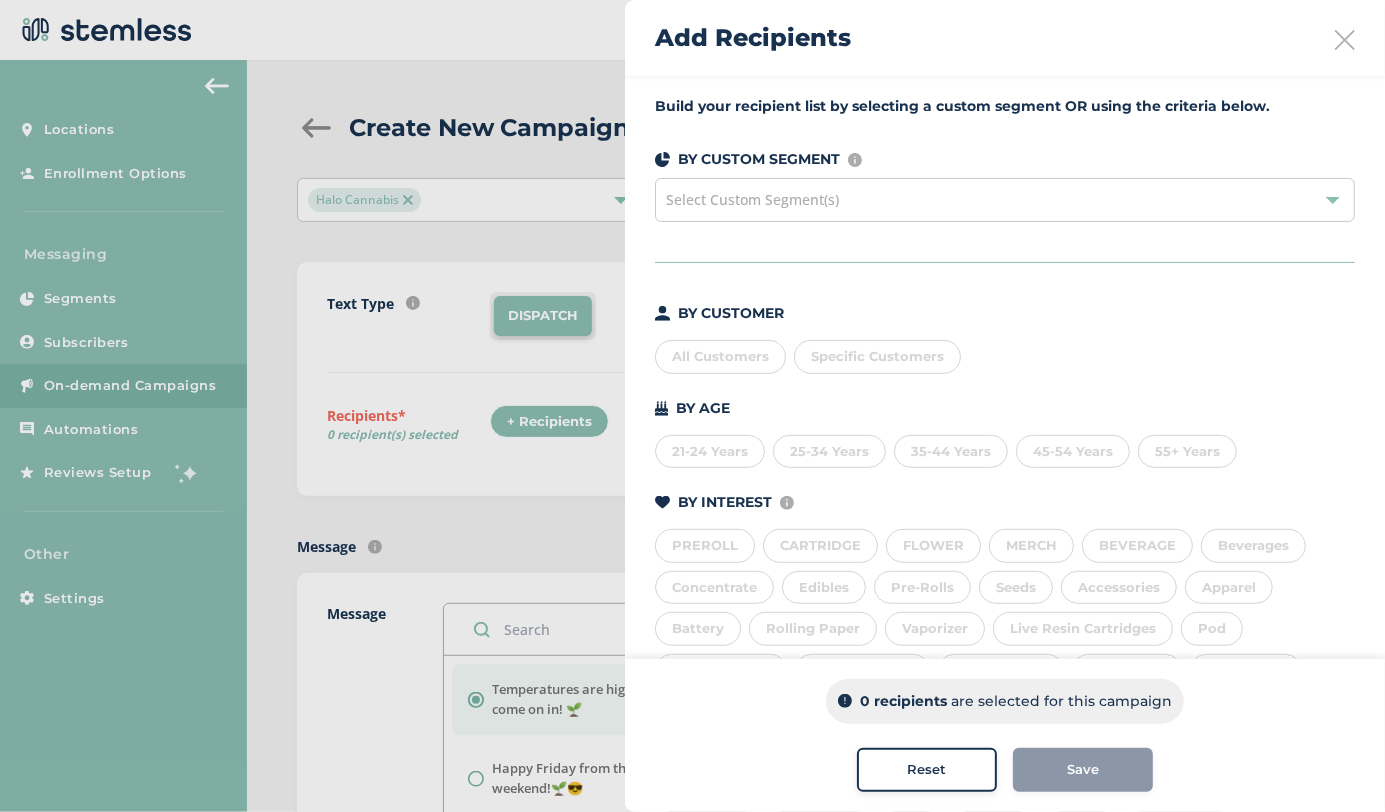 click on "All Customers" at bounding box center [720, 357] 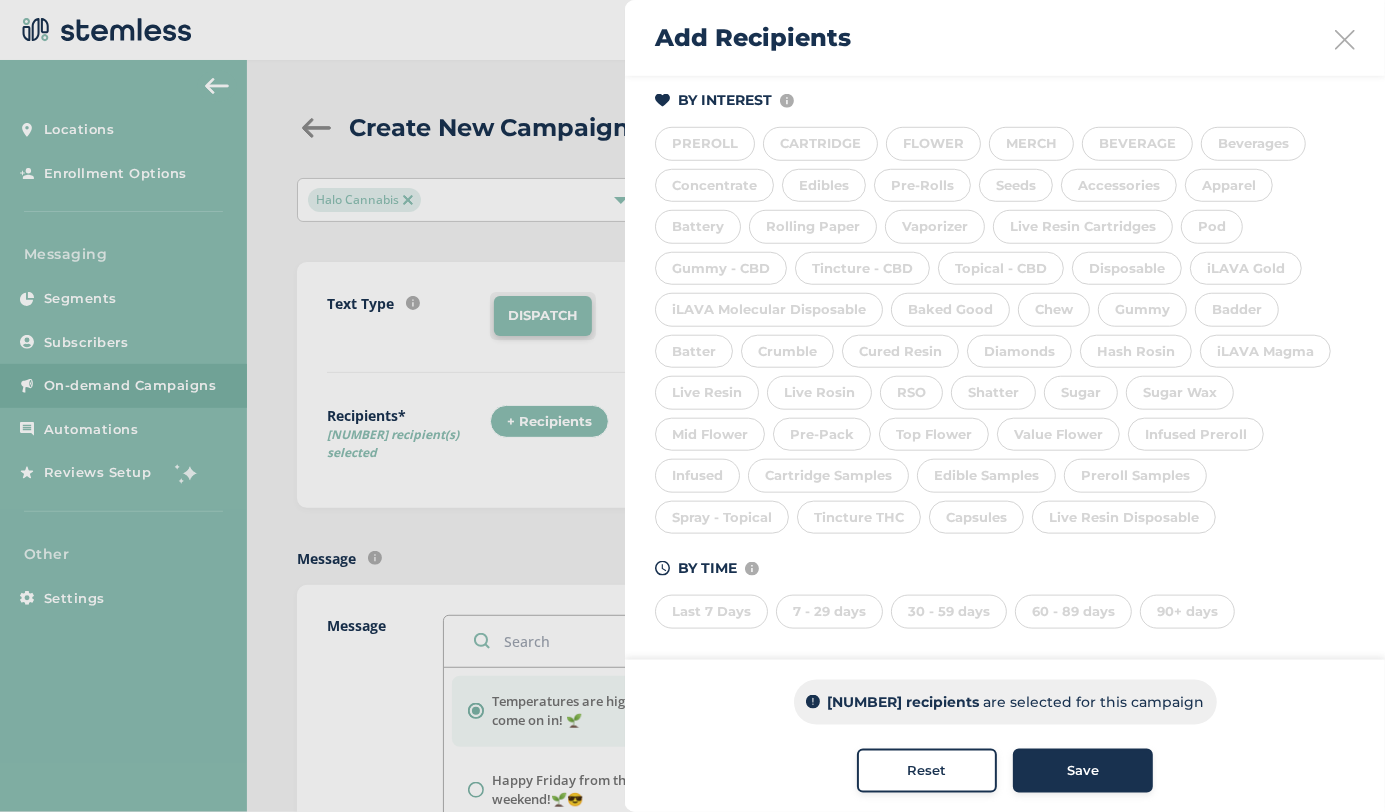 scroll, scrollTop: 0, scrollLeft: 0, axis: both 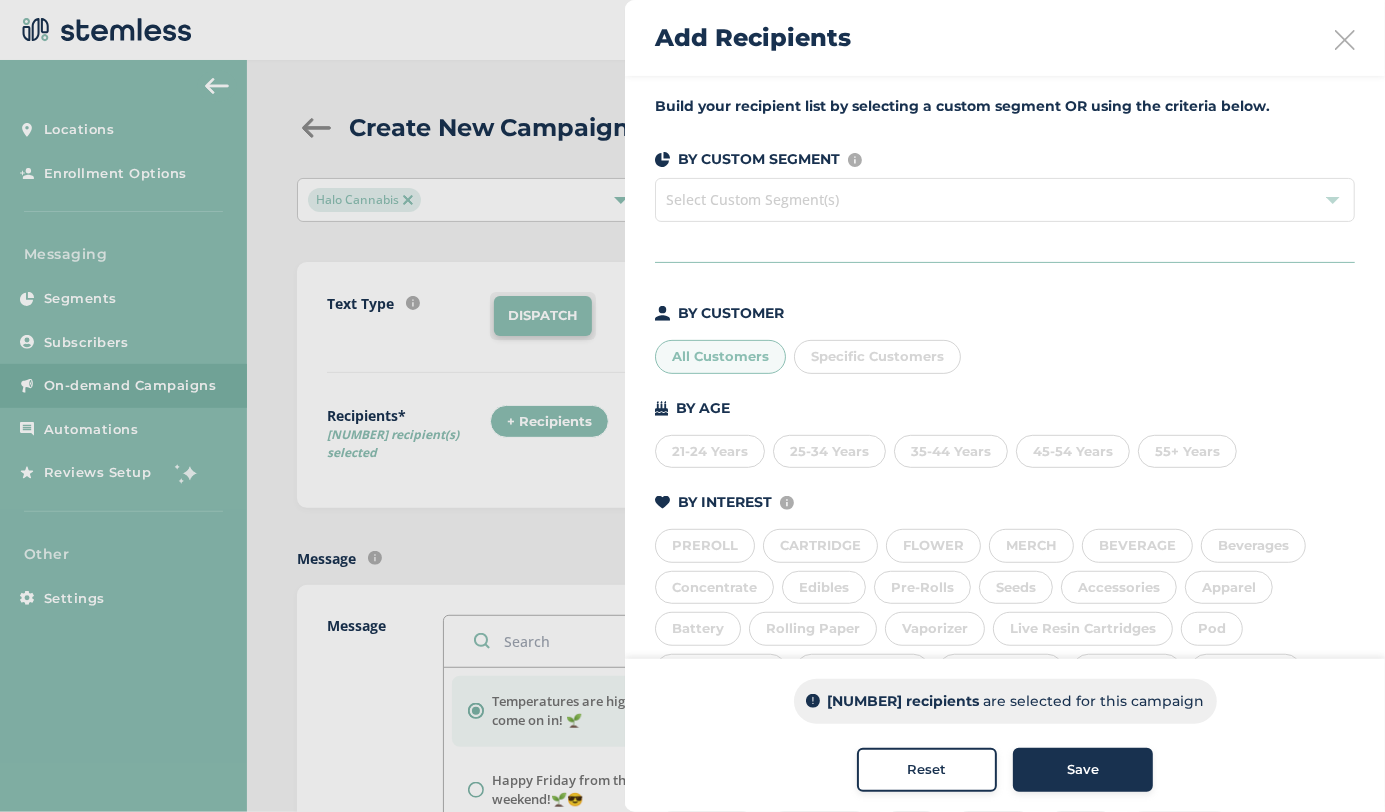 click on "Save" at bounding box center (1083, 770) 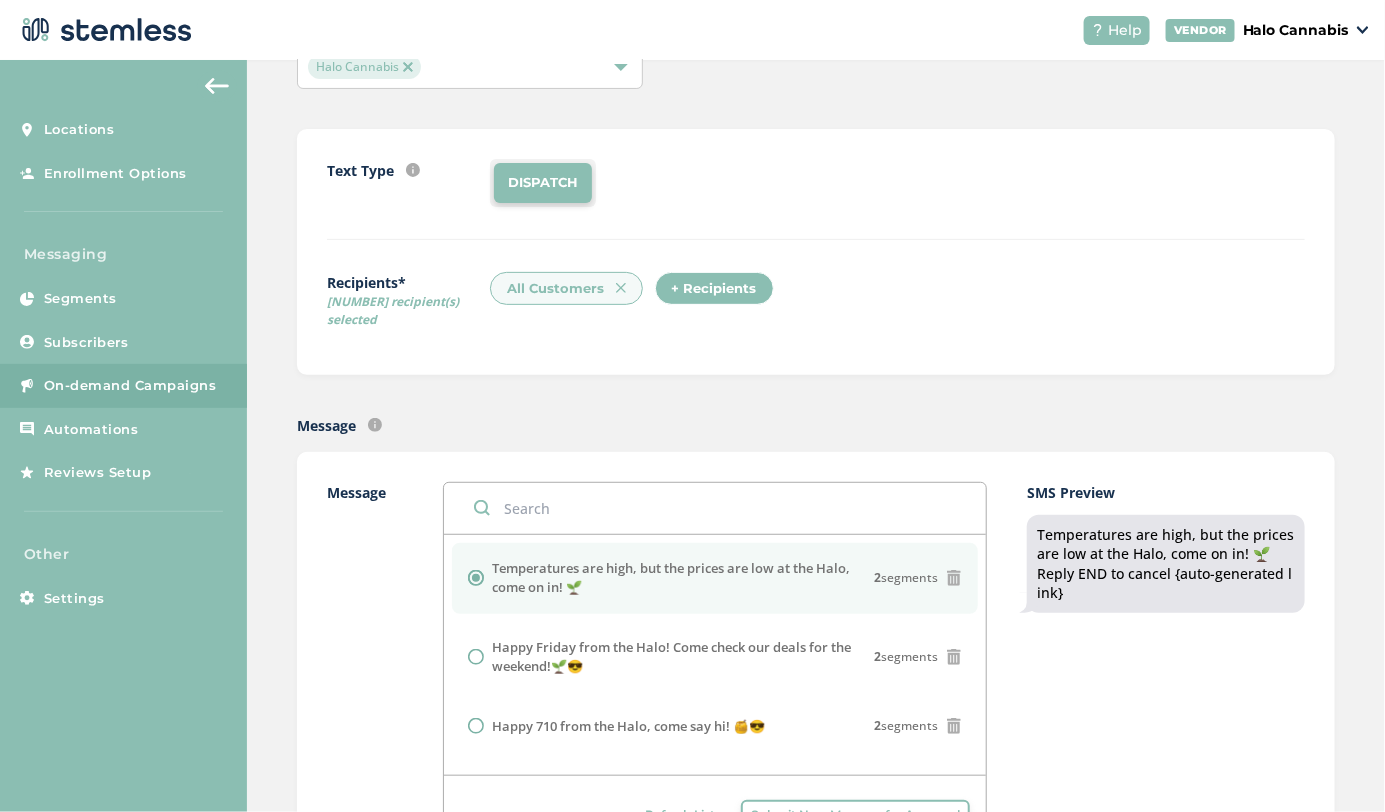 scroll, scrollTop: 433, scrollLeft: 0, axis: vertical 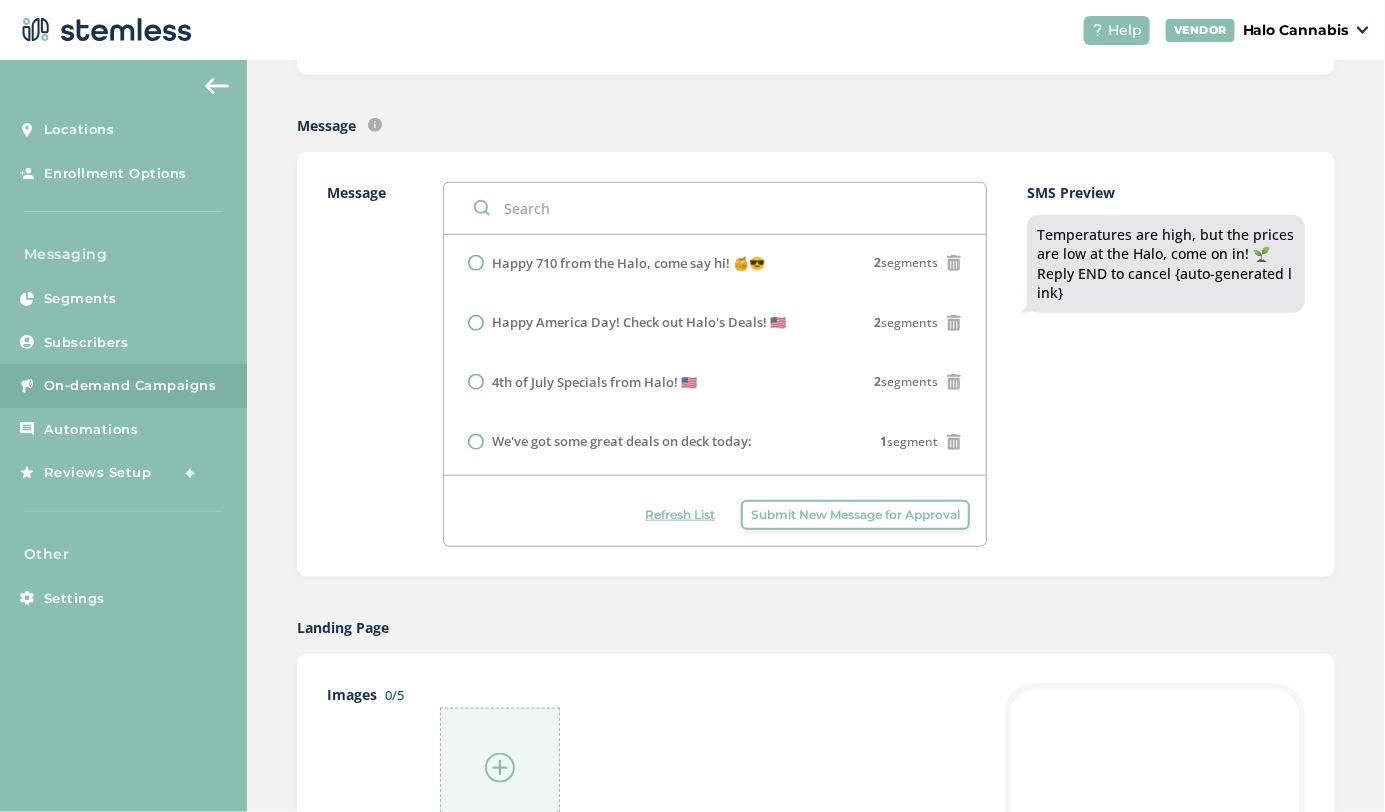 click at bounding box center (500, 768) 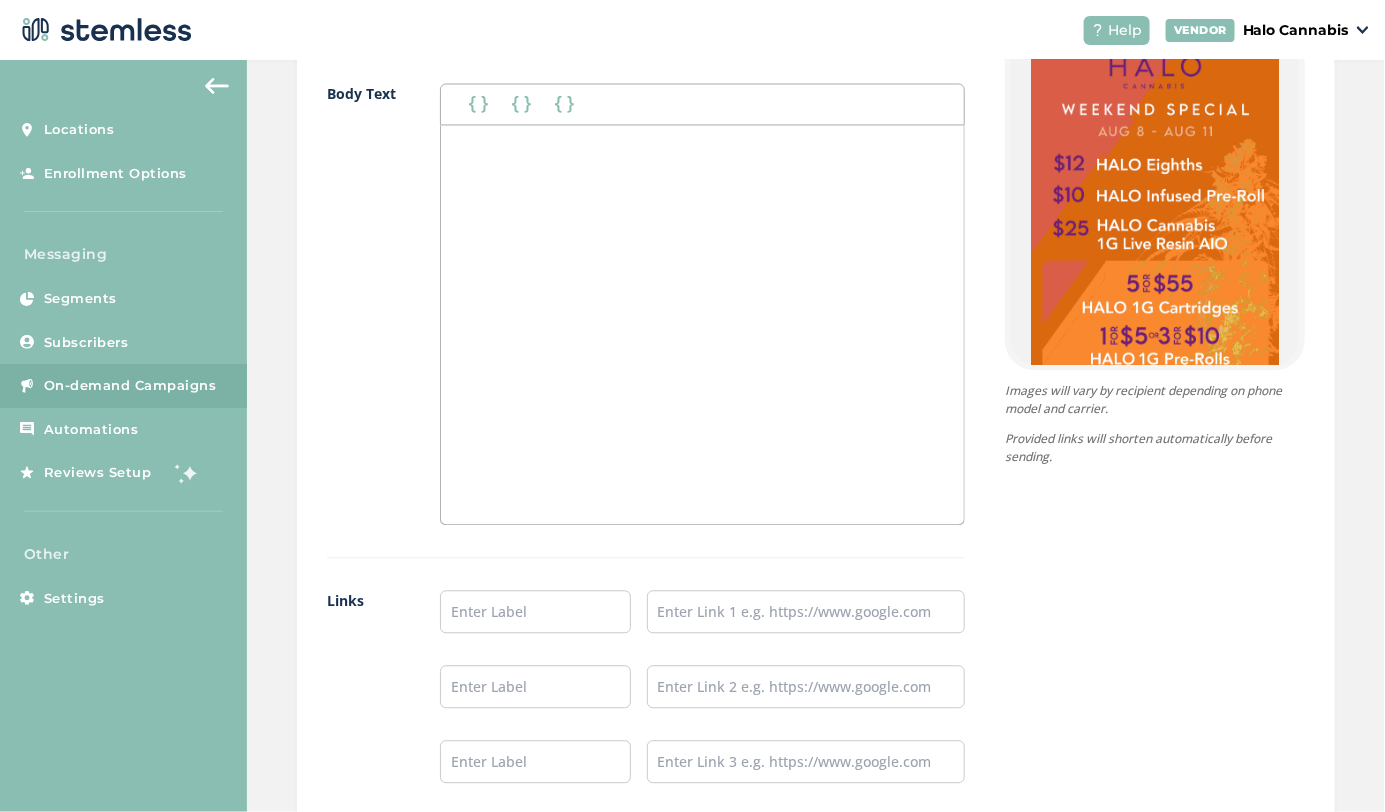 scroll, scrollTop: 940, scrollLeft: 0, axis: vertical 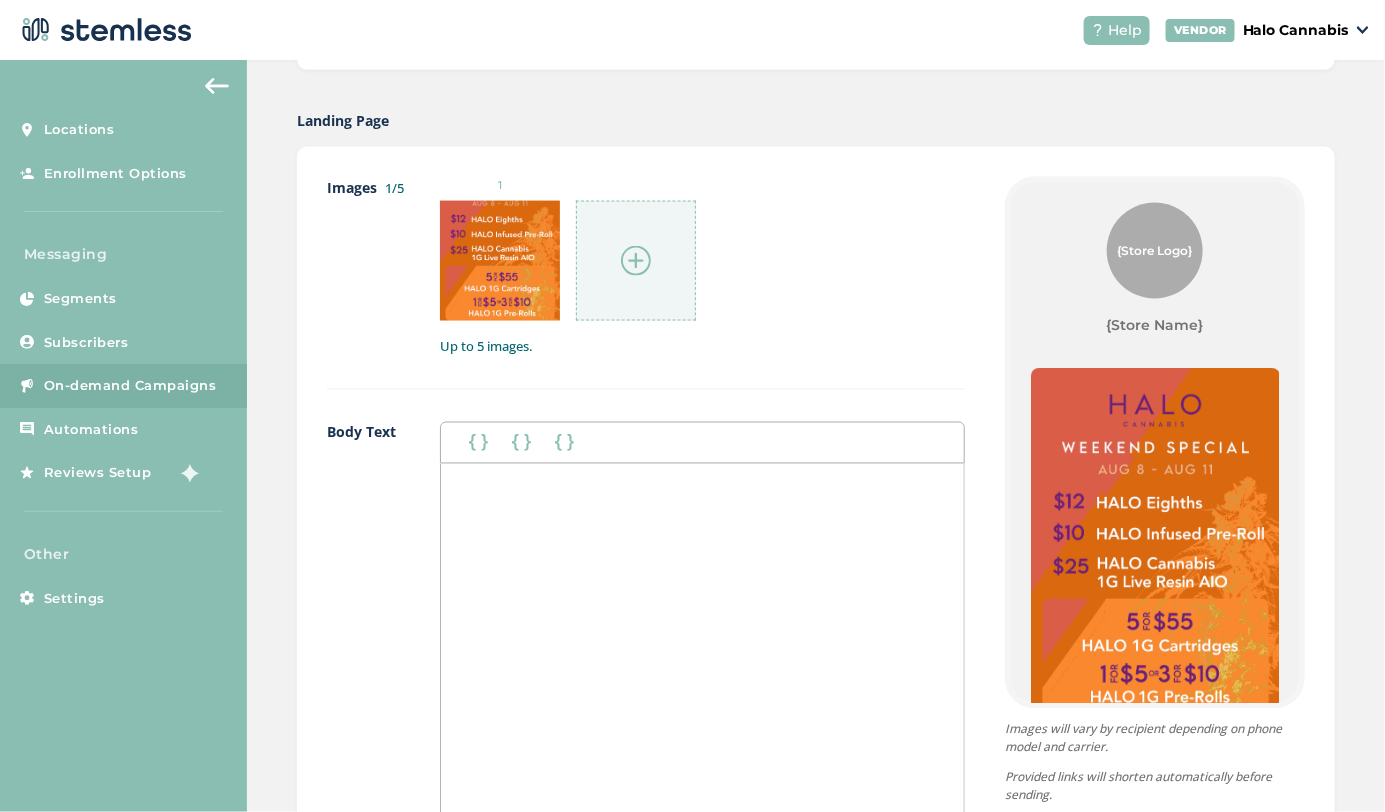 click on "{Store Name}" at bounding box center (1155, 325) 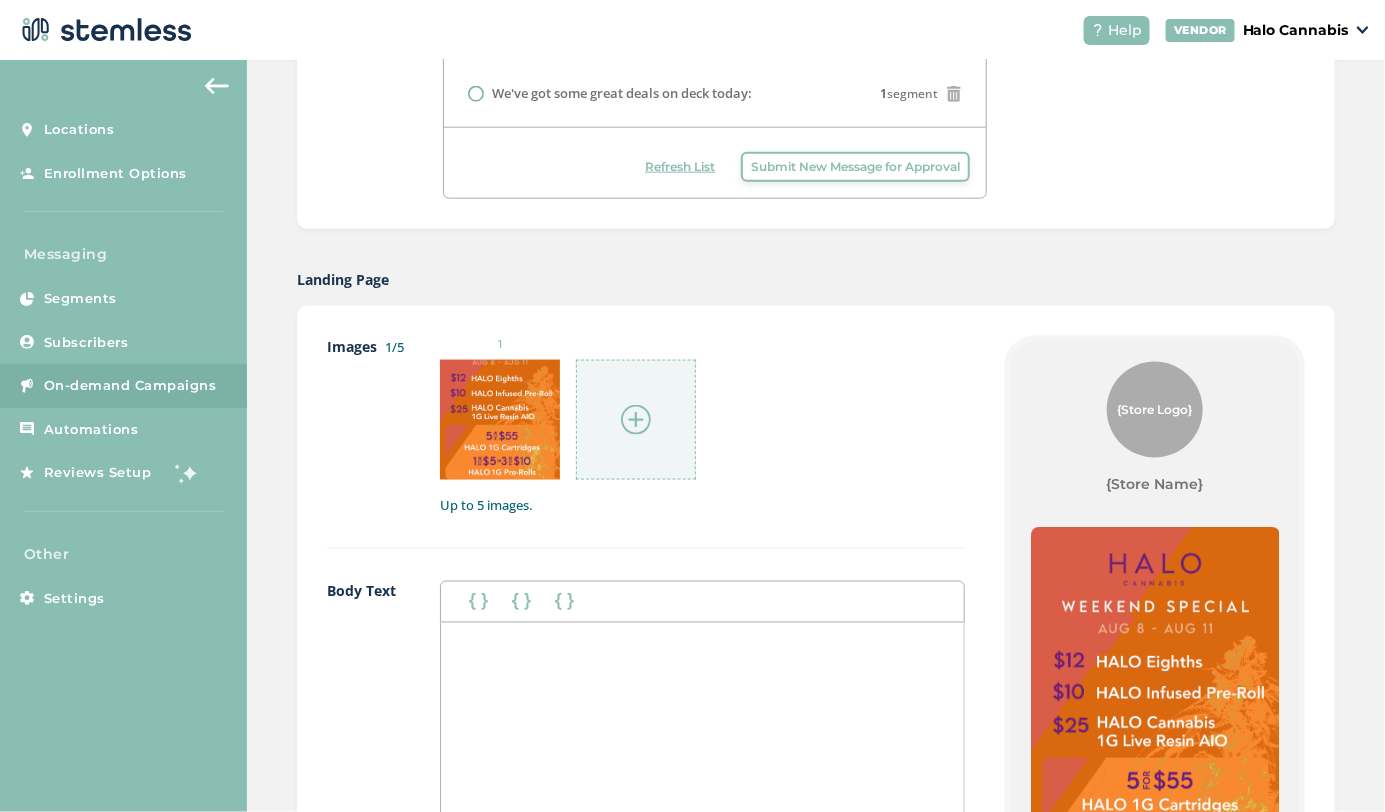 scroll, scrollTop: 564, scrollLeft: 0, axis: vertical 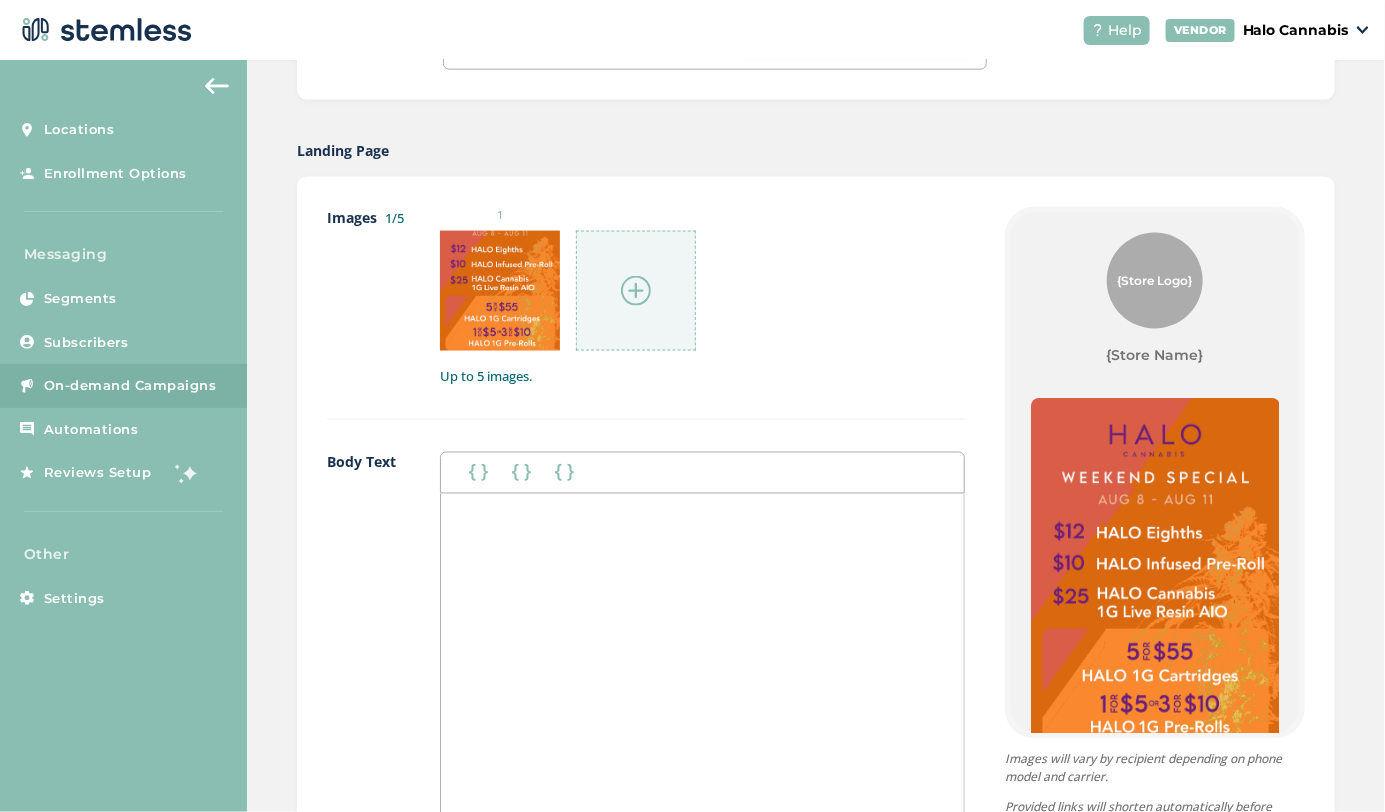 click on "{Store Logo}" at bounding box center (1155, 281) 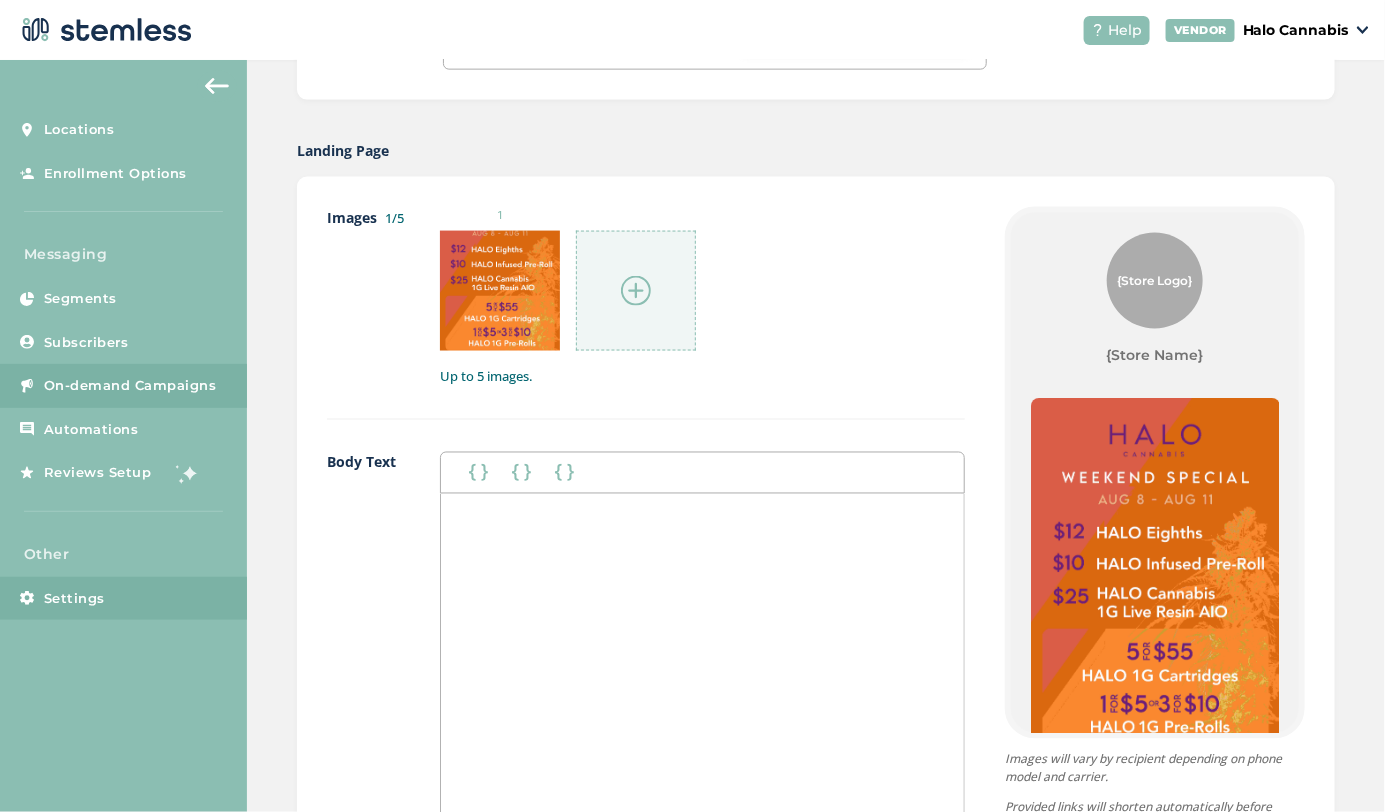 click on "Settings" at bounding box center [74, 599] 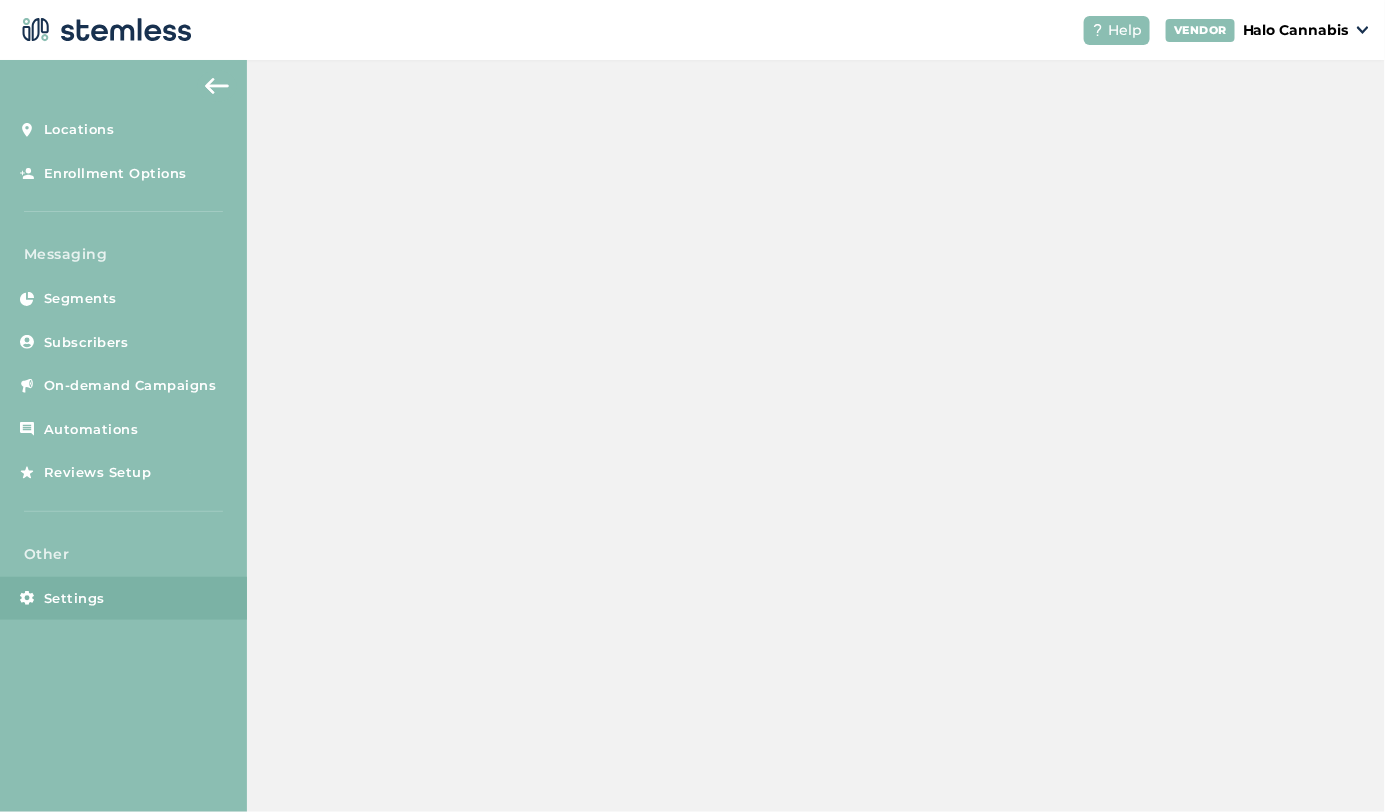 scroll, scrollTop: 0, scrollLeft: 0, axis: both 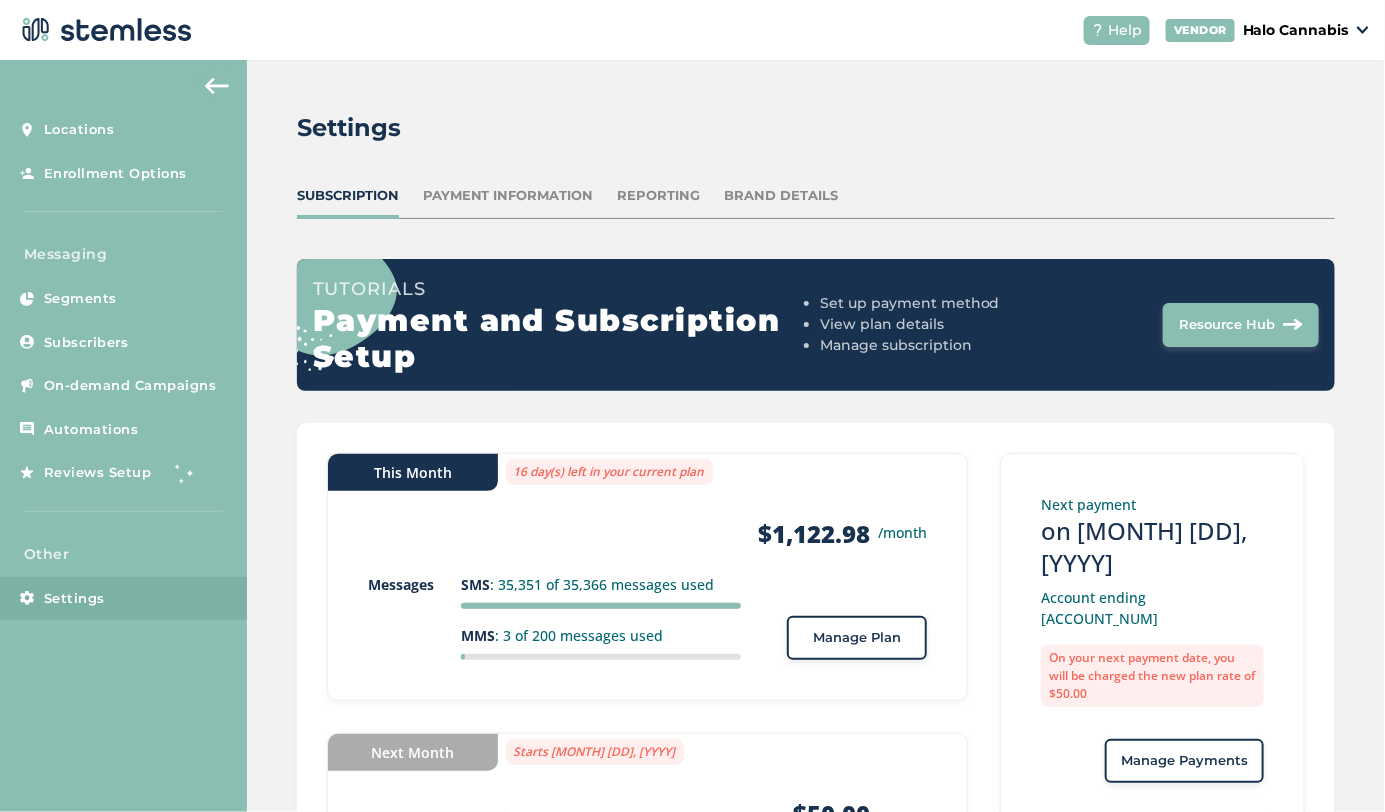 click on "Brand Details" at bounding box center [782, 196] 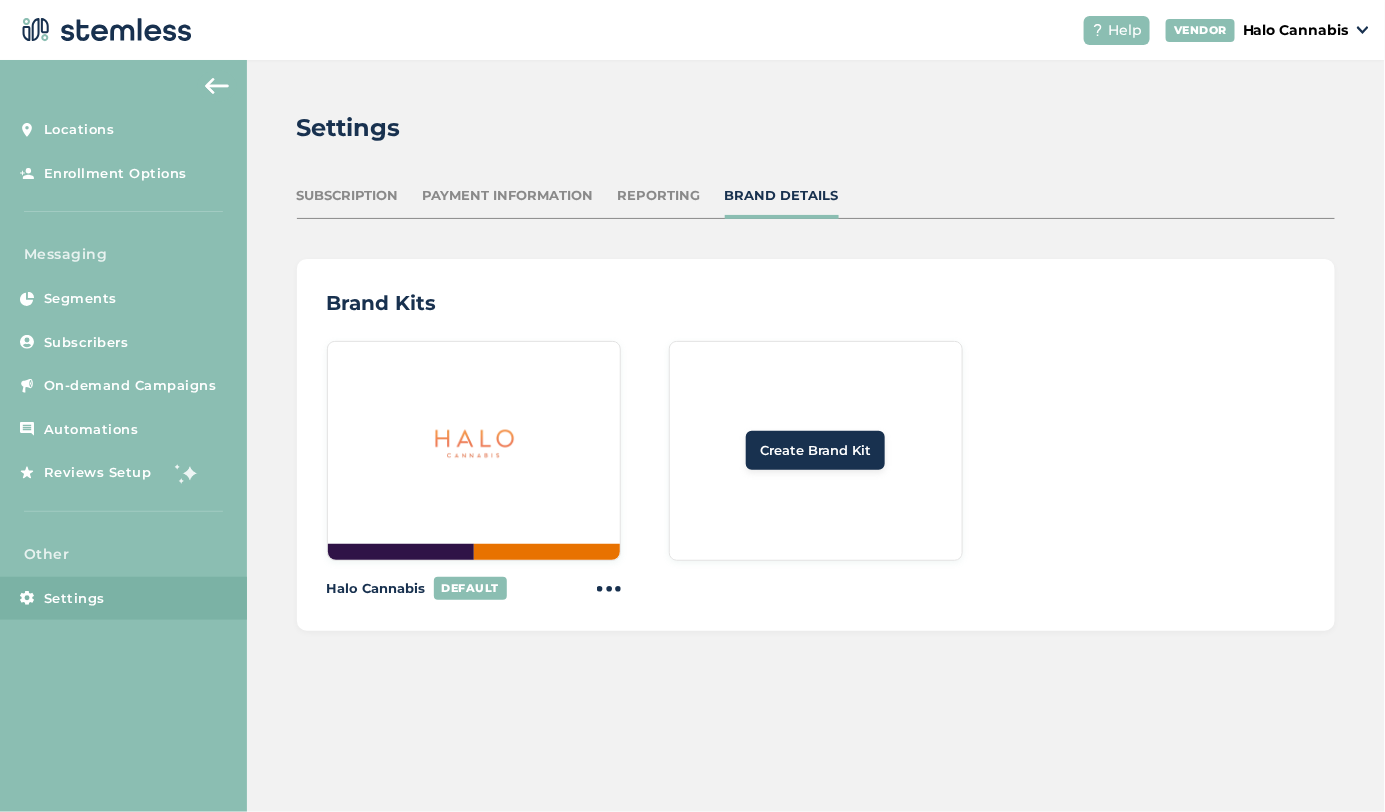 click at bounding box center [474, 443] 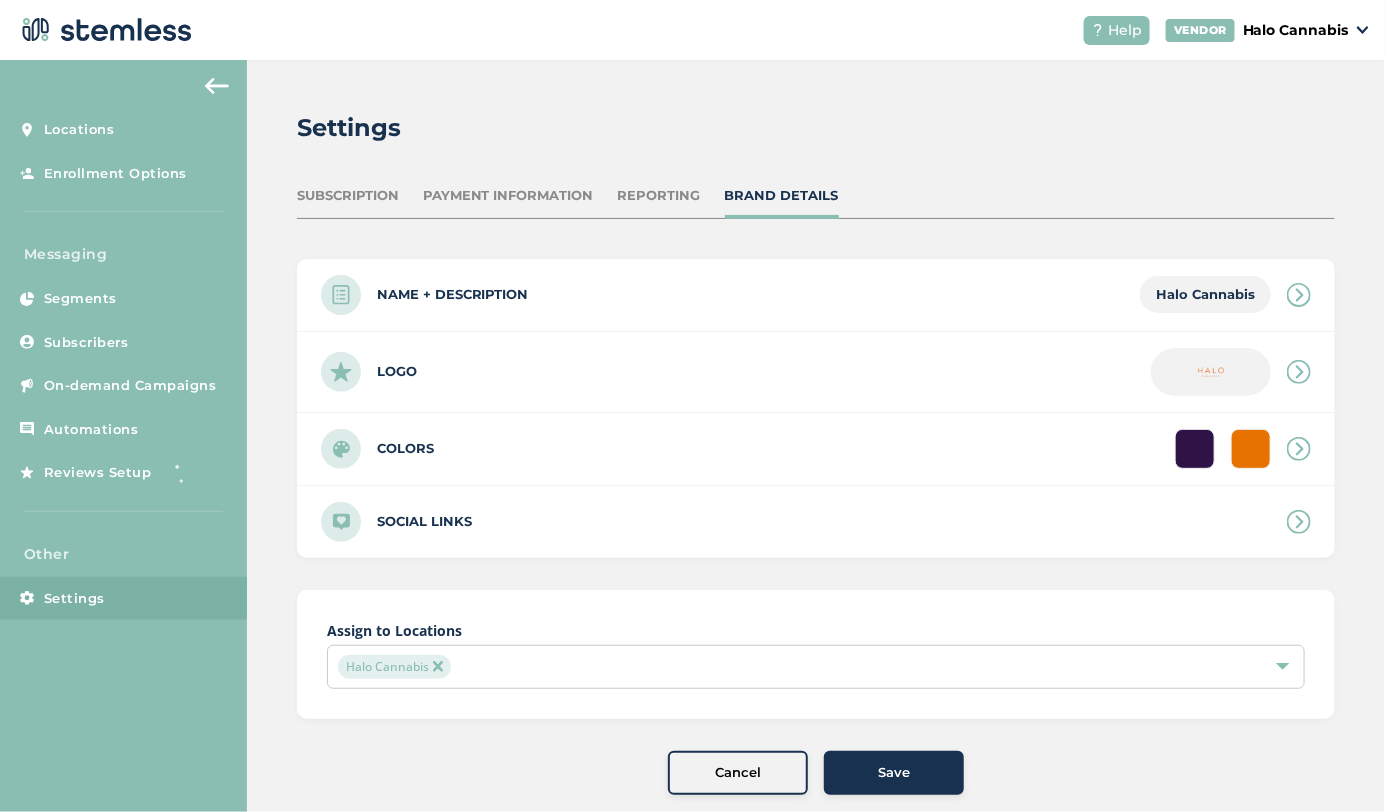 scroll, scrollTop: 29, scrollLeft: 0, axis: vertical 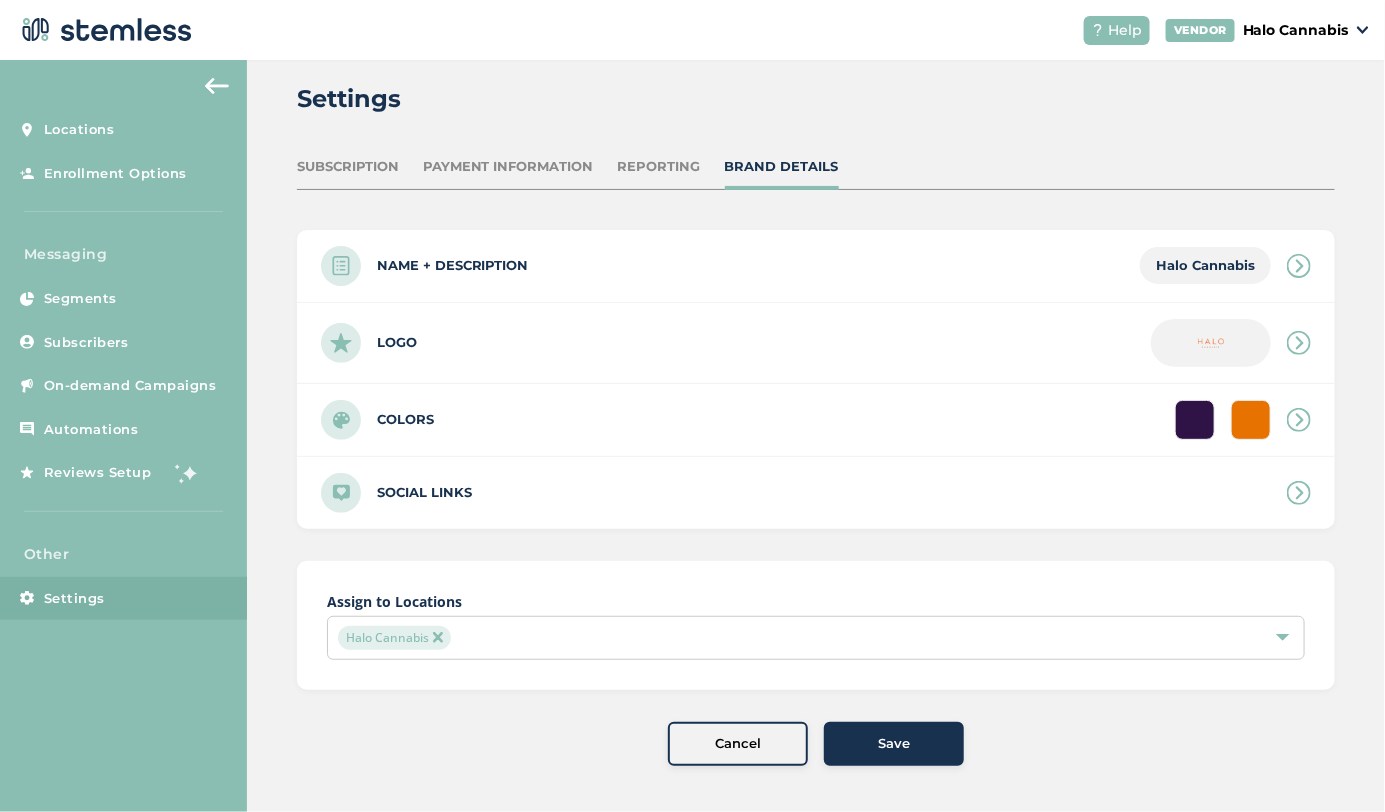 click on "Save" at bounding box center [894, 744] 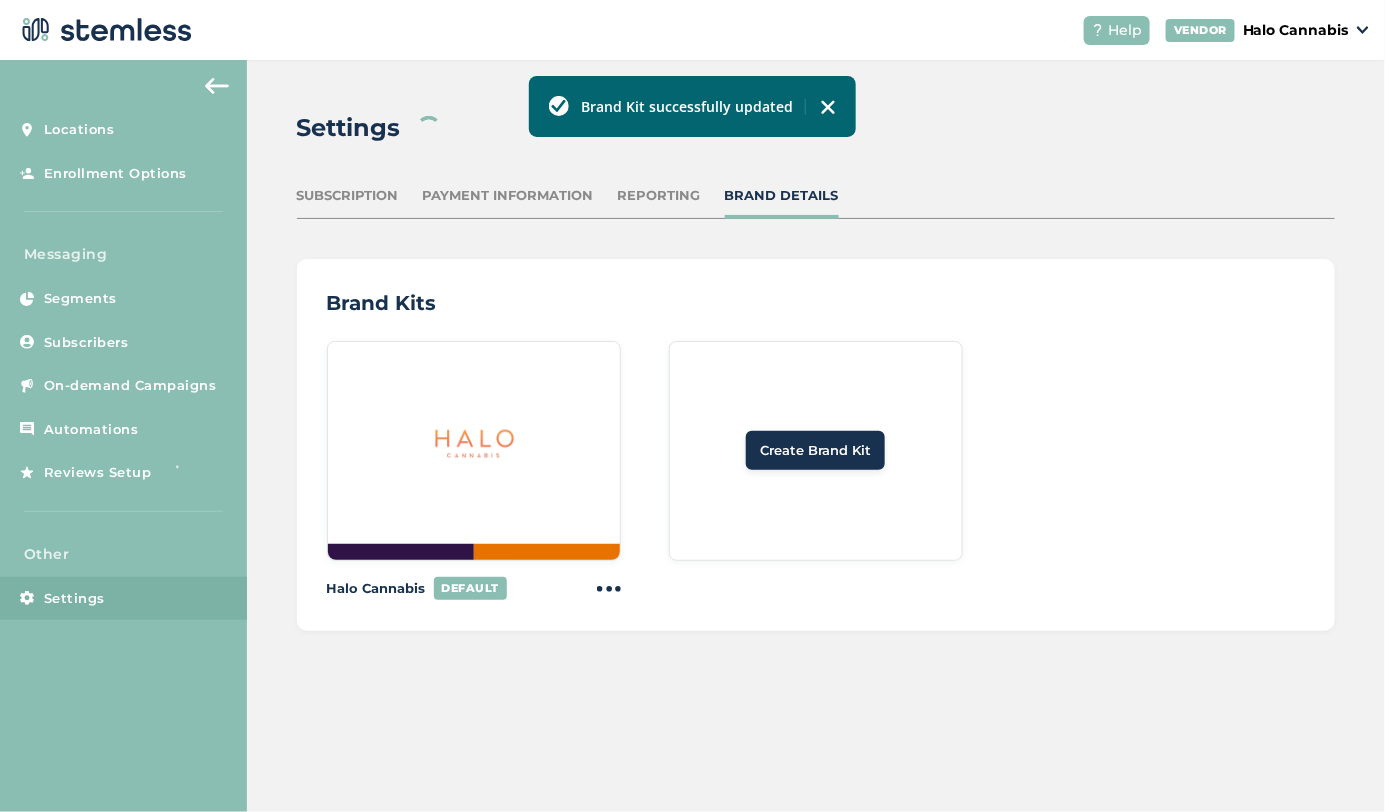 scroll, scrollTop: 0, scrollLeft: 0, axis: both 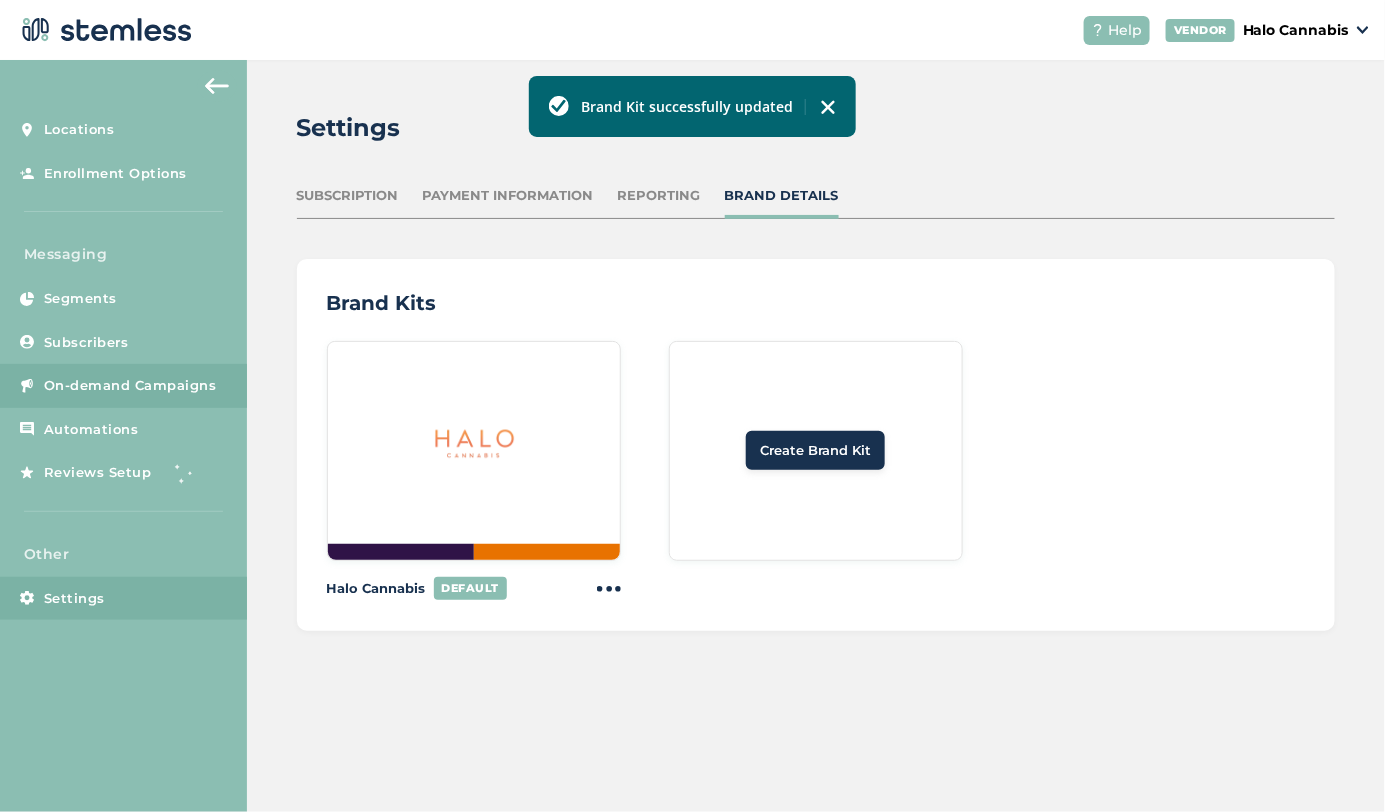 click on "On-demand Campaigns" at bounding box center (130, 386) 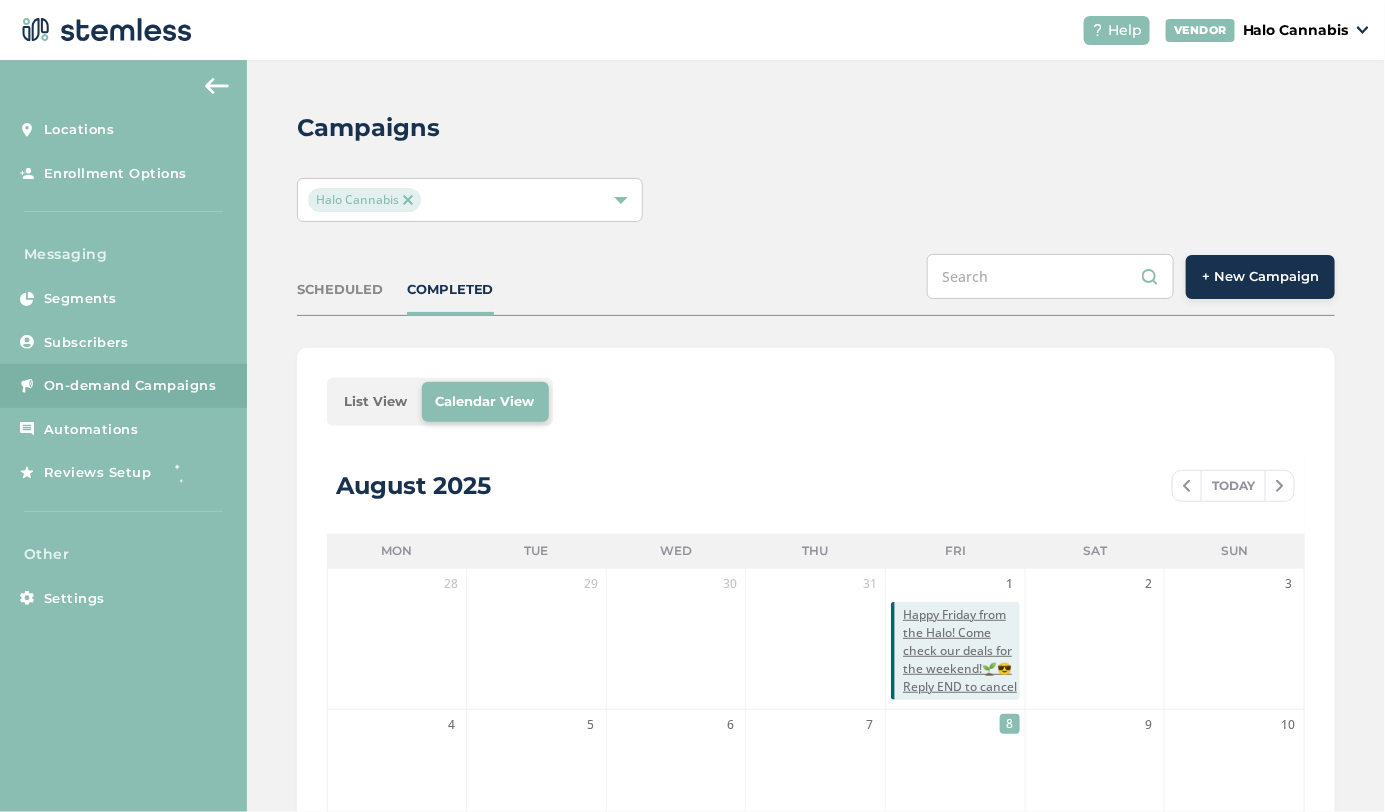 click on "+ New Campaign" at bounding box center [1260, 277] 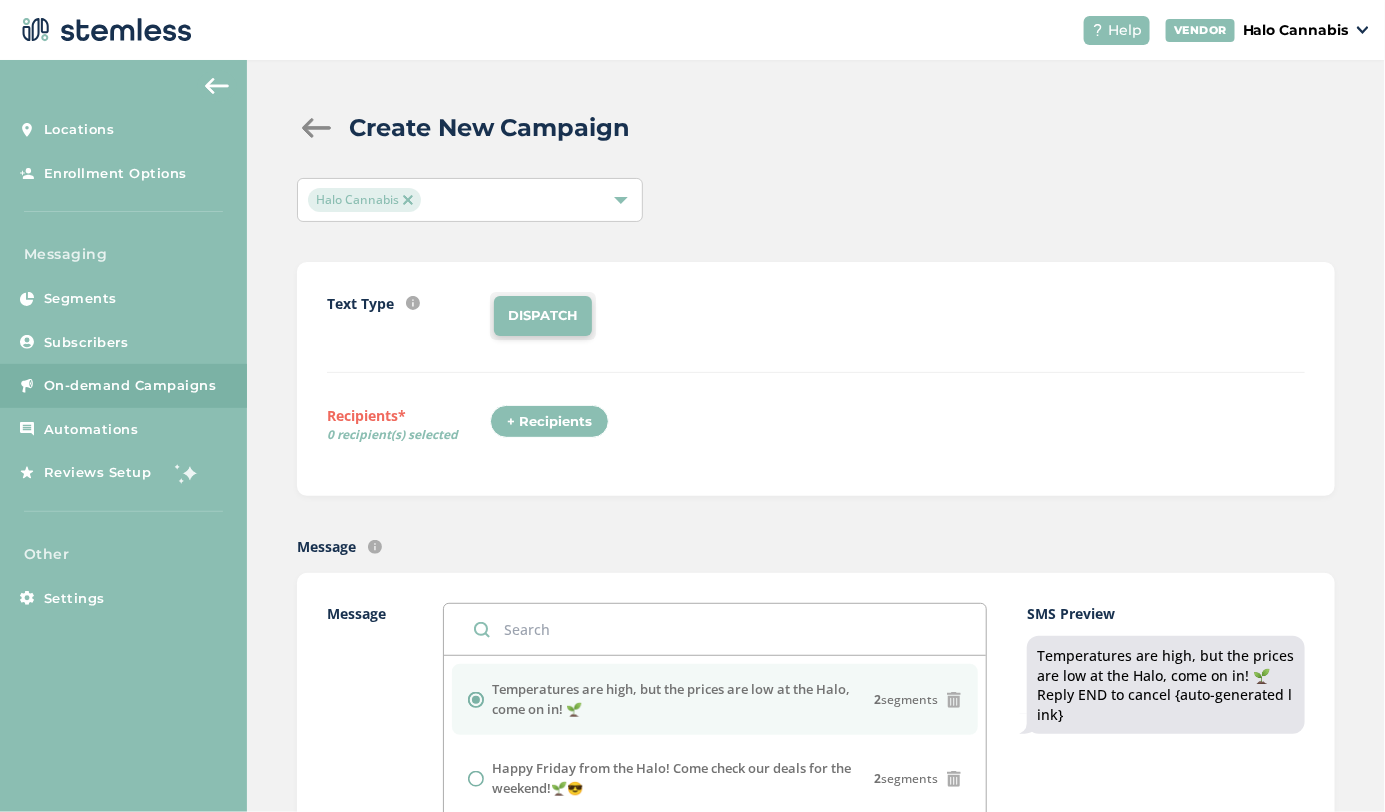 scroll, scrollTop: 87, scrollLeft: 0, axis: vertical 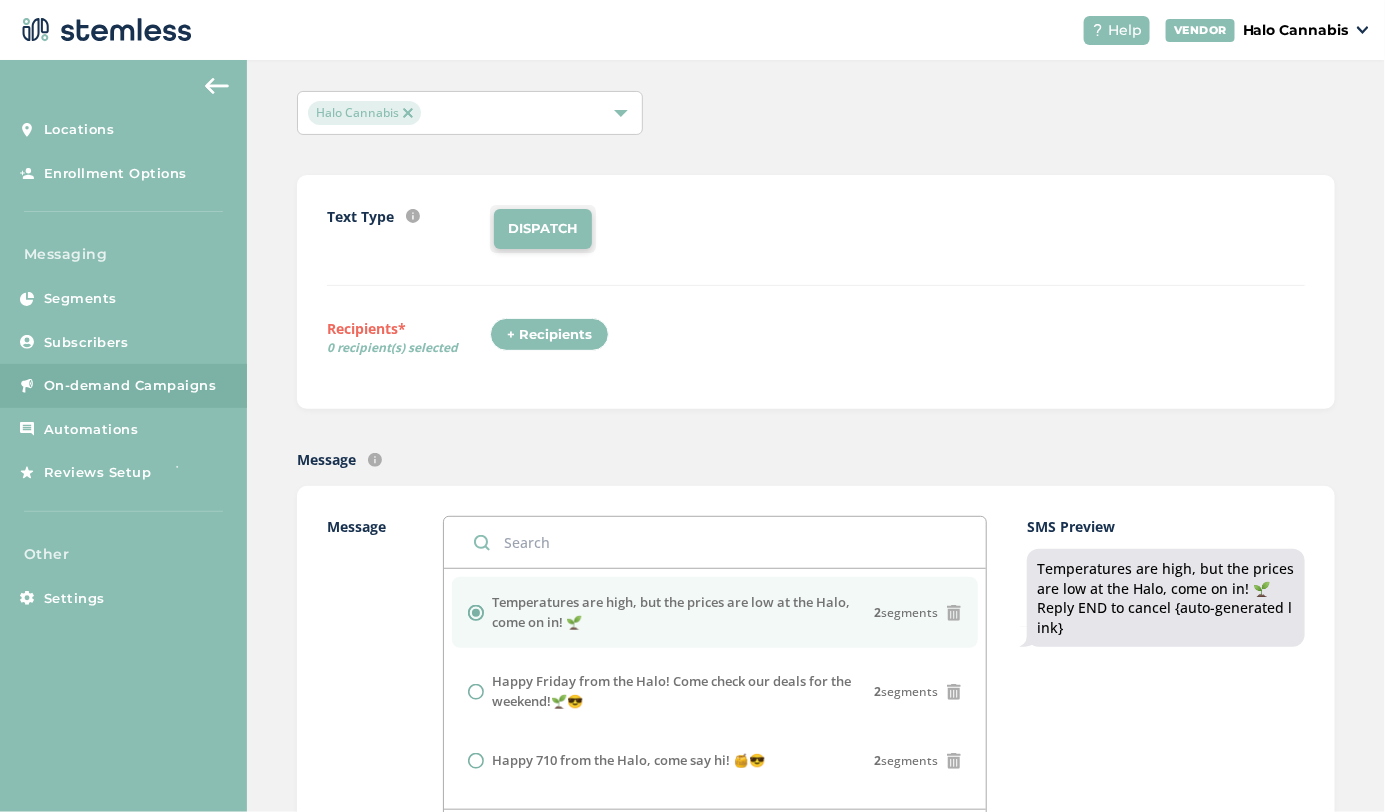 click on "Halo Cannabis" at bounding box center [364, 113] 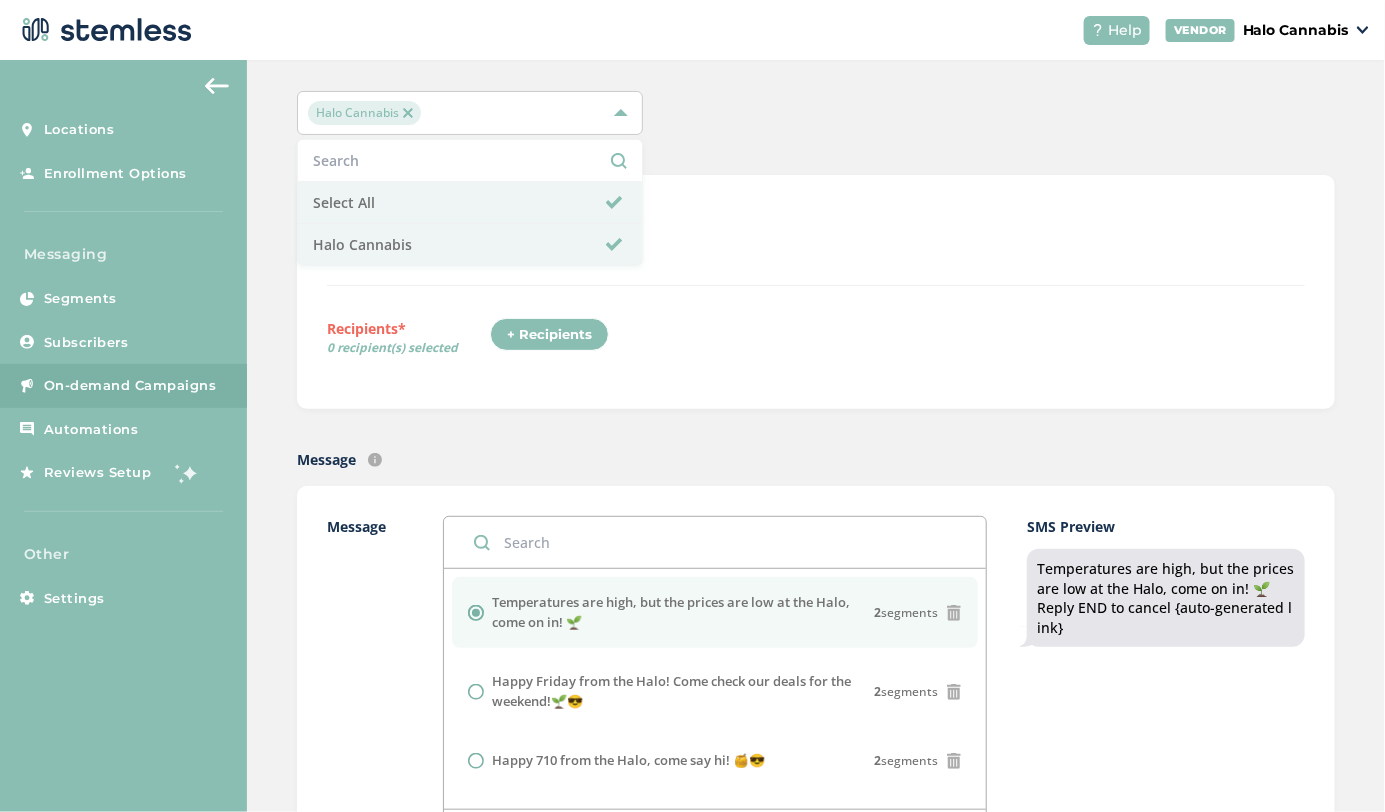 click at bounding box center [408, 113] 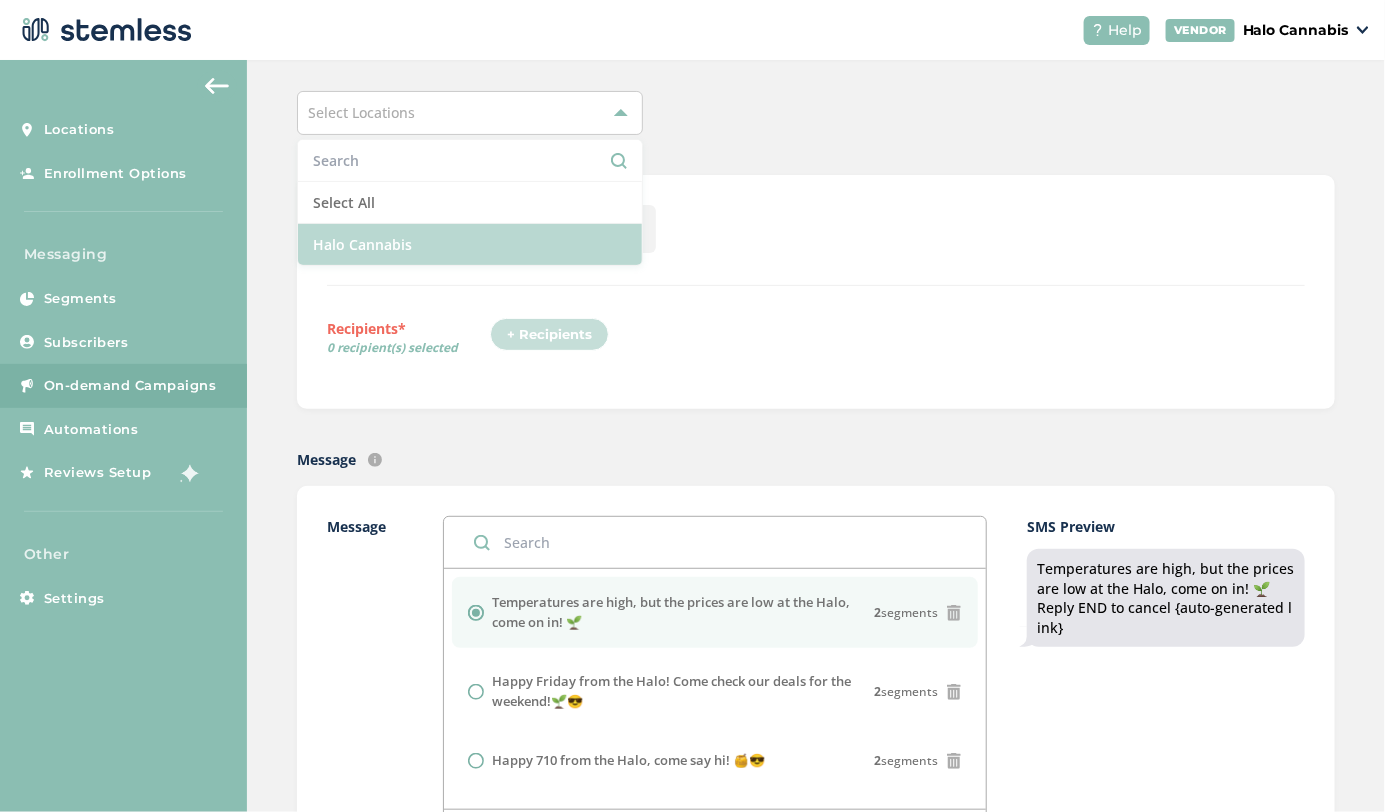 click on "Halo Cannabis" at bounding box center [470, 244] 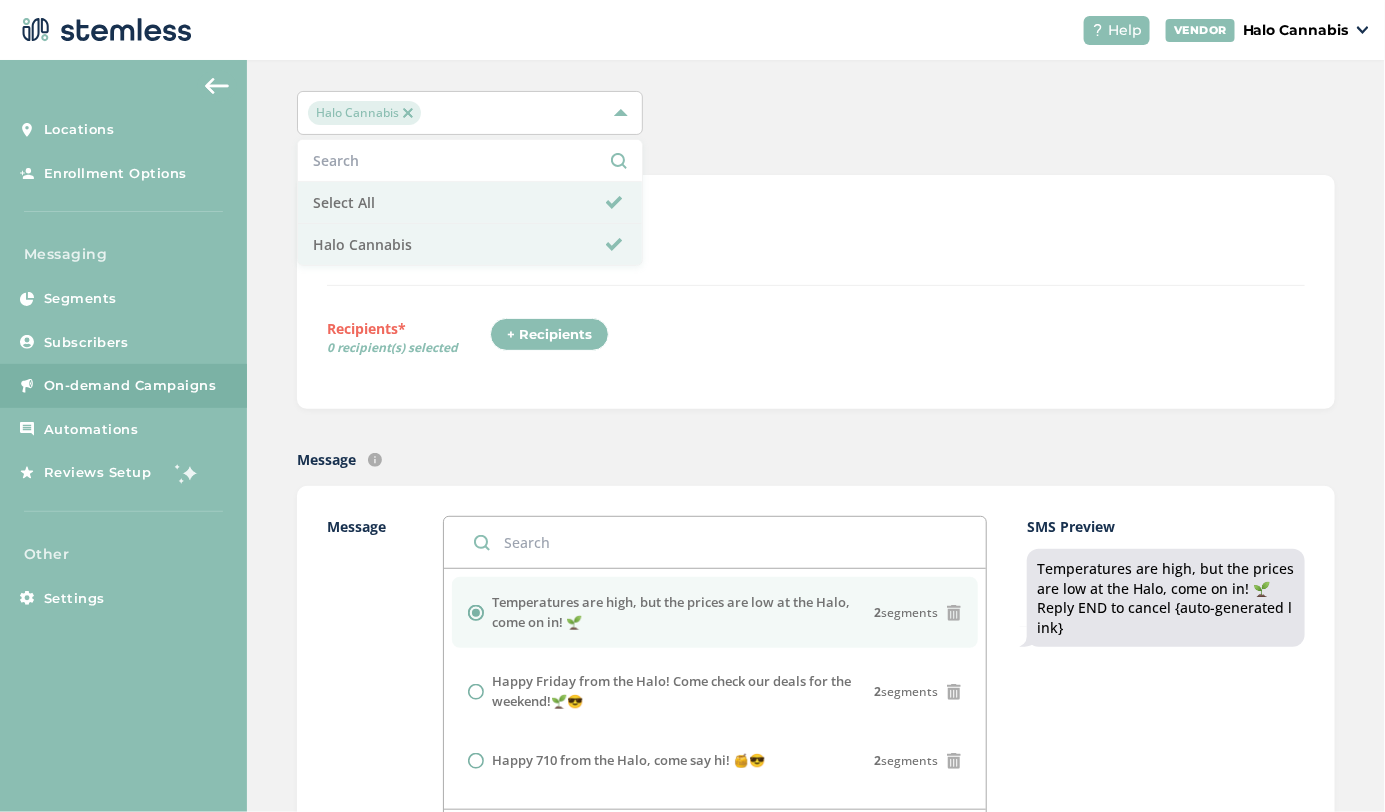 click on "+ Recipients" at bounding box center (897, 341) 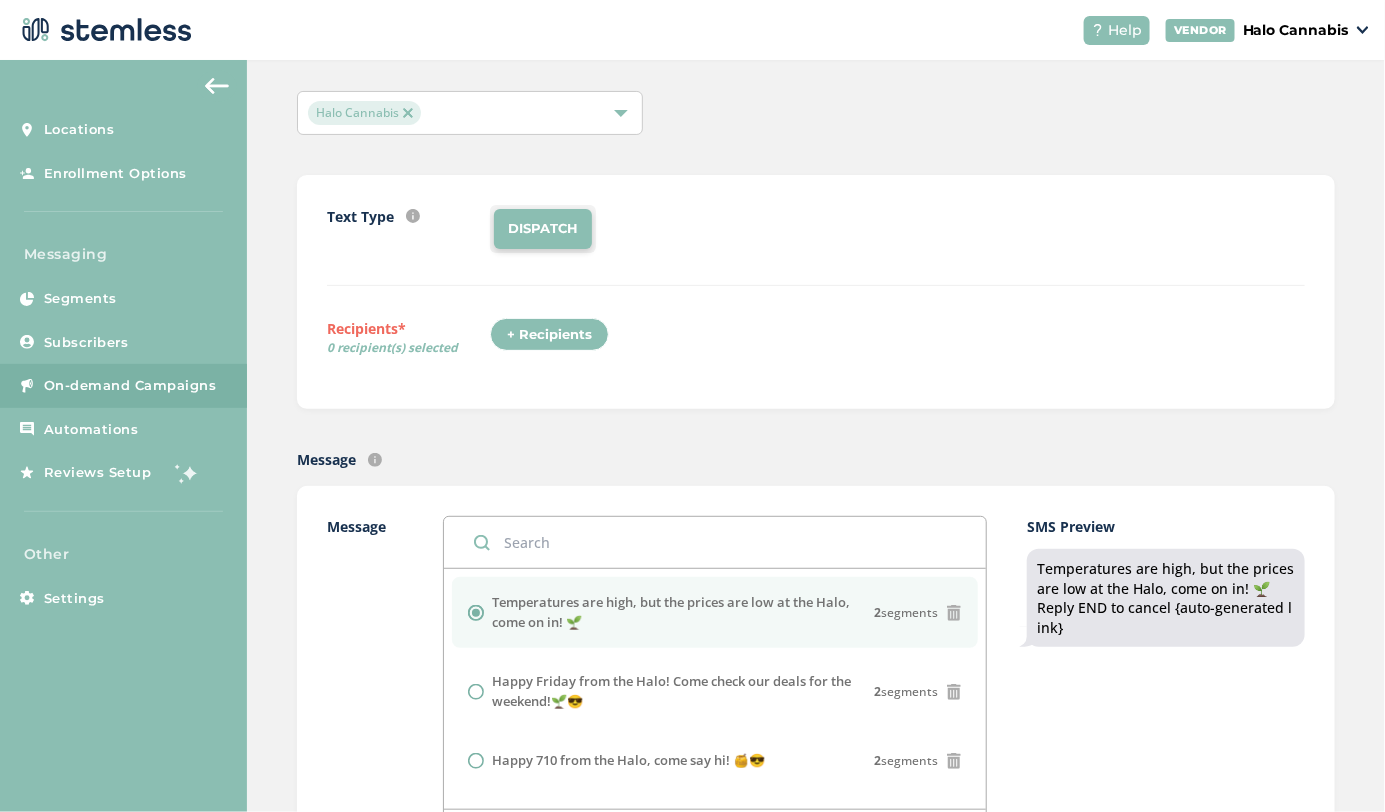 click on "+ Recipients" at bounding box center [549, 335] 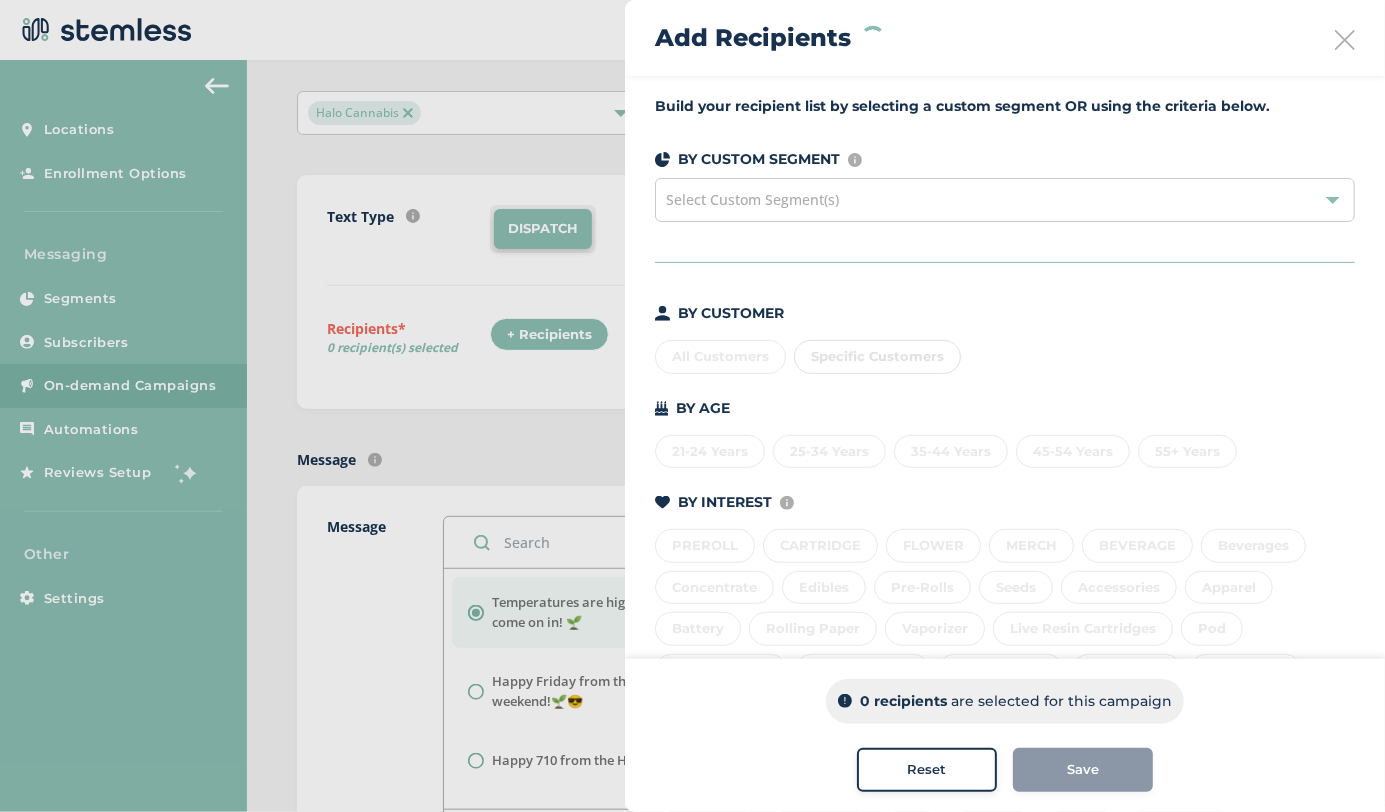 click on "All Customers  Specific Customers" at bounding box center [1005, 353] 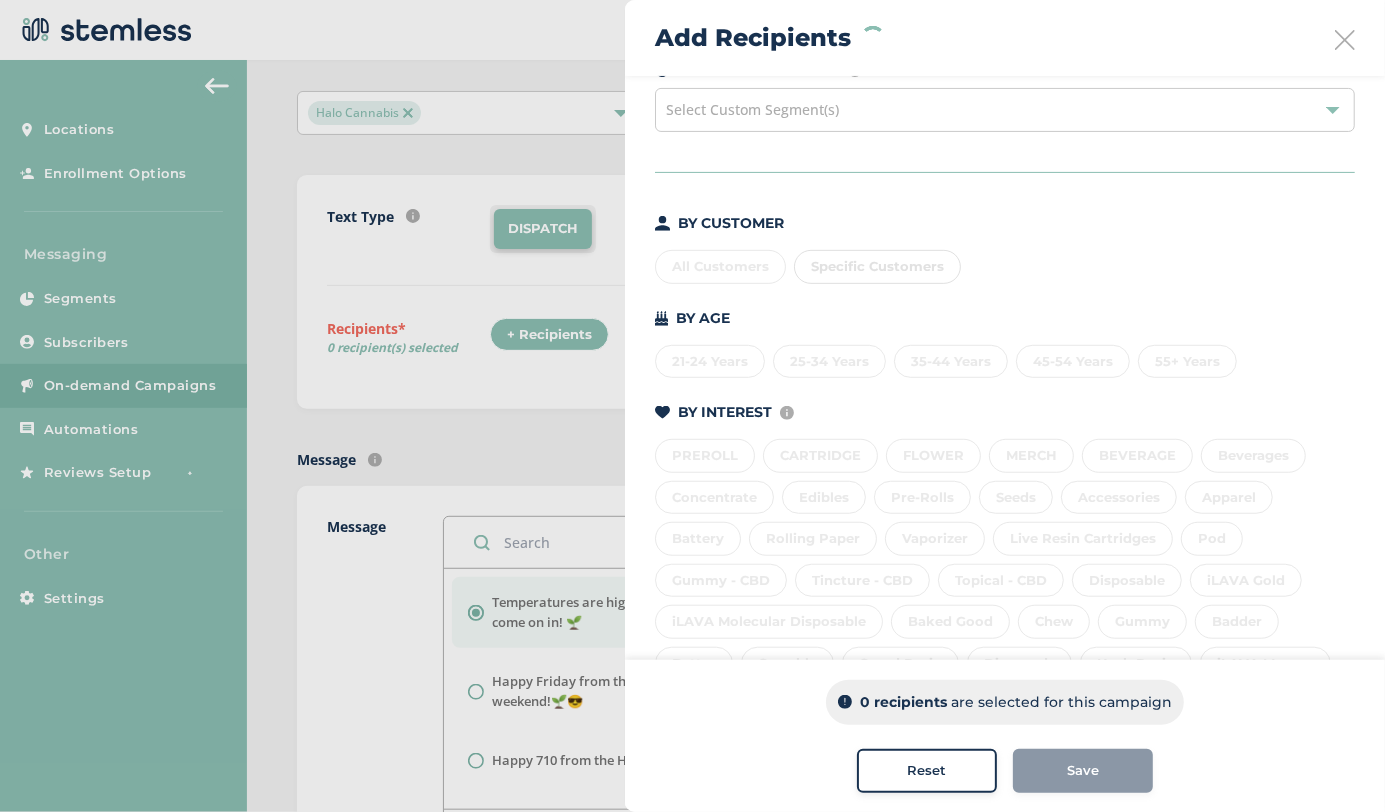 scroll, scrollTop: 117, scrollLeft: 0, axis: vertical 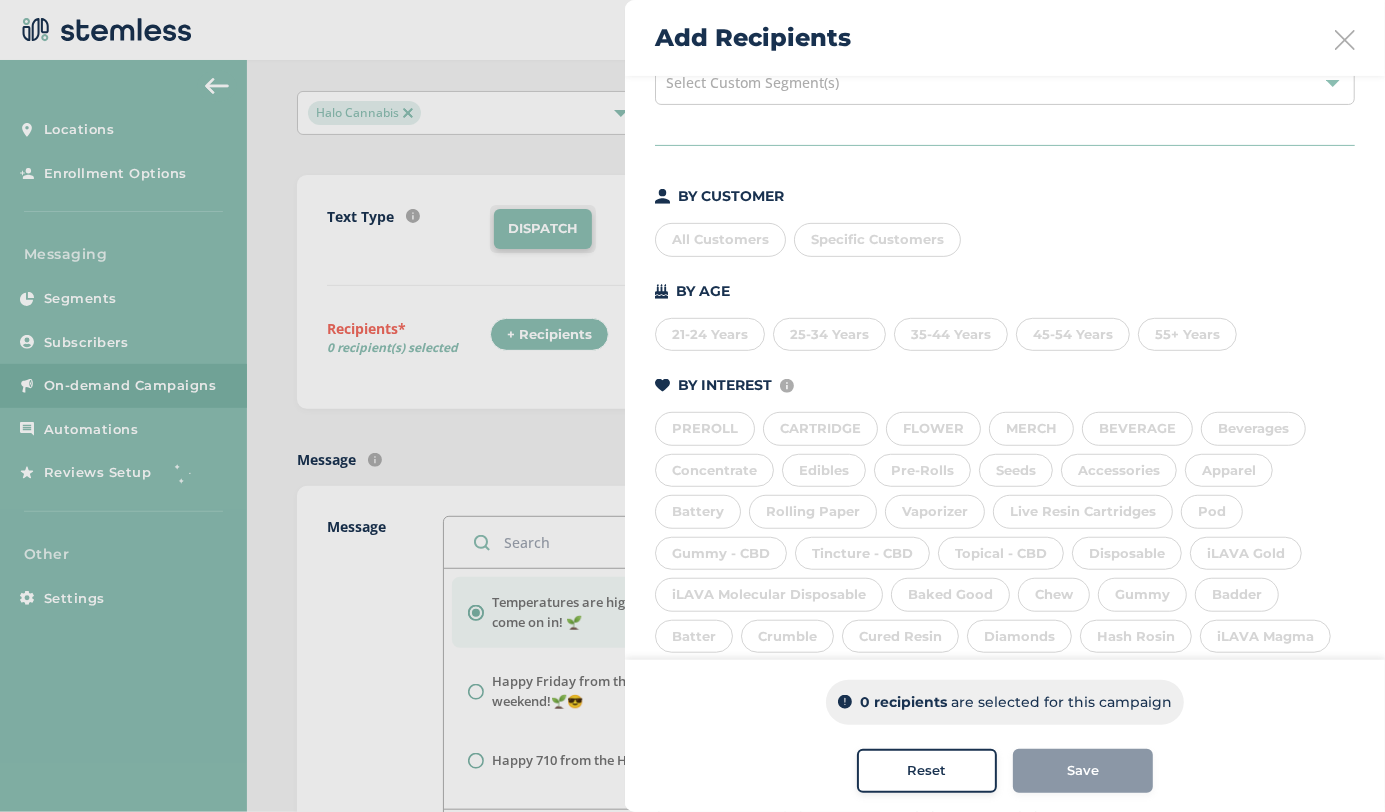 click on "All Customers" at bounding box center [720, 240] 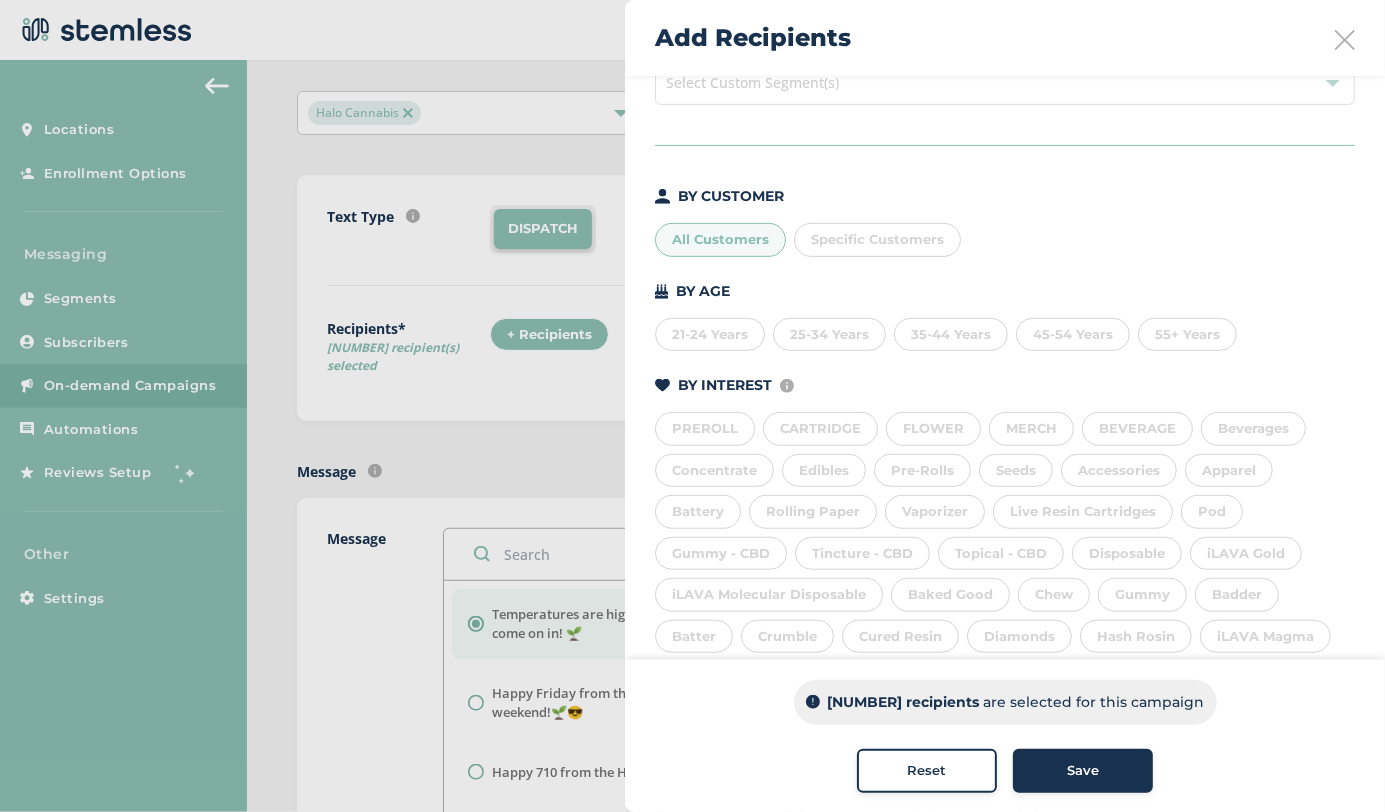 click on "Save" at bounding box center (1083, 770) 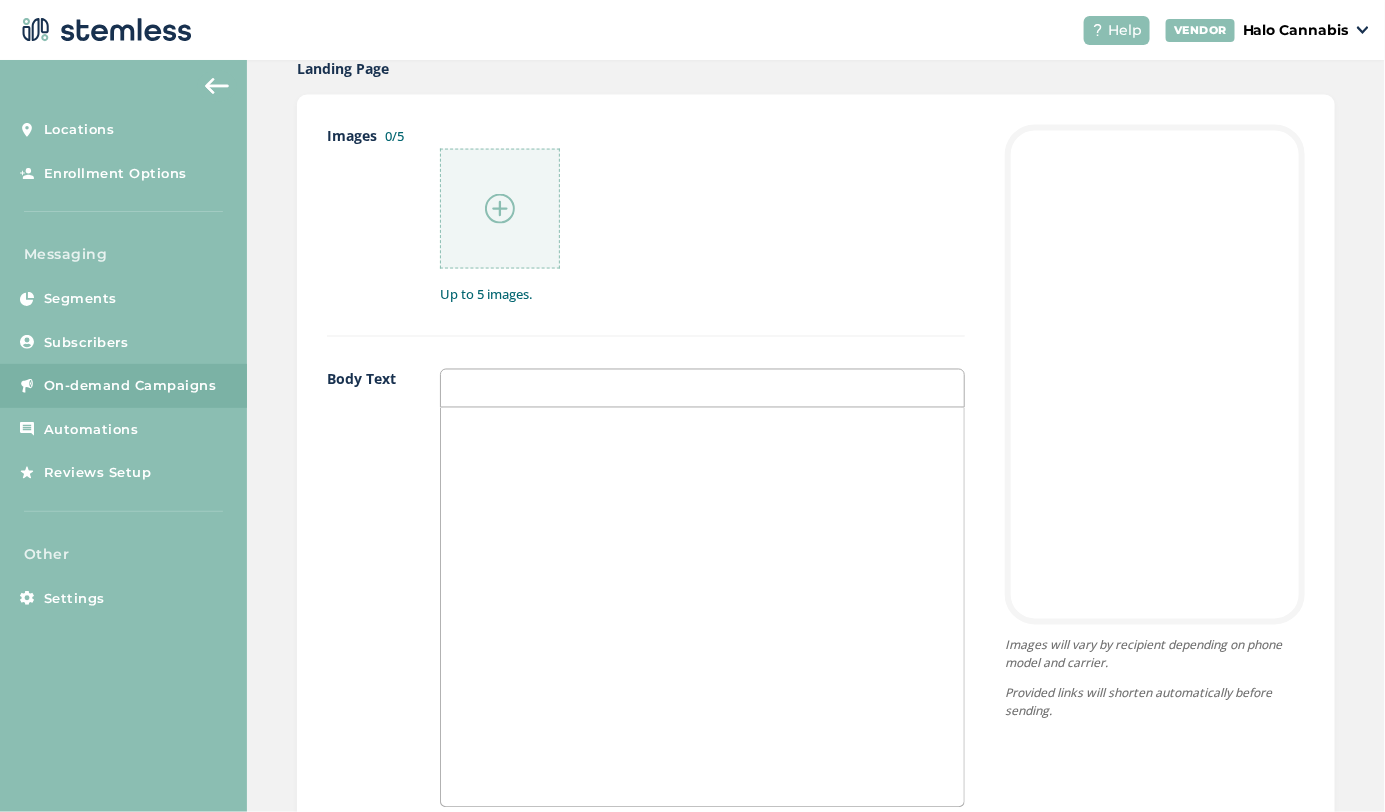 scroll, scrollTop: 1060, scrollLeft: 0, axis: vertical 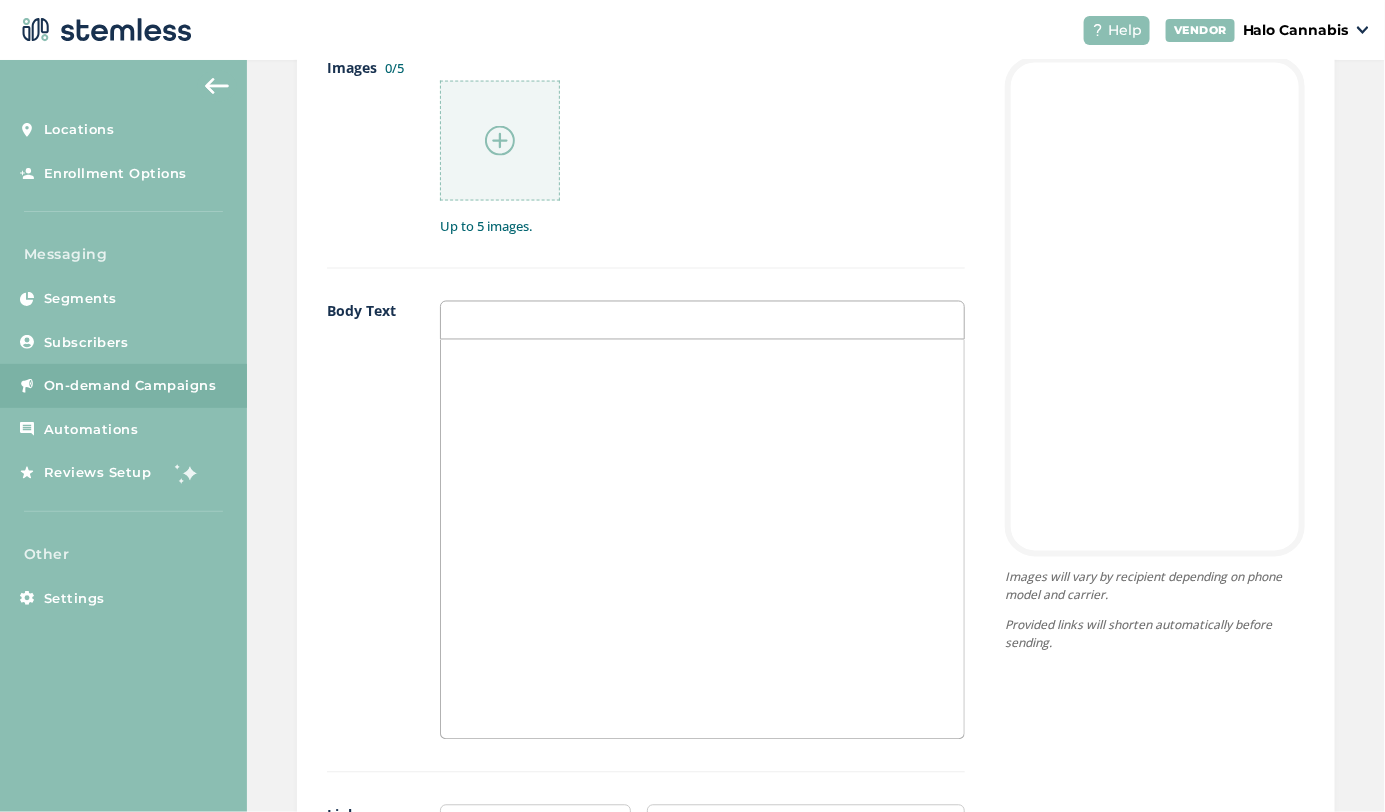 click at bounding box center [500, 141] 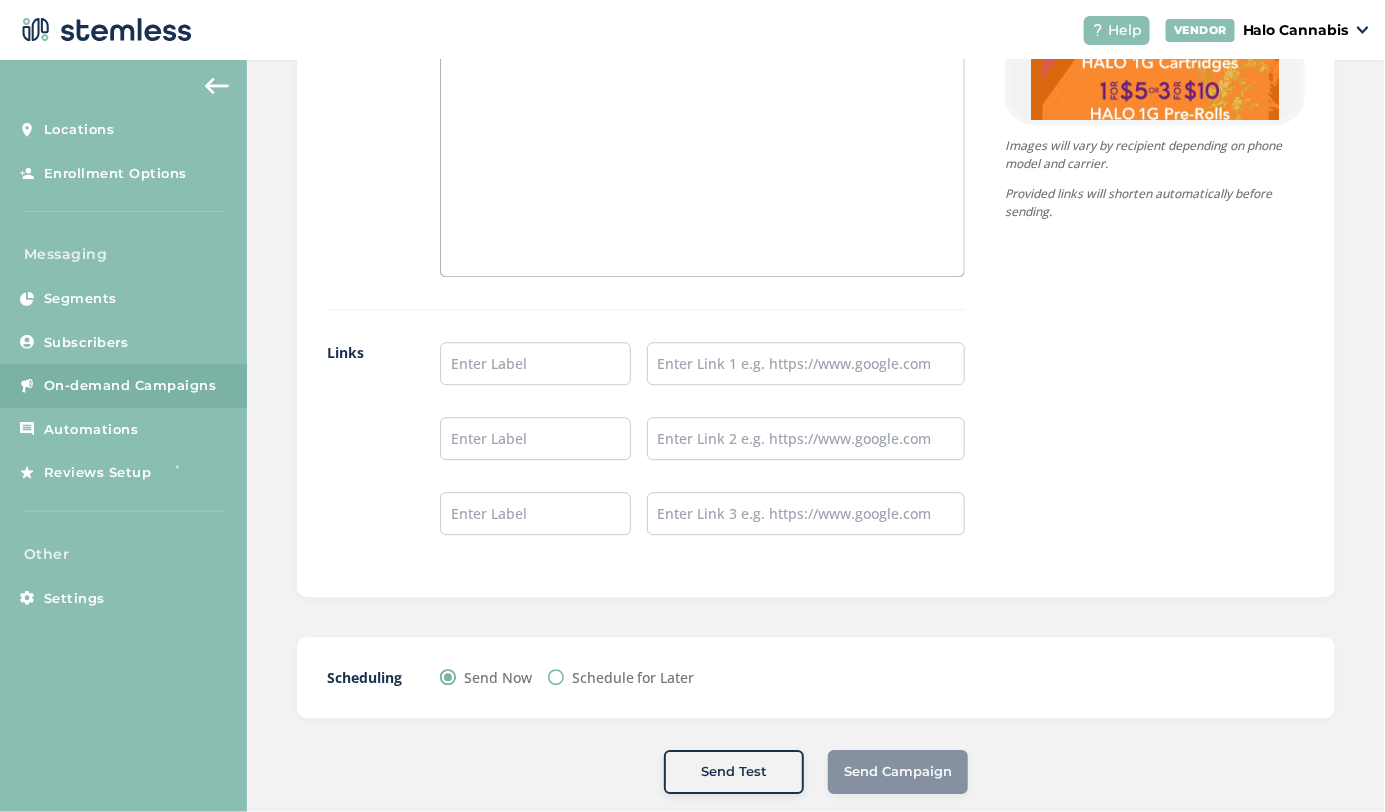 scroll, scrollTop: 1535, scrollLeft: 0, axis: vertical 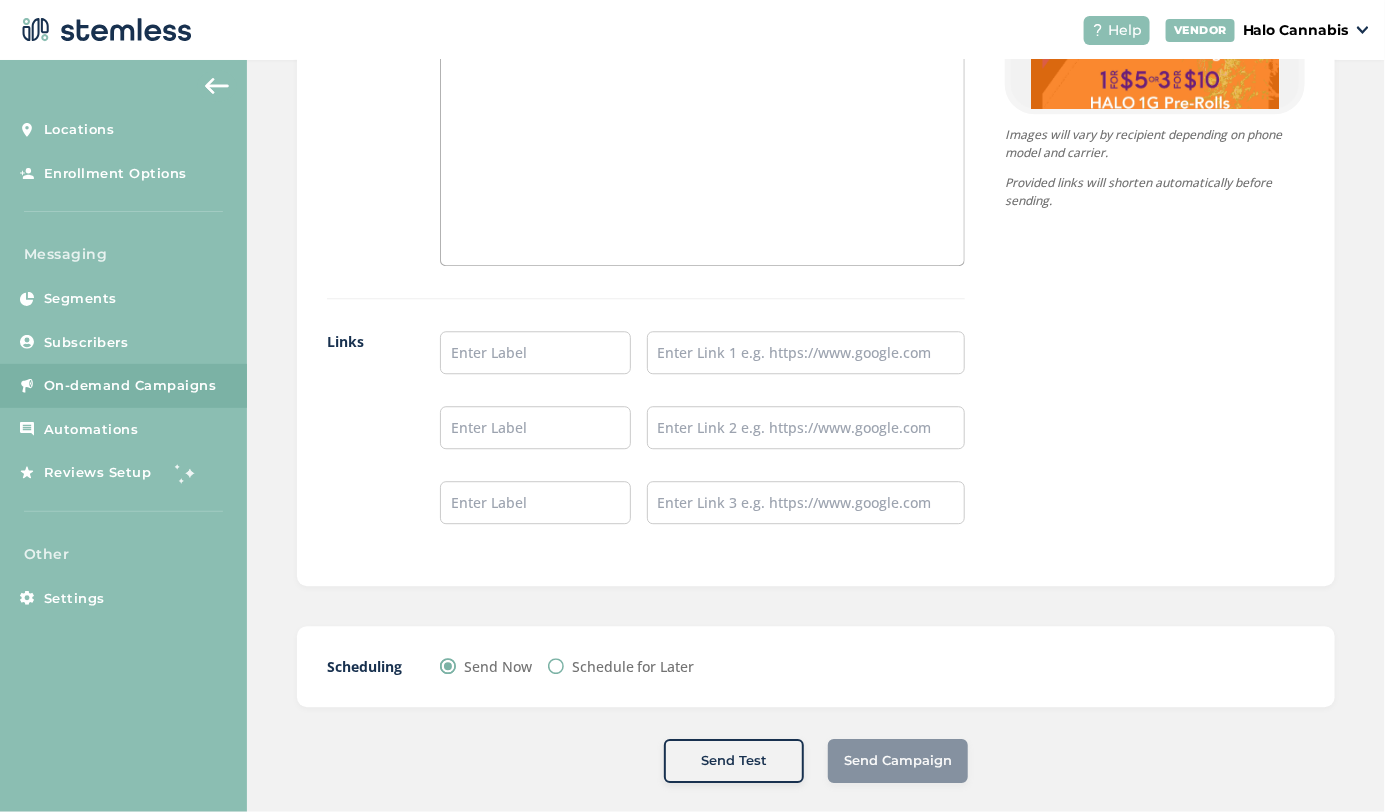 click on "Schedule for Later" at bounding box center [556, 666] 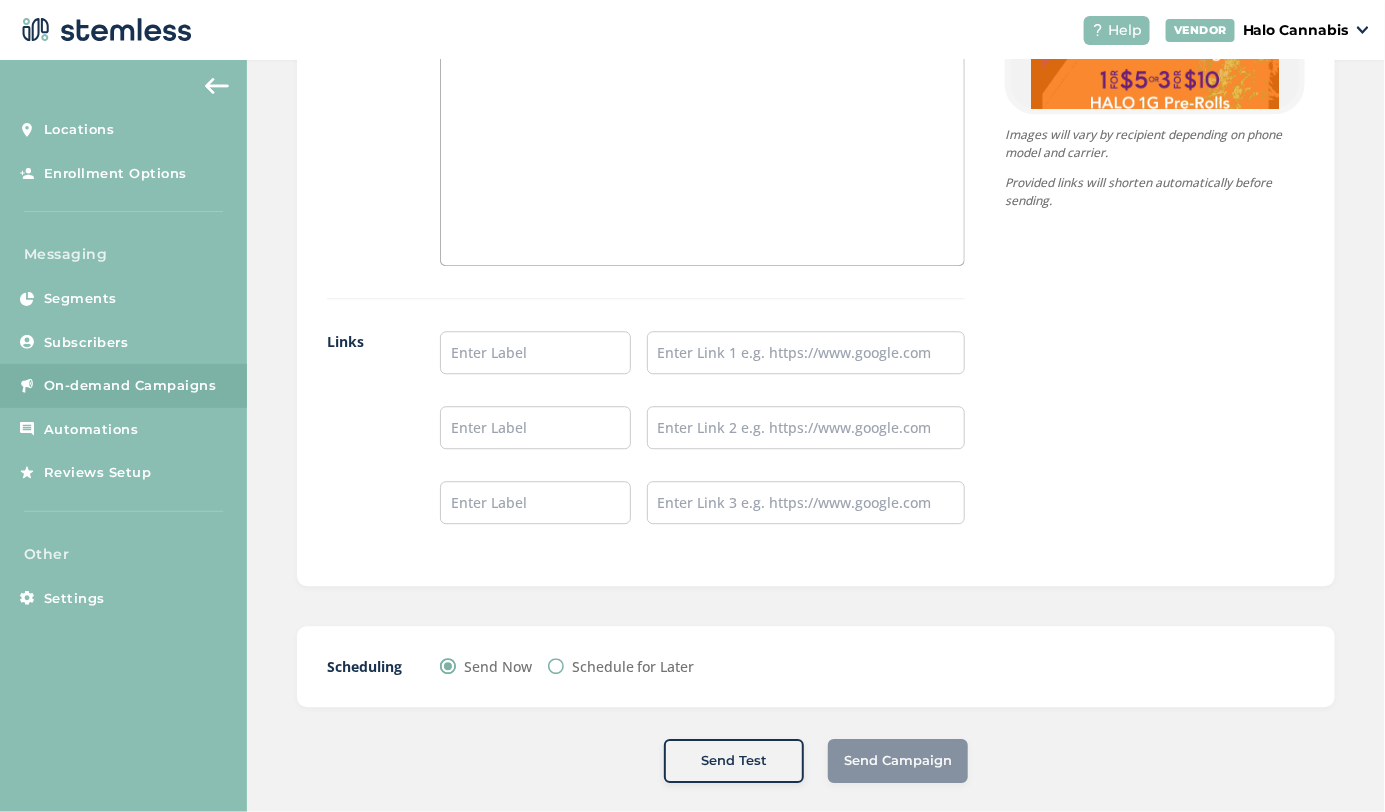radio on "true" 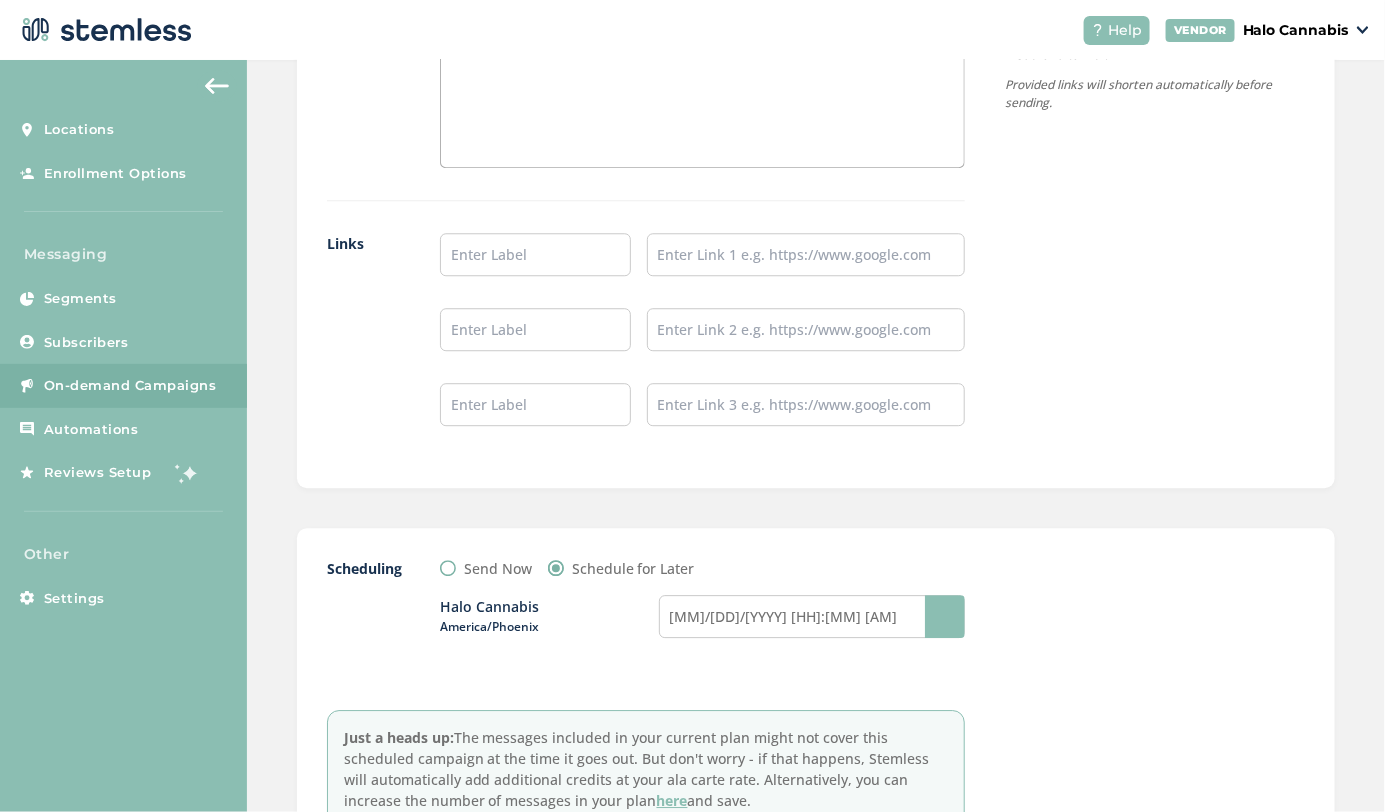 scroll, scrollTop: 1643, scrollLeft: 0, axis: vertical 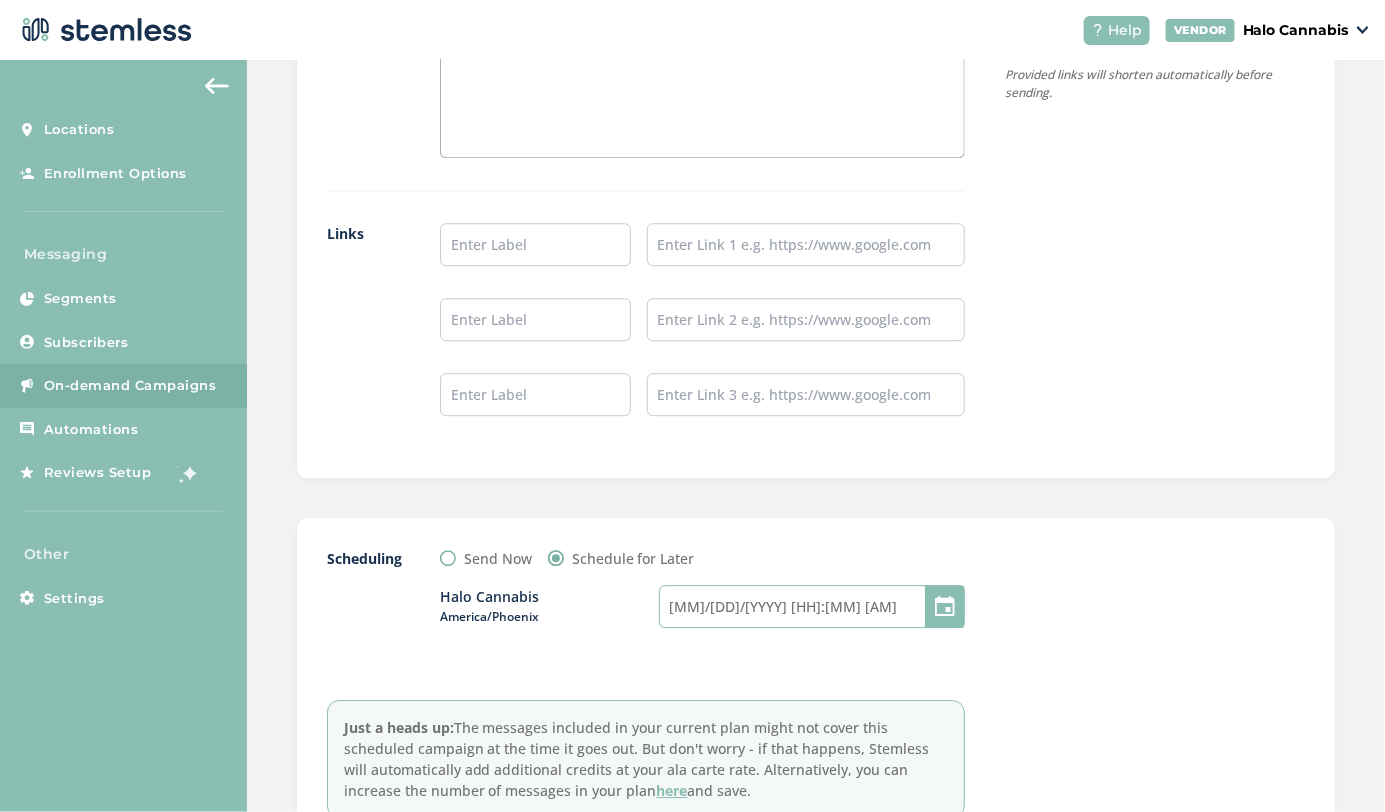 click on "08/08/2025 8:05 AM" at bounding box center (812, 606) 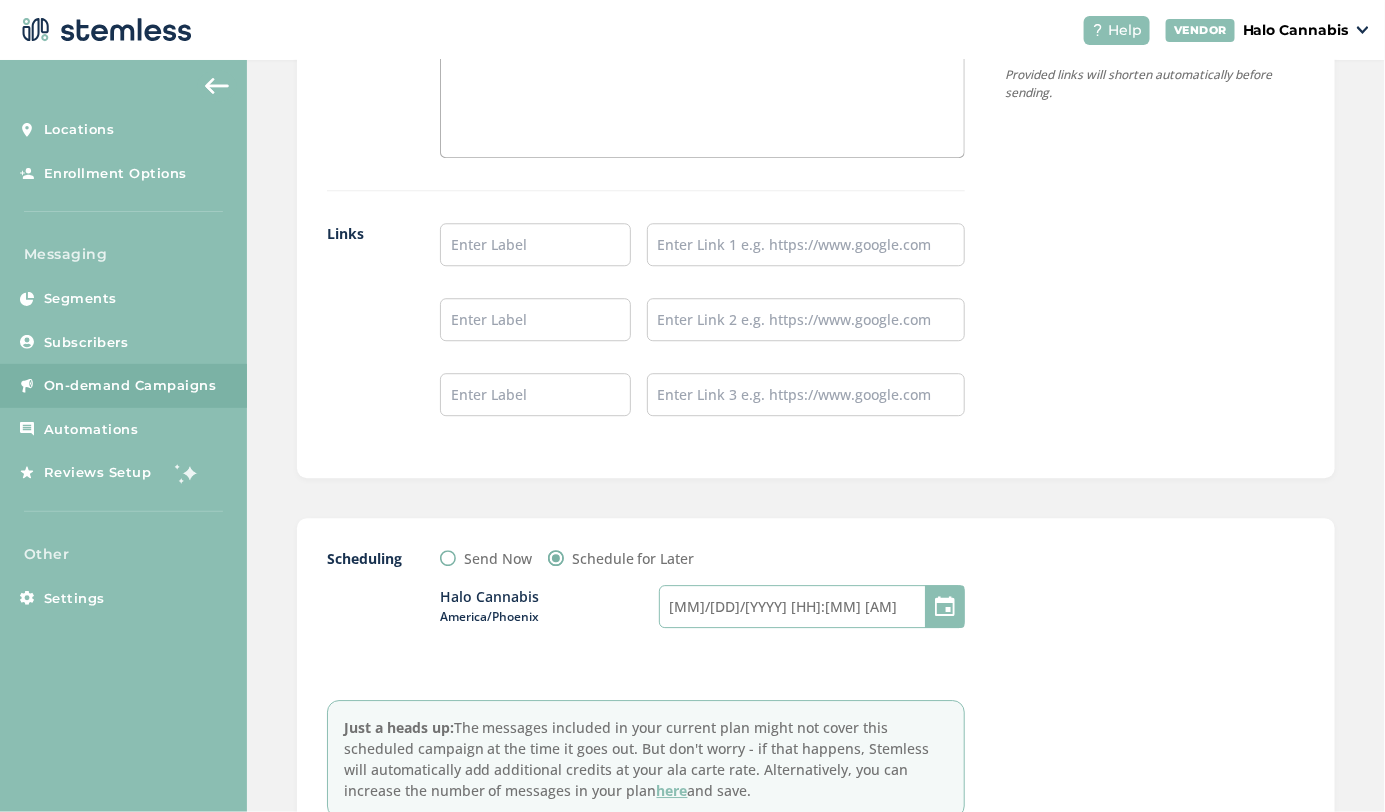 select on "8" 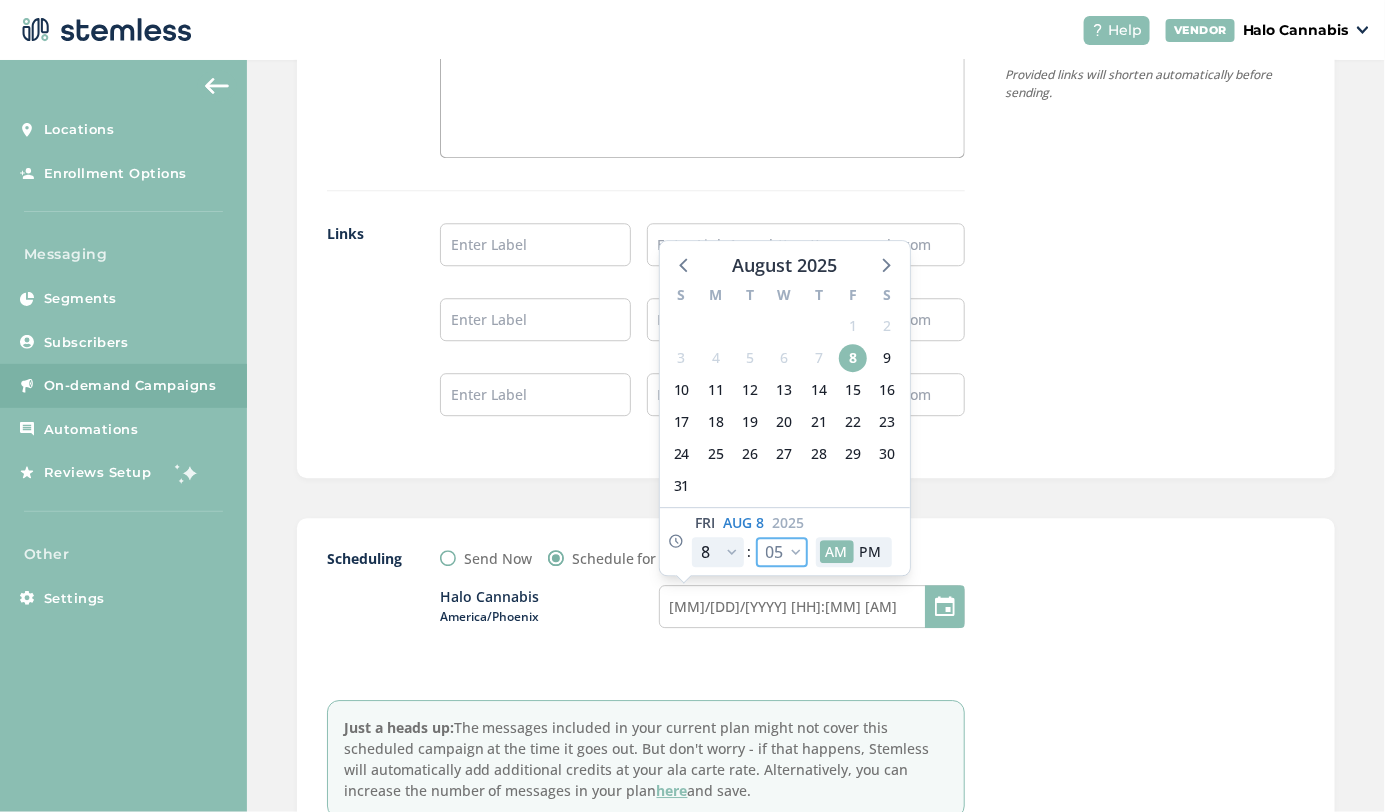 click on "00   05   10   15   20   25   30   35   40   45   50   55" at bounding box center (782, 552) 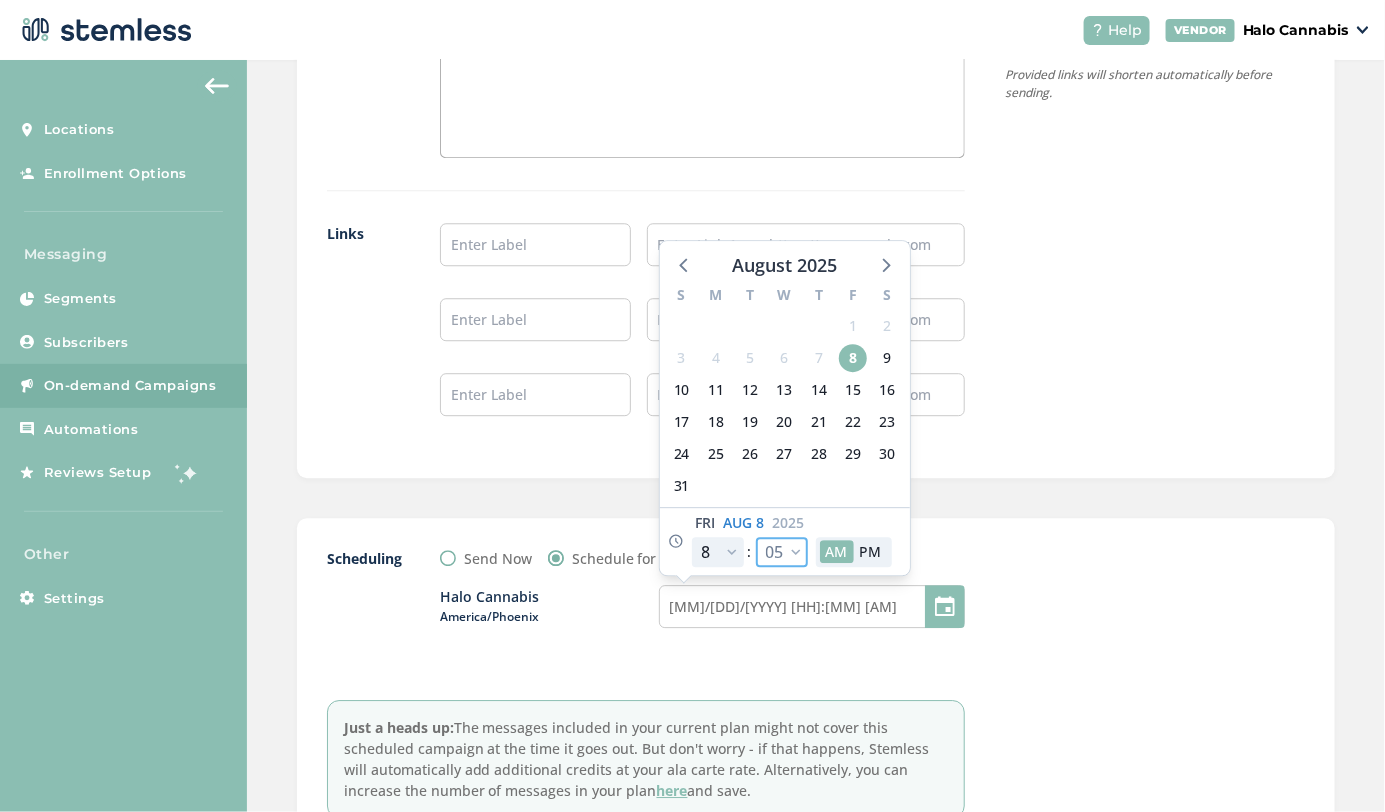 select on "30" 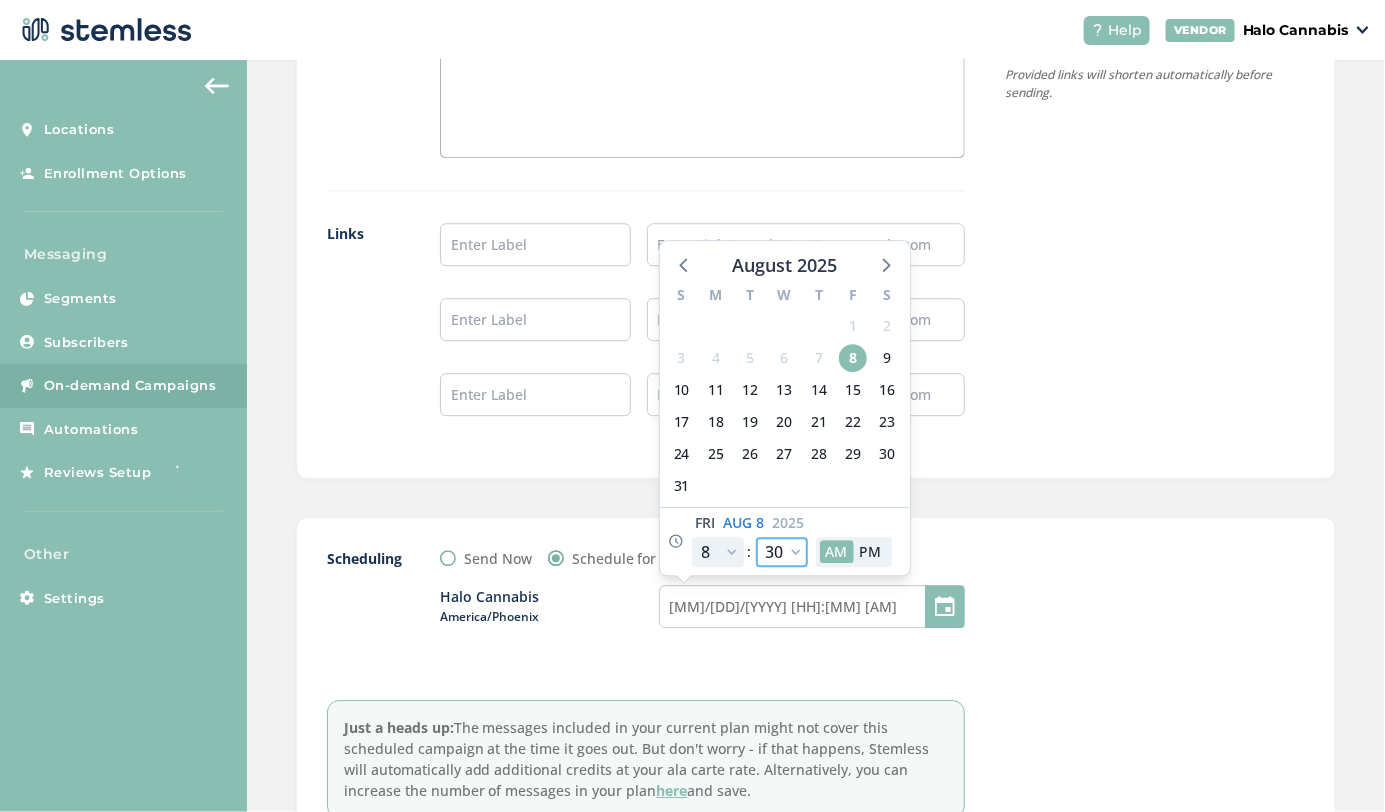 type on "08/08/2025 8:30 AM" 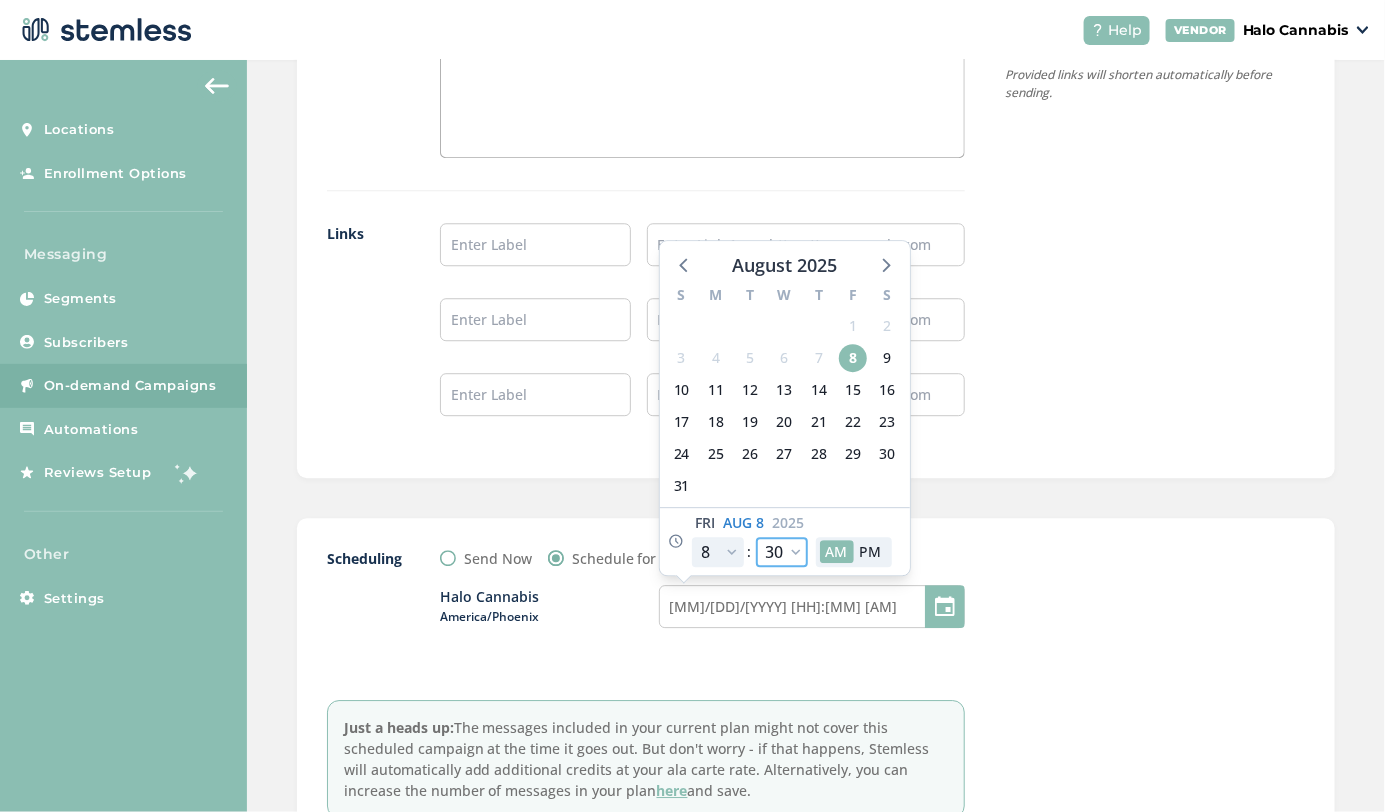 select on "30" 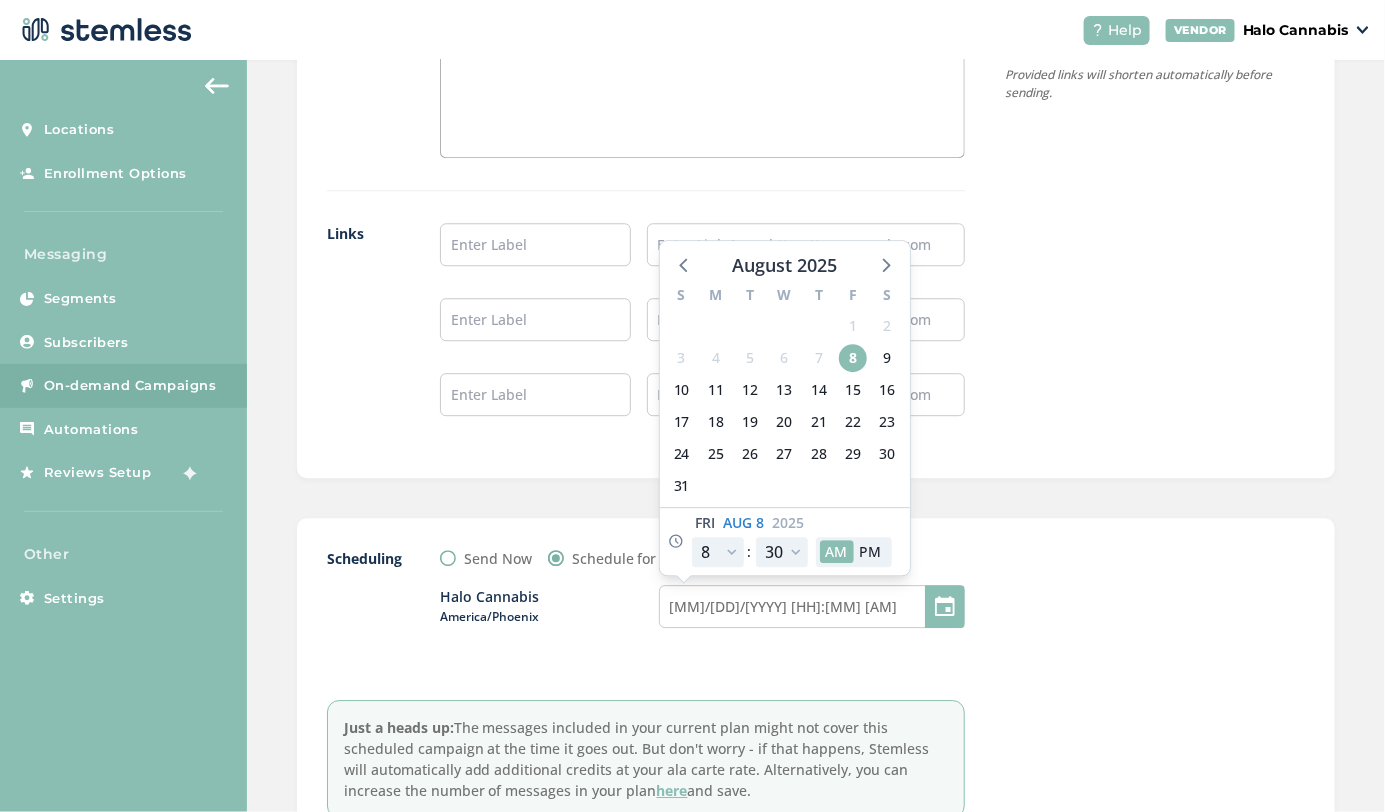 click on "Halo Cannabis  America/Phoenix 08/08/2025 8:30 AM August 2025 S M T W T F S 27 28 29 30 31 1 2 3 4 5 6 7 8 9 10 11 12 13 14 15 16 17 18 19 20 21 22 23 24 25 26 27 28 29 30 31 1 2 3 4 5 6  Fri   Aug   8   2025   12   1   2   3   4   5   6   7   8   9   10   11  :  00   05   10   15   20   25   30   35   40   45   50   55   AM   PM" at bounding box center (702, 618) 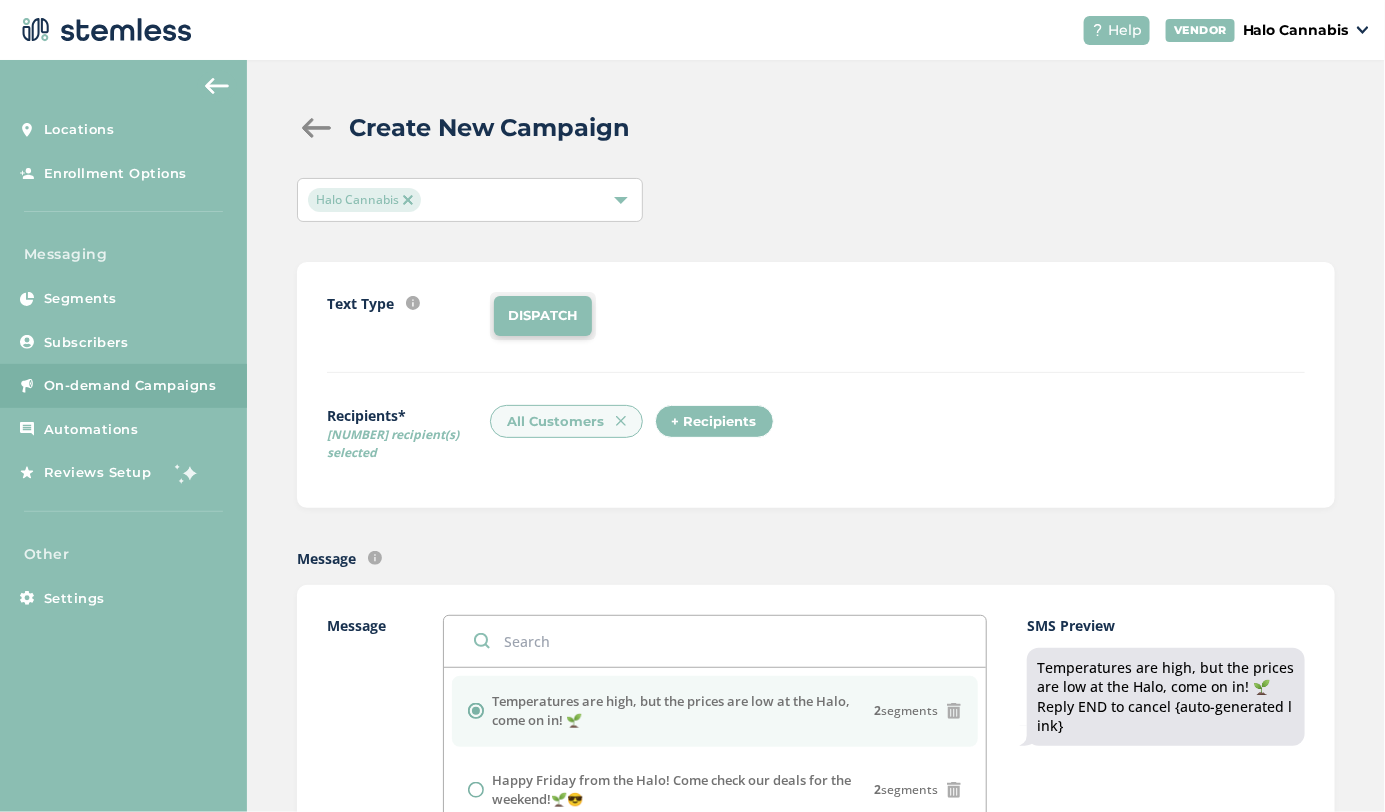 scroll, scrollTop: 315, scrollLeft: 0, axis: vertical 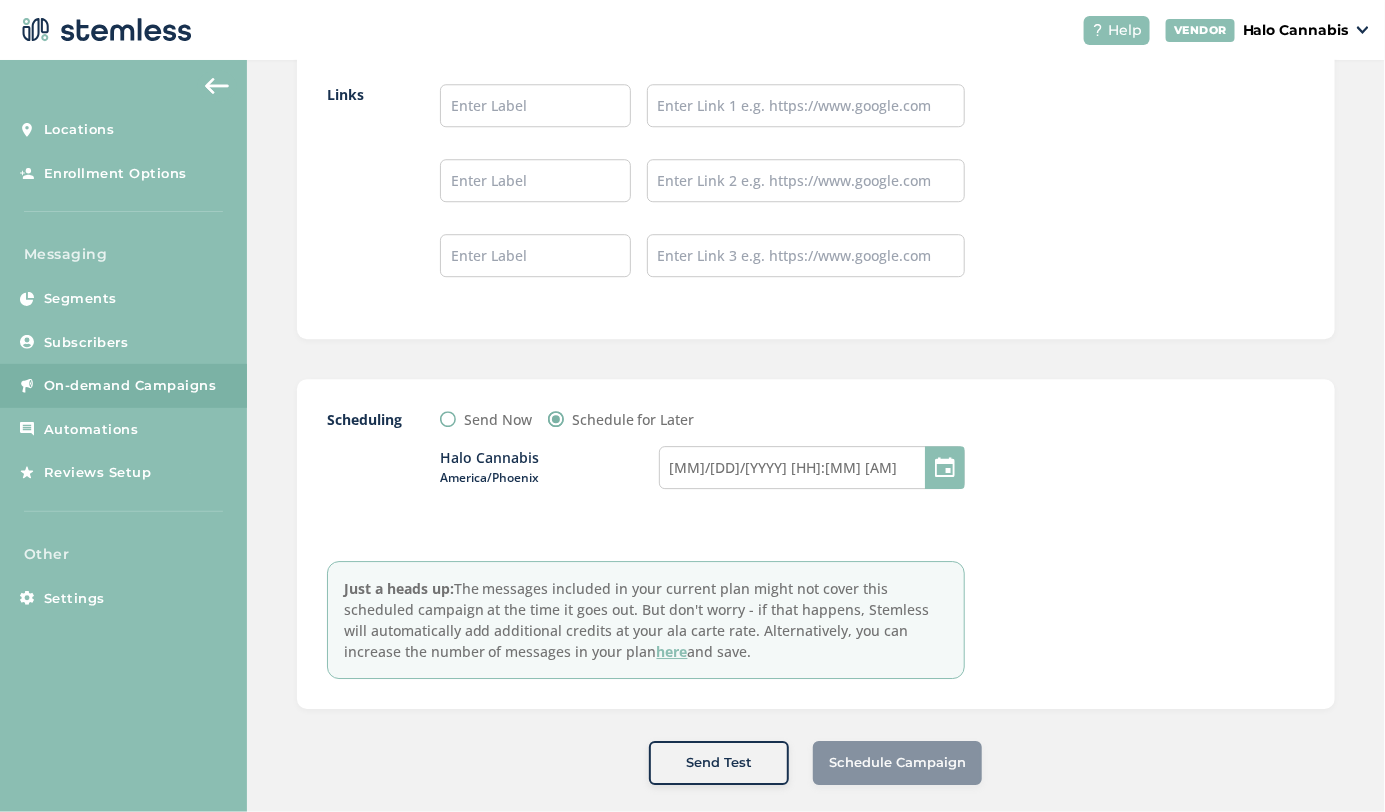 click on "Create New Campaign  Halo Cannabis   Text Type
SMS : A cost effective way to reach your customers.
Send a intro text message with a link that takes your
customers to a personalized message page
(includes: up to 5 images, up to 3 promo links company logo and
links to socials)
MMS : Bring your marketing to life with
a custom image (up to 700 kb) PLUS an additional
text box with up to 300 characters of text.
DISPATCH   Recipients*   18387 recipient(s) selected   All Customers   + Recipients  Message Text message sent with auto-generated  link to landing page.  Message   Temperatures are high, but the prices are low at the Halo, come on in! 🌱  2  segments  Happy Friday from the Halo! Come check our deals for the weekend!🌱😎  2  segments 2  segments 2 2 1 1" at bounding box center [816, -444] 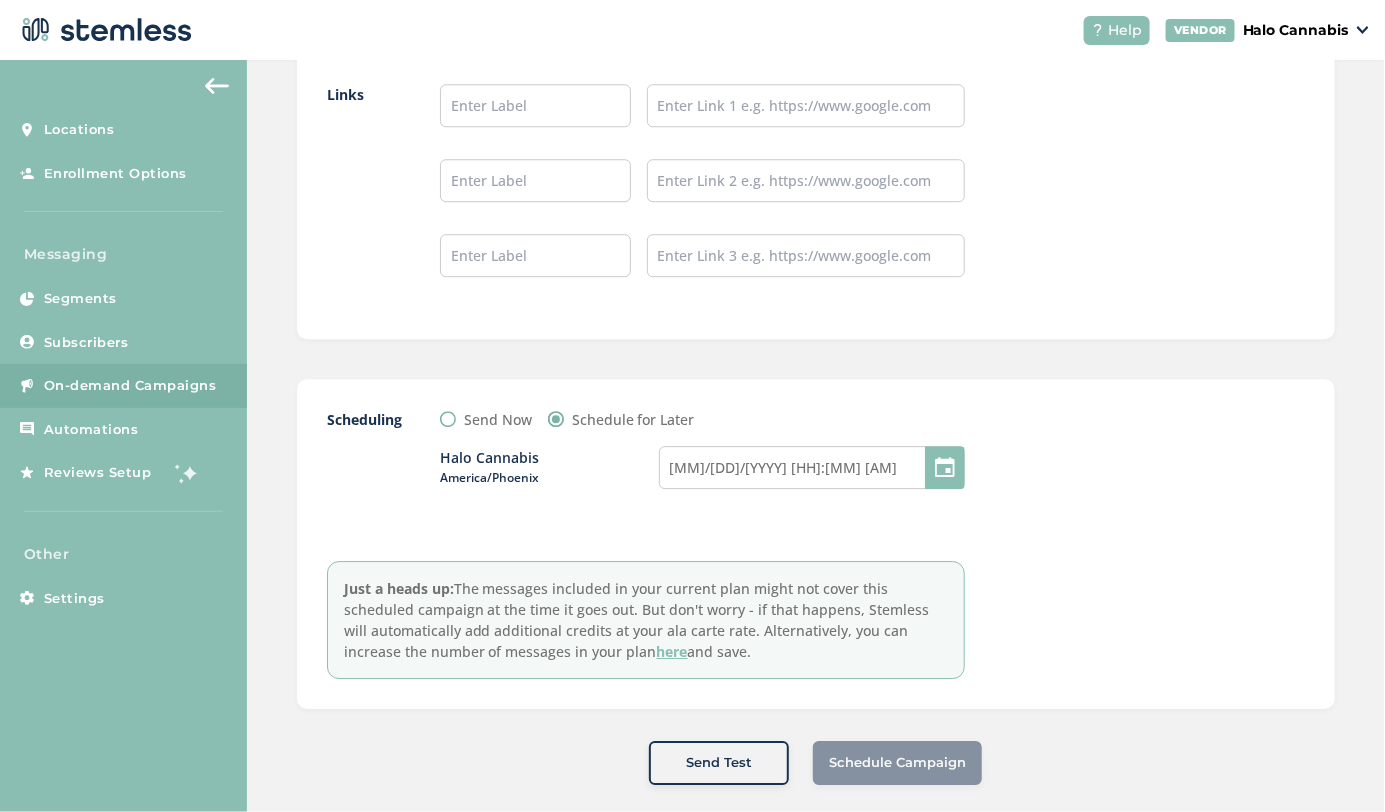 click on "Schedule Campaign" at bounding box center [897, 763] 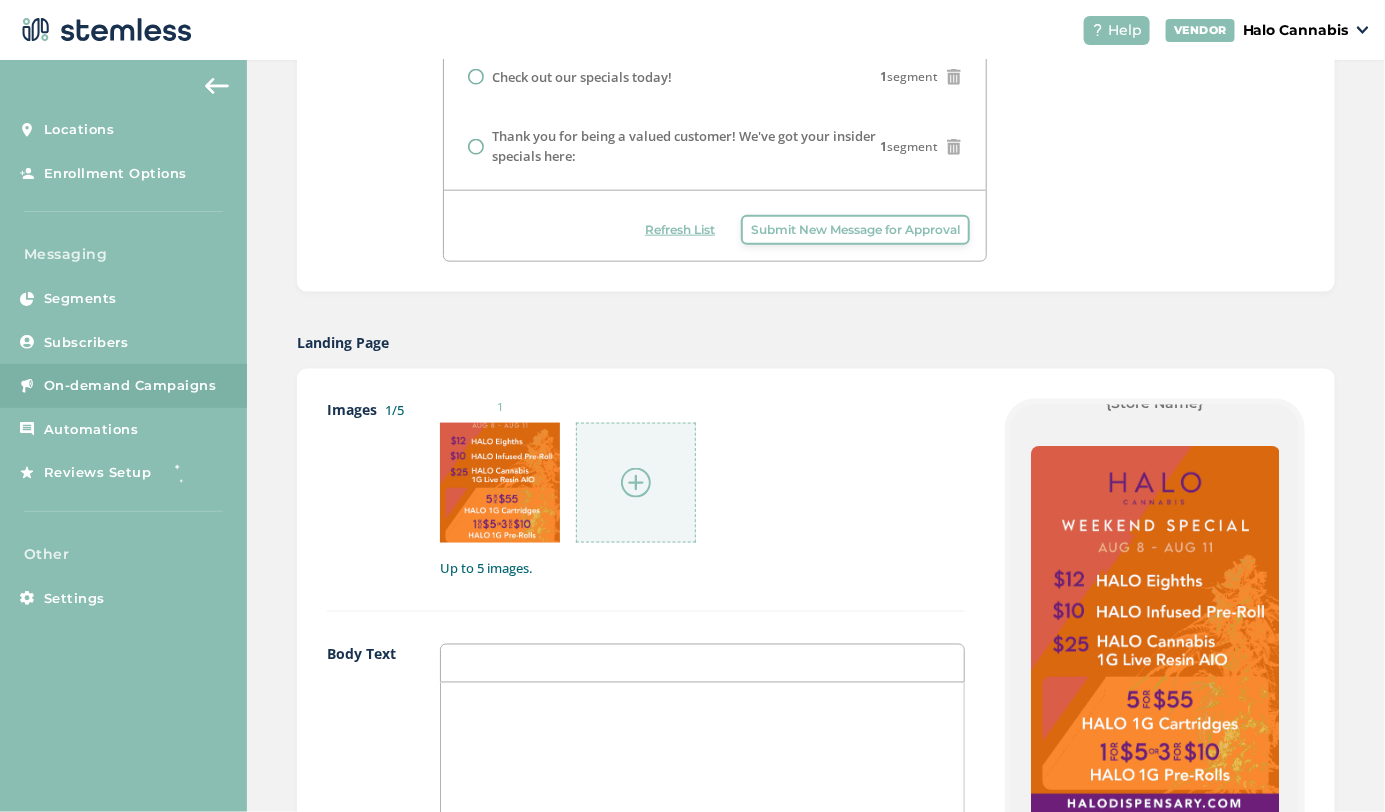 scroll, scrollTop: 491, scrollLeft: 0, axis: vertical 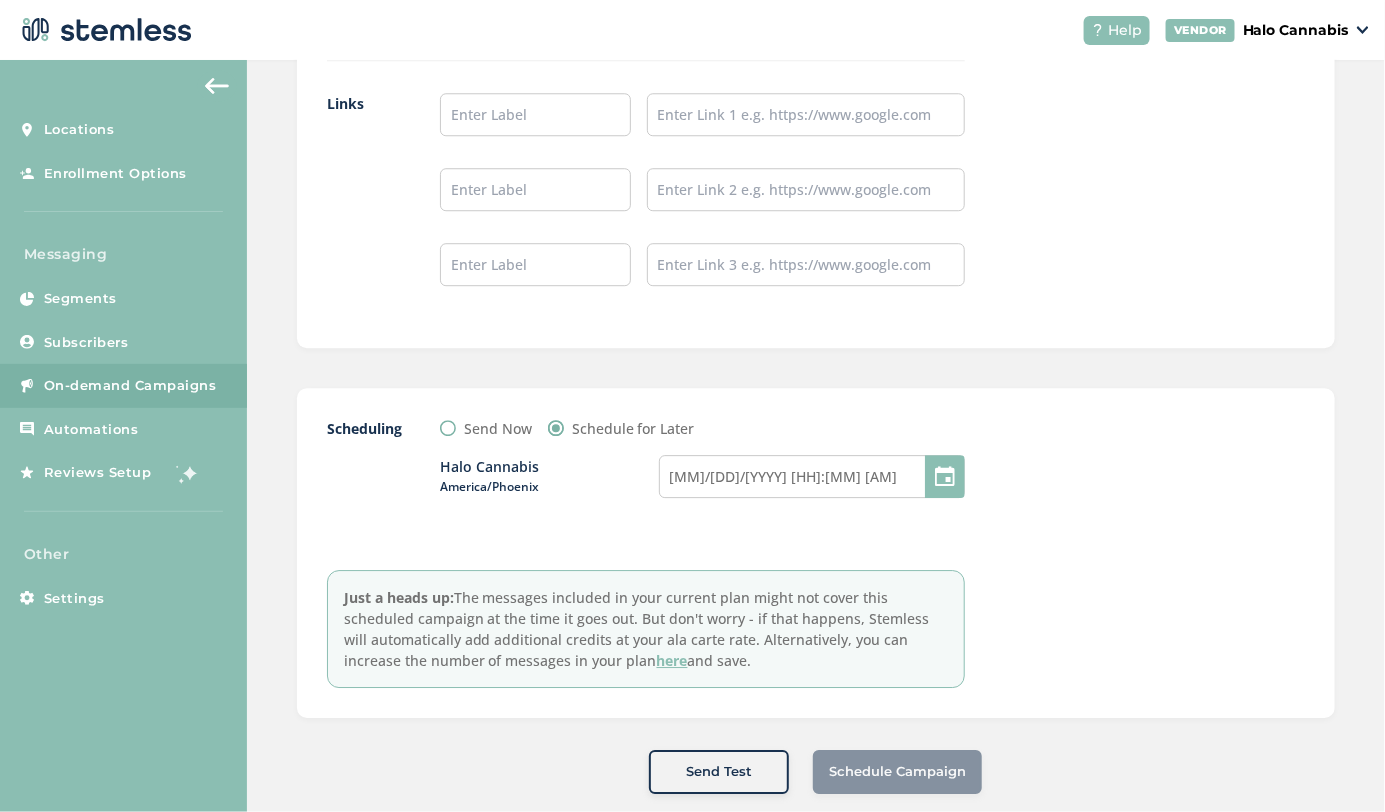 click on "Just a heads up:   The messages included in your current plan might not cover this scheduled campaign at the time it goes out. But don't worry - if that happens, Stemless will automatically add additional credits at your ala carte rate. Alternatively, you can increase the number of messages in your plan  here  and save." at bounding box center [646, 629] 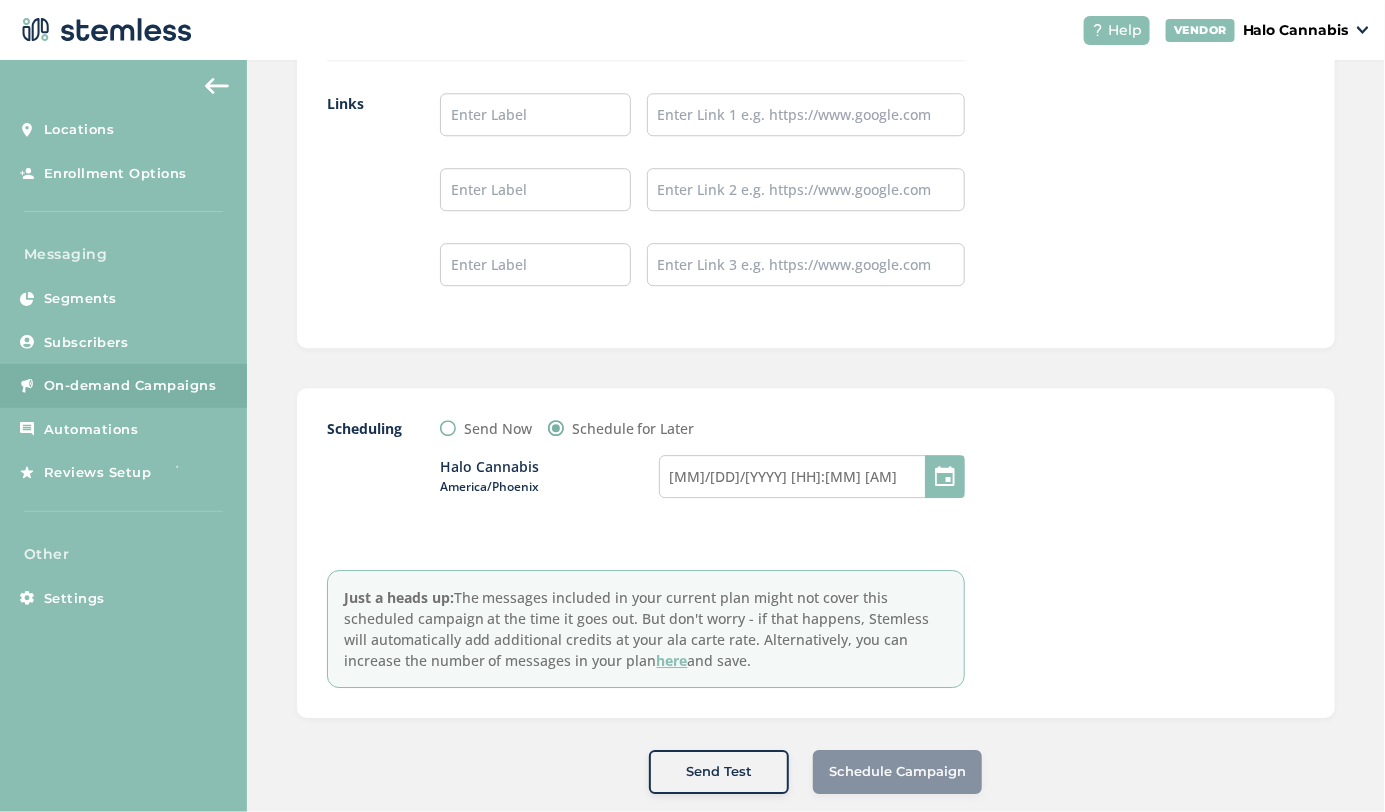 click on "Just a heads up:   The messages included in your current plan might not cover this scheduled campaign at the time it goes out. But don't worry - if that happens, Stemless will automatically add additional credits at your ala carte rate. Alternatively, you can increase the number of messages in your plan  here  and save." at bounding box center [646, 629] 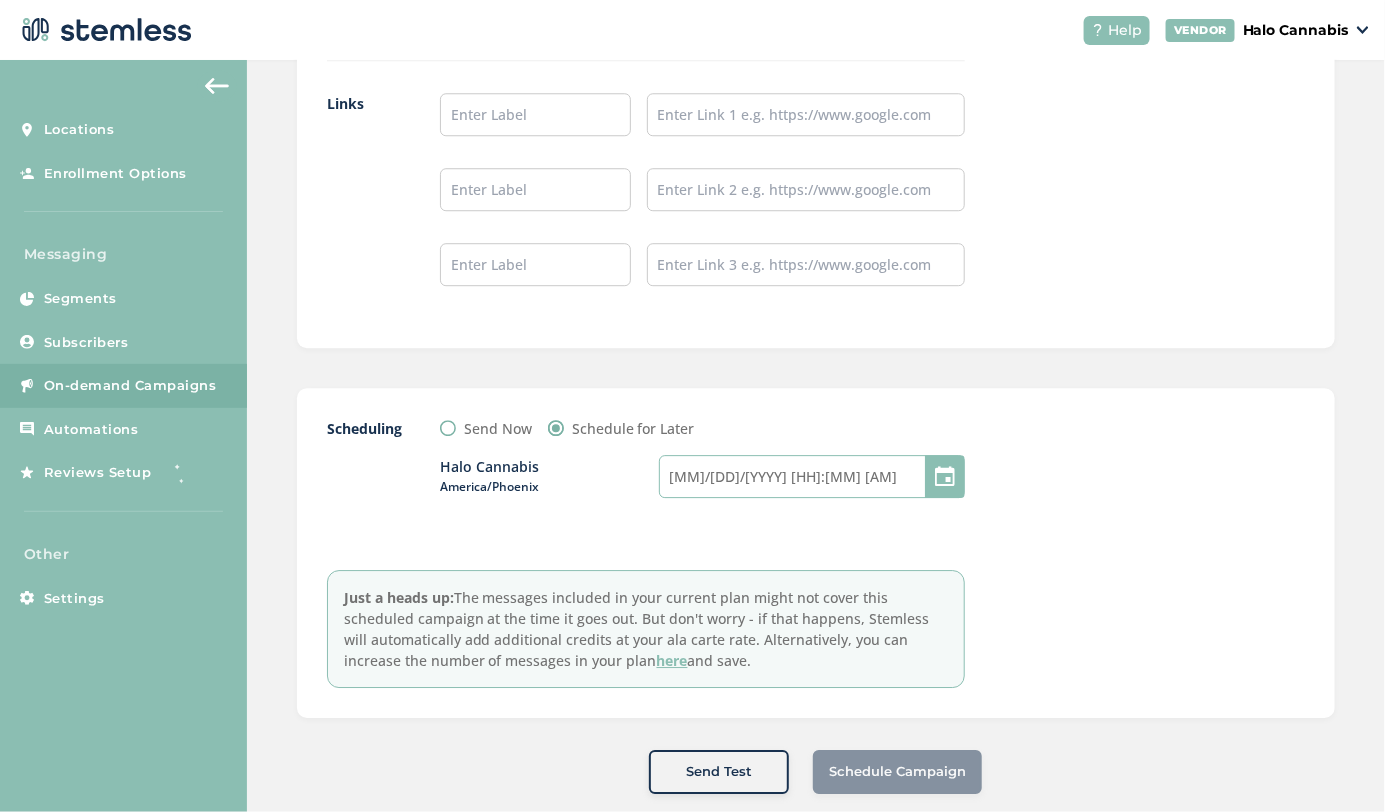 click on "08/08/2025 8:30 AM" at bounding box center [812, 476] 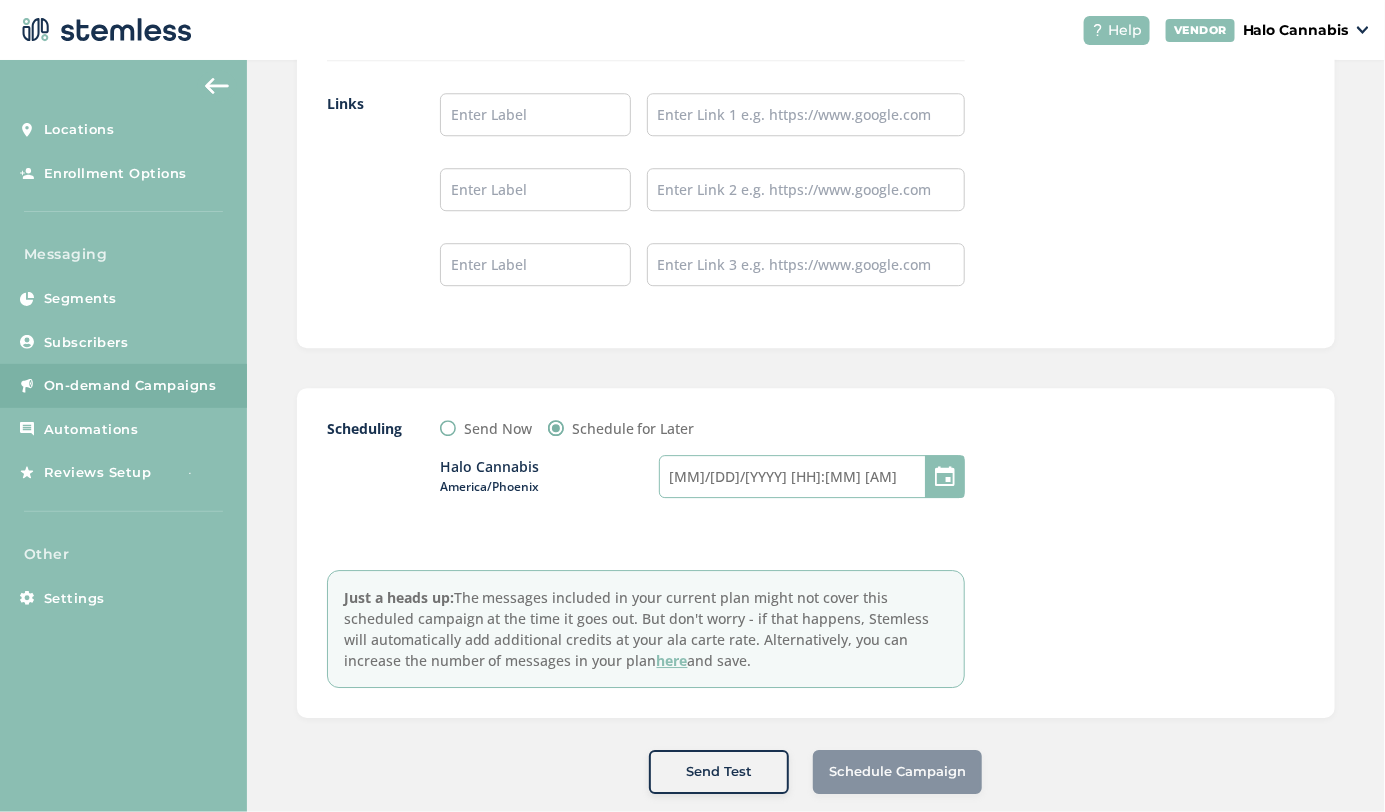 select on "8" 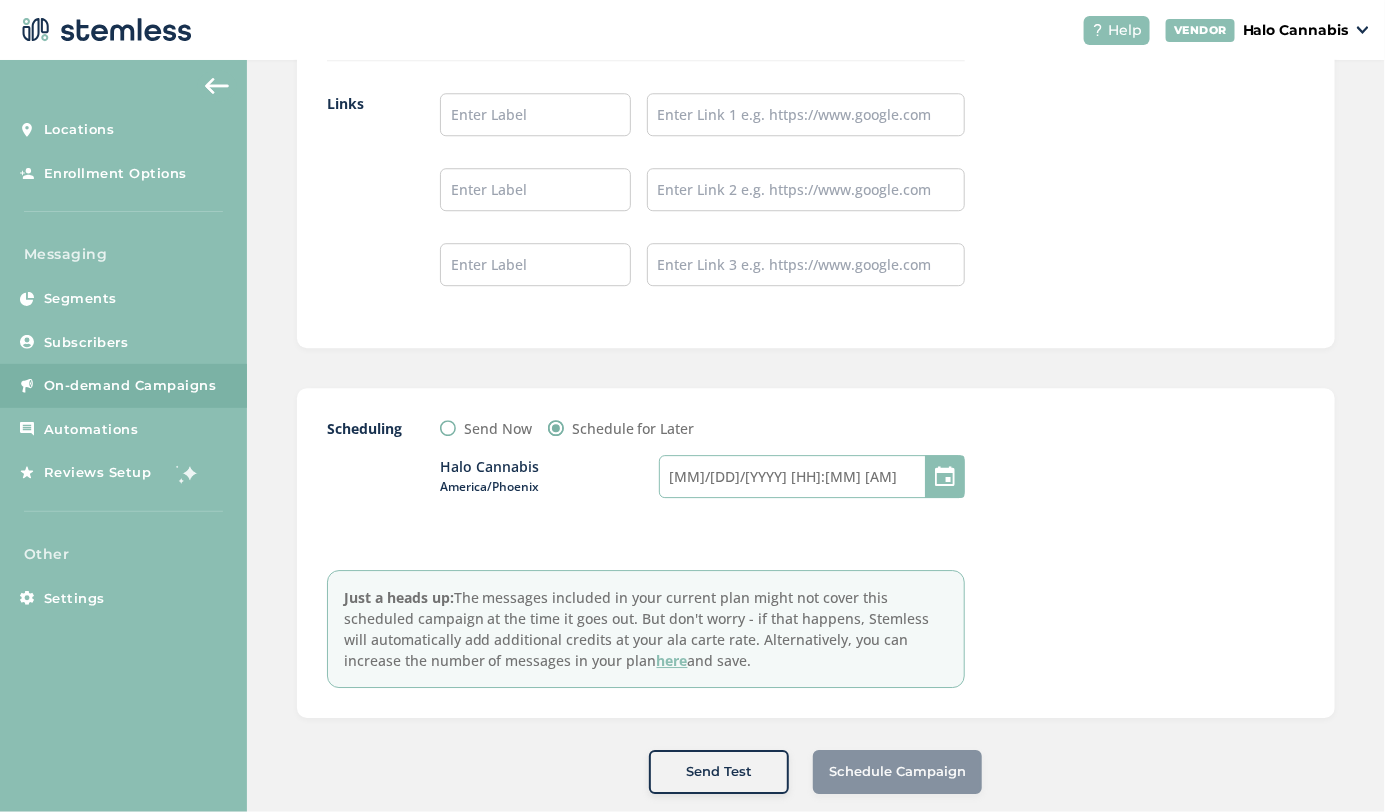 select on "30" 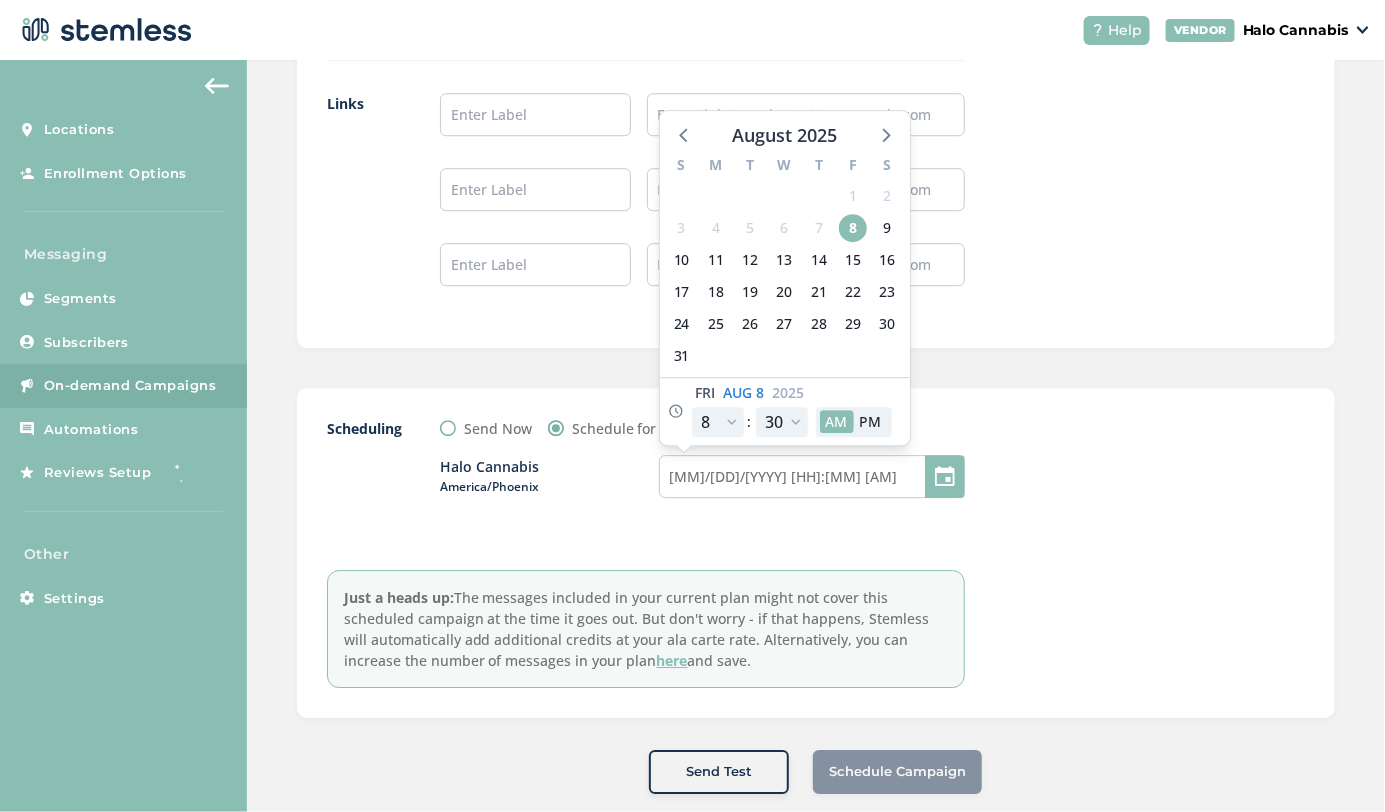 click on "Scheduling Send Now Schedule for Later  Halo Cannabis  America/Phoenix 08/08/2025 8:30 AM August 2025 S M T W T F S 27 28 29 30 31 1 2 3 4 5 6 7 8 9 10 11 12 13 14 15 16 17 18 19 20 21 22 23 24 25 26 27 28 29 30 31 1 2 3 4 5 6  Fri   Aug   8   2025   12   1   2   3   4   5   6   7   8   9   10   11  :  00   05   10   15   20   25   30   35   40   45   50   55   AM   PM  Just a heads up:   The messages included in your current plan might not cover this scheduled campaign at the time it goes out. But don't worry - if that happens, Stemless will automatically add additional credits at your ala carte rate. Alternatively, you can increase the number of messages in your plan  here  and save." at bounding box center [646, 553] 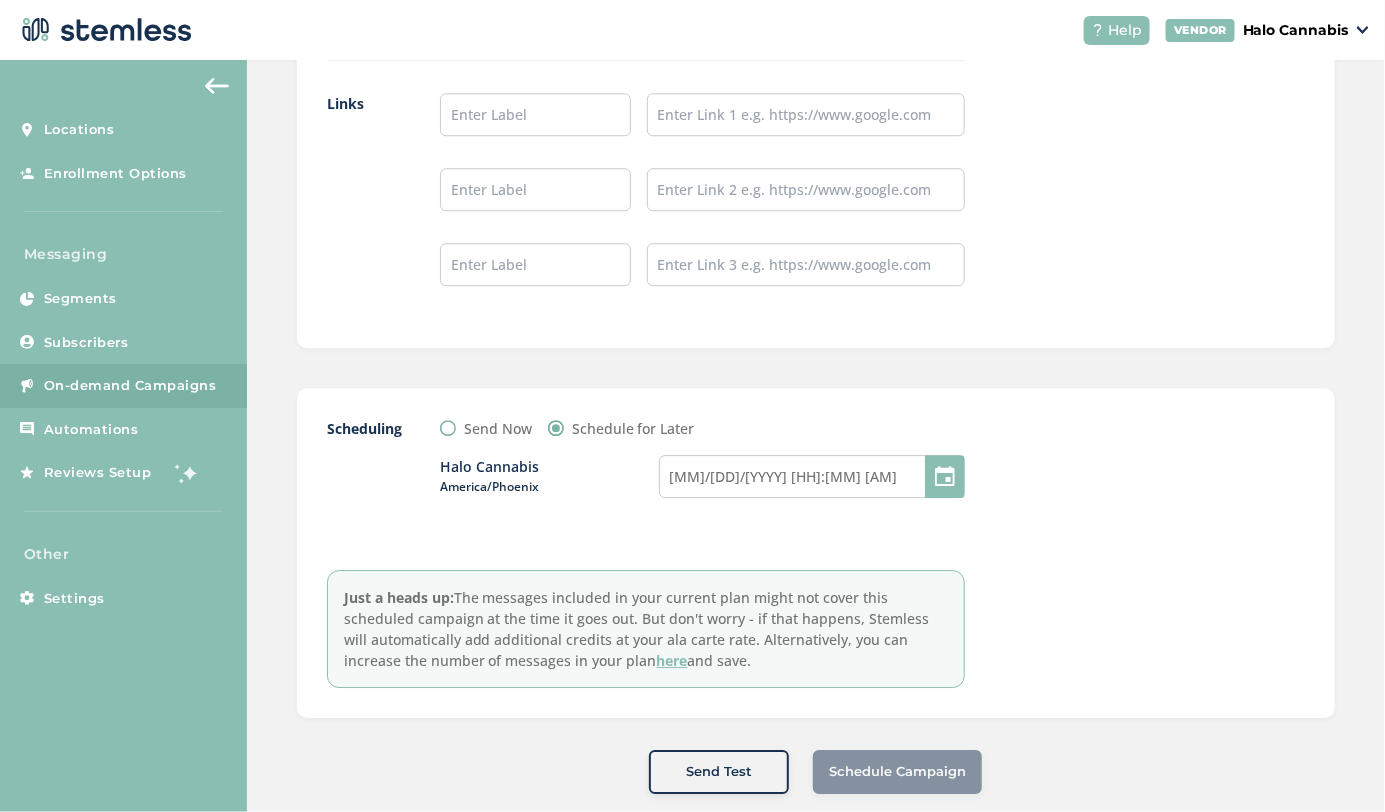 click on "Schedule Campaign" at bounding box center [897, 772] 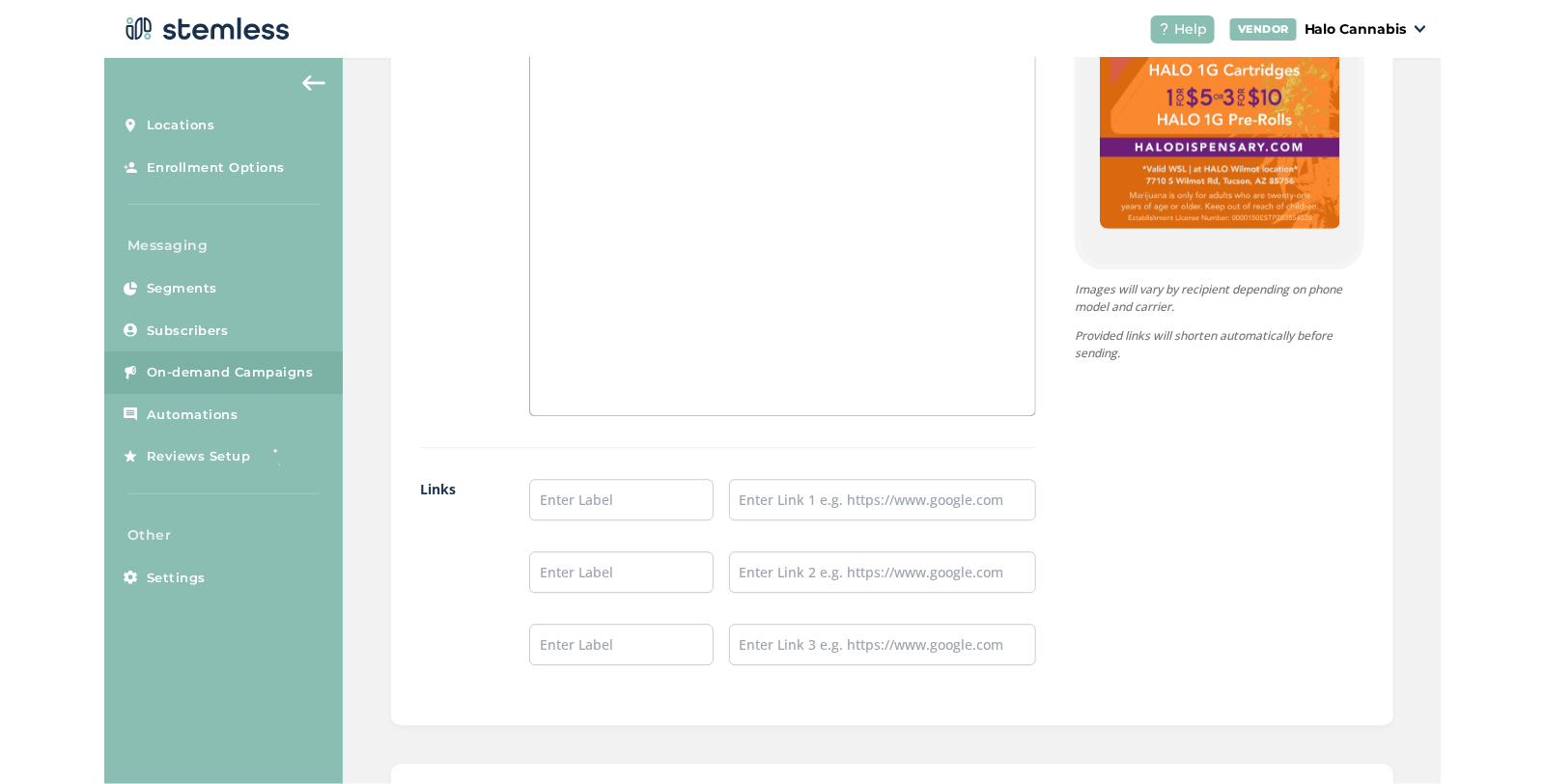scroll, scrollTop: 1721, scrollLeft: 0, axis: vertical 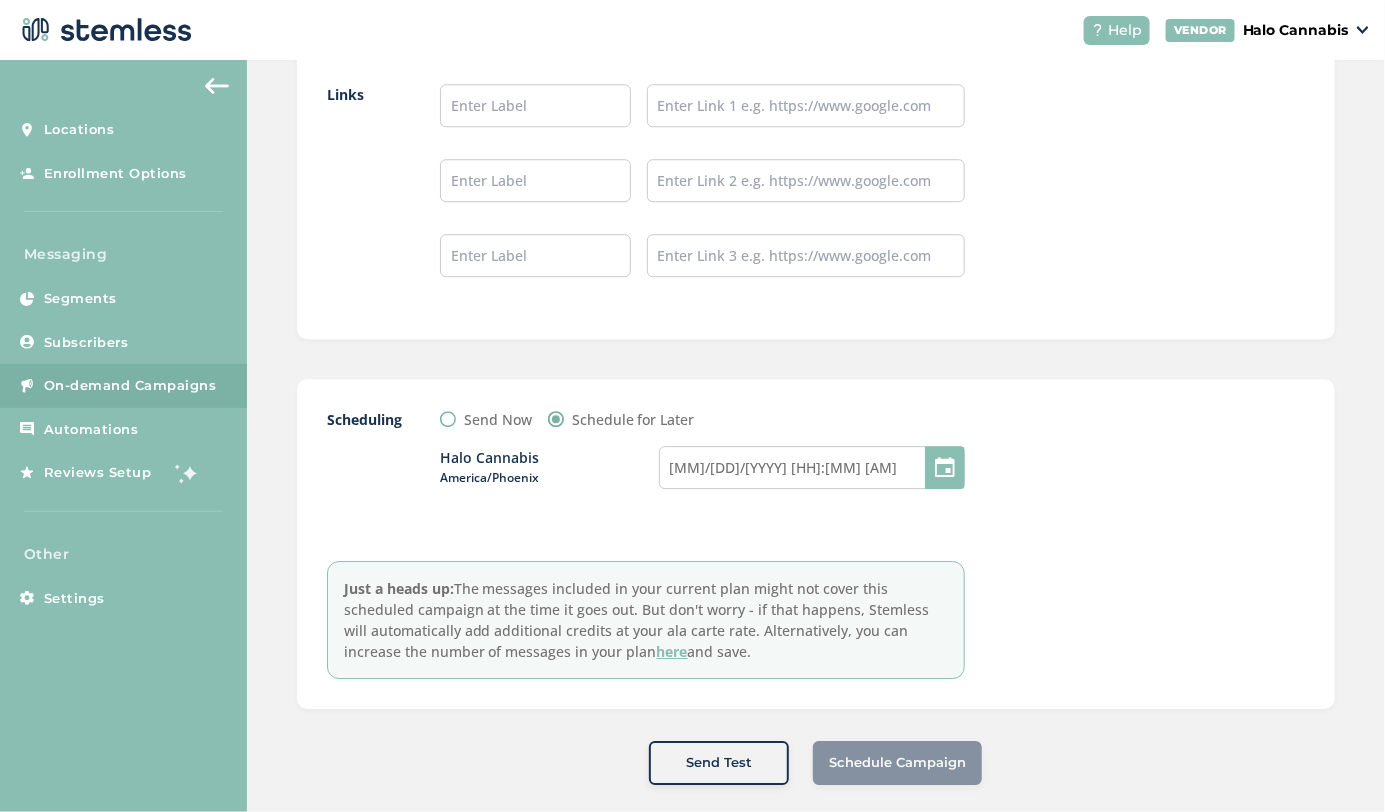click on "Halo Cannabis  America/Phoenix 08/08/2025 8:30 AM" at bounding box center [702, 479] 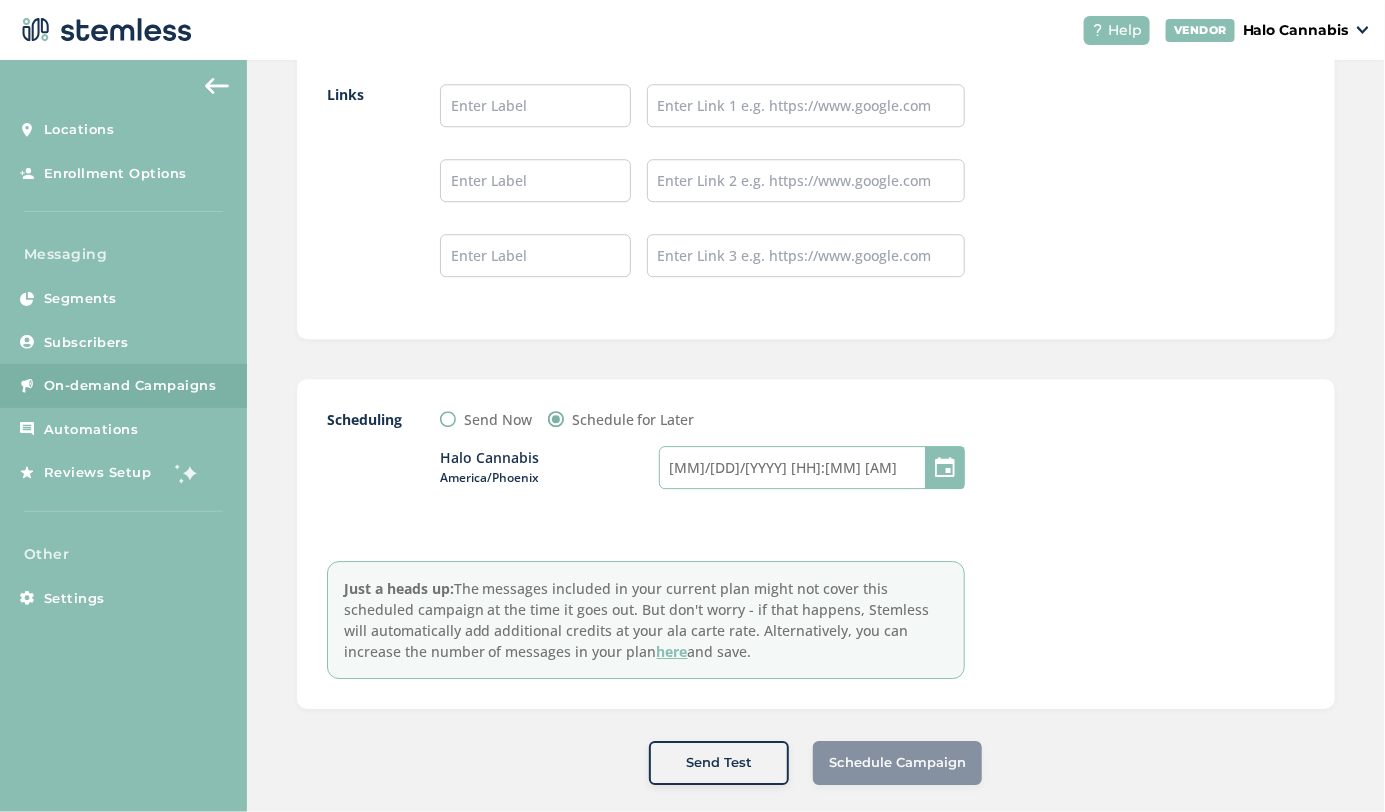 click on "08/08/2025 8:30 AM" at bounding box center (812, 467) 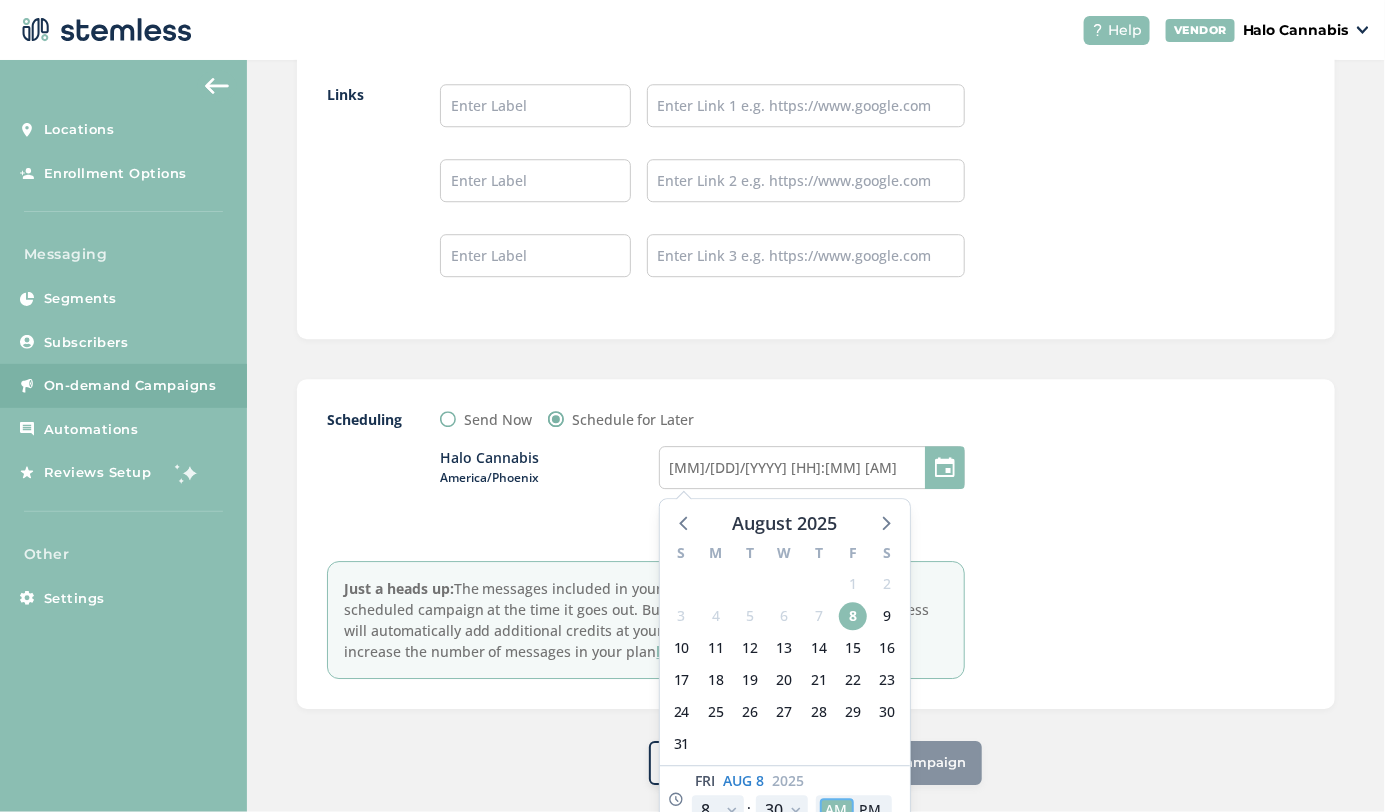click on "AM" at bounding box center [837, 809] 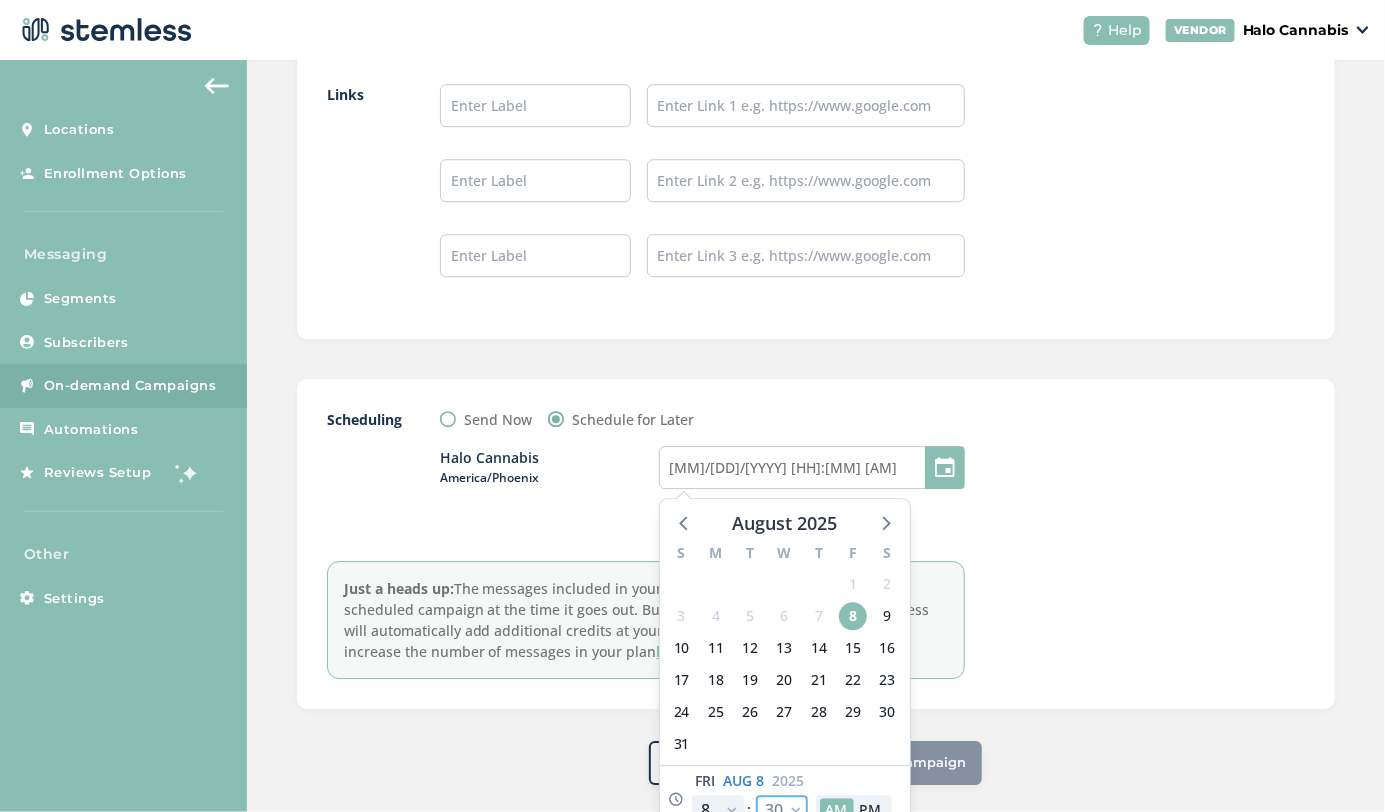 click on "00   05   10   15   20   25   30   35   40   45   50   55" at bounding box center [782, 810] 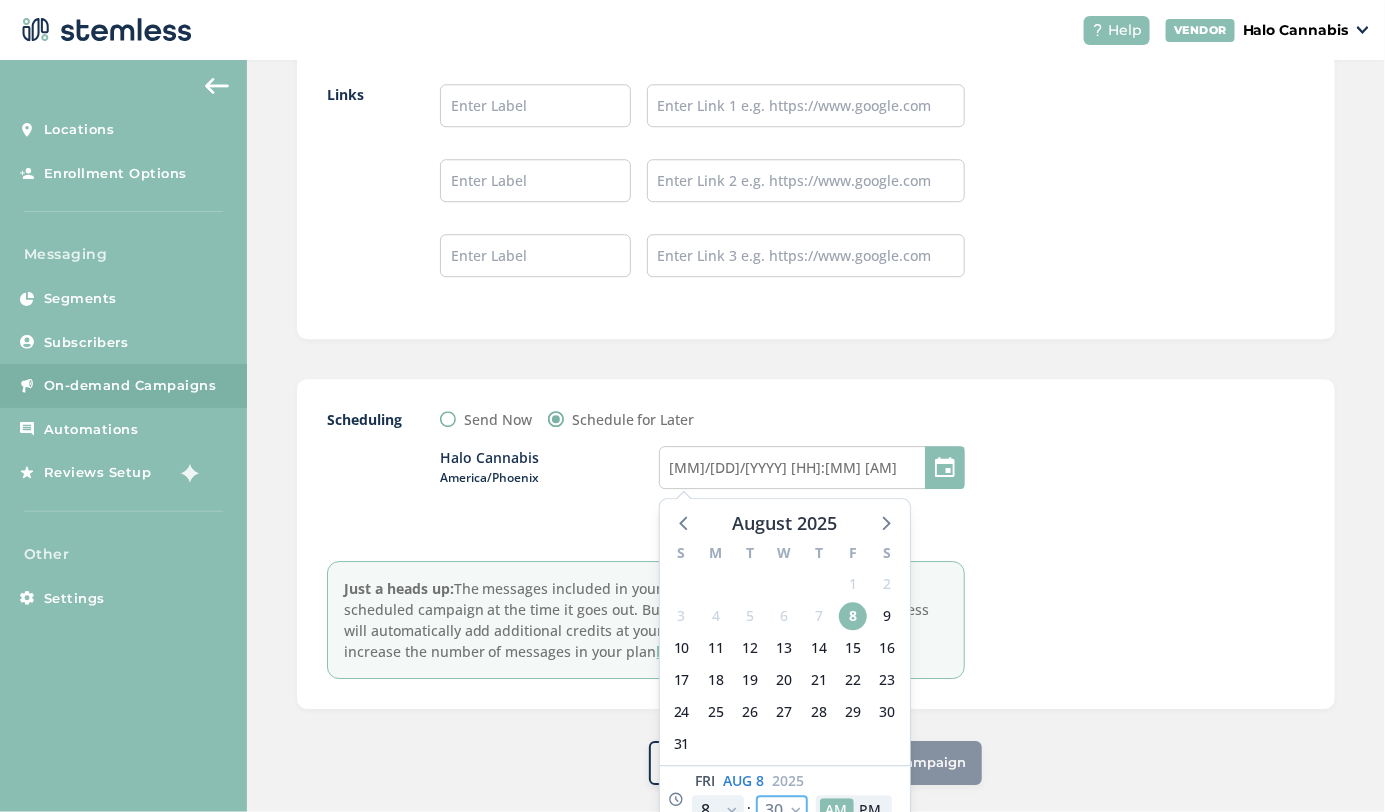 select on "15" 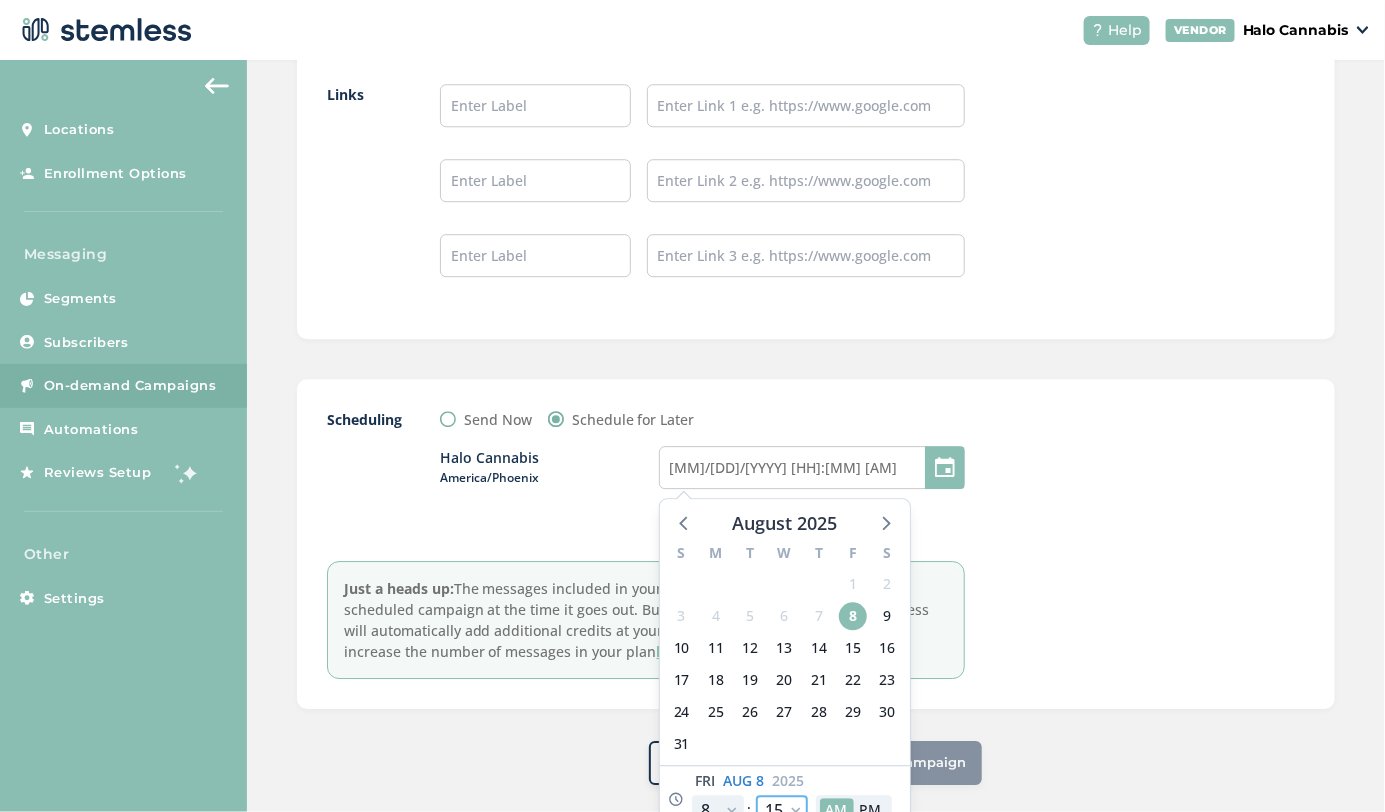 type on "08/08/2025 8:15 AM" 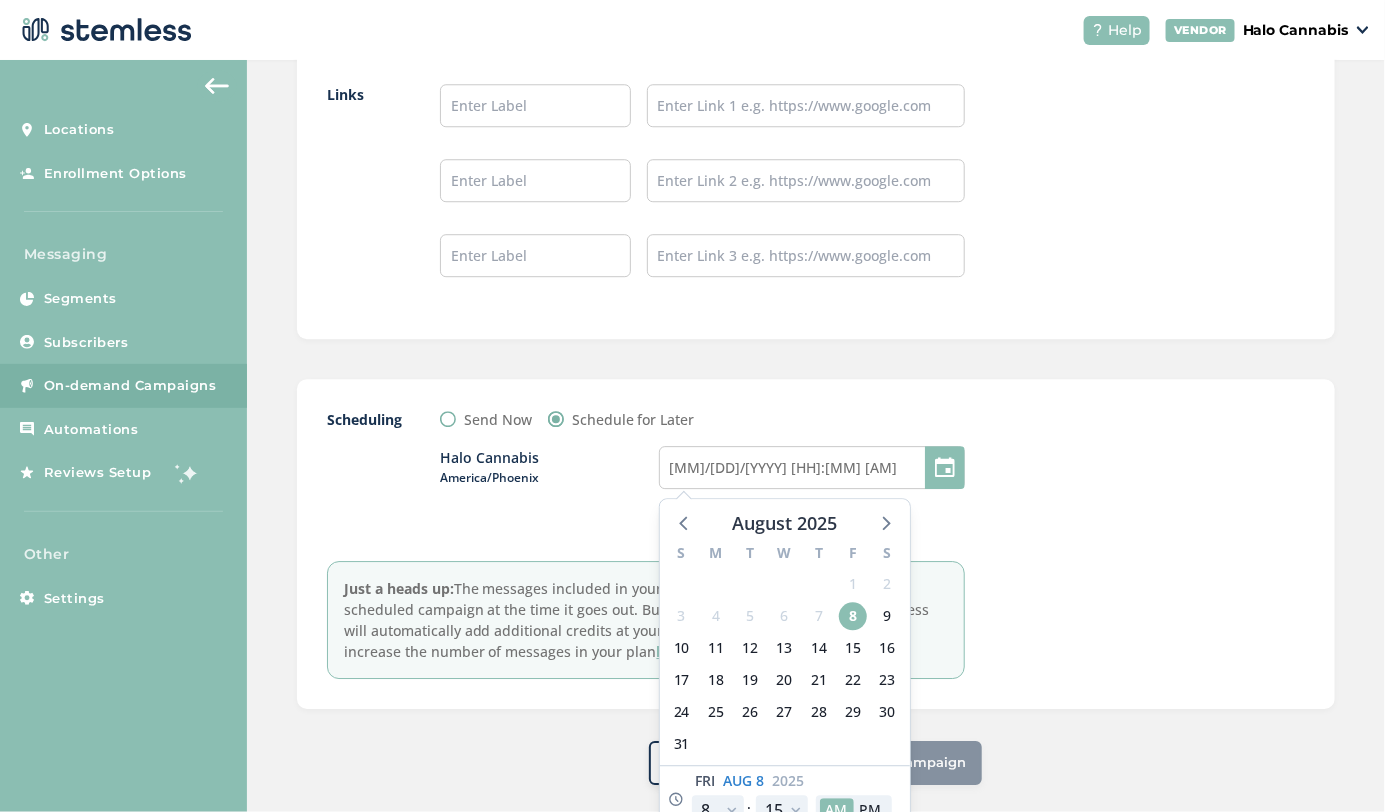 click at bounding box center (1155, 544) 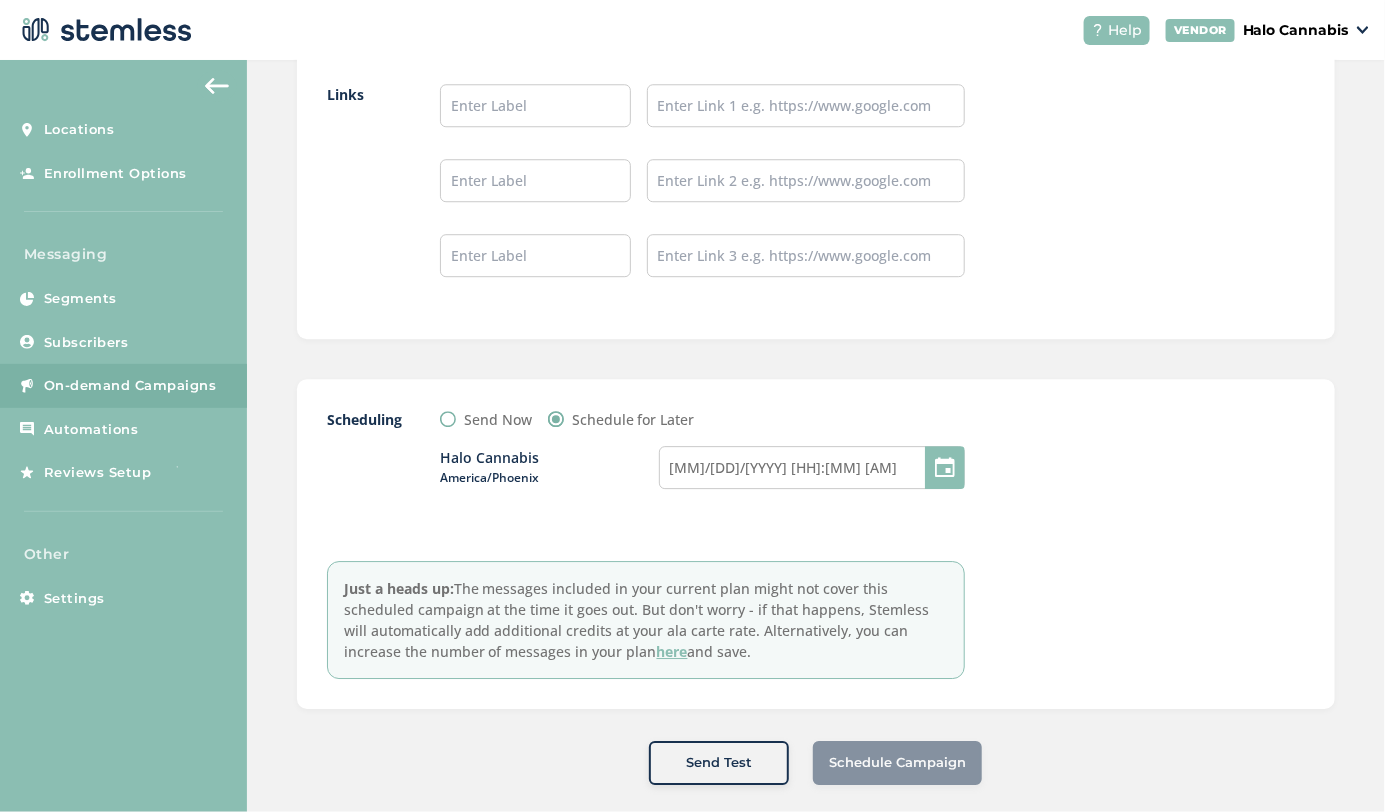 click on "Schedule Campaign" at bounding box center [897, 763] 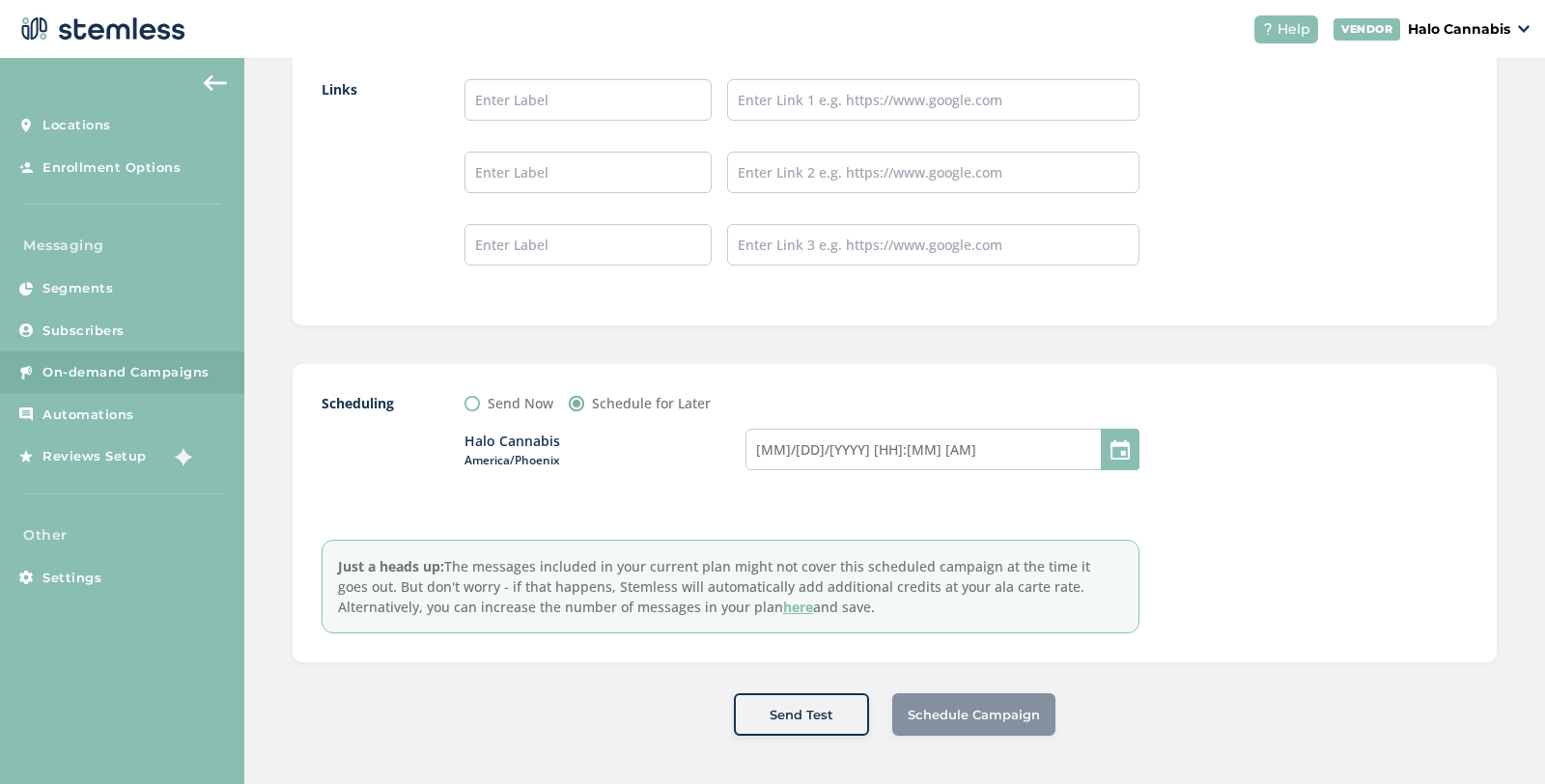 scroll, scrollTop: 1700, scrollLeft: 0, axis: vertical 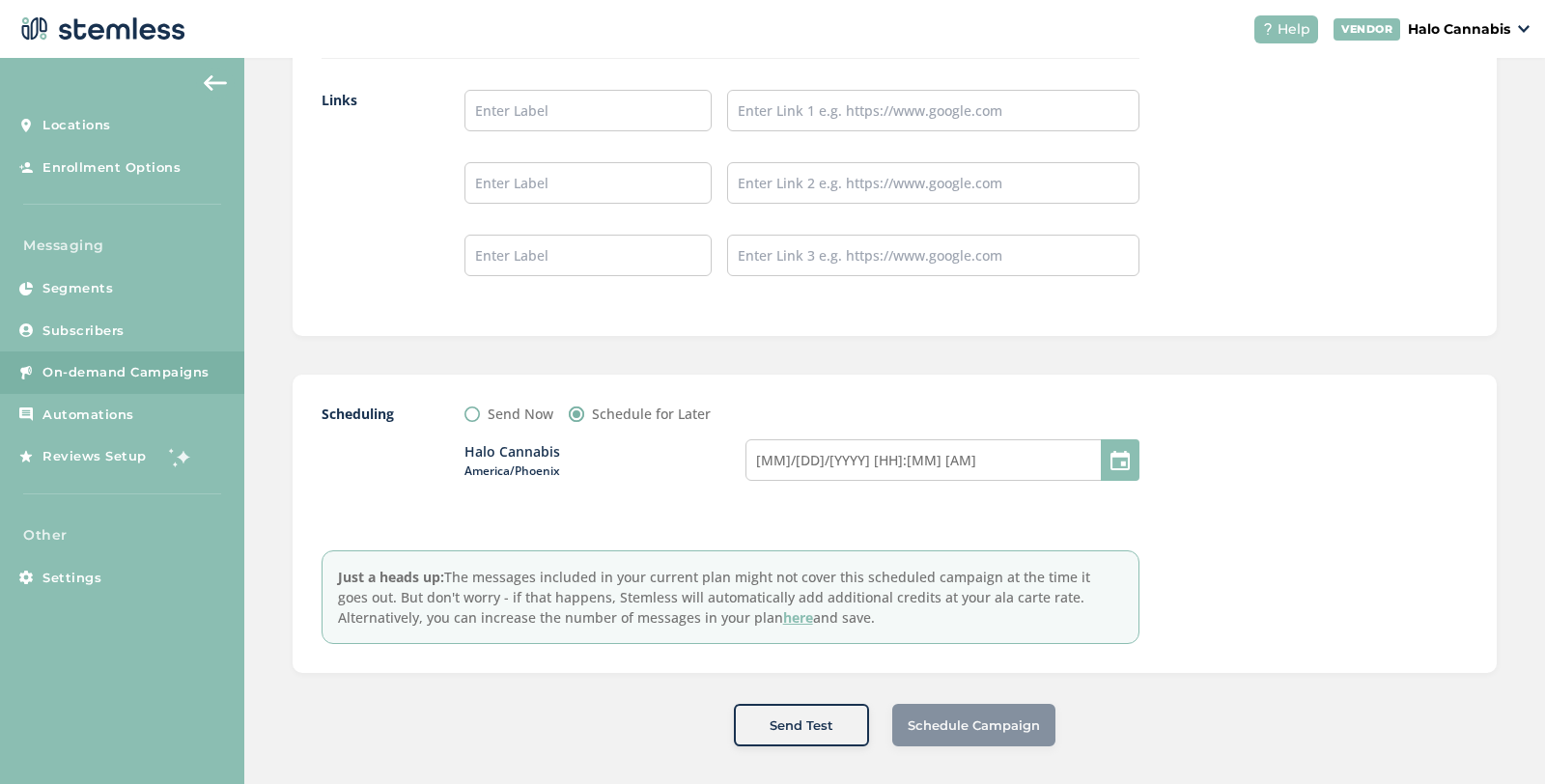 click on "Schedule Campaign" at bounding box center (973, 725) 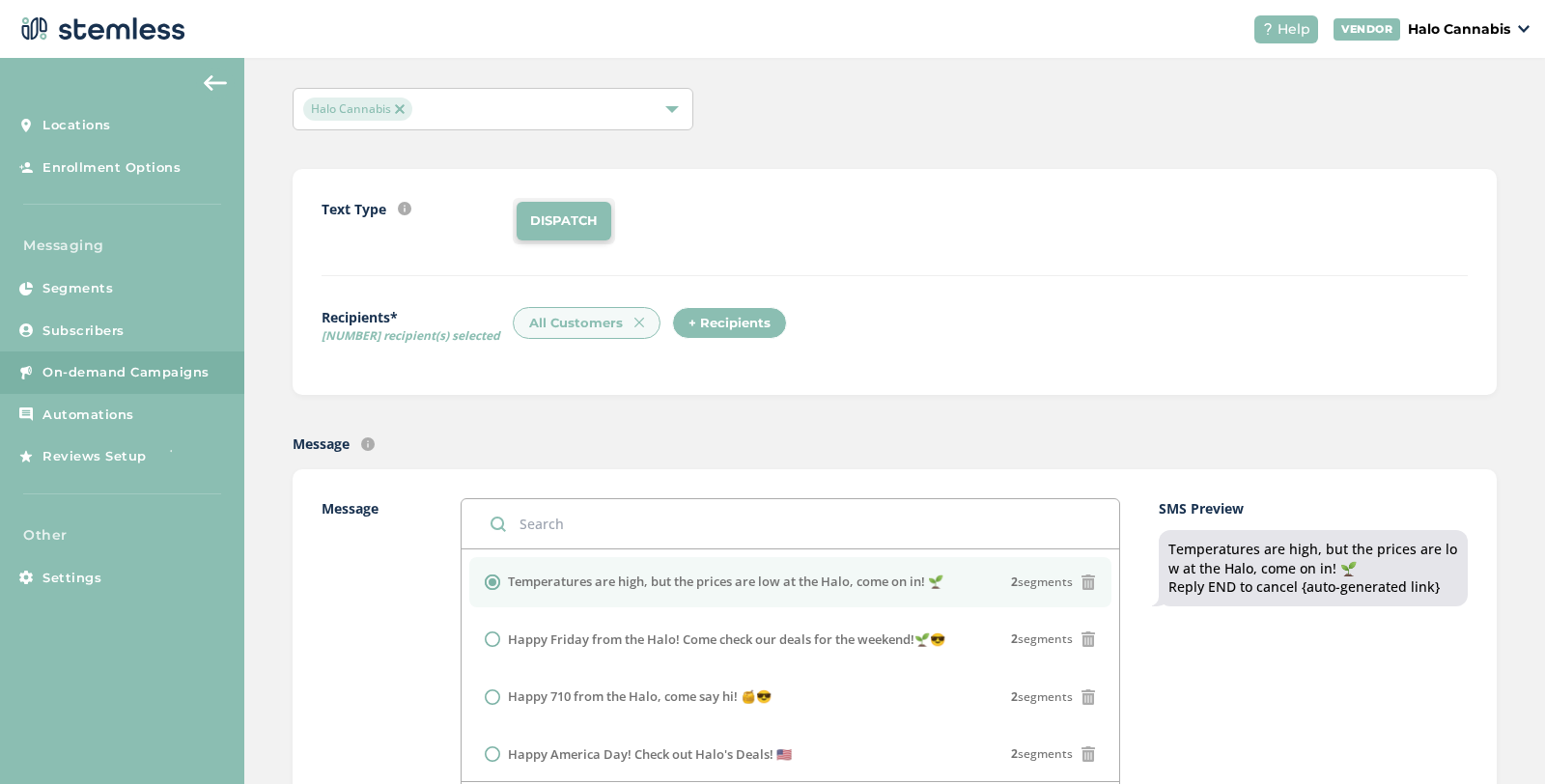 scroll, scrollTop: 0, scrollLeft: 0, axis: both 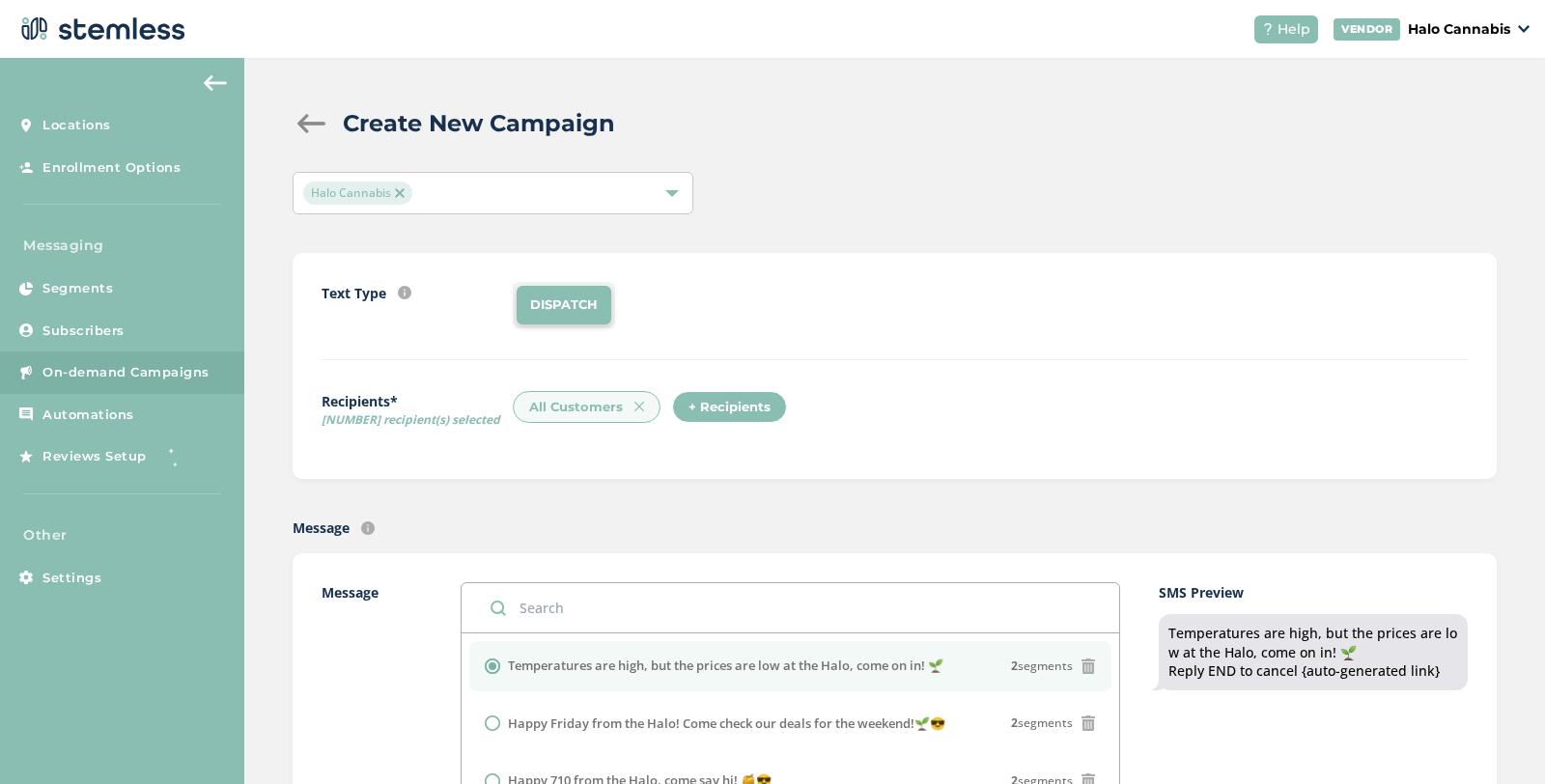 click on "DISPATCH" at bounding box center [564, 305] 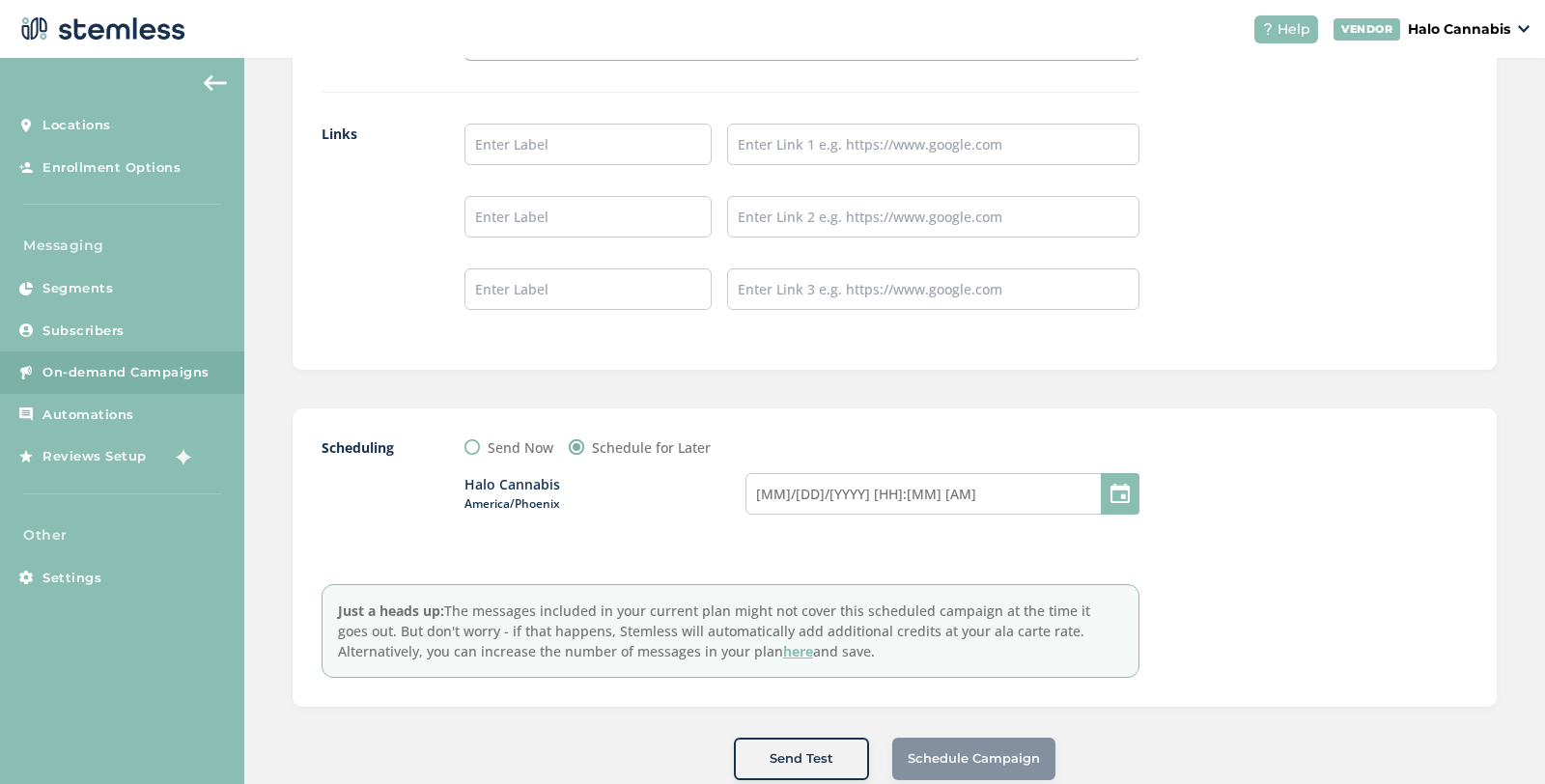 scroll, scrollTop: 1702, scrollLeft: 0, axis: vertical 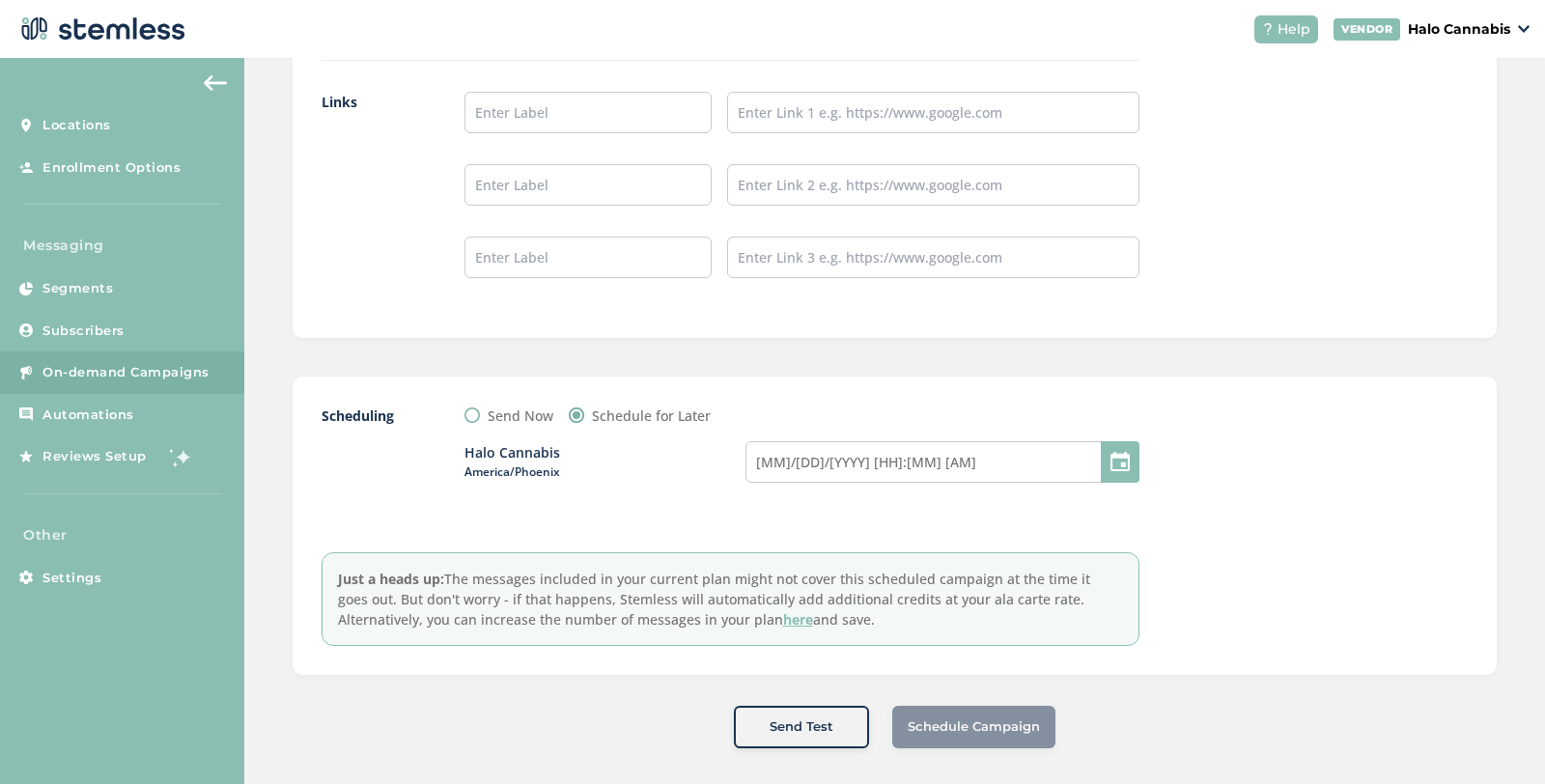 click on "Schedule Campaign" at bounding box center [973, 727] 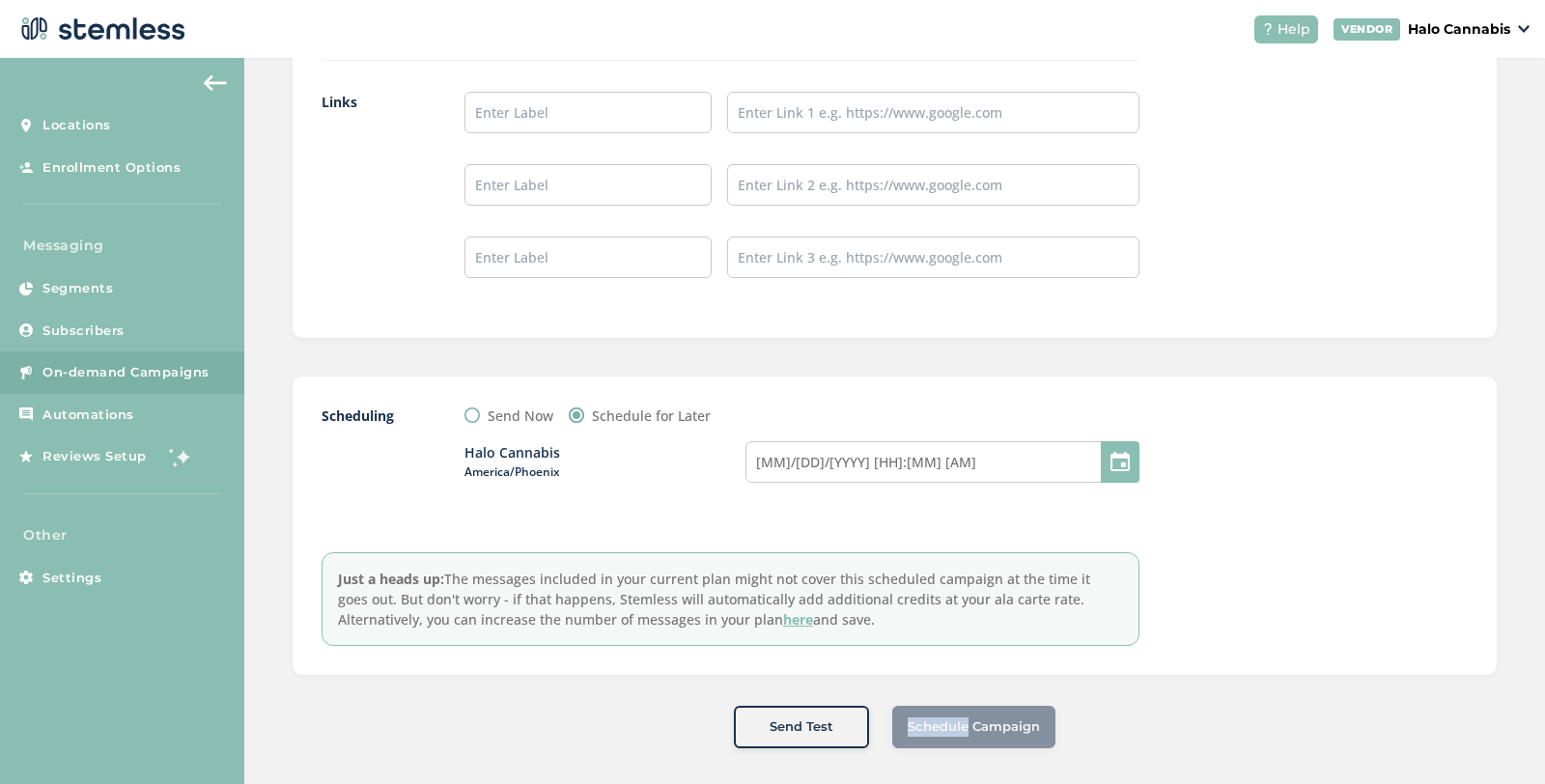click on "Schedule Campaign" at bounding box center (973, 727) 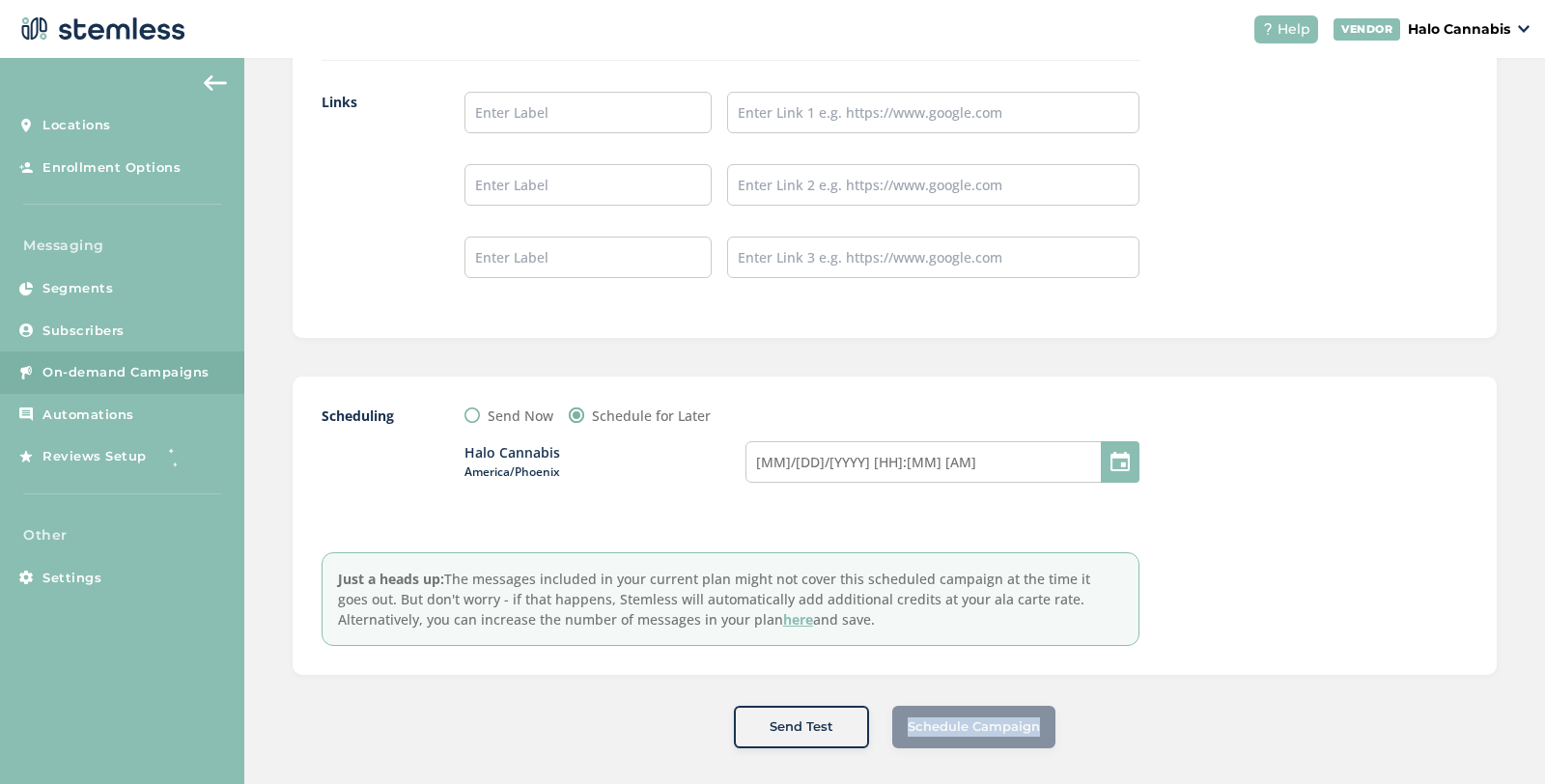 click on "Schedule Campaign" at bounding box center (973, 727) 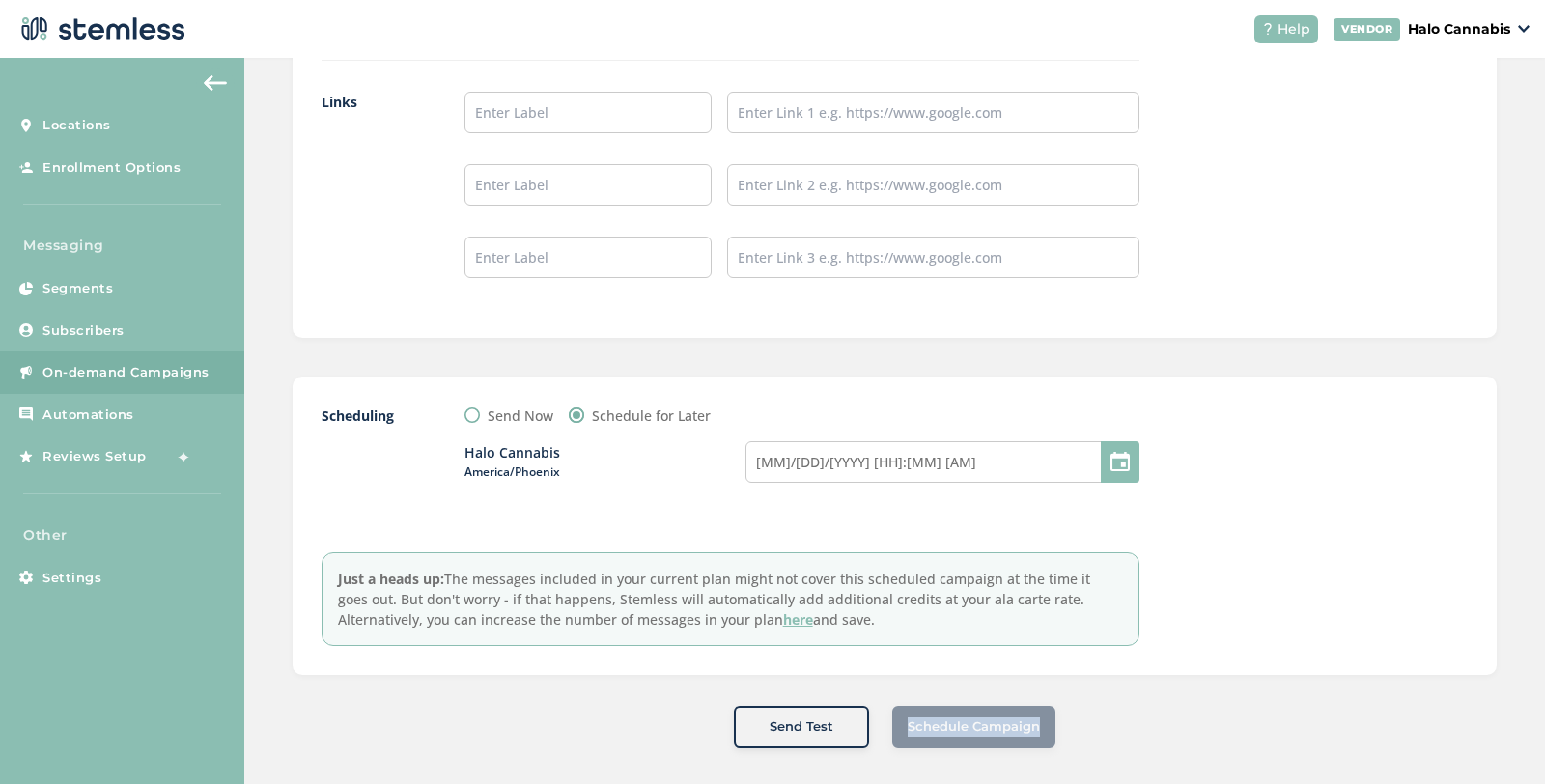 click on "Schedule Campaign" at bounding box center (973, 727) 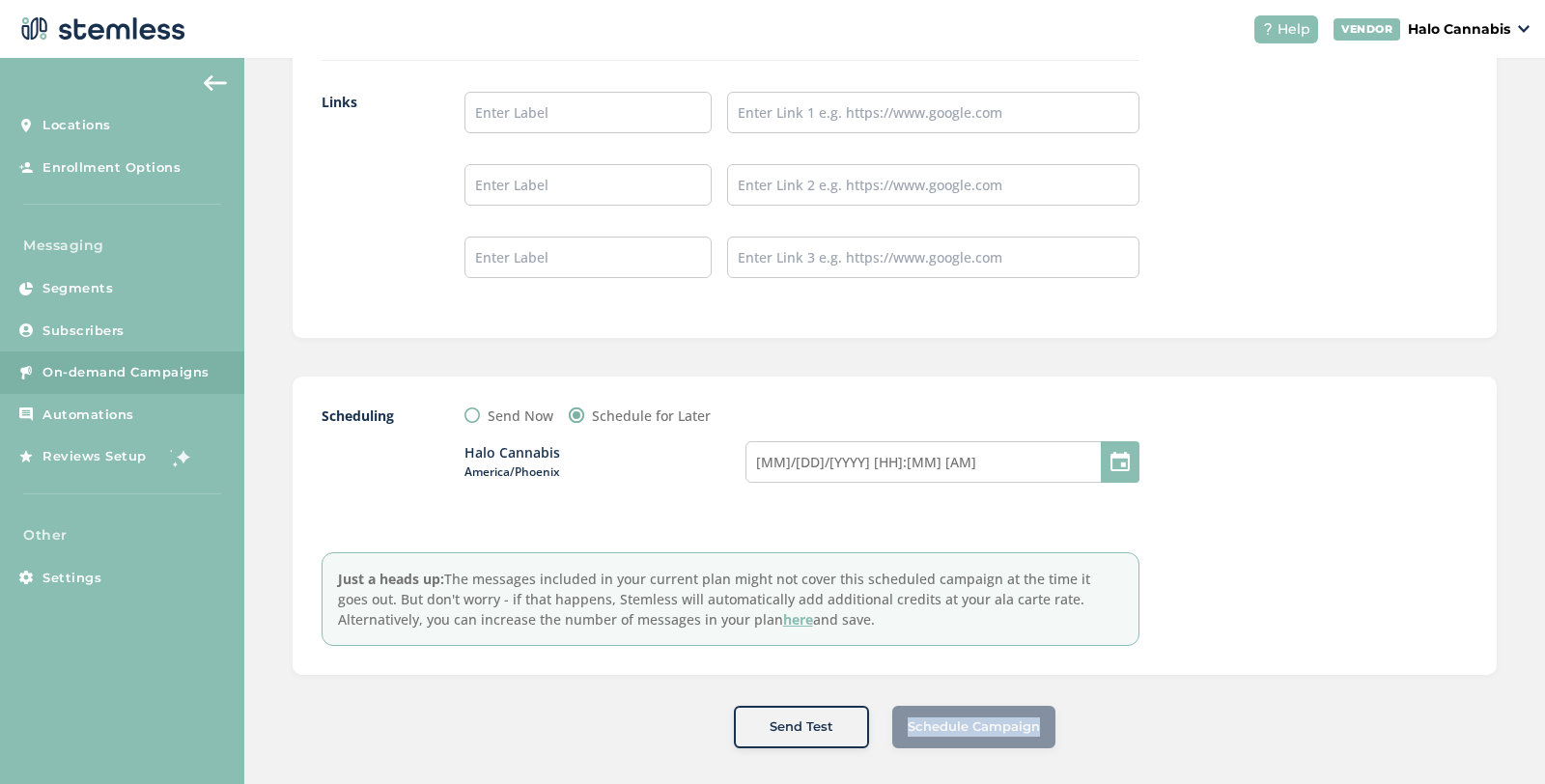 click on "Schedule Campaign" at bounding box center (973, 727) 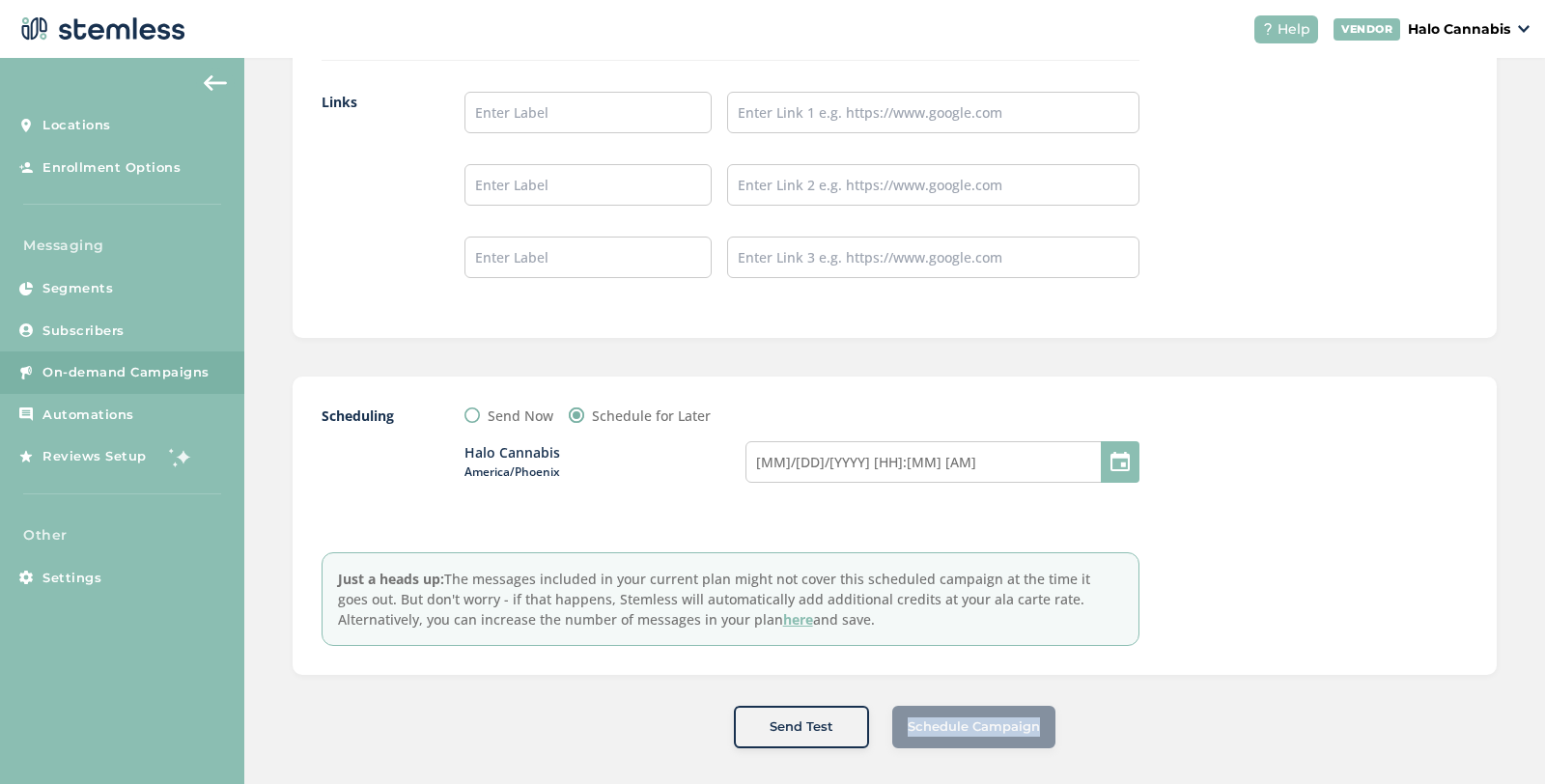 click on "Schedule Campaign" at bounding box center (973, 727) 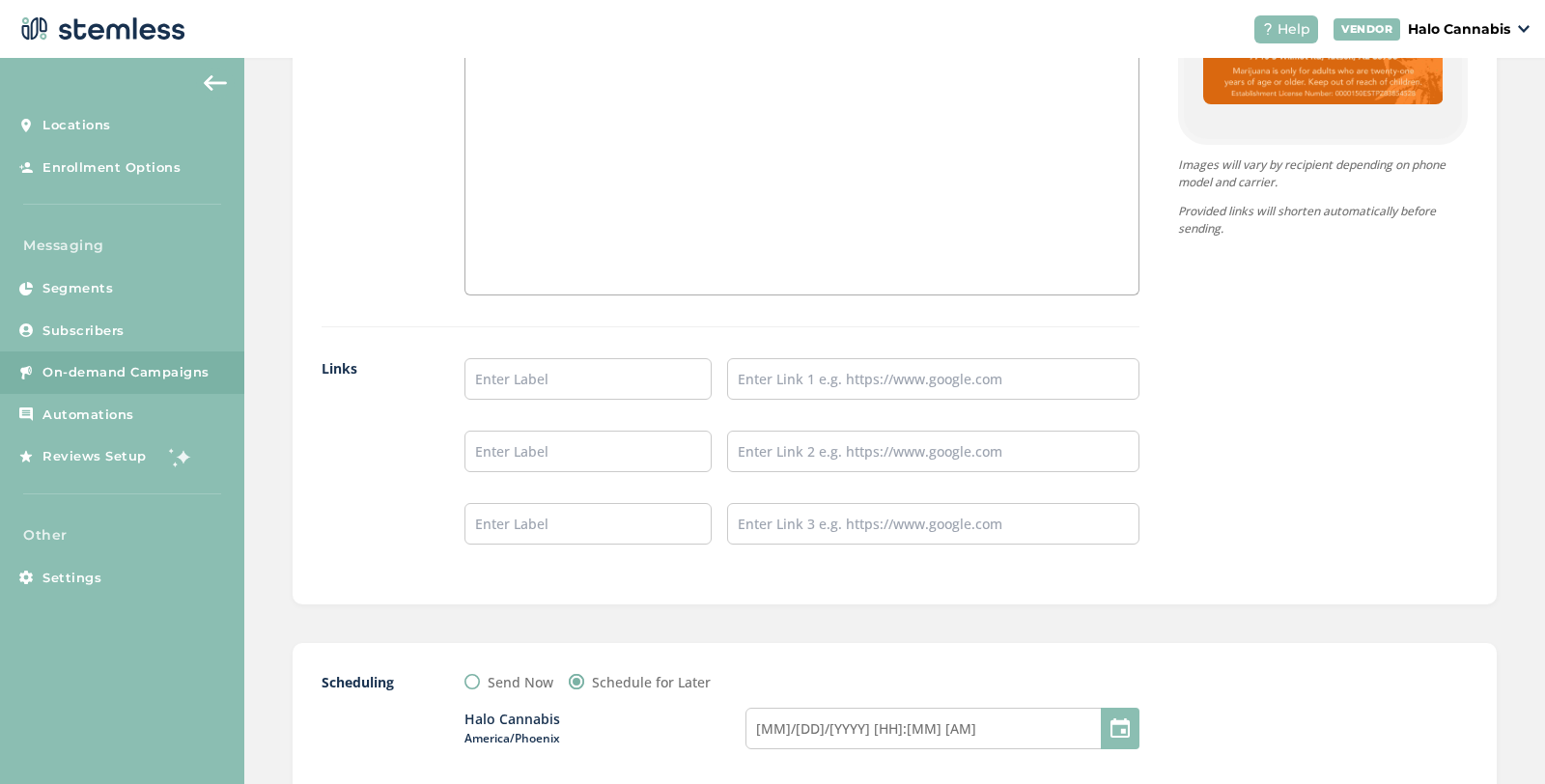 scroll, scrollTop: 1702, scrollLeft: 0, axis: vertical 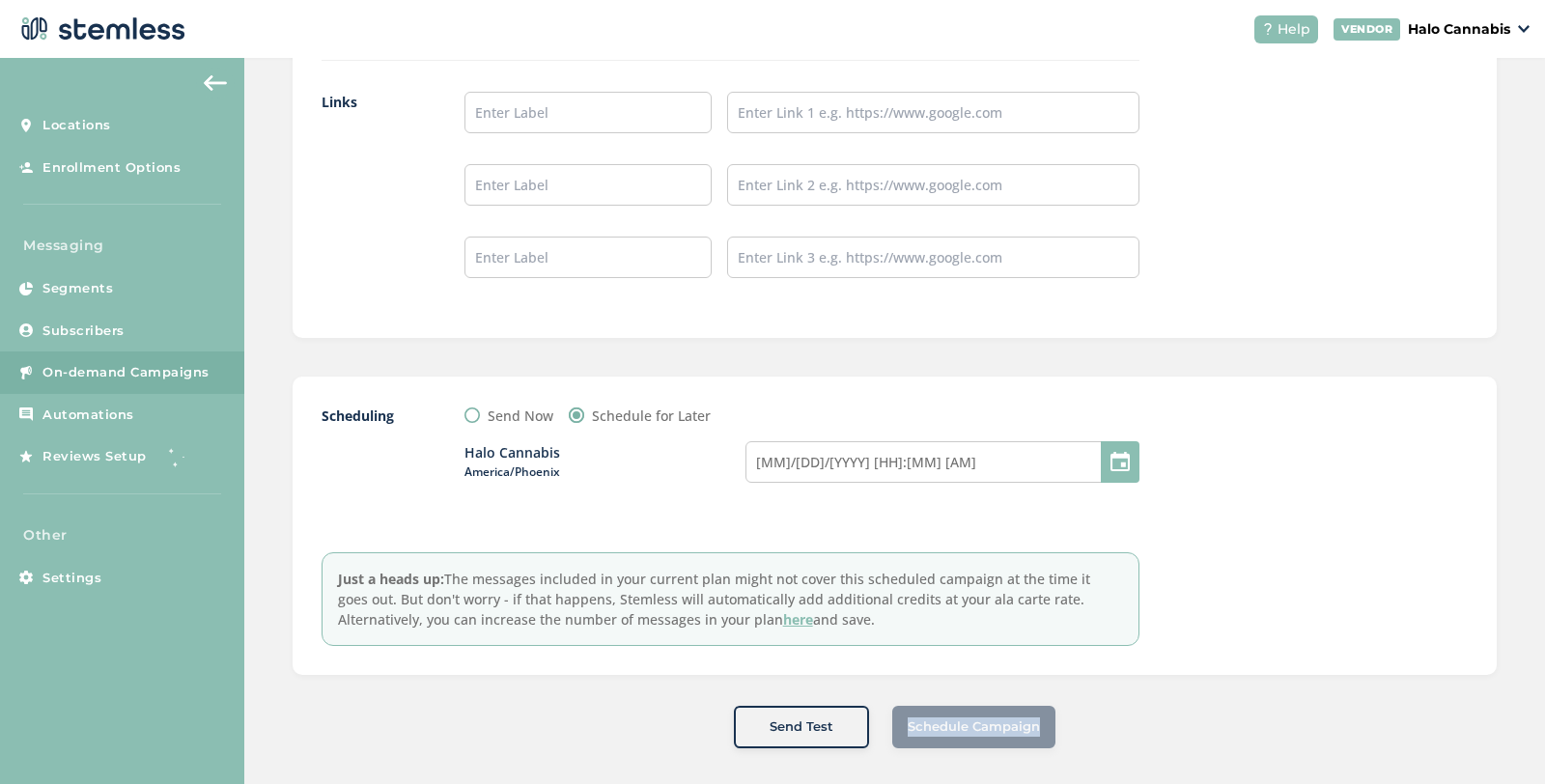 click on "Schedule Campaign" at bounding box center [973, 727] 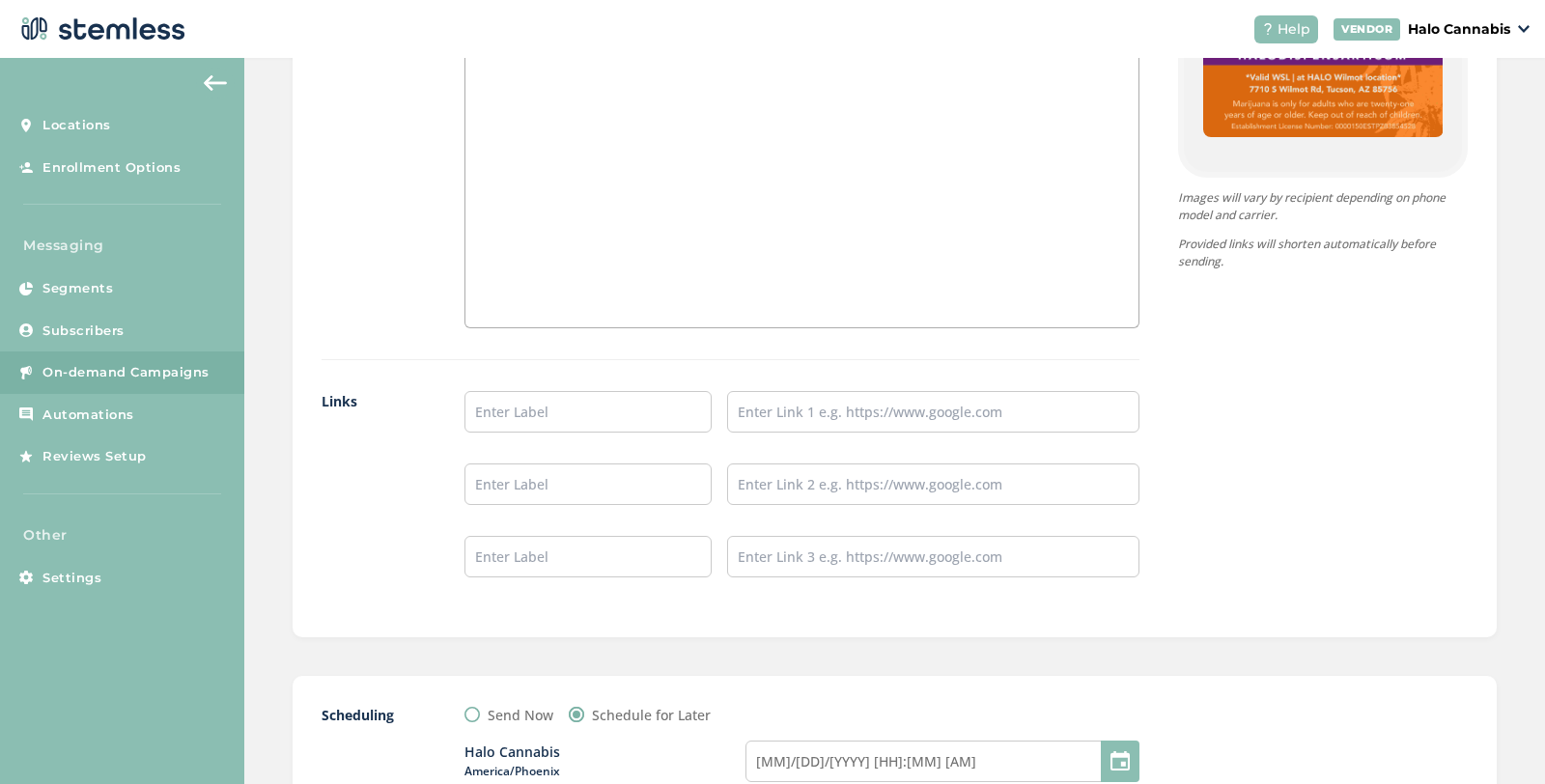 scroll, scrollTop: 1702, scrollLeft: 0, axis: vertical 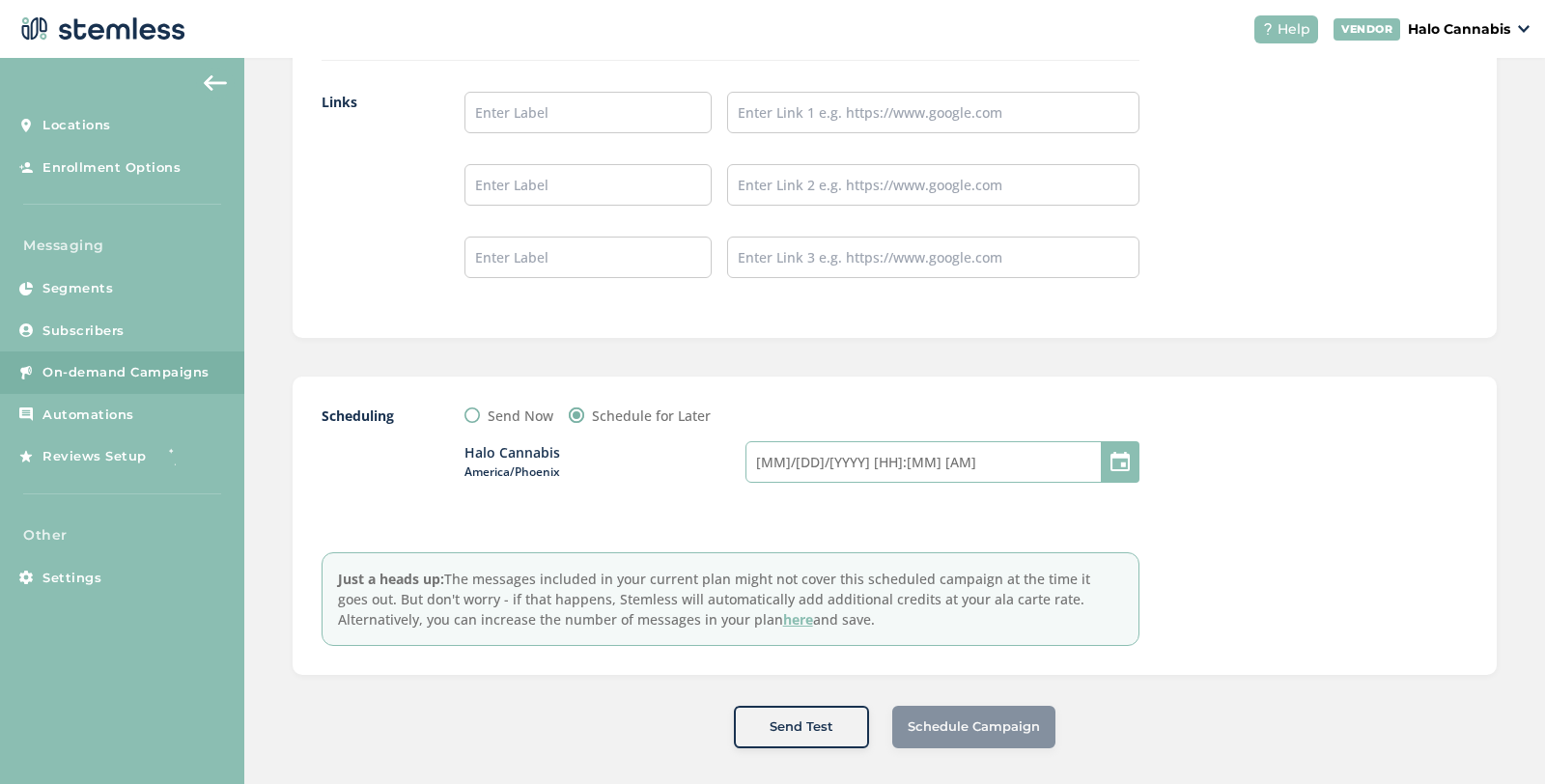 click on "08/08/2025 8:15 AM" at bounding box center (942, 462) 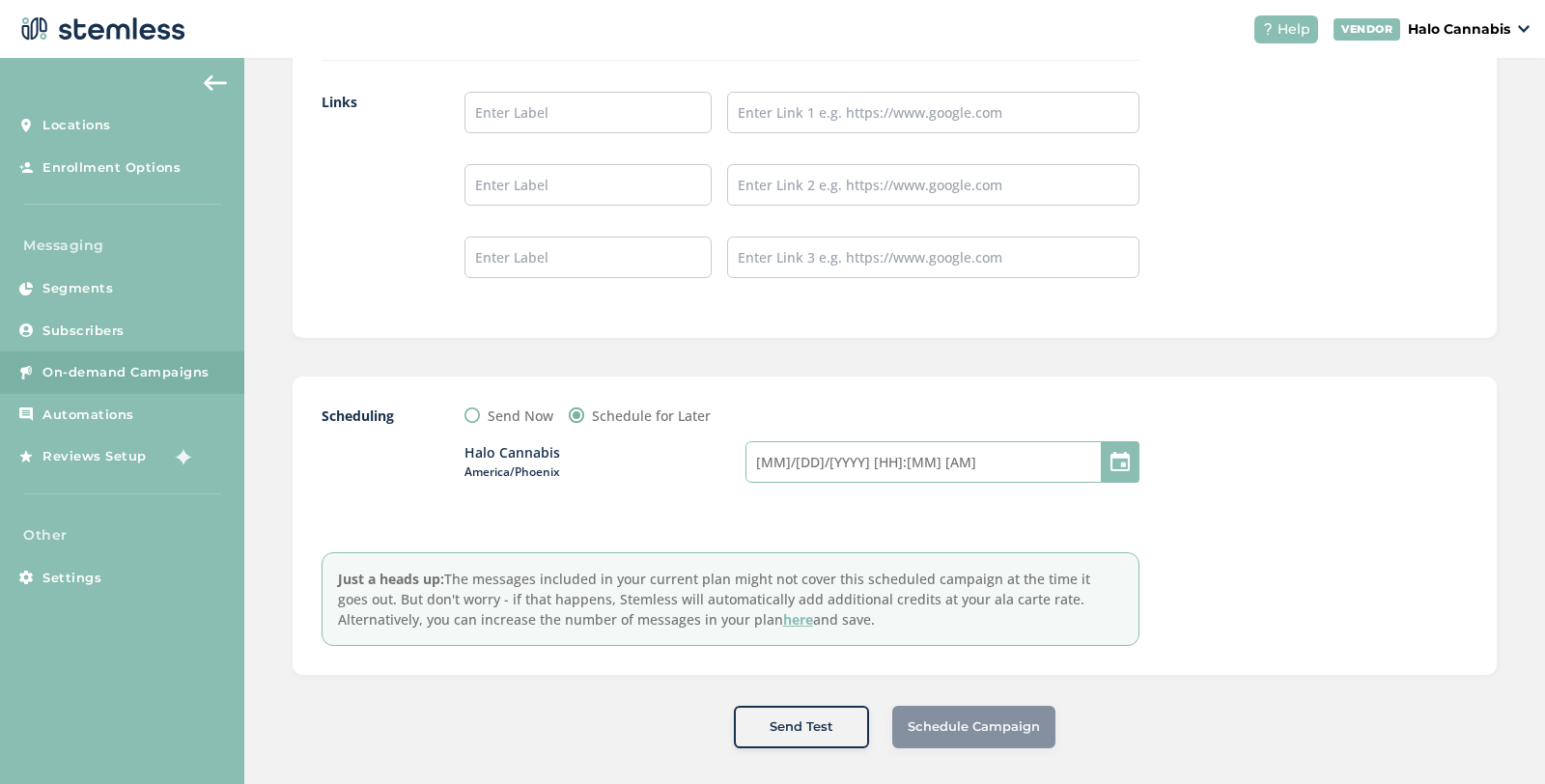 select on "8" 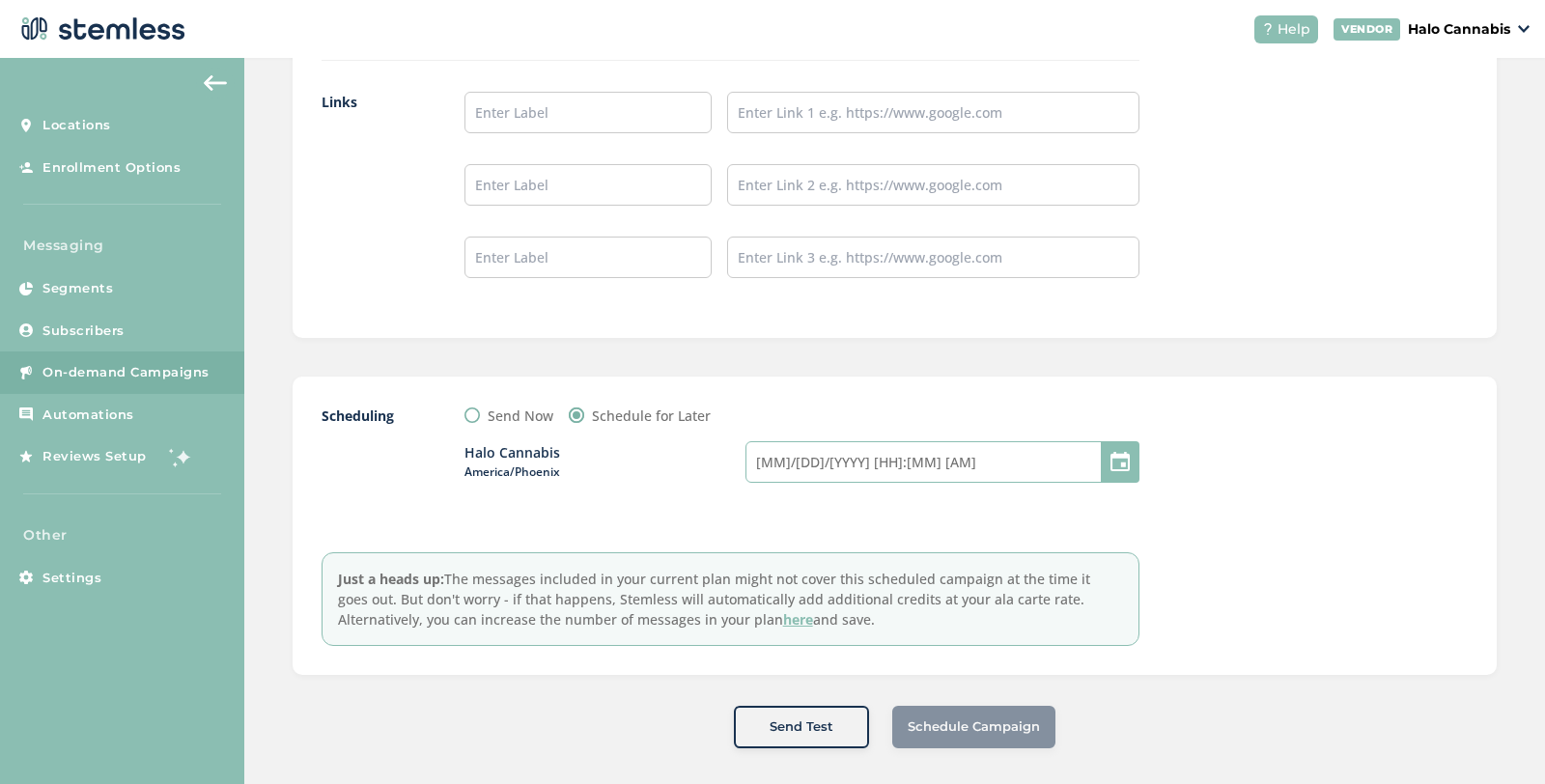 select on "15" 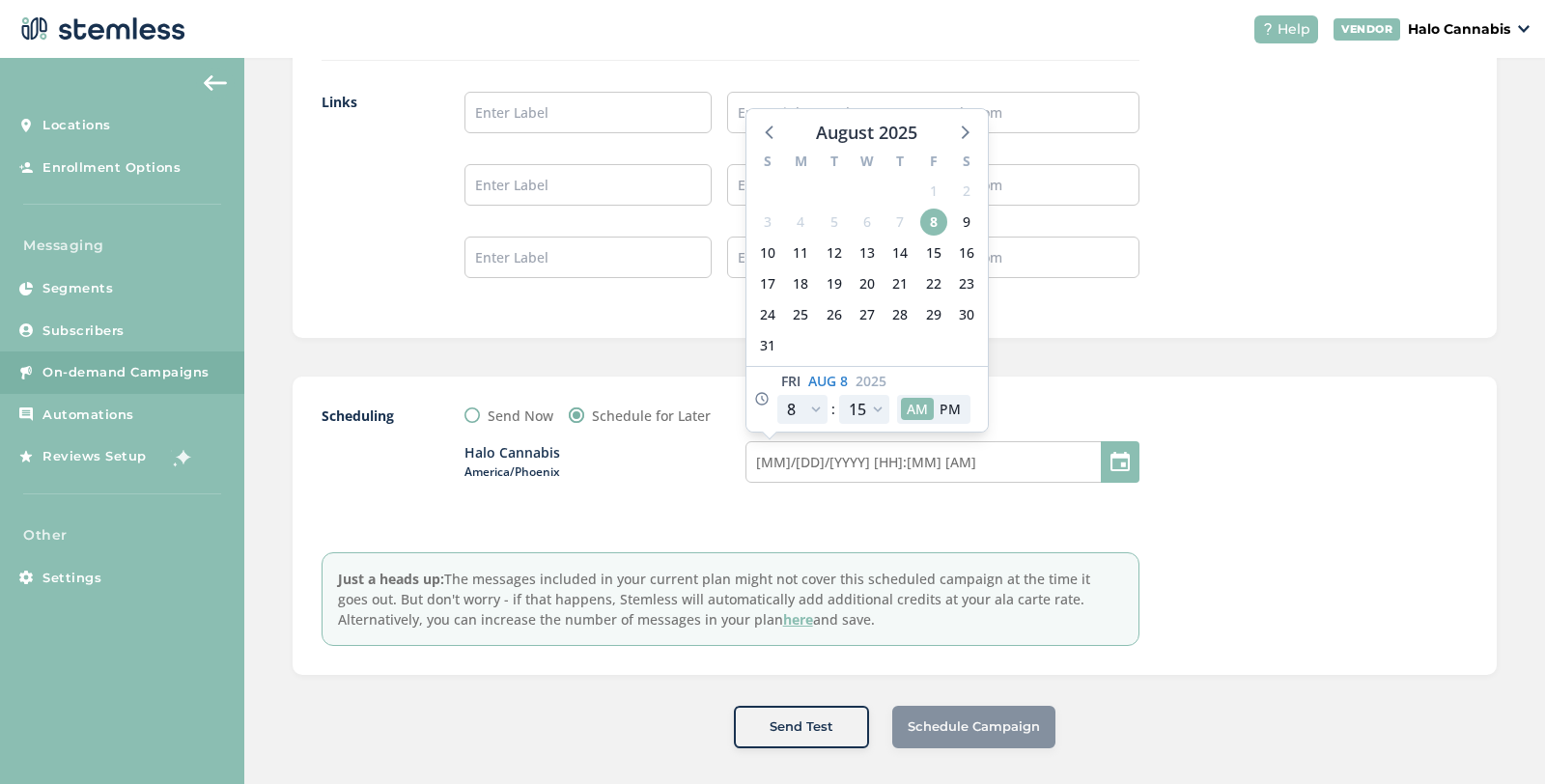 click on "Just a heads up:   The messages included in your current plan might not cover this scheduled campaign at the time it goes out. But don't worry - if that happens, Stemless will automatically add additional credits at your ala carte rate. Alternatively, you can increase the number of messages in your plan  here  and save." at bounding box center [730, 599] 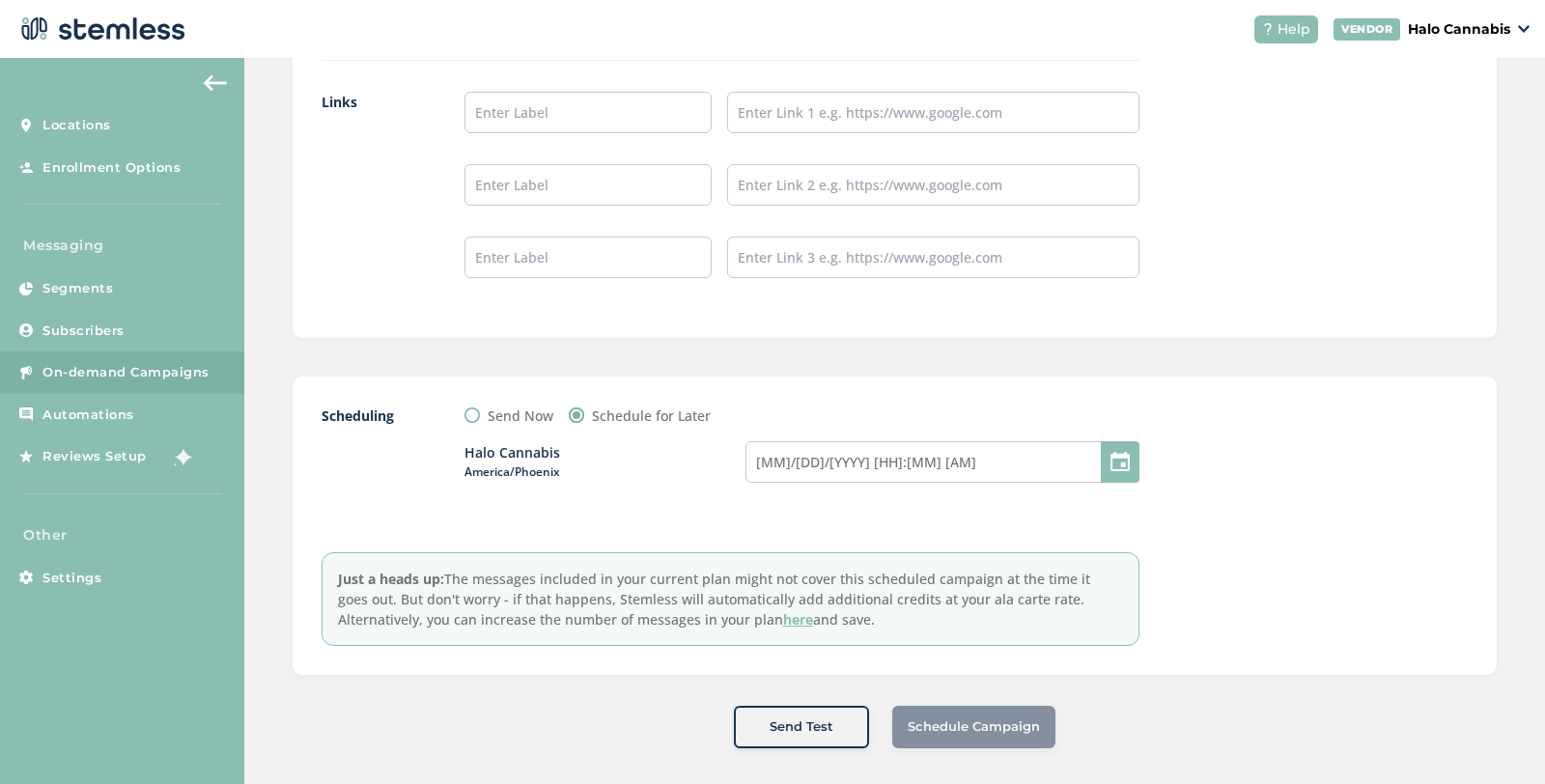 click on "Send Now" at bounding box center [472, 415] 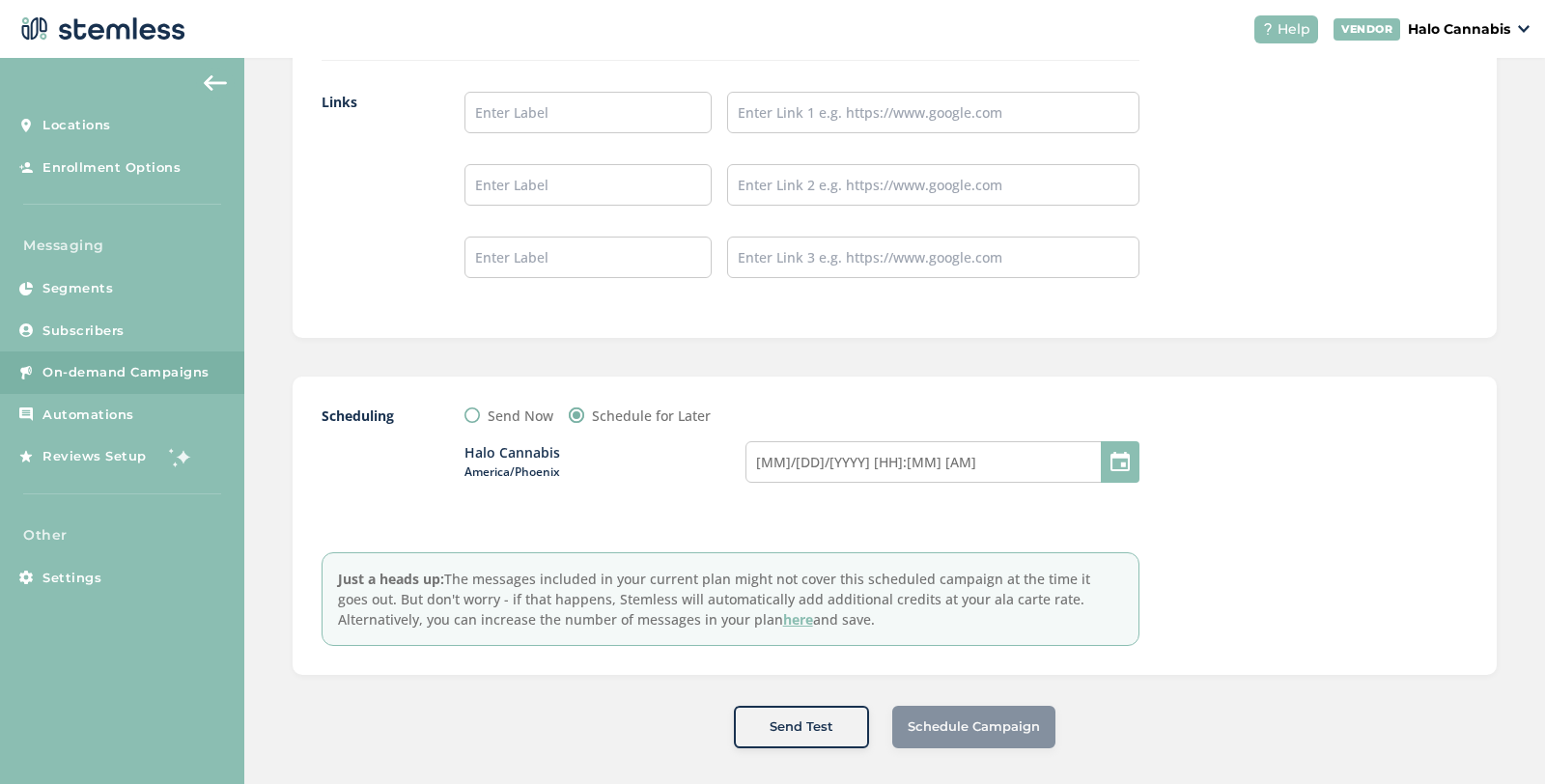 radio on "true" 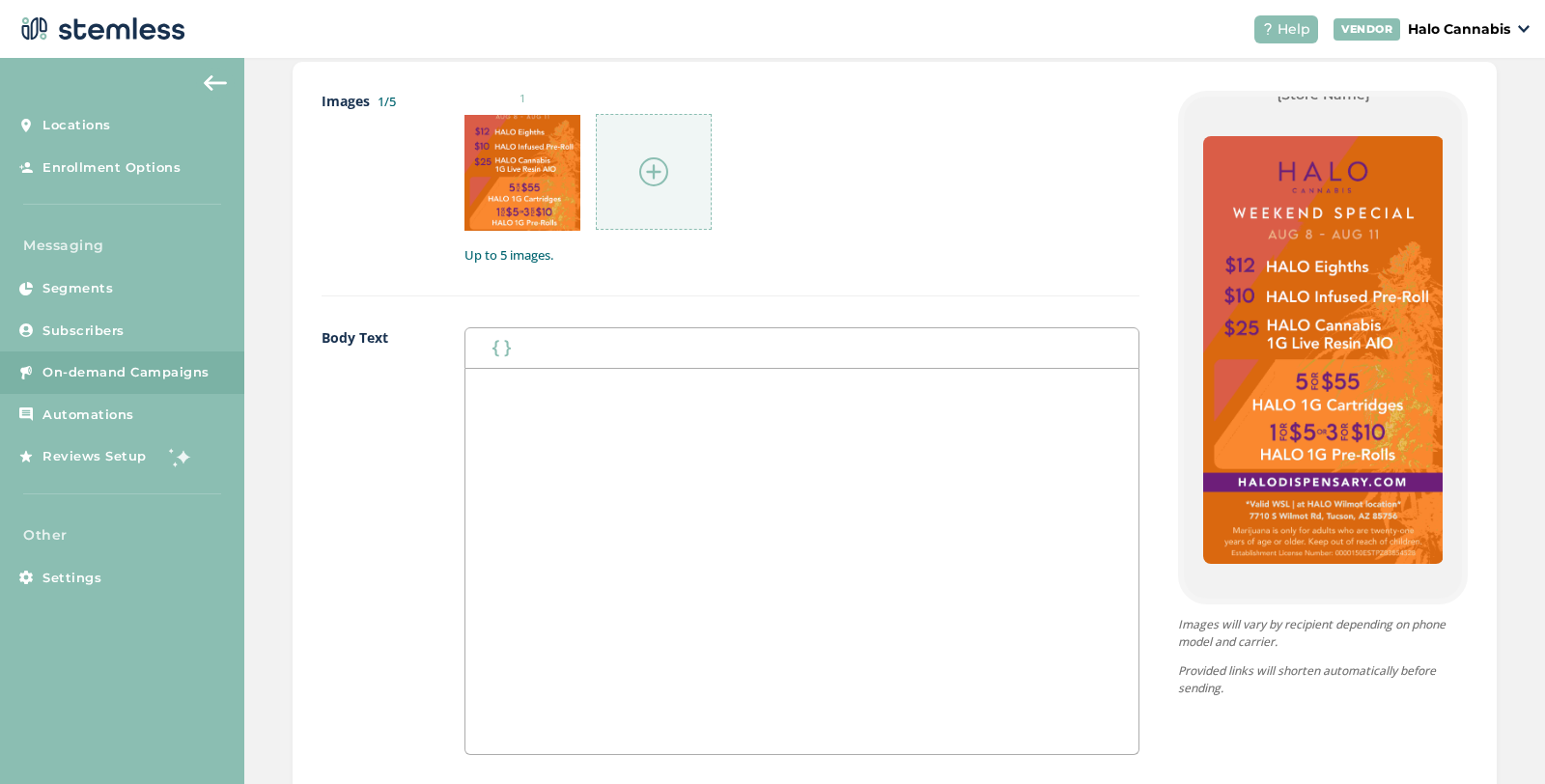 scroll, scrollTop: 966, scrollLeft: 0, axis: vertical 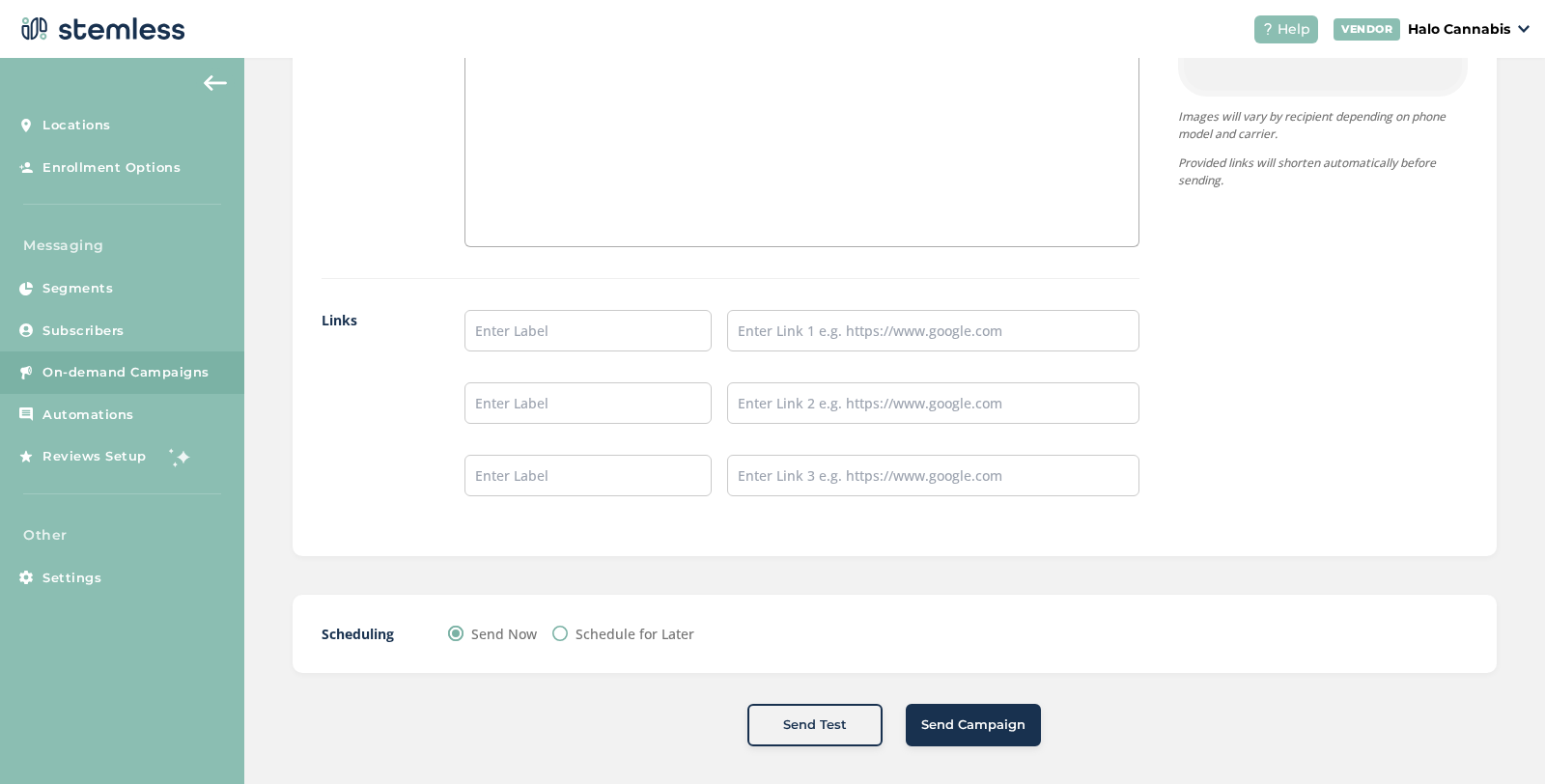 click on "Send Campaign" at bounding box center (973, 725) 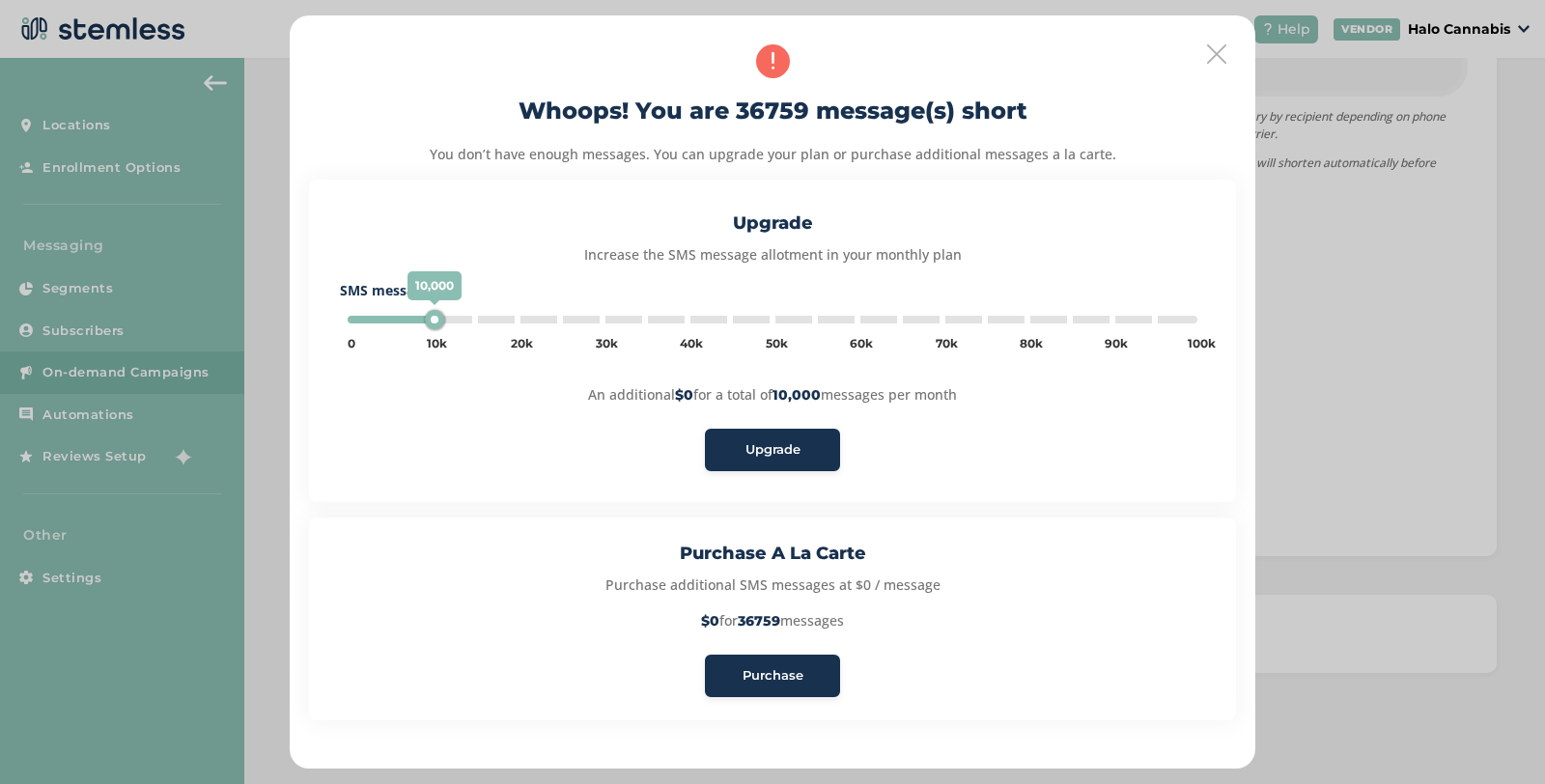 type on "5000" 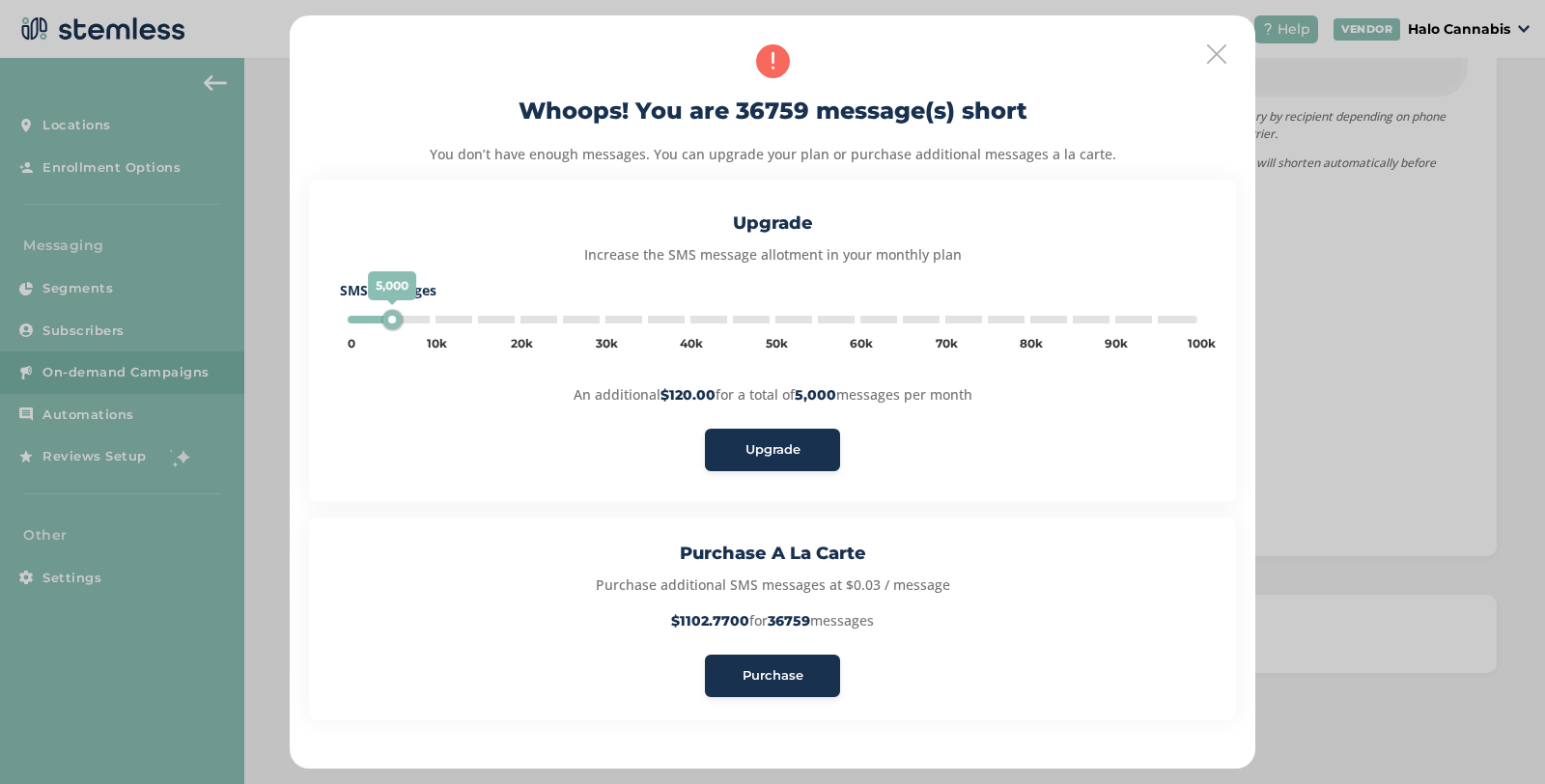 click at bounding box center [1217, 54] 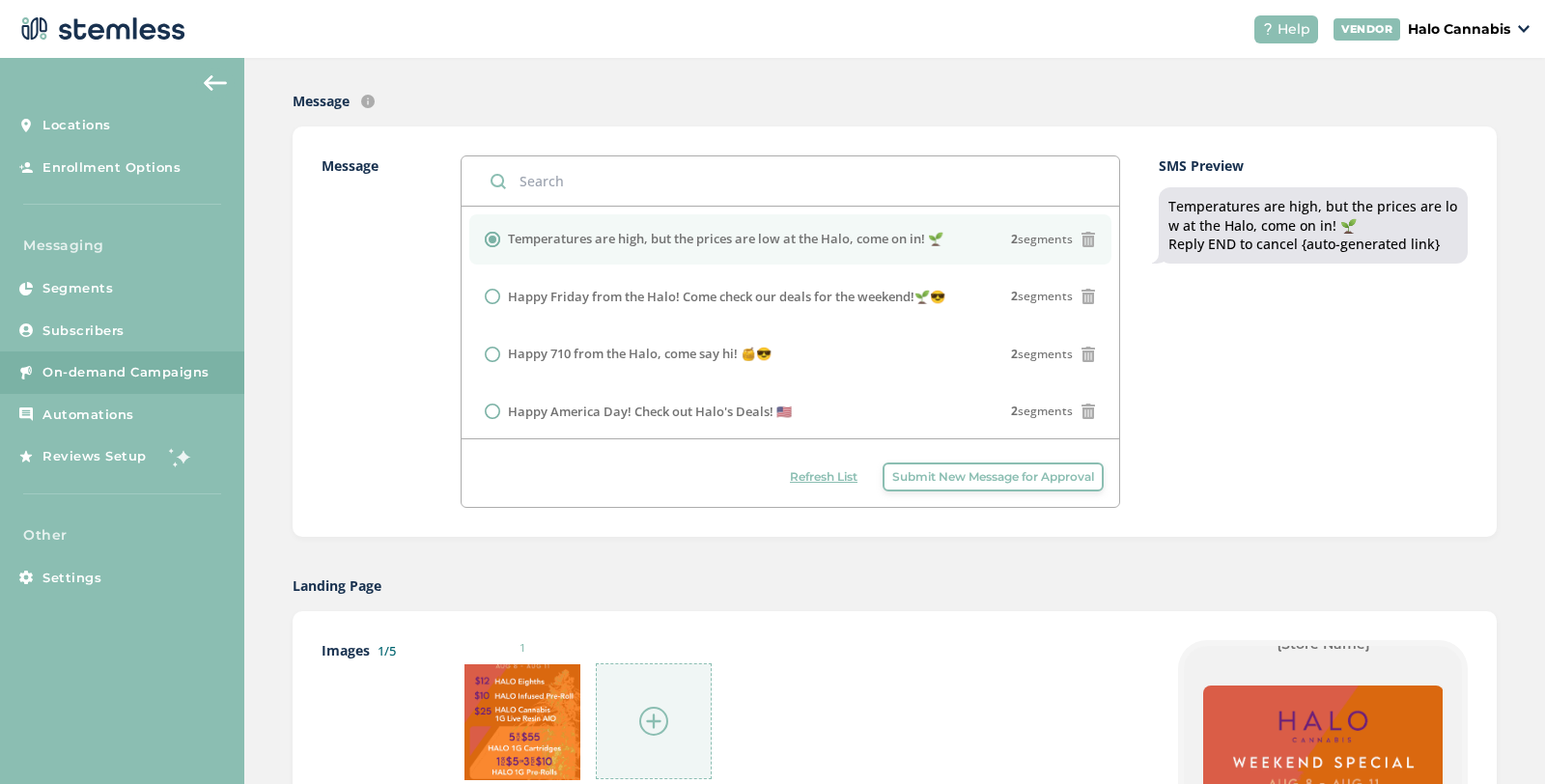 scroll, scrollTop: 367, scrollLeft: 0, axis: vertical 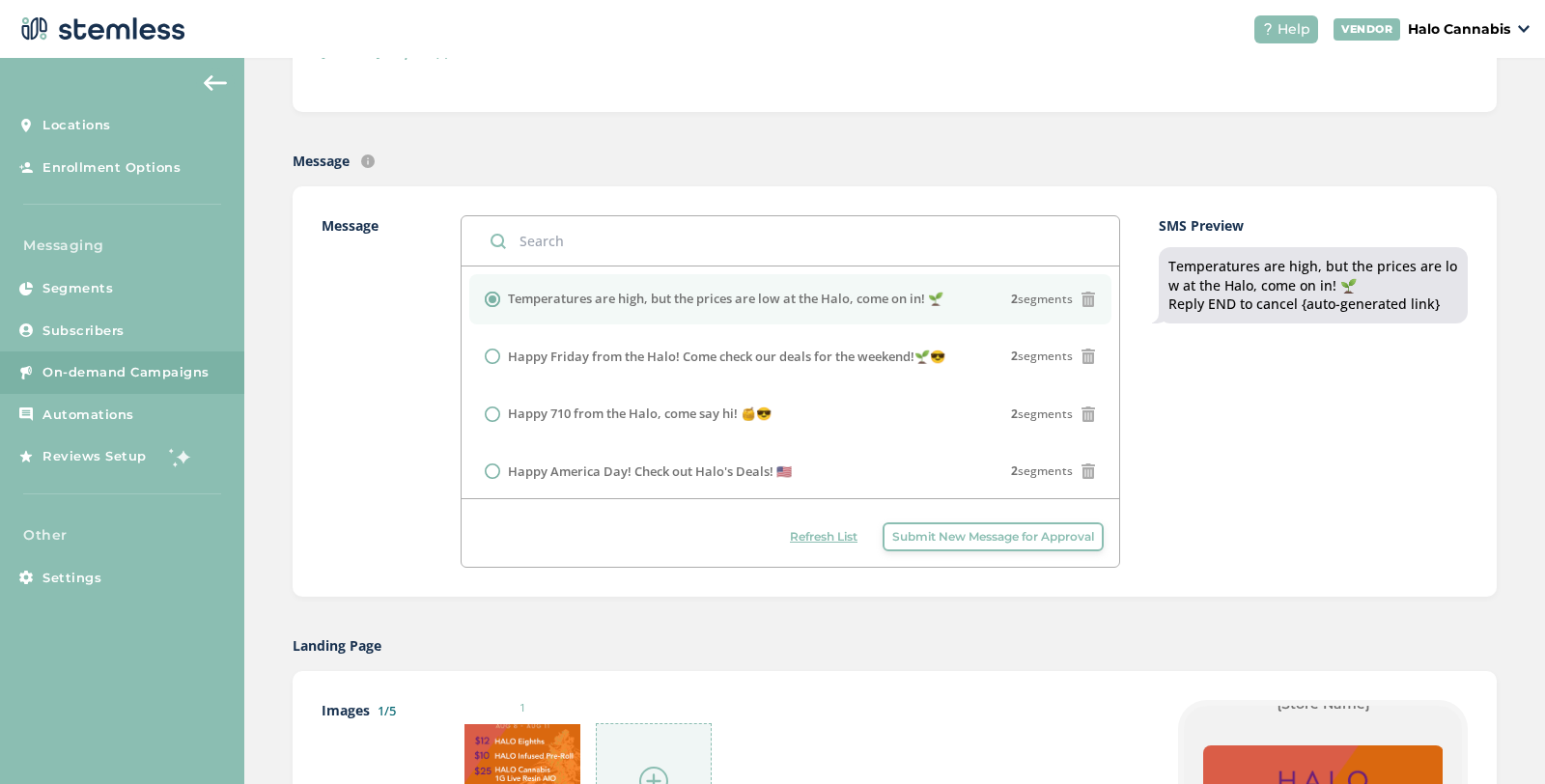 click on "Temperatures are high, but the prices are low at the Halo, come on in! 🌱  2  segments" at bounding box center [790, 299] 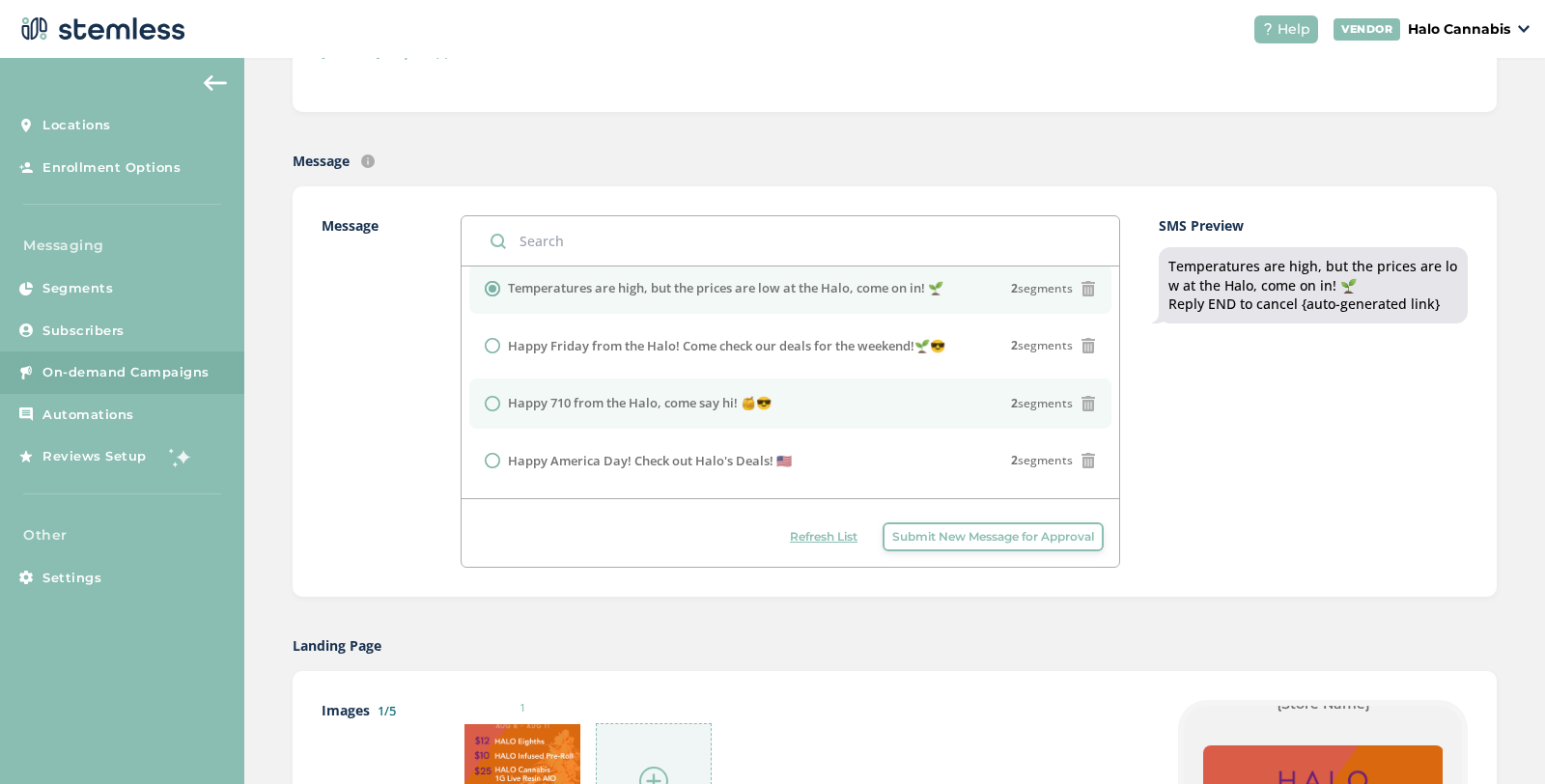 scroll, scrollTop: 0, scrollLeft: 0, axis: both 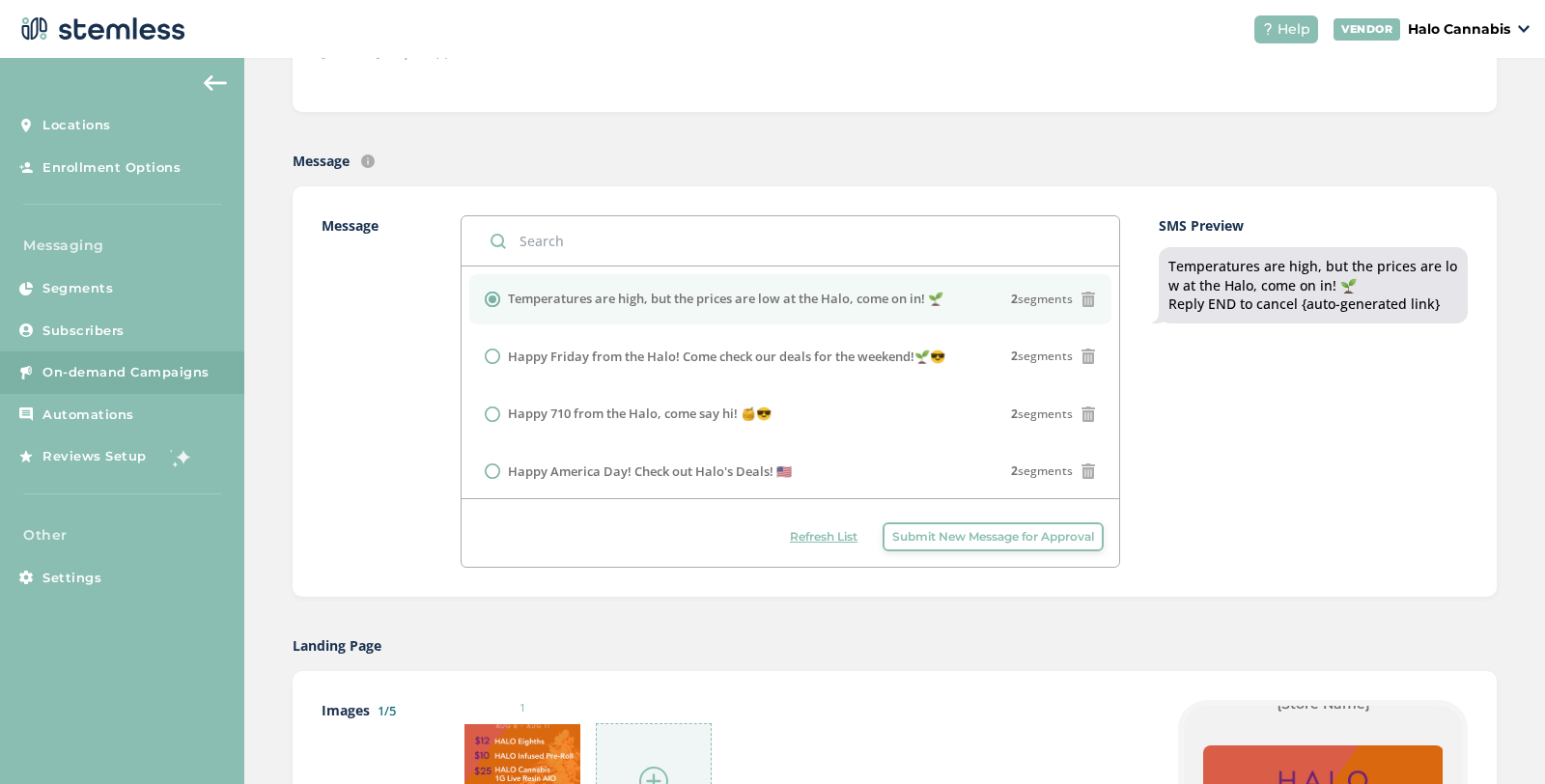 click on "Temperatures are high, but the prices are low at the Halo, come on in! 🌱" at bounding box center [725, 299] 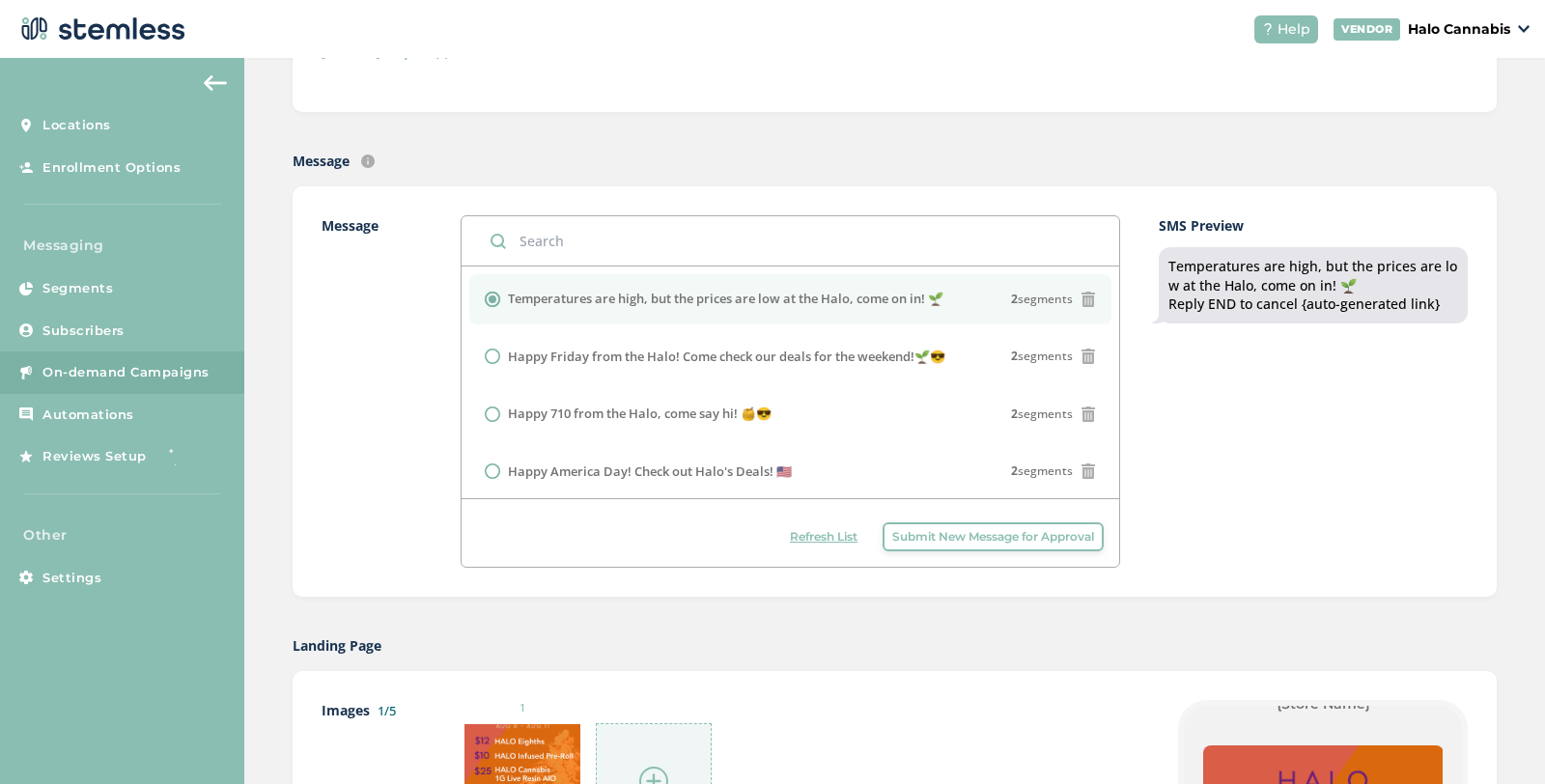 click at bounding box center [1088, 299] 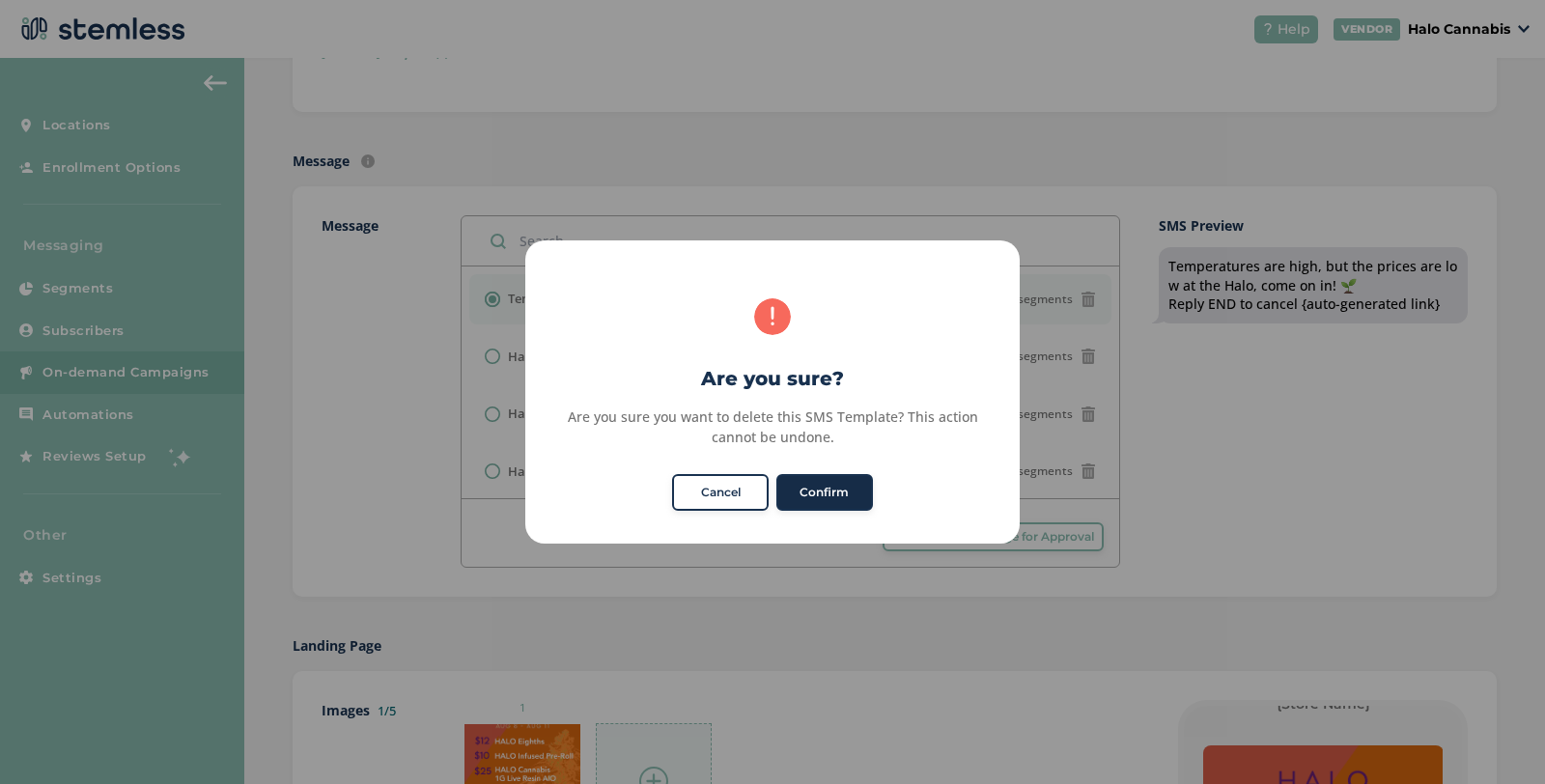 click on "Confirm" at bounding box center [825, 492] 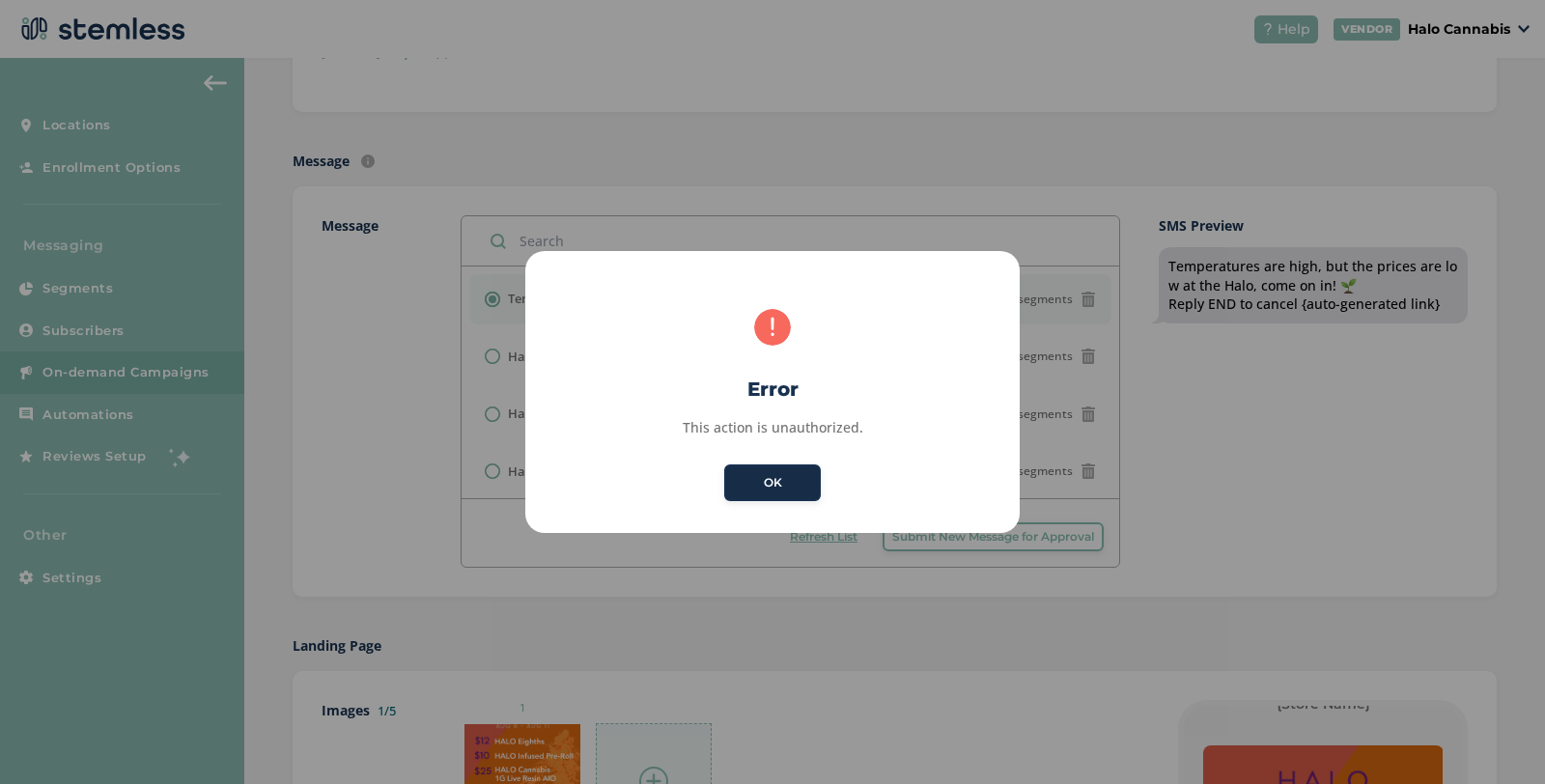 click on "OK" at bounding box center (772, 483) 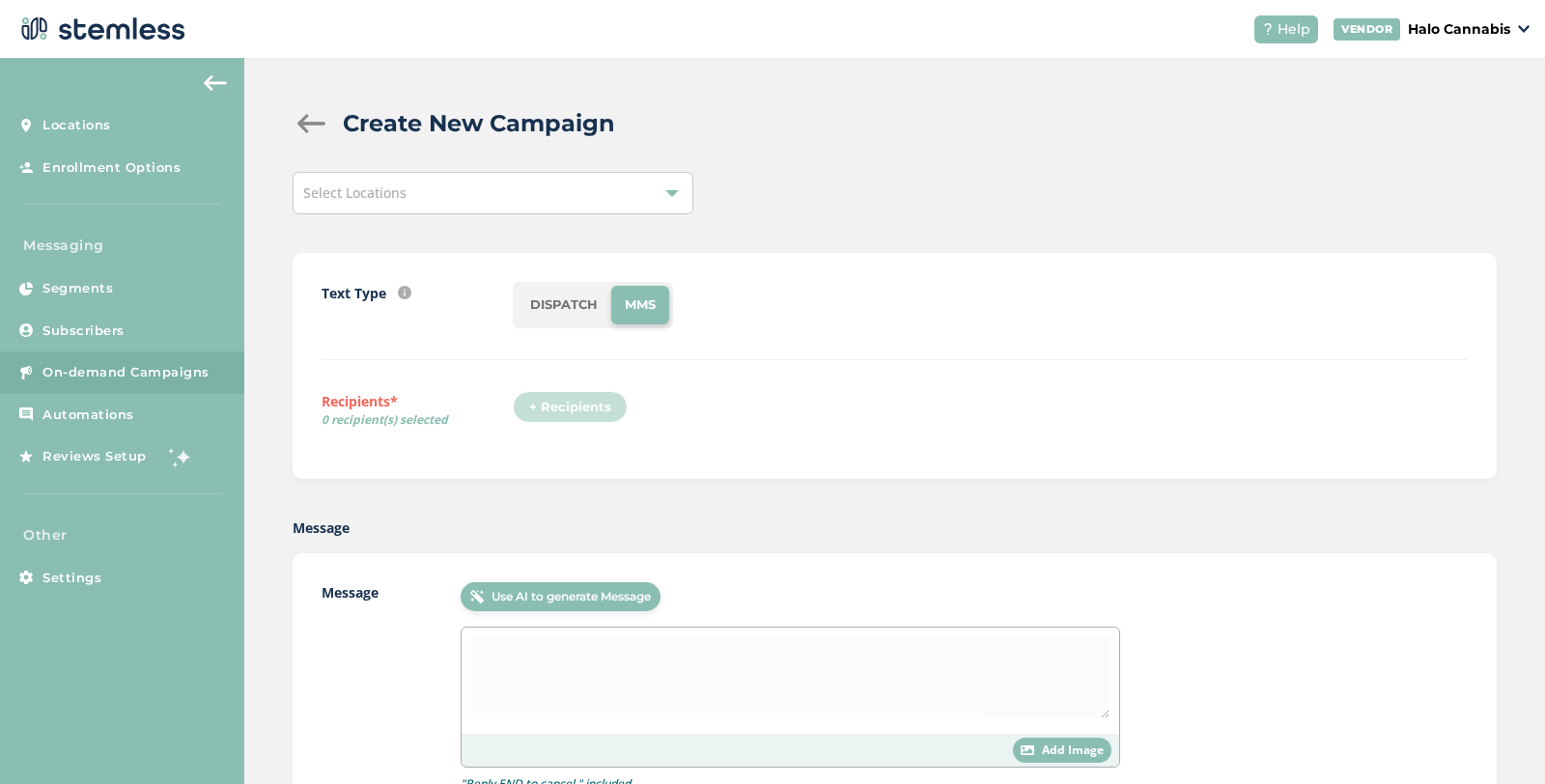 scroll, scrollTop: 0, scrollLeft: 0, axis: both 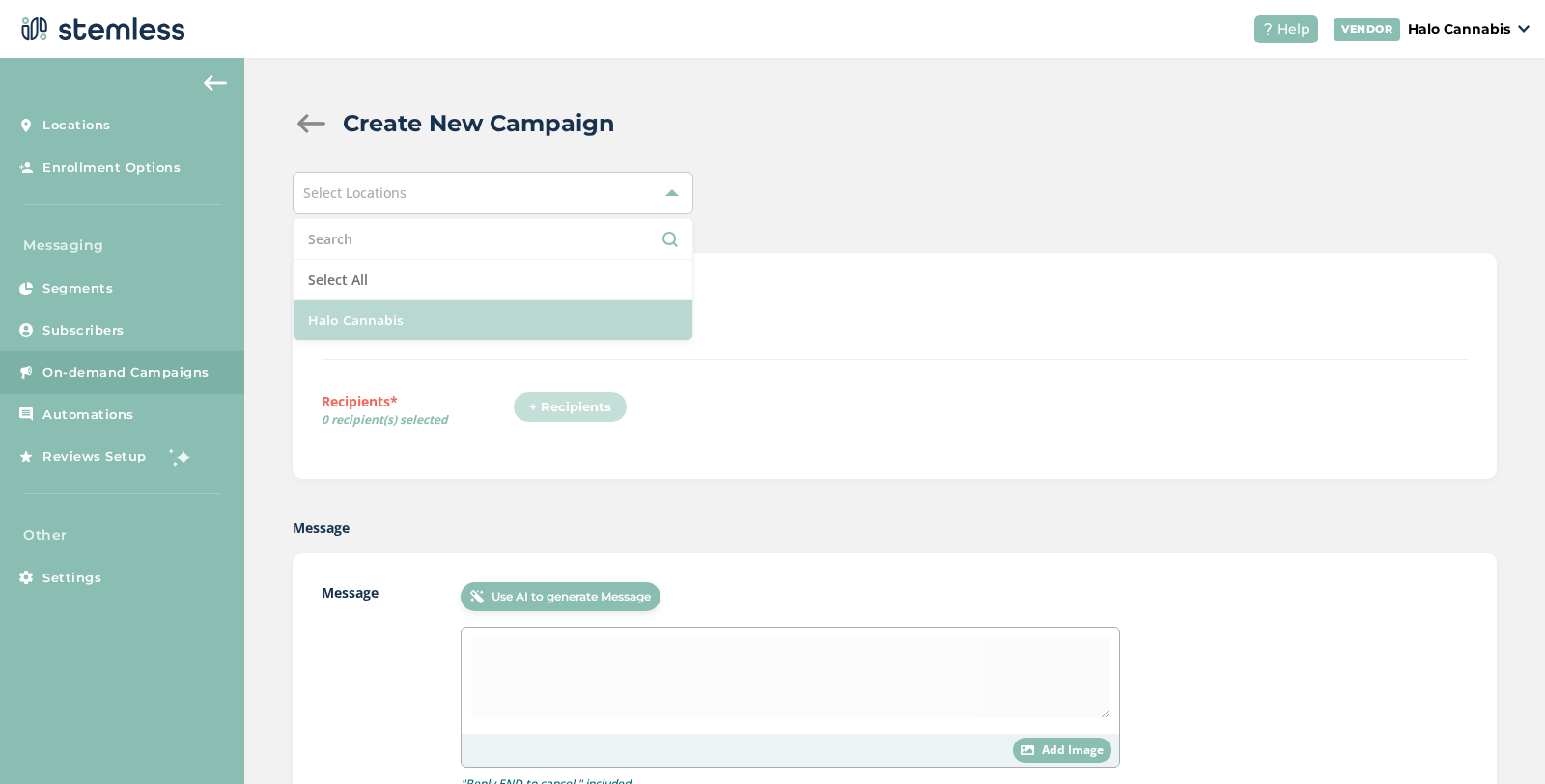 click on "Halo Cannabis" at bounding box center [493, 320] 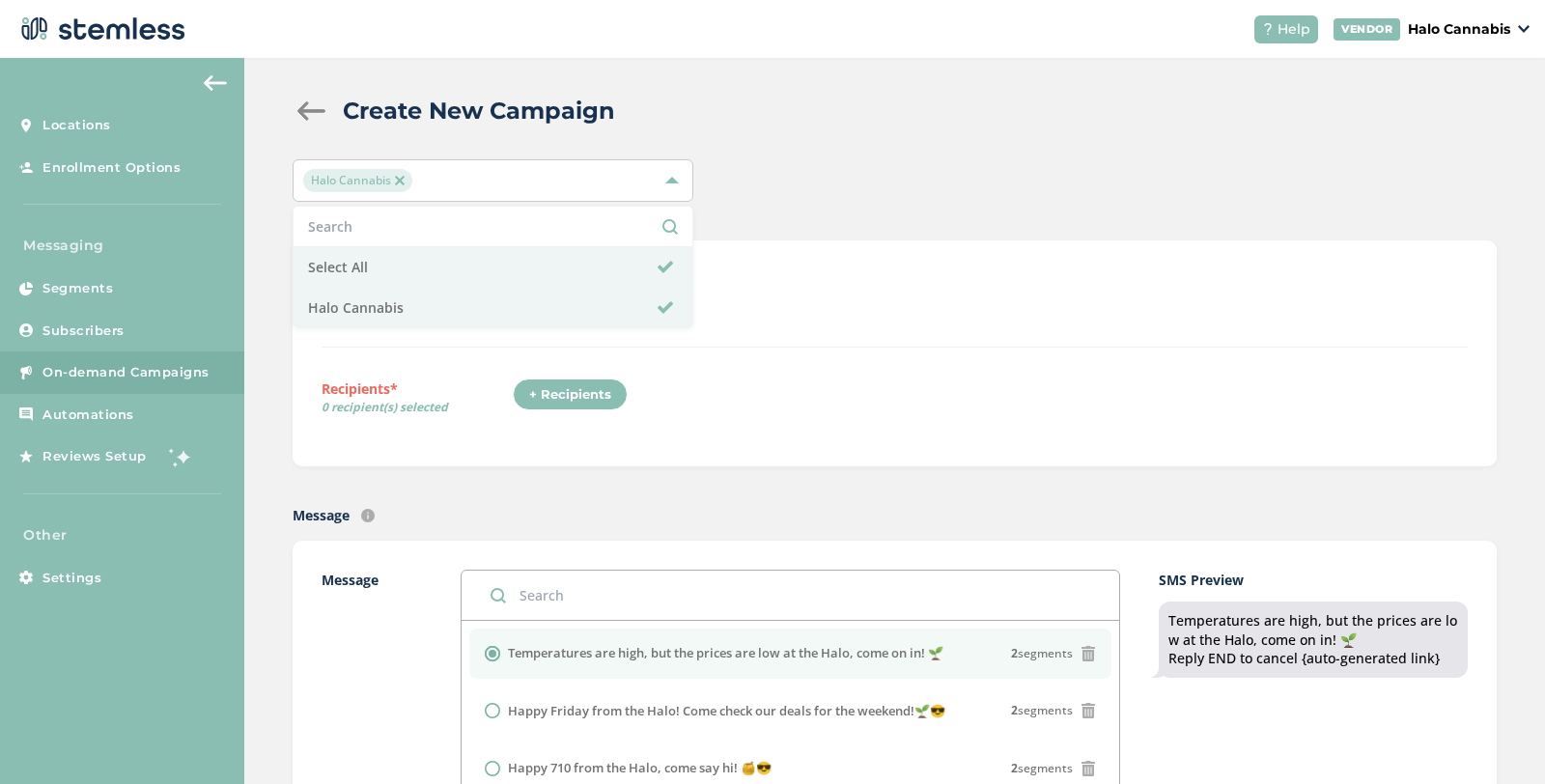 scroll, scrollTop: 0, scrollLeft: 0, axis: both 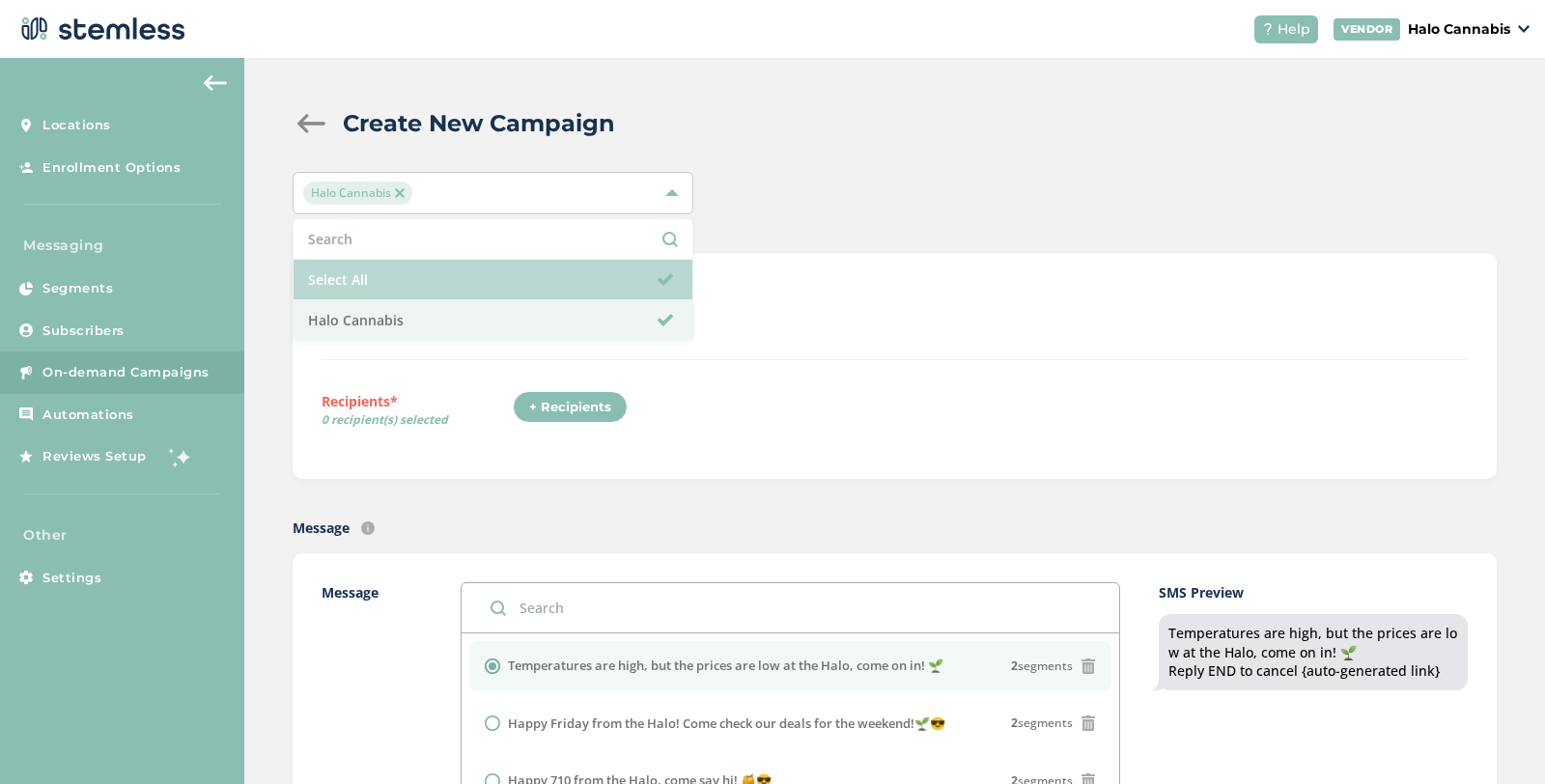 click at bounding box center (665, 280) 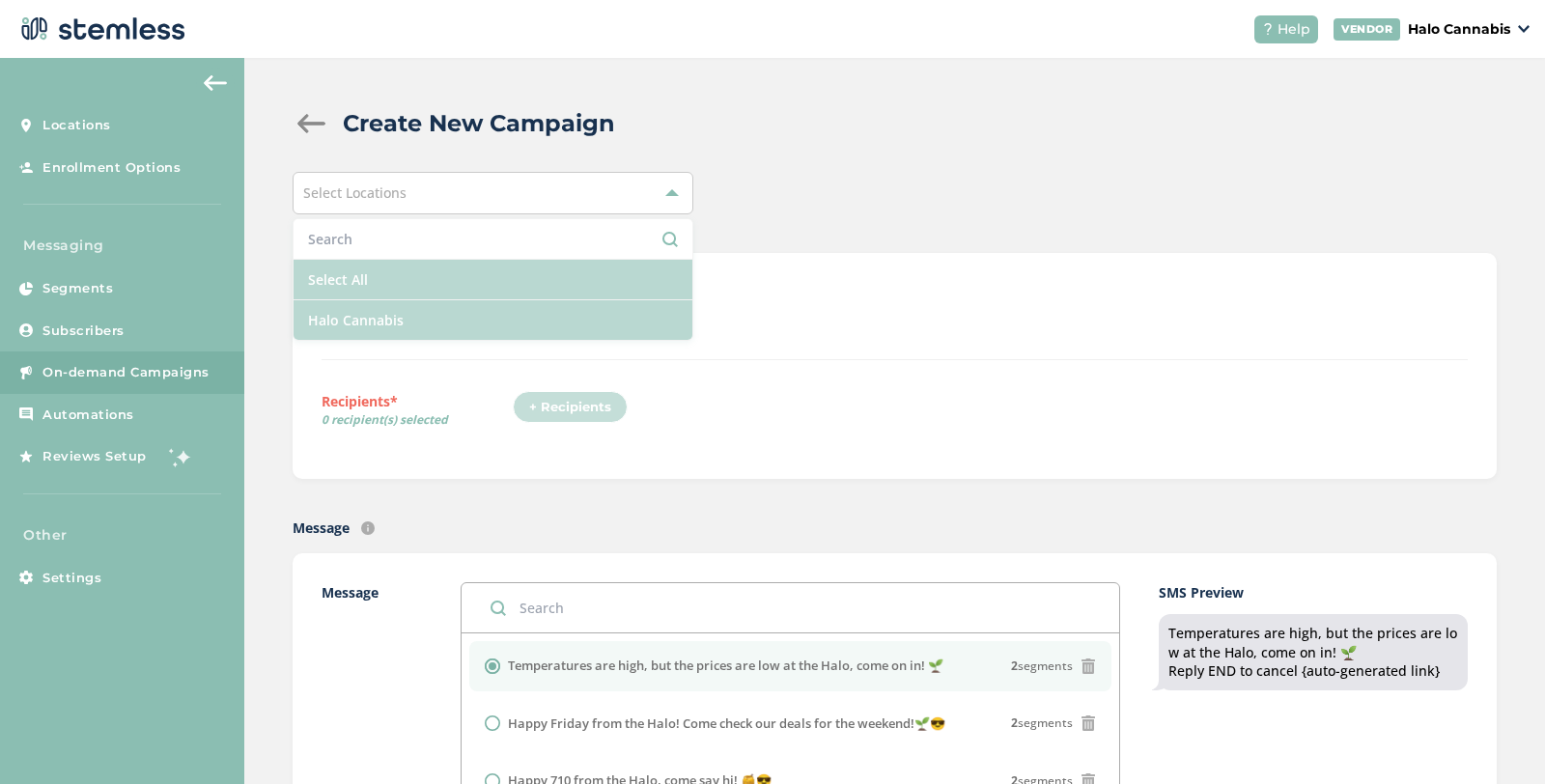 click on "Halo Cannabis" at bounding box center [493, 320] 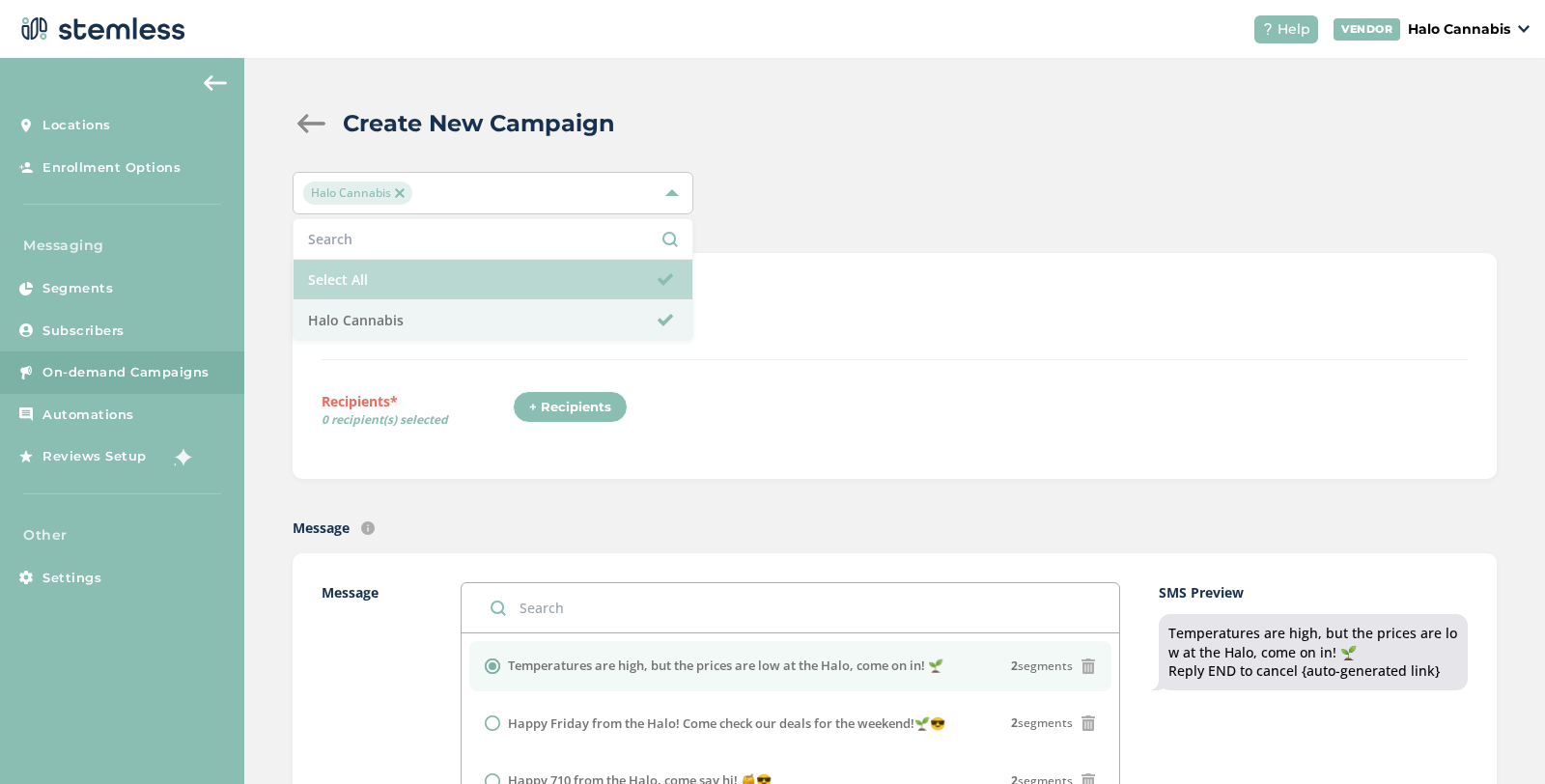 click on "Text Type
SMS : A cost effective way to reach your customers.
Send a intro text message with a link that takes your
customers to a personalized message page
(includes: up to 5 images, up to 3 promo links company logo and
links to socials)
MMS : Bring your marketing to life with
a custom image (up to 700 kb) PLUS an additional
text box with up to 300 characters of text.
DISPATCH" at bounding box center (894, 321) 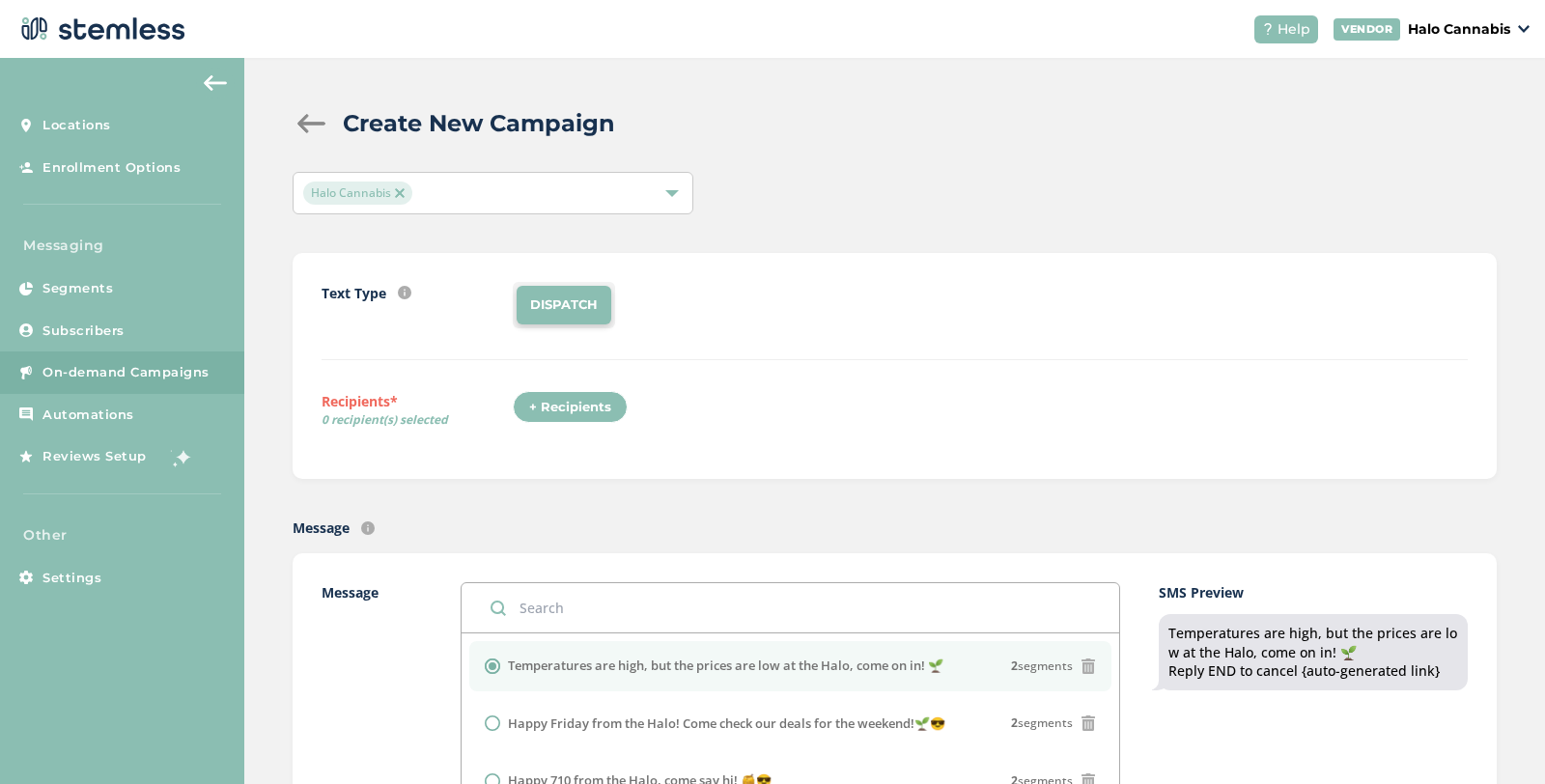 click on "+ Recipients" at bounding box center [570, 407] 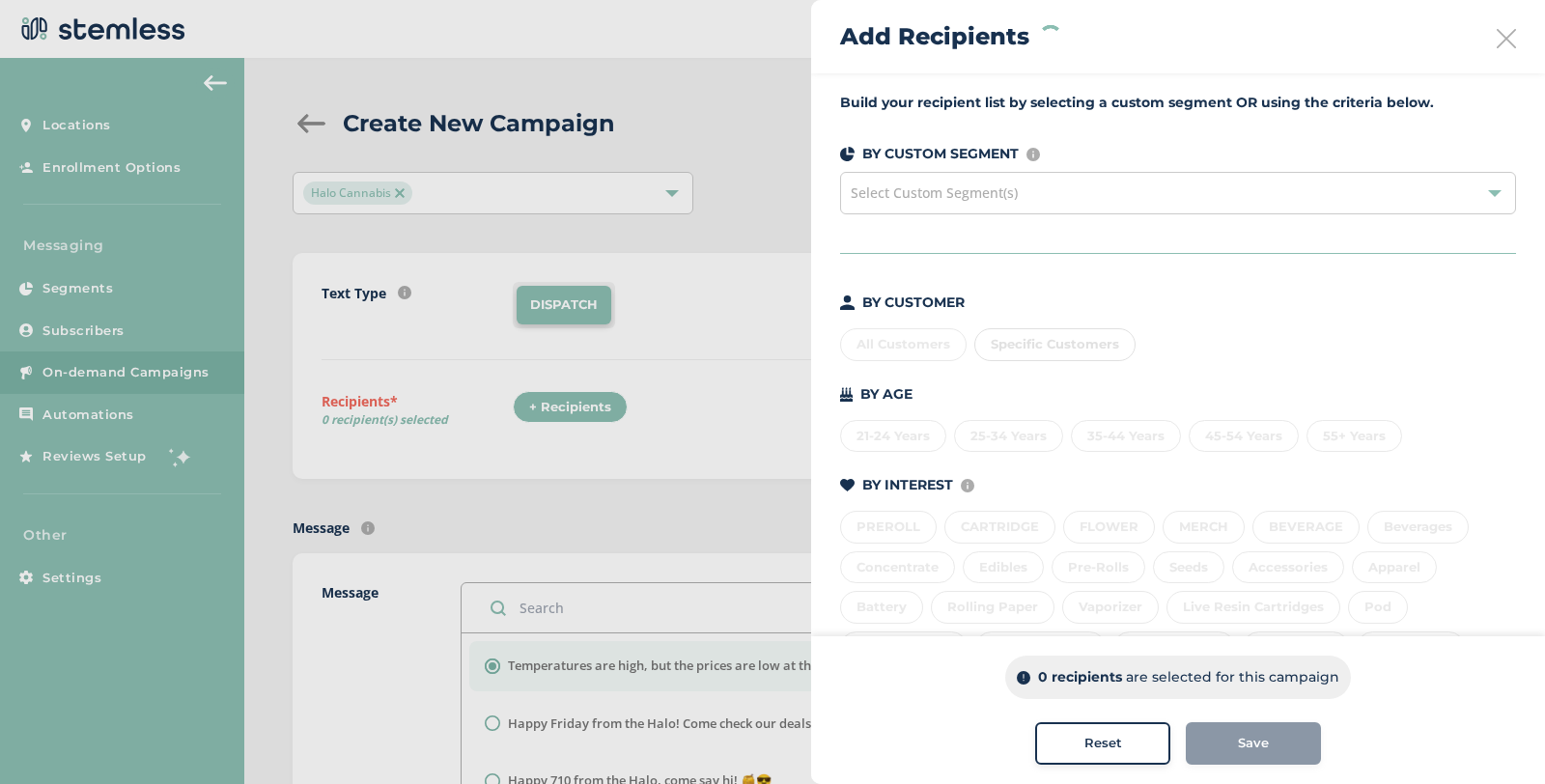 click on "All Customers  Specific Customers" at bounding box center (1178, 341) 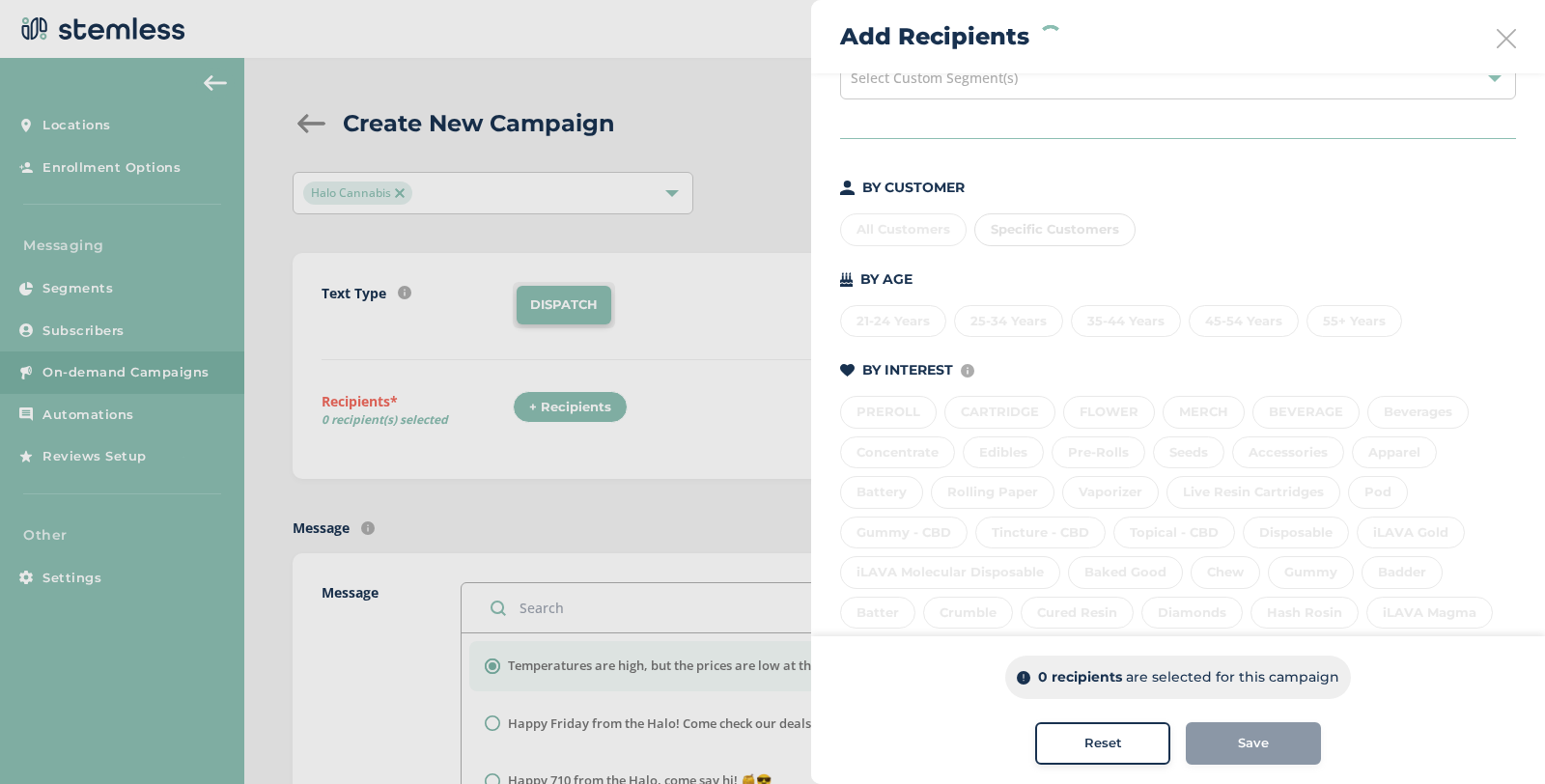 scroll, scrollTop: 126, scrollLeft: 0, axis: vertical 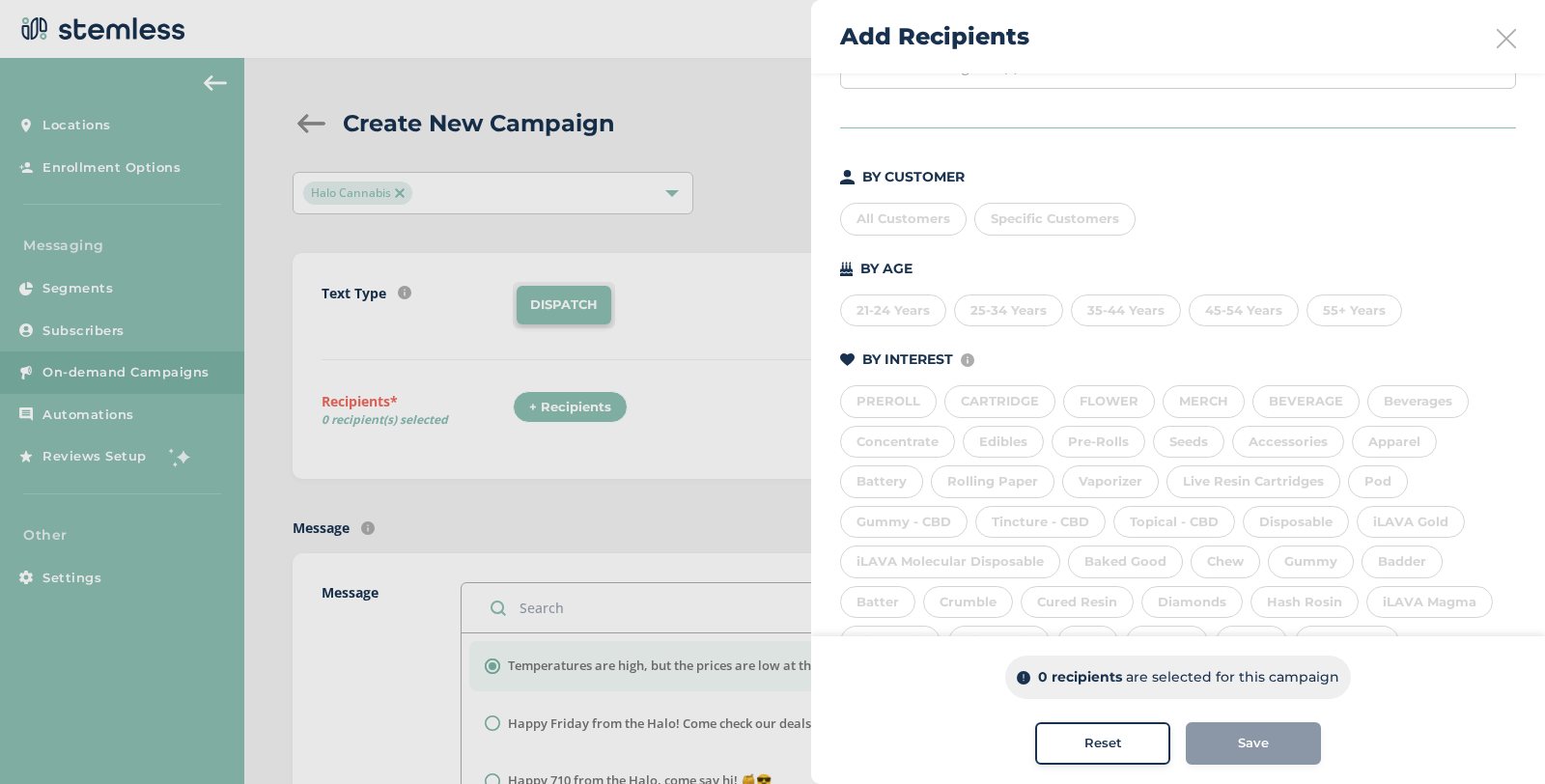 click on "All Customers" at bounding box center (903, 219) 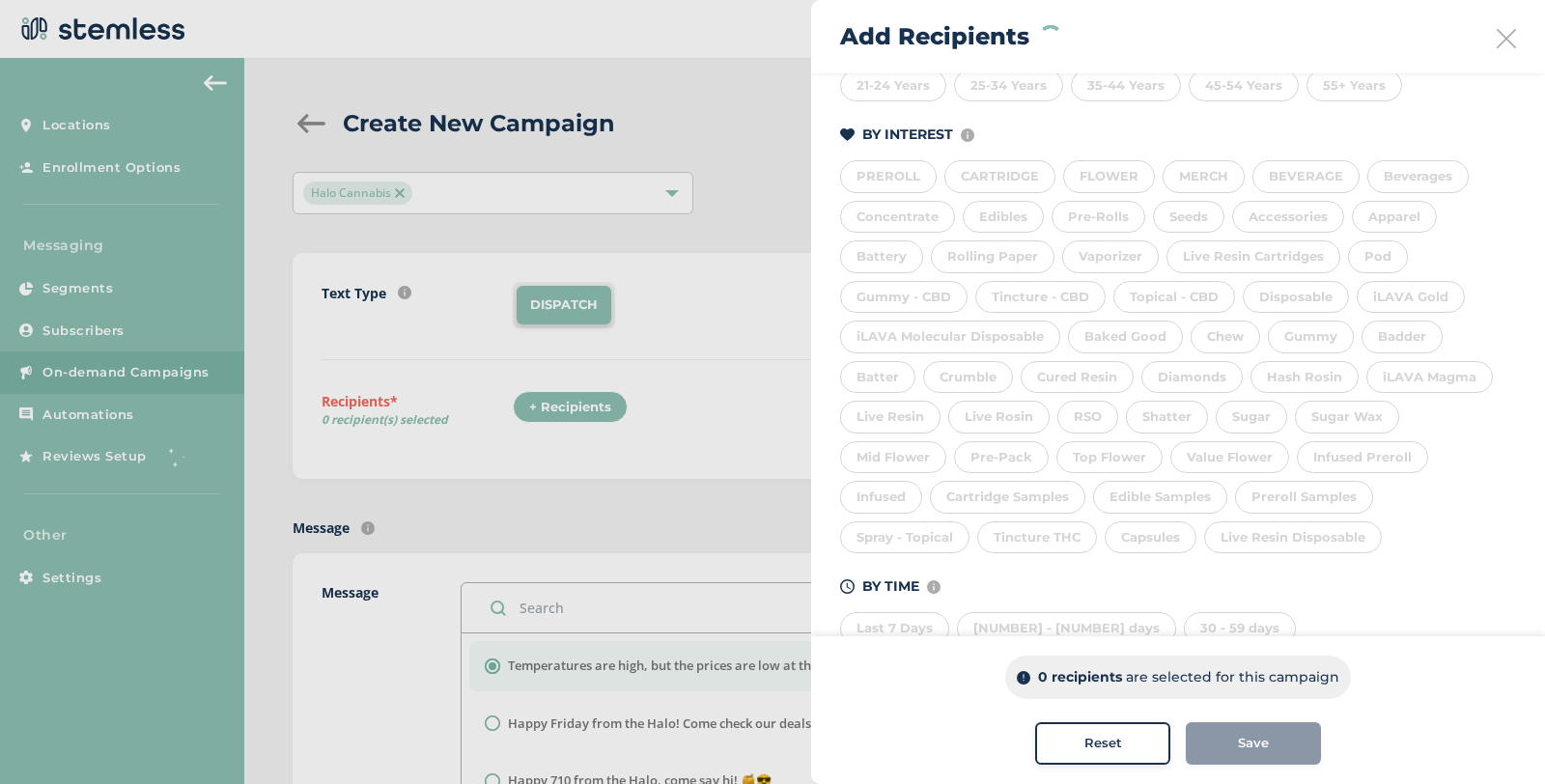 scroll, scrollTop: 388, scrollLeft: 0, axis: vertical 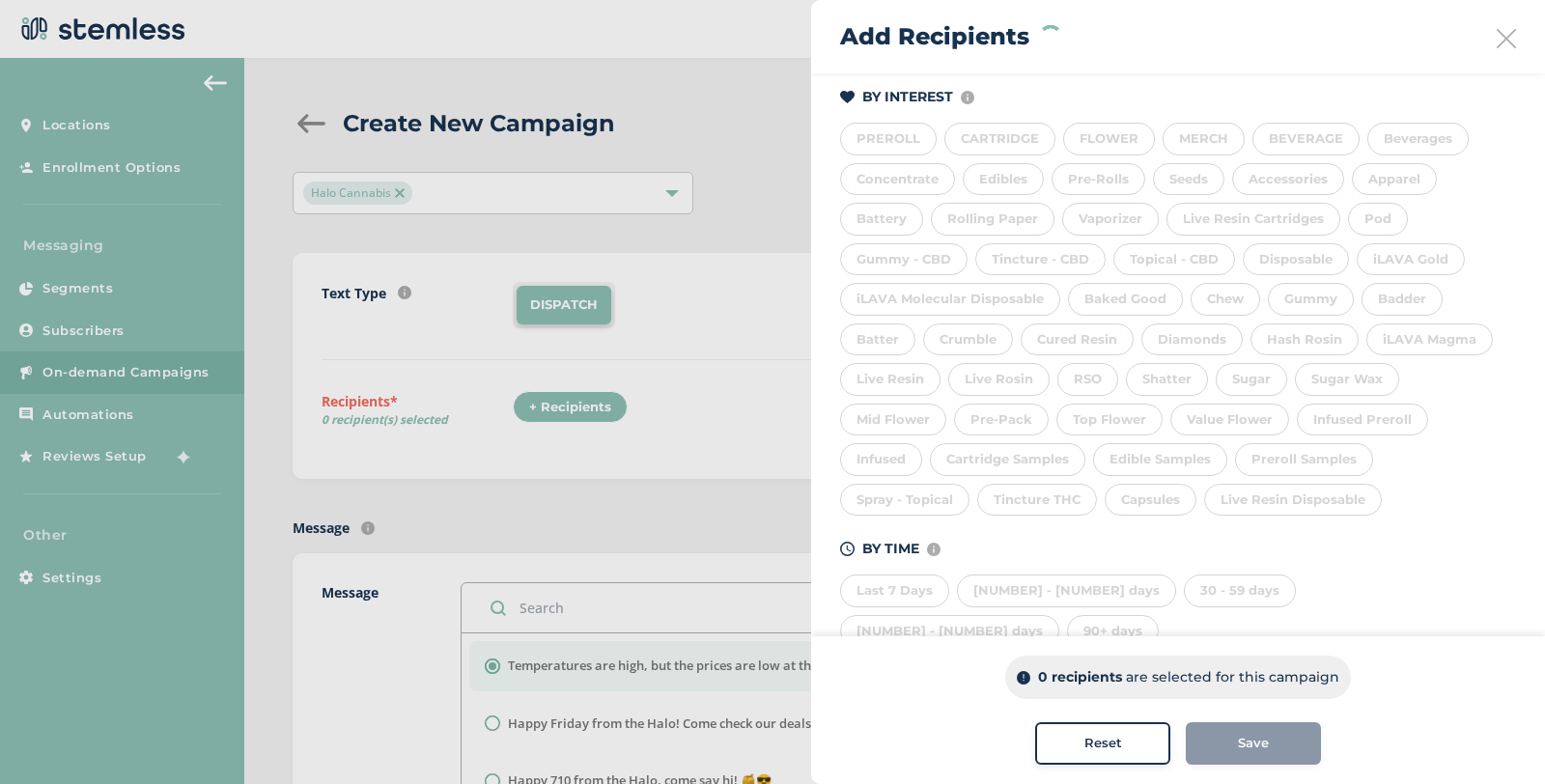 click on "30 - 59 days" at bounding box center (1240, 591) 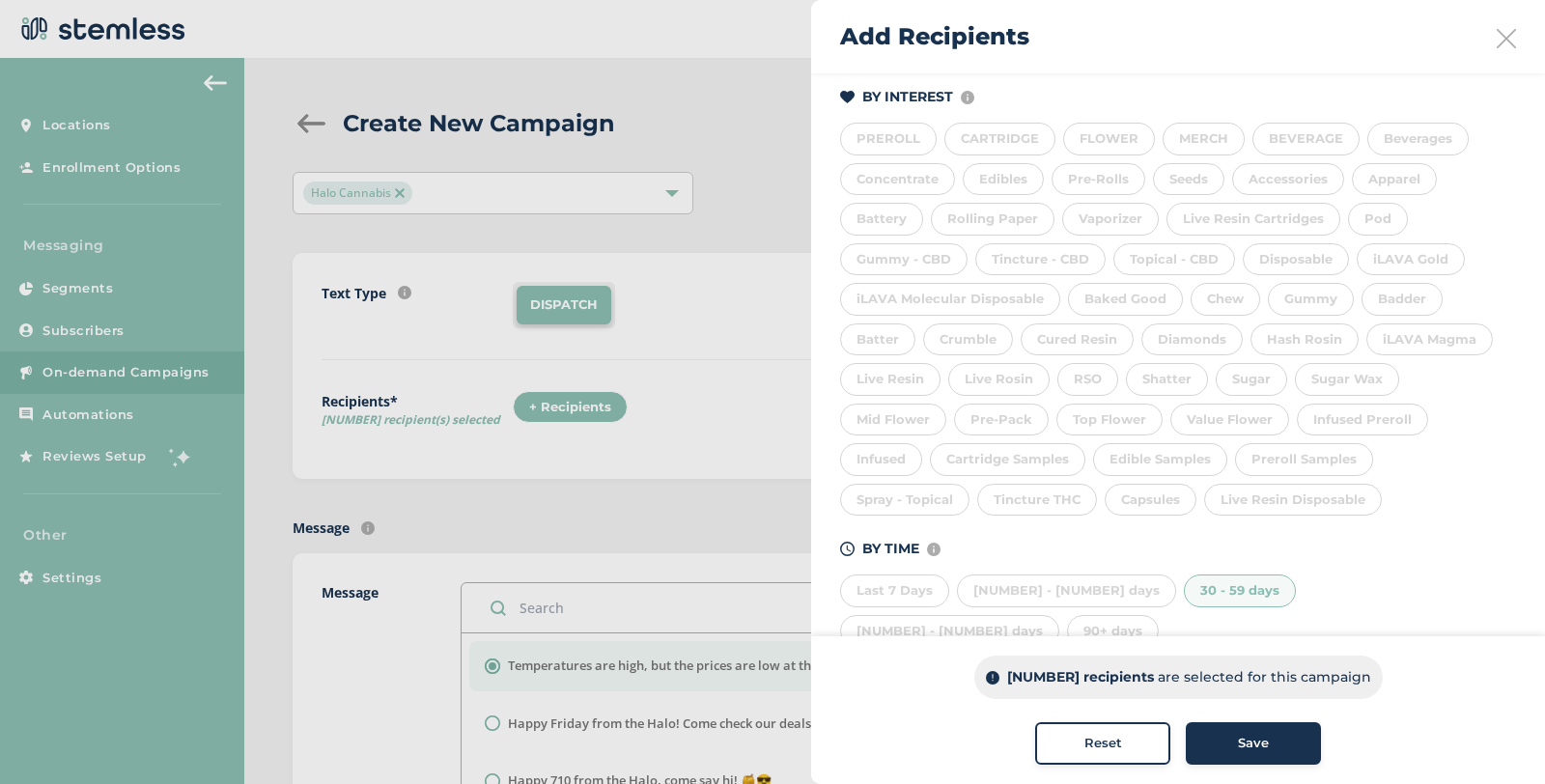 click on "7 - 29 days" at bounding box center (1066, 591) 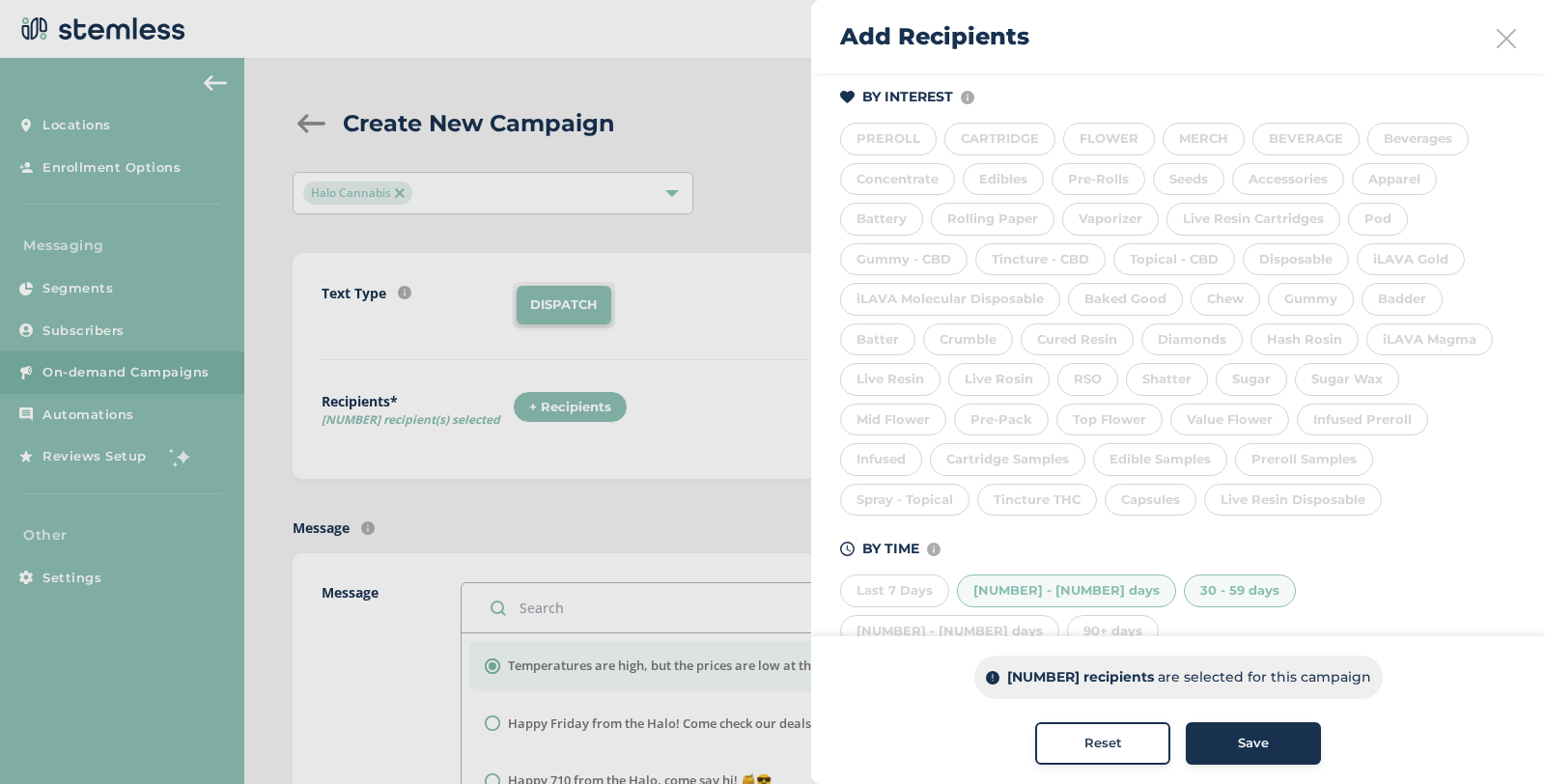 click on "Last 7 Days" at bounding box center (894, 591) 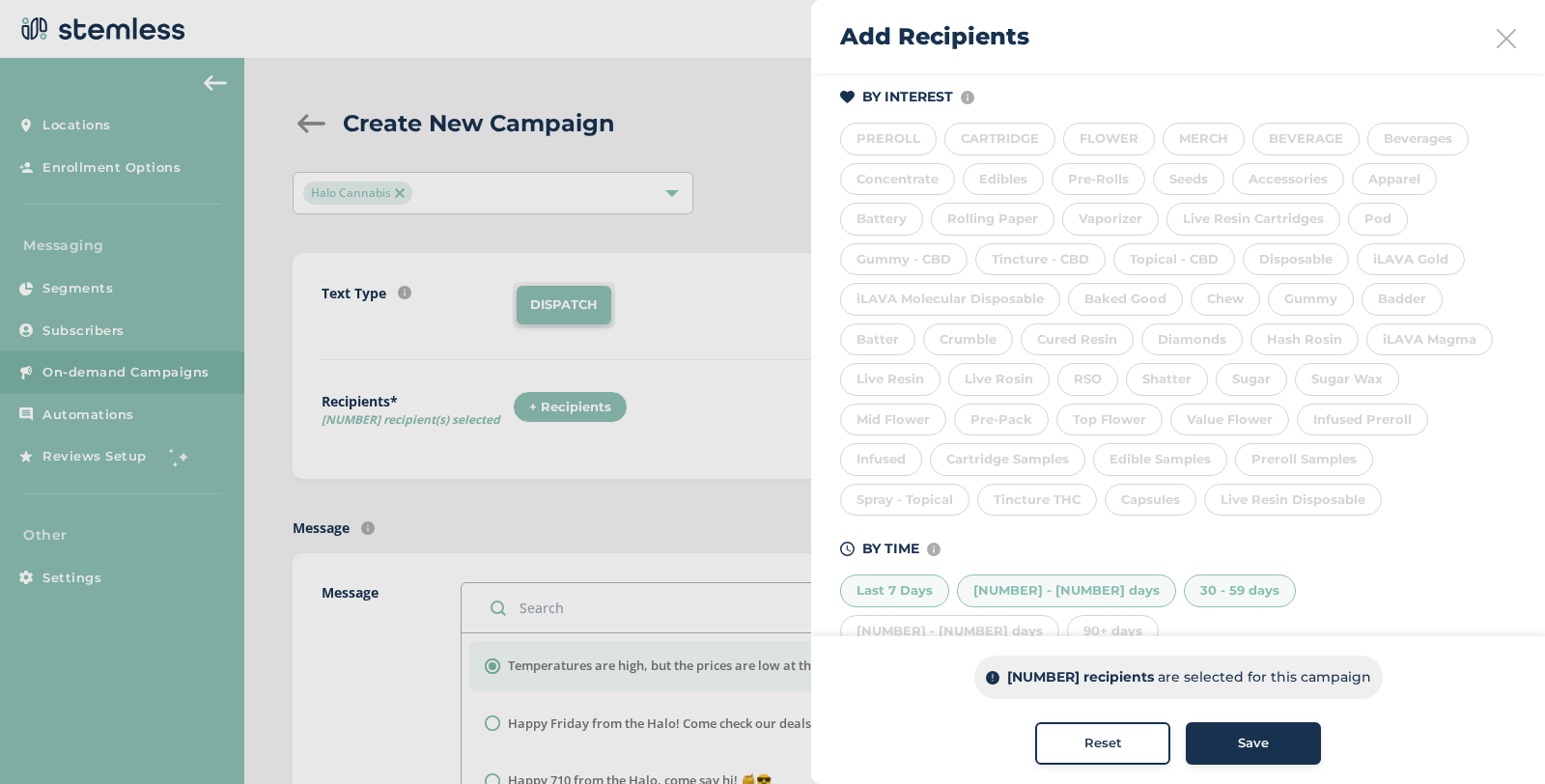 click on "60 - 89 days" at bounding box center (949, 631) 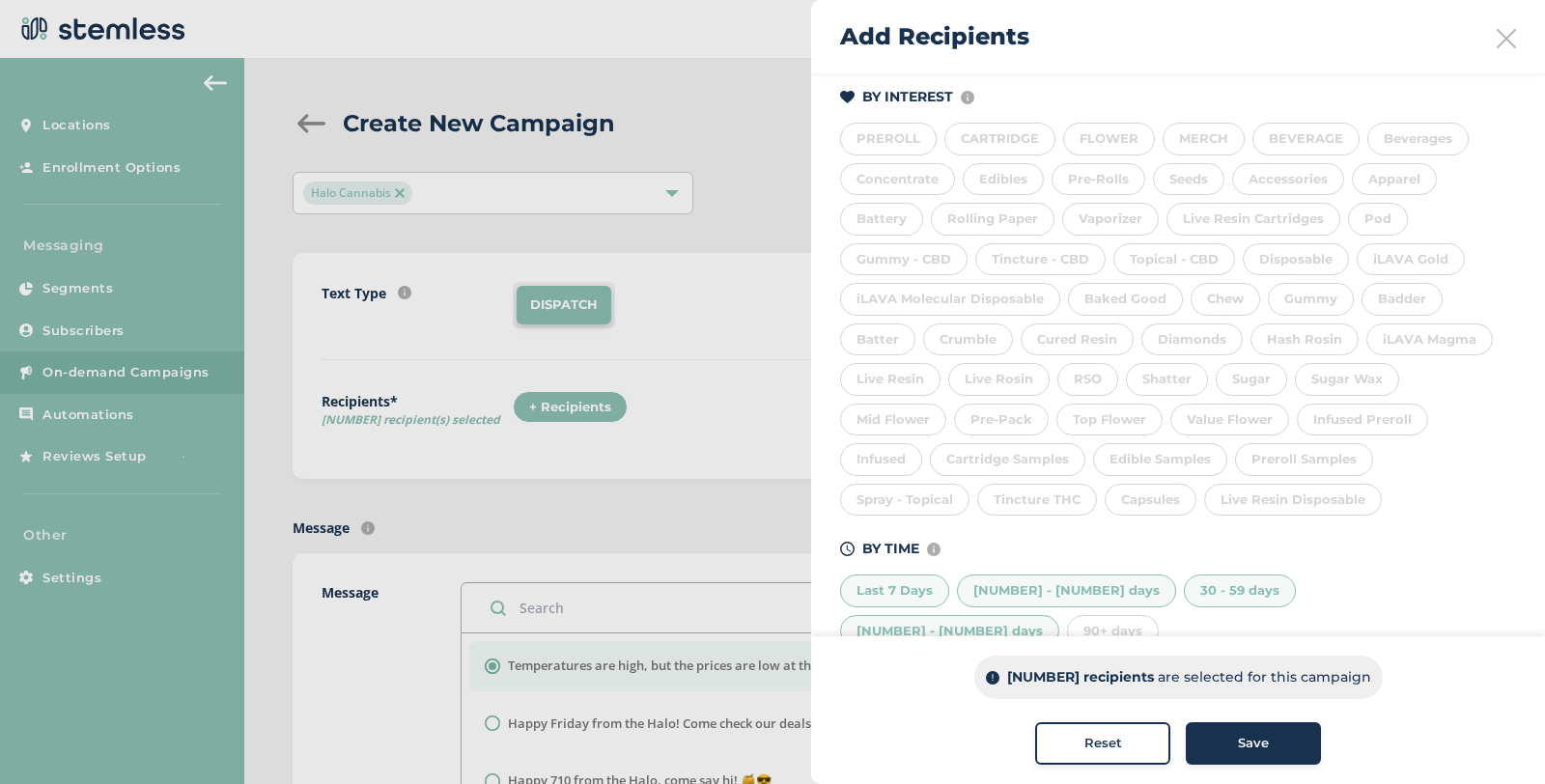 click on "60 - 89 days" at bounding box center (949, 631) 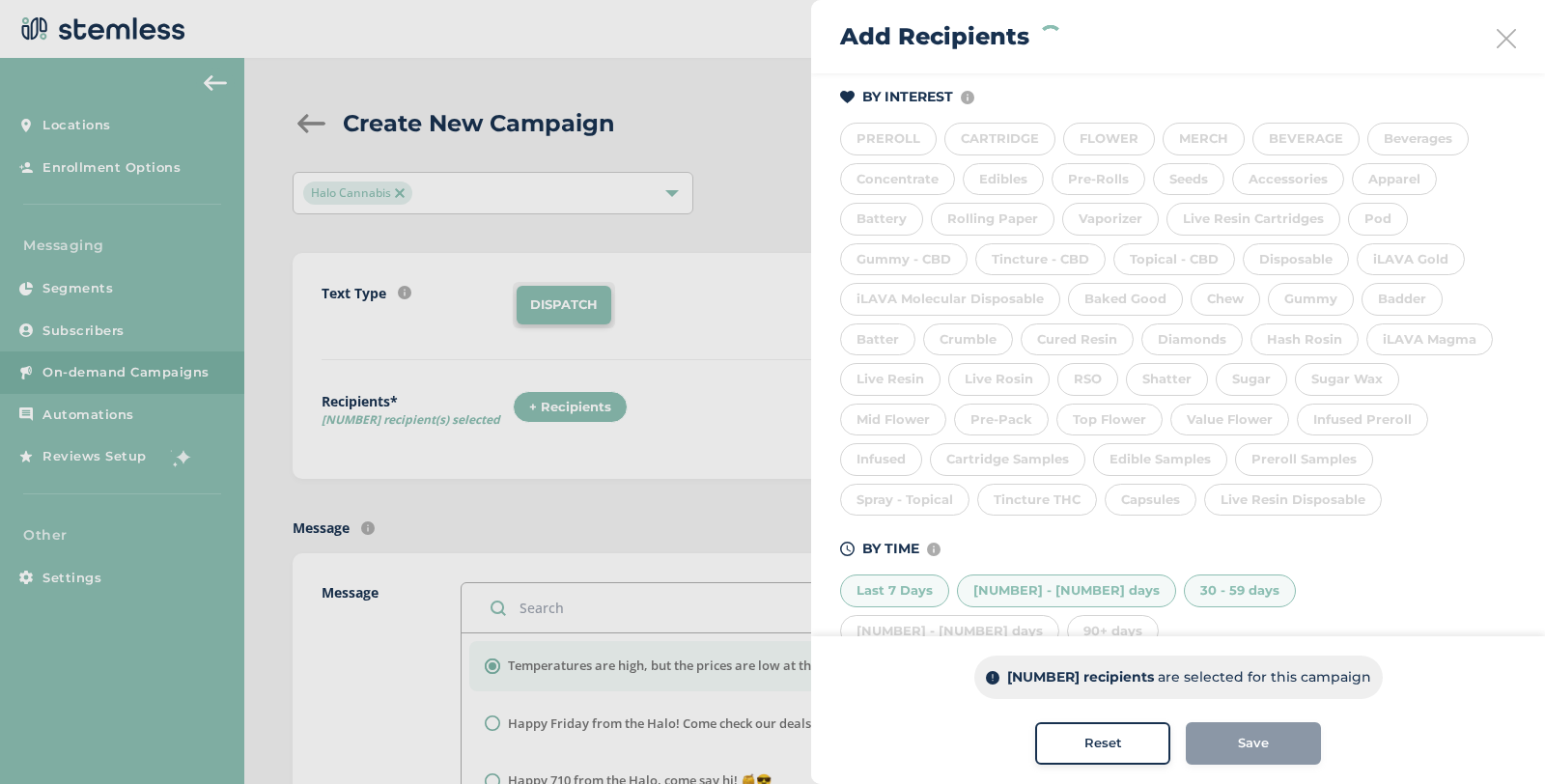 click on "30 - 59 days" at bounding box center (1240, 591) 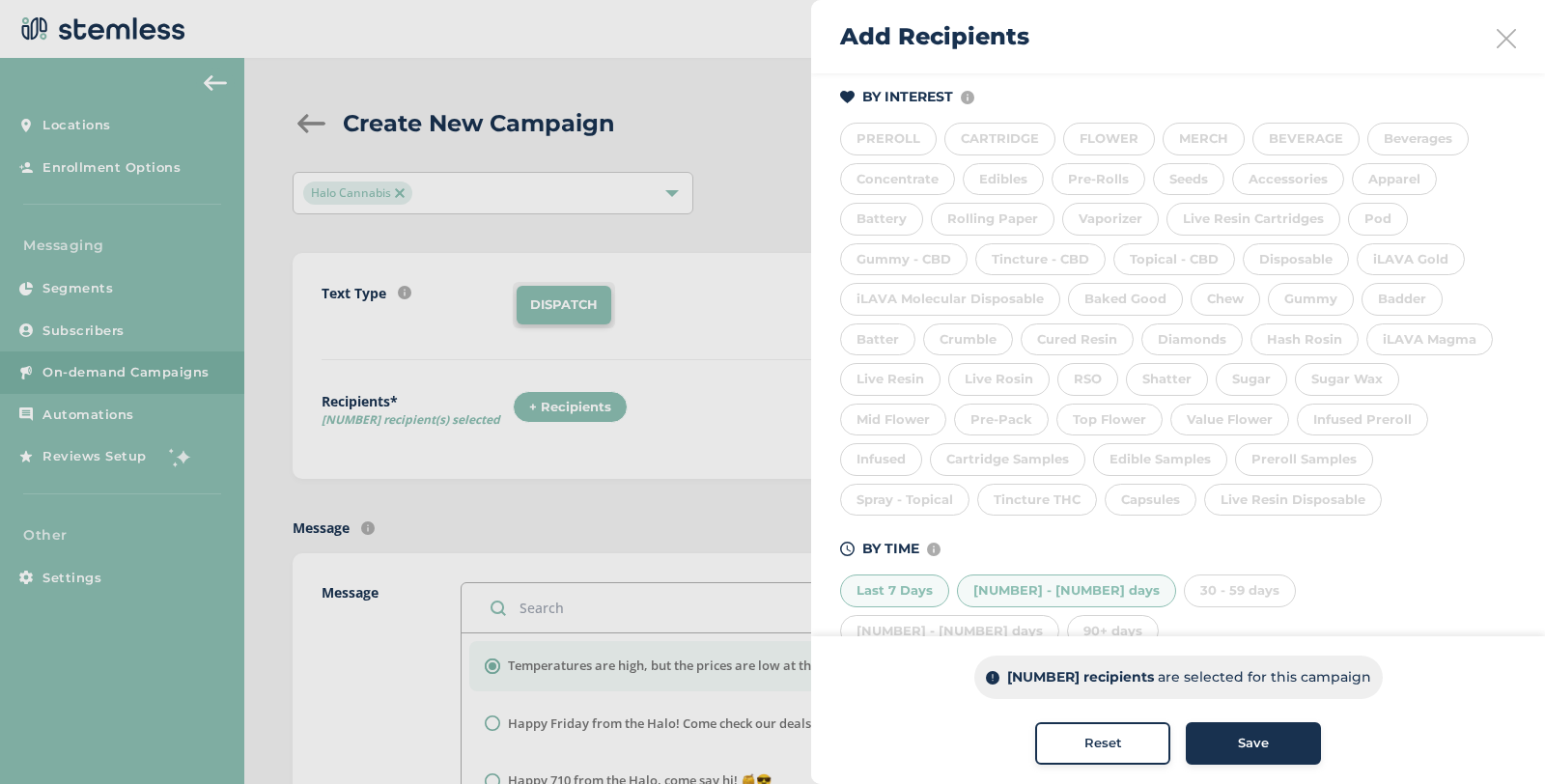 click on "7 - 29 days" at bounding box center (1066, 591) 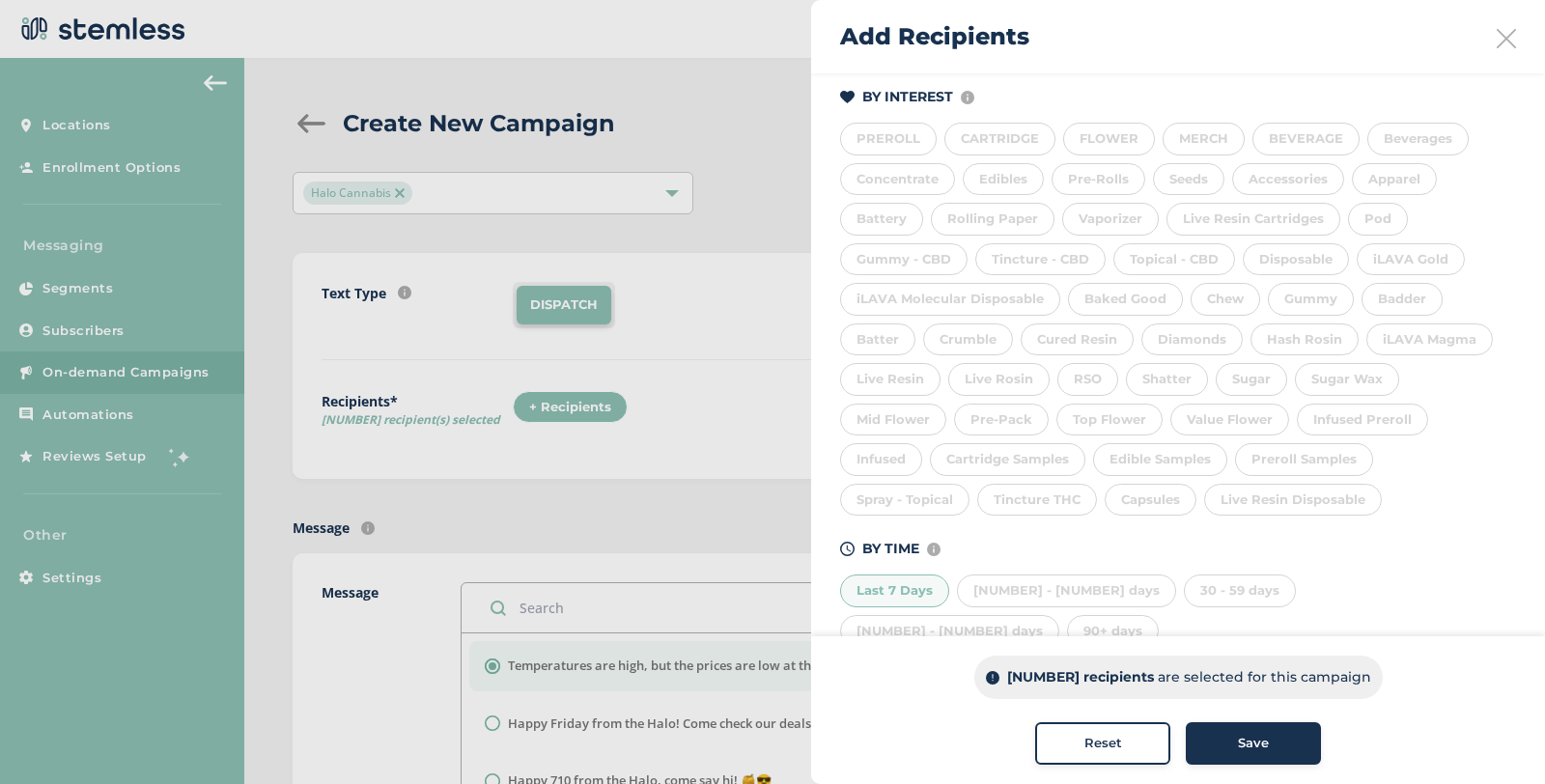 click on "Last 7 Days" at bounding box center [894, 591] 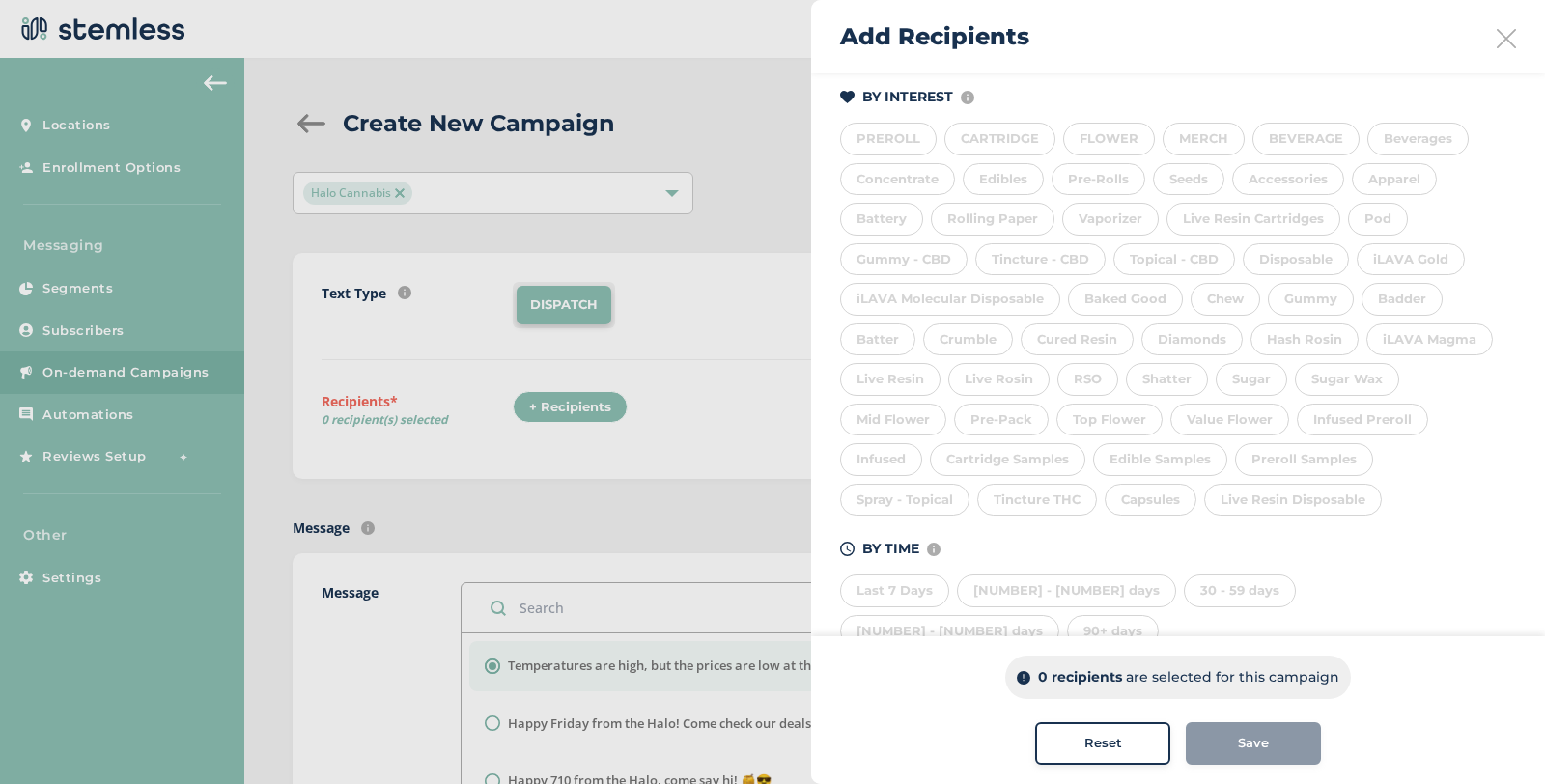 scroll, scrollTop: 77, scrollLeft: 0, axis: vertical 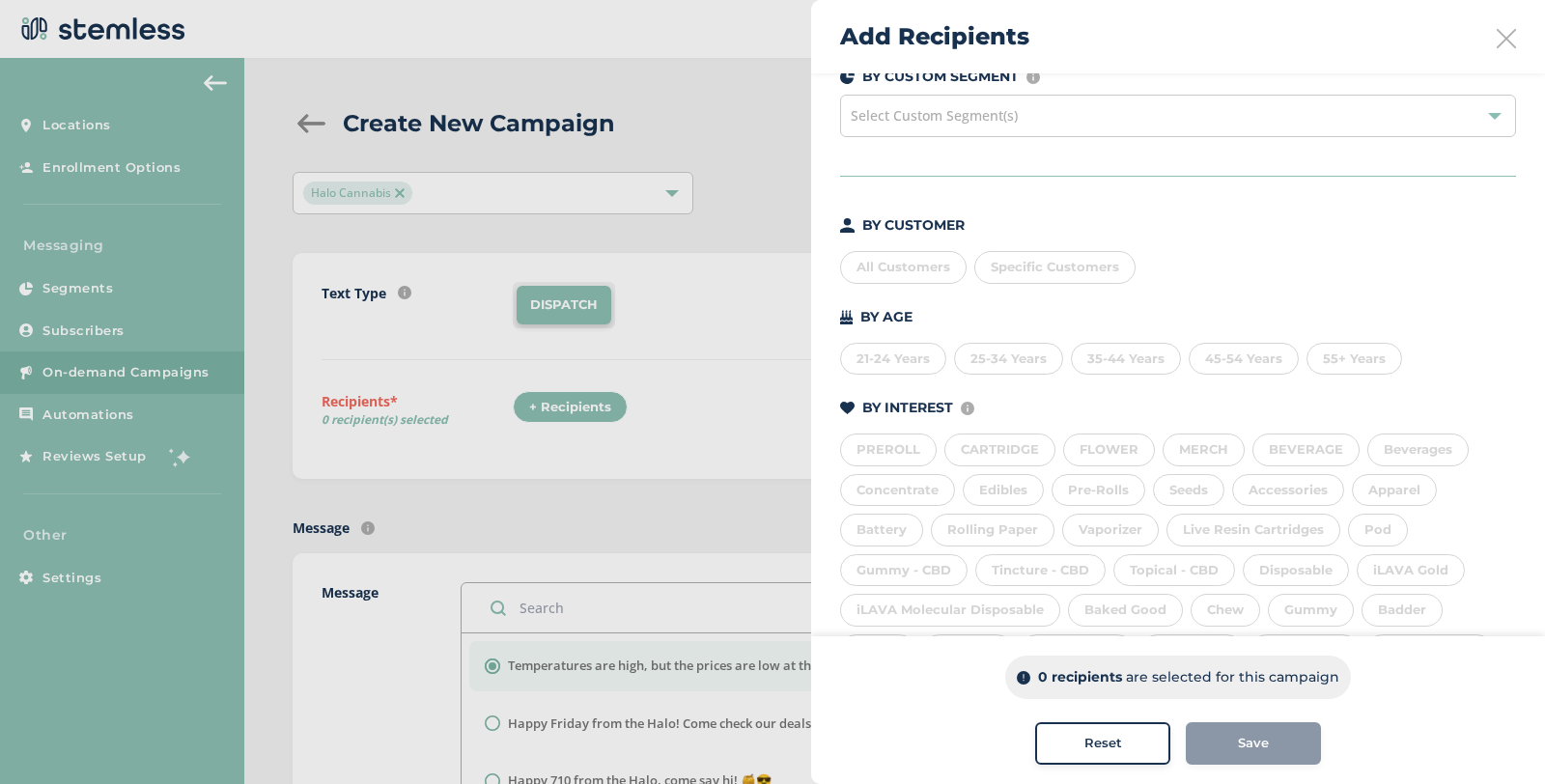 click on "All Customers" at bounding box center [903, 267] 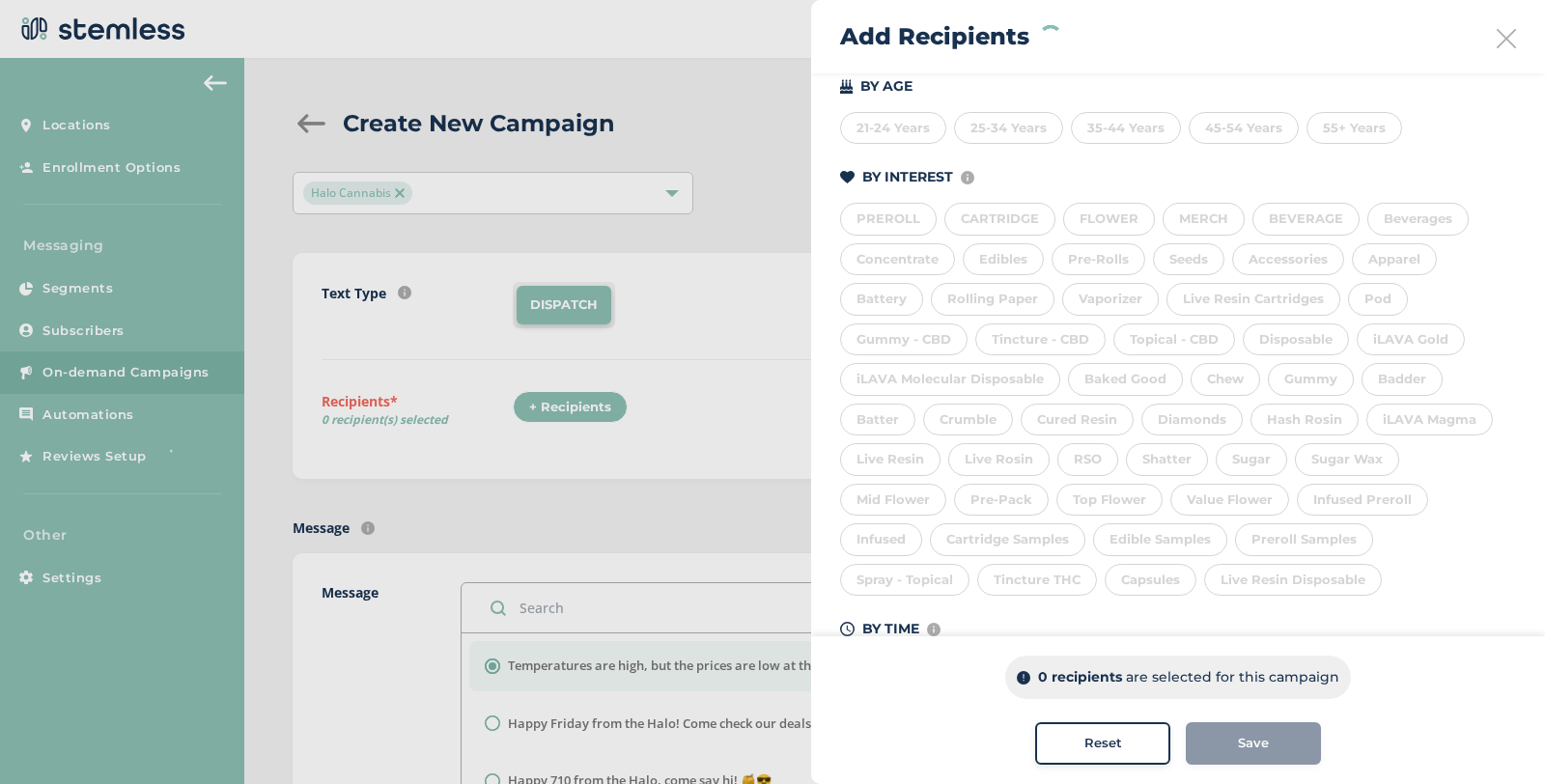 scroll, scrollTop: 388, scrollLeft: 0, axis: vertical 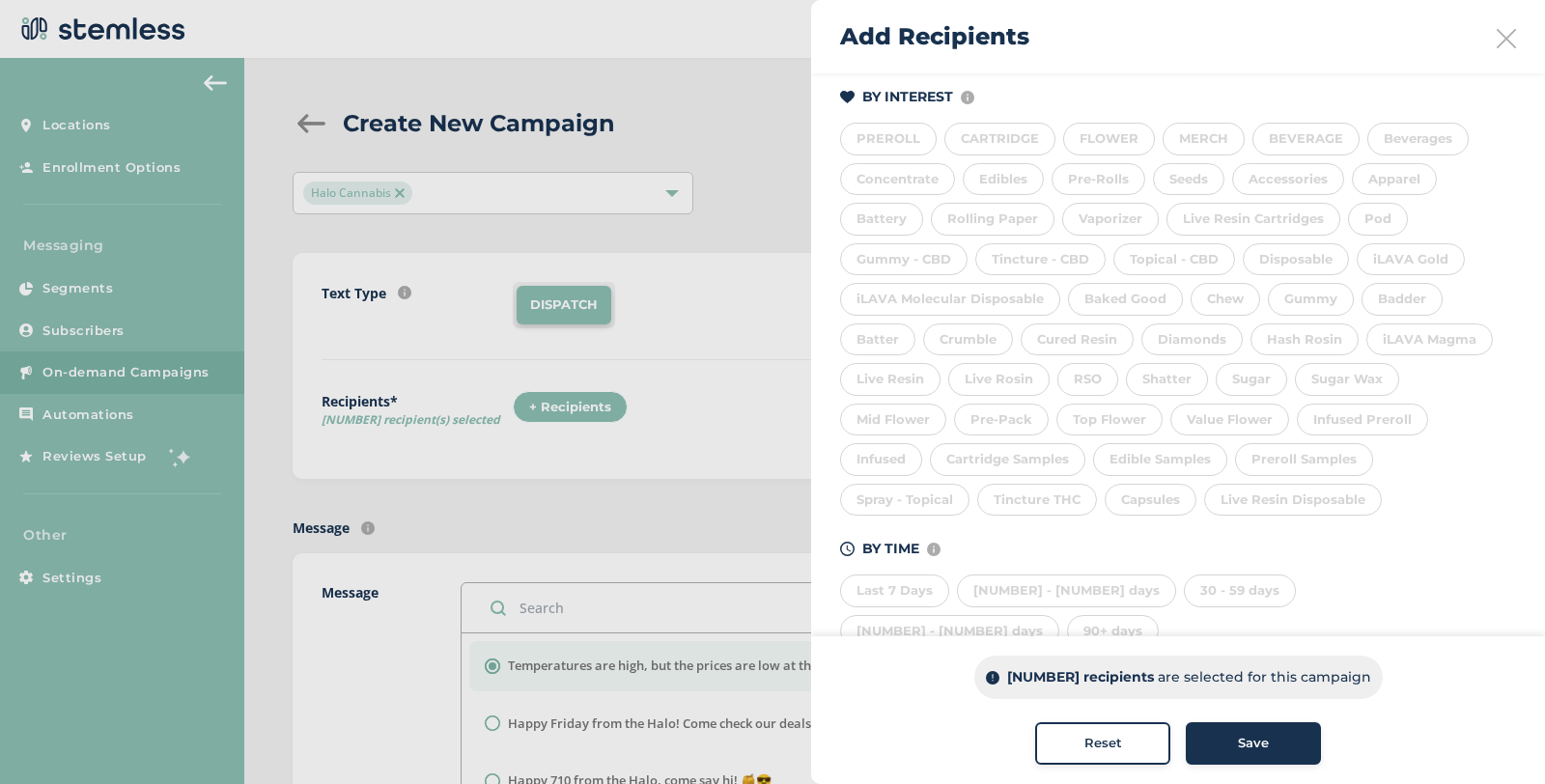 click on "Save" at bounding box center (1253, 743) 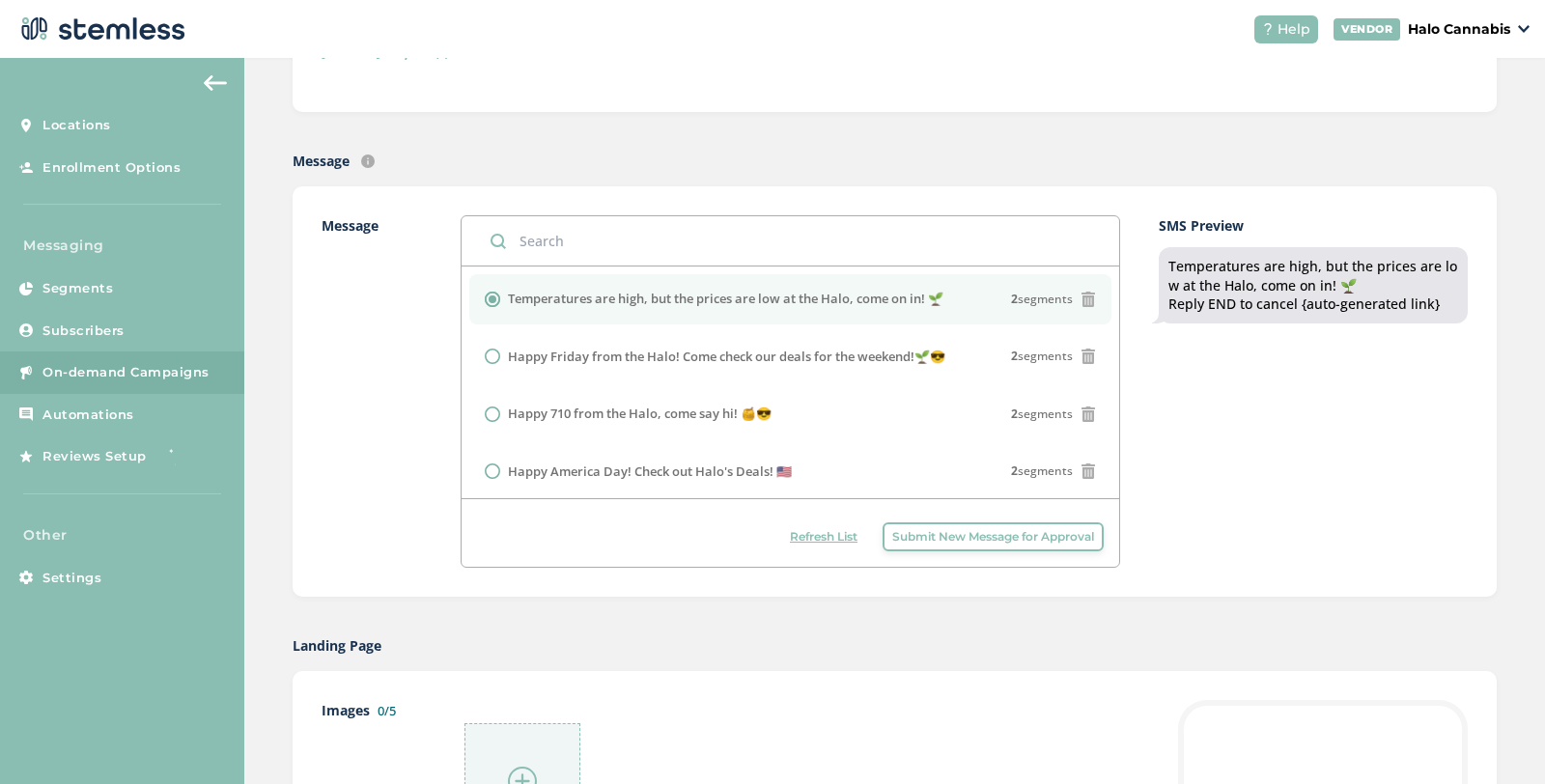 scroll, scrollTop: 369, scrollLeft: 0, axis: vertical 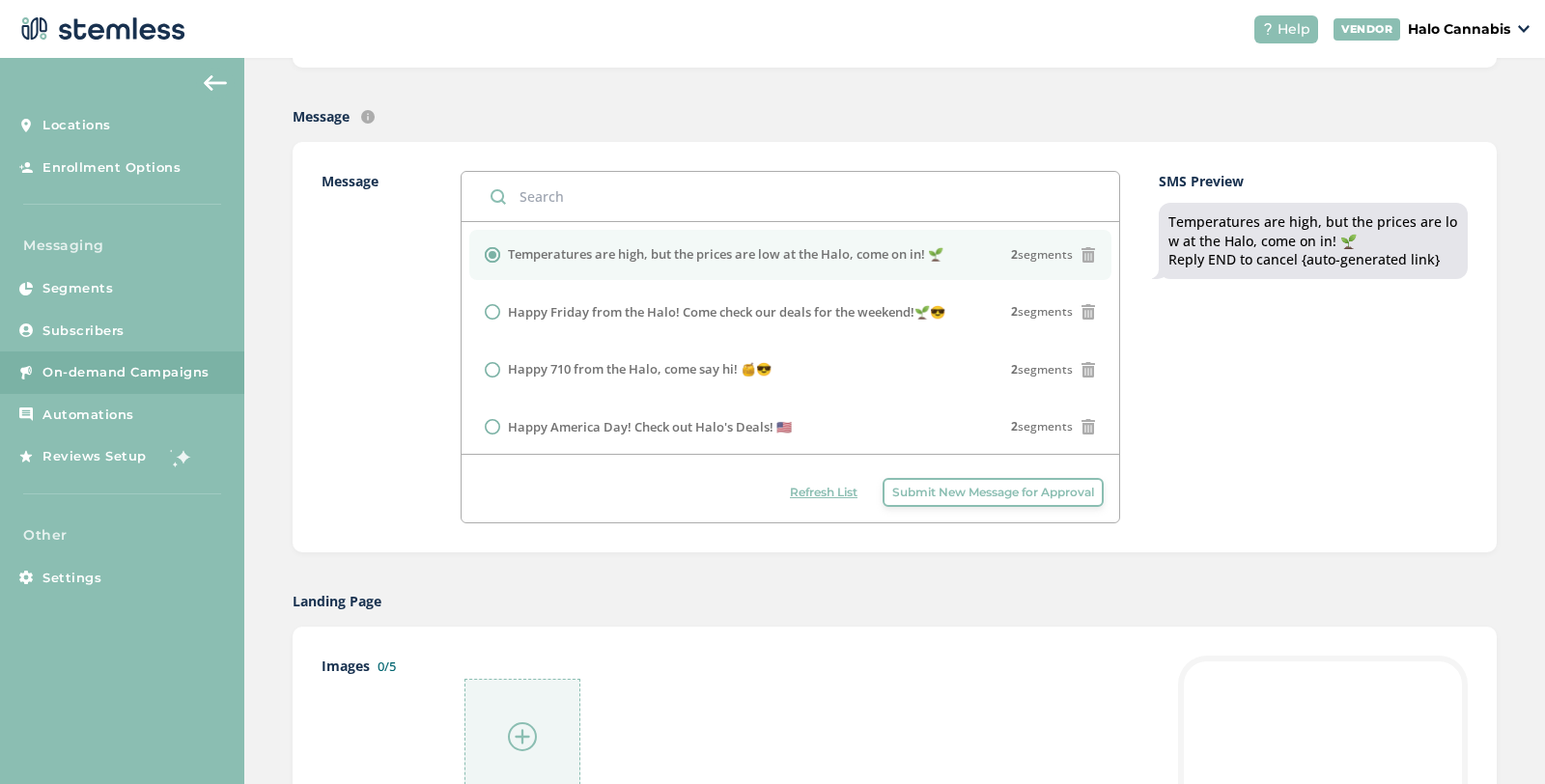 click on "Submit New Message for Approval" at bounding box center (993, 492) 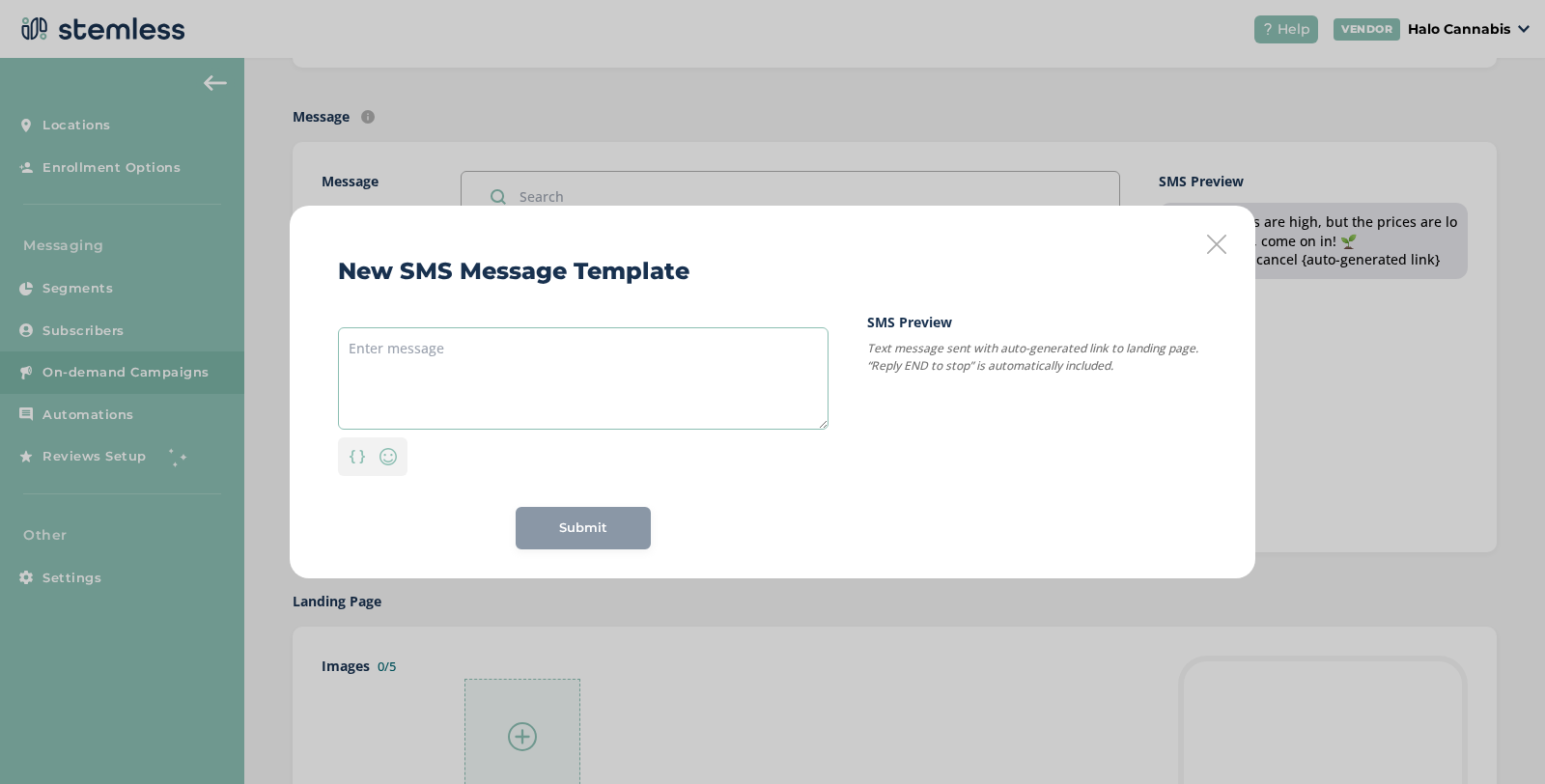 click at bounding box center (583, 378) 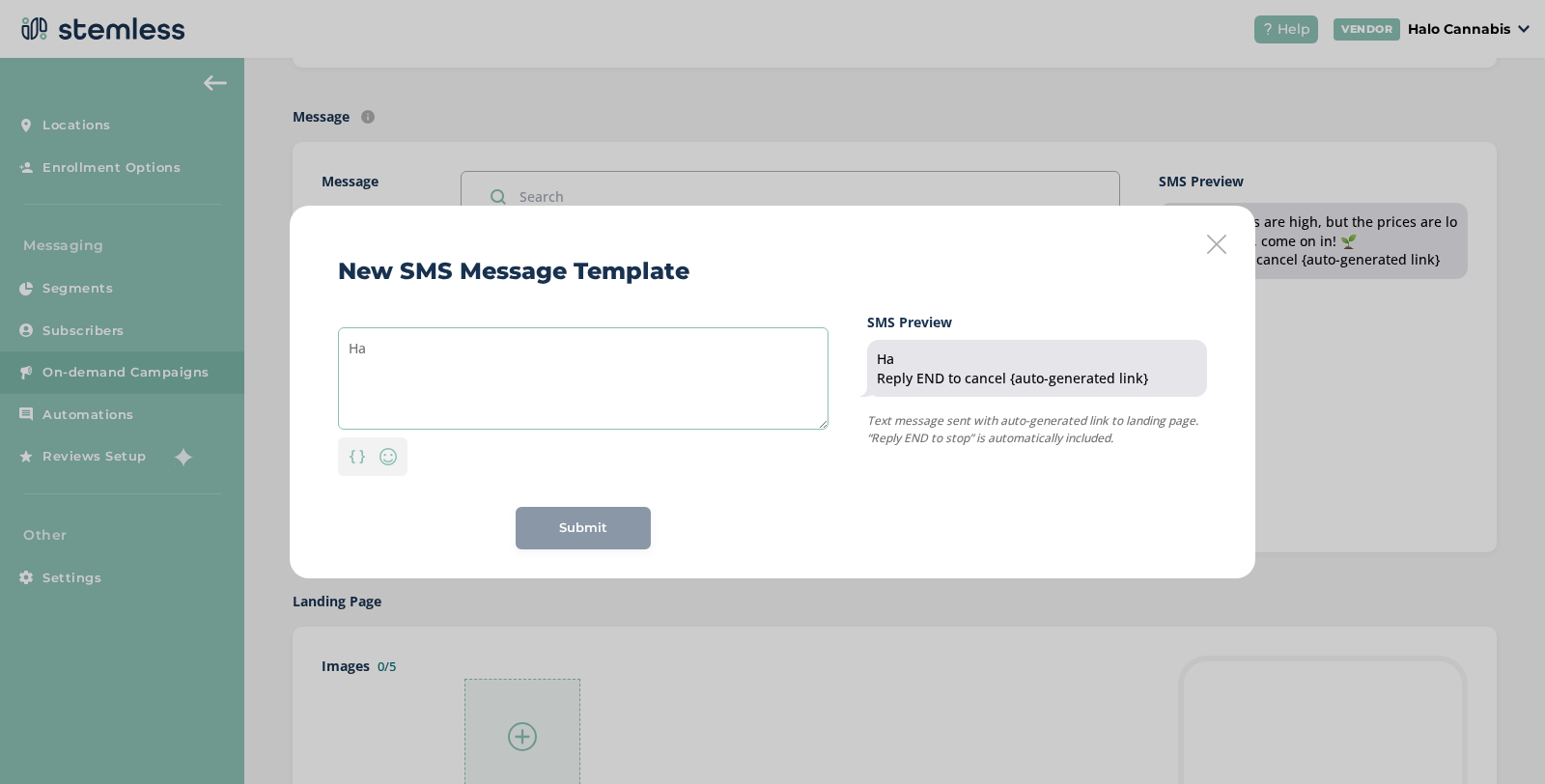 type on "H" 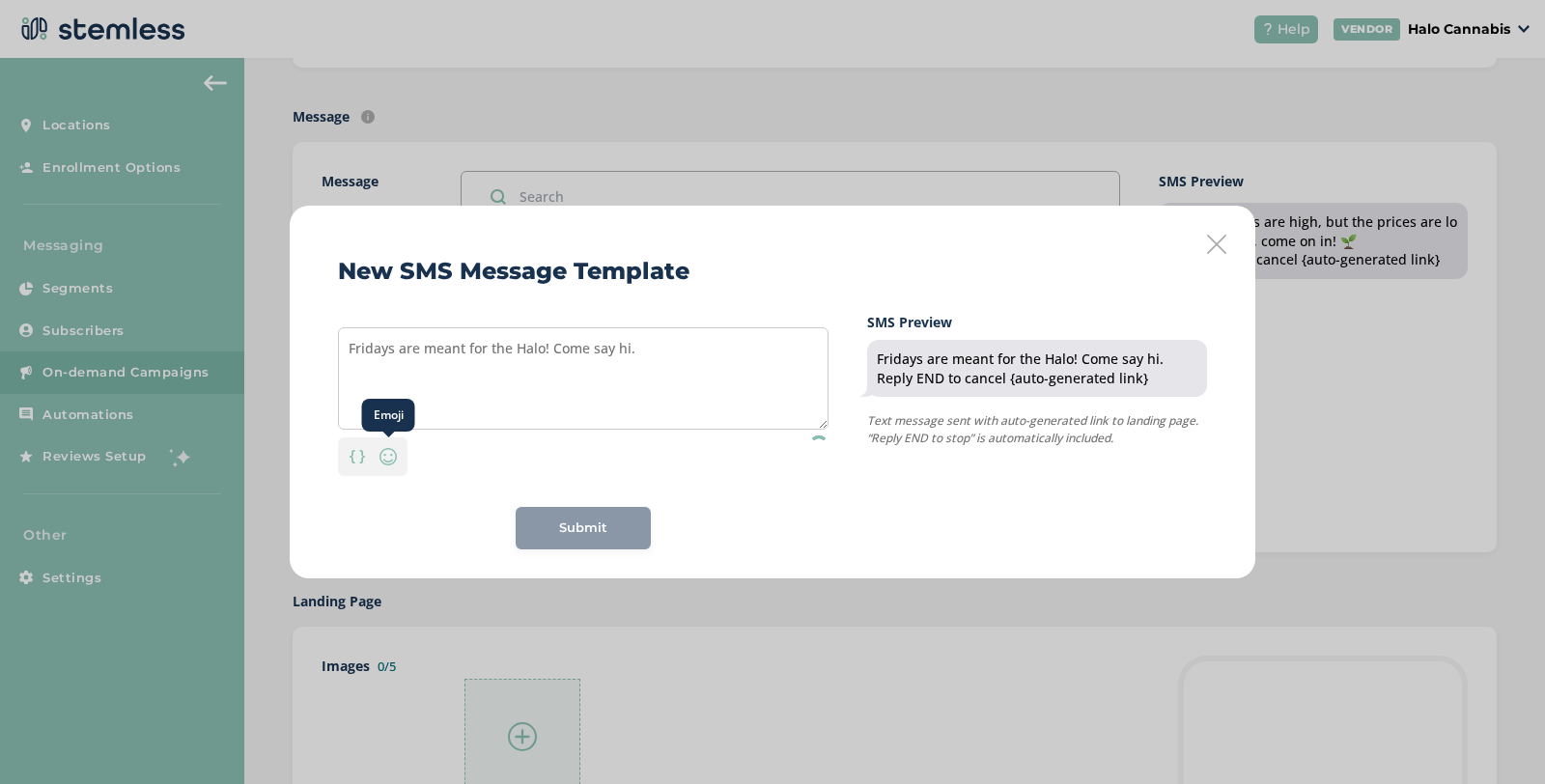 click at bounding box center (388, 457) 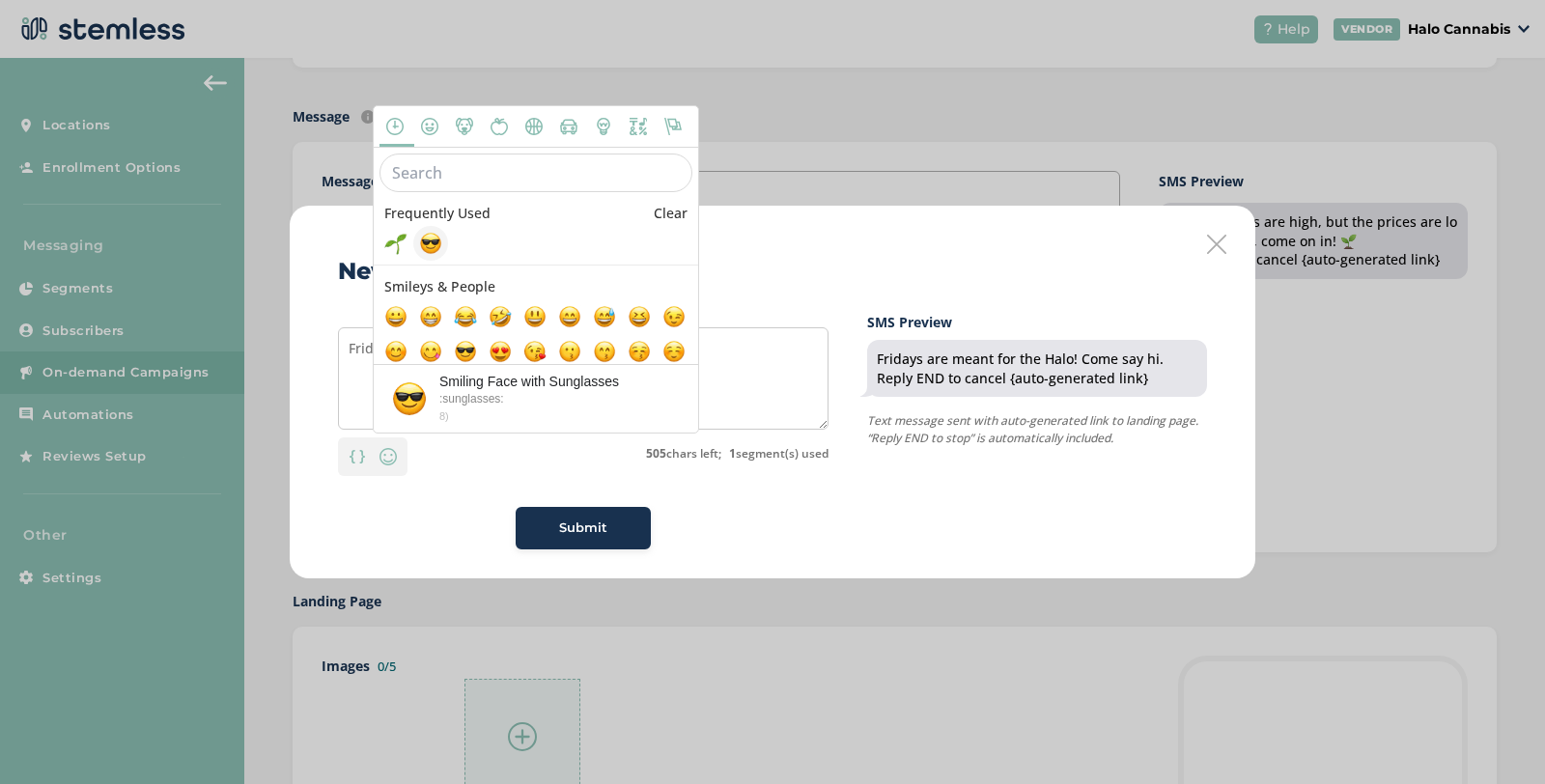 click at bounding box center (431, 243) 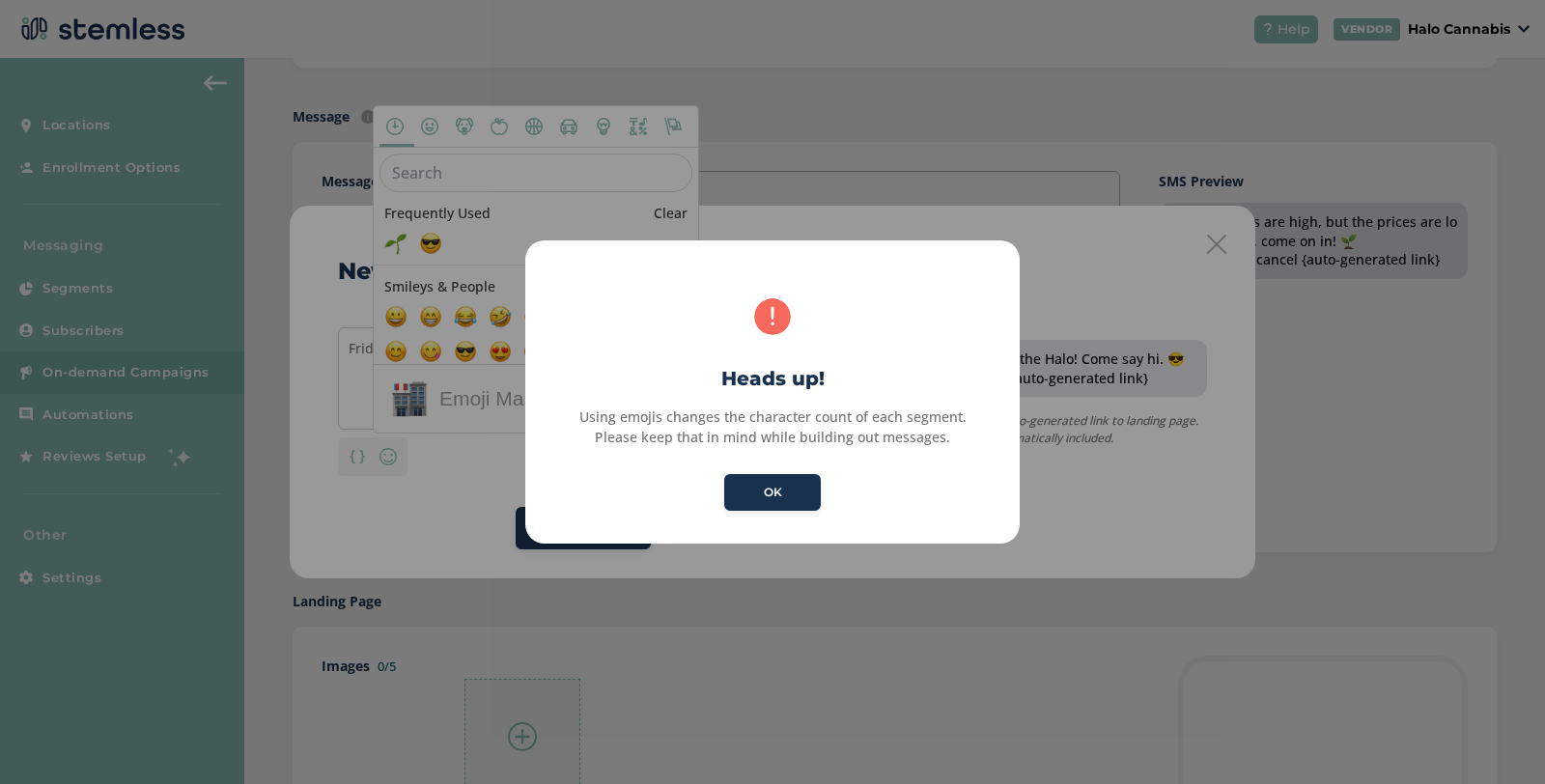 click on "× ! Heads up! Using emojis changes the character count of each segment. Please keep that in mind while building out messages. OK No Cancel" at bounding box center [772, 392] 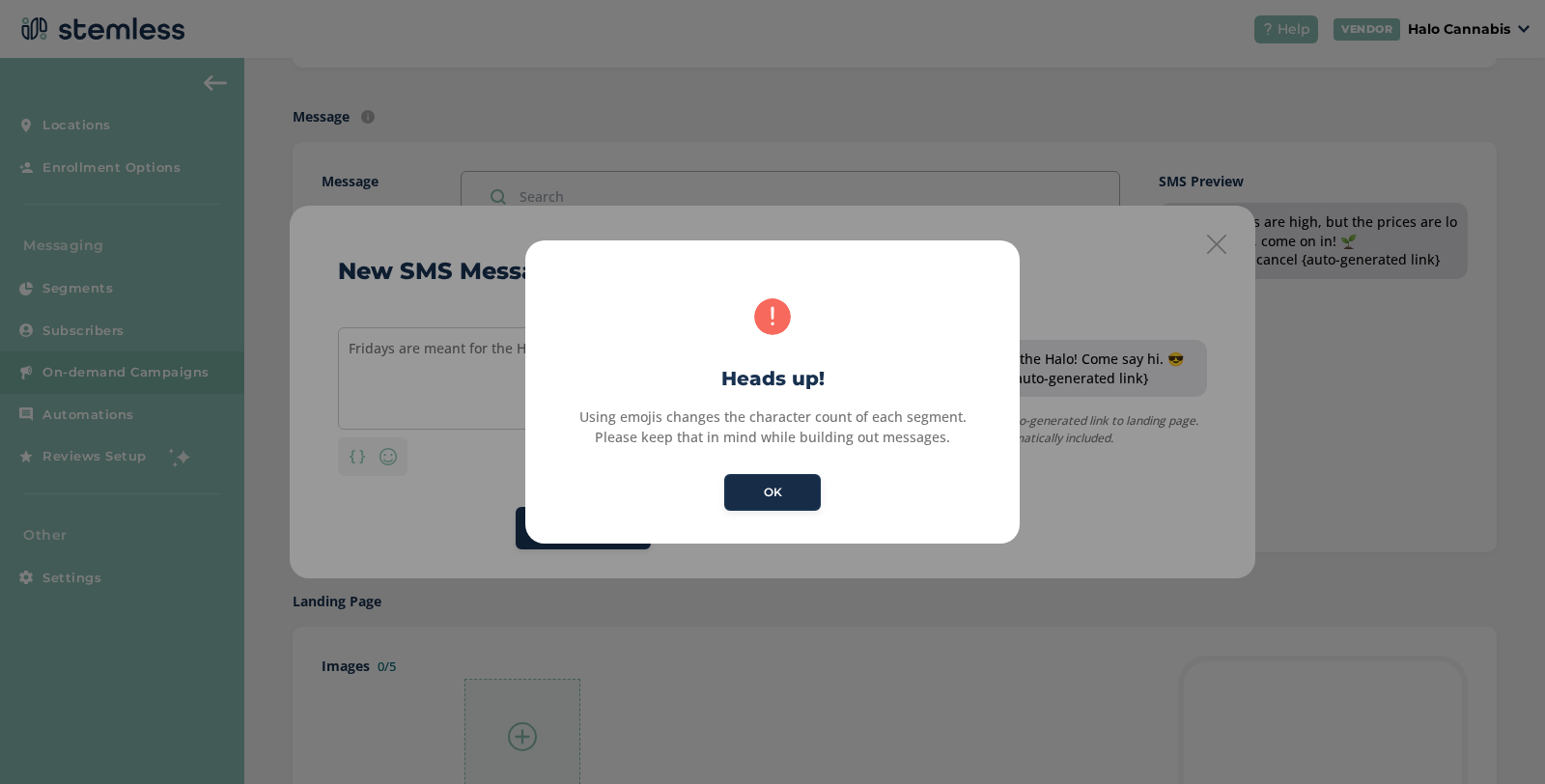 click on "OK" at bounding box center [772, 492] 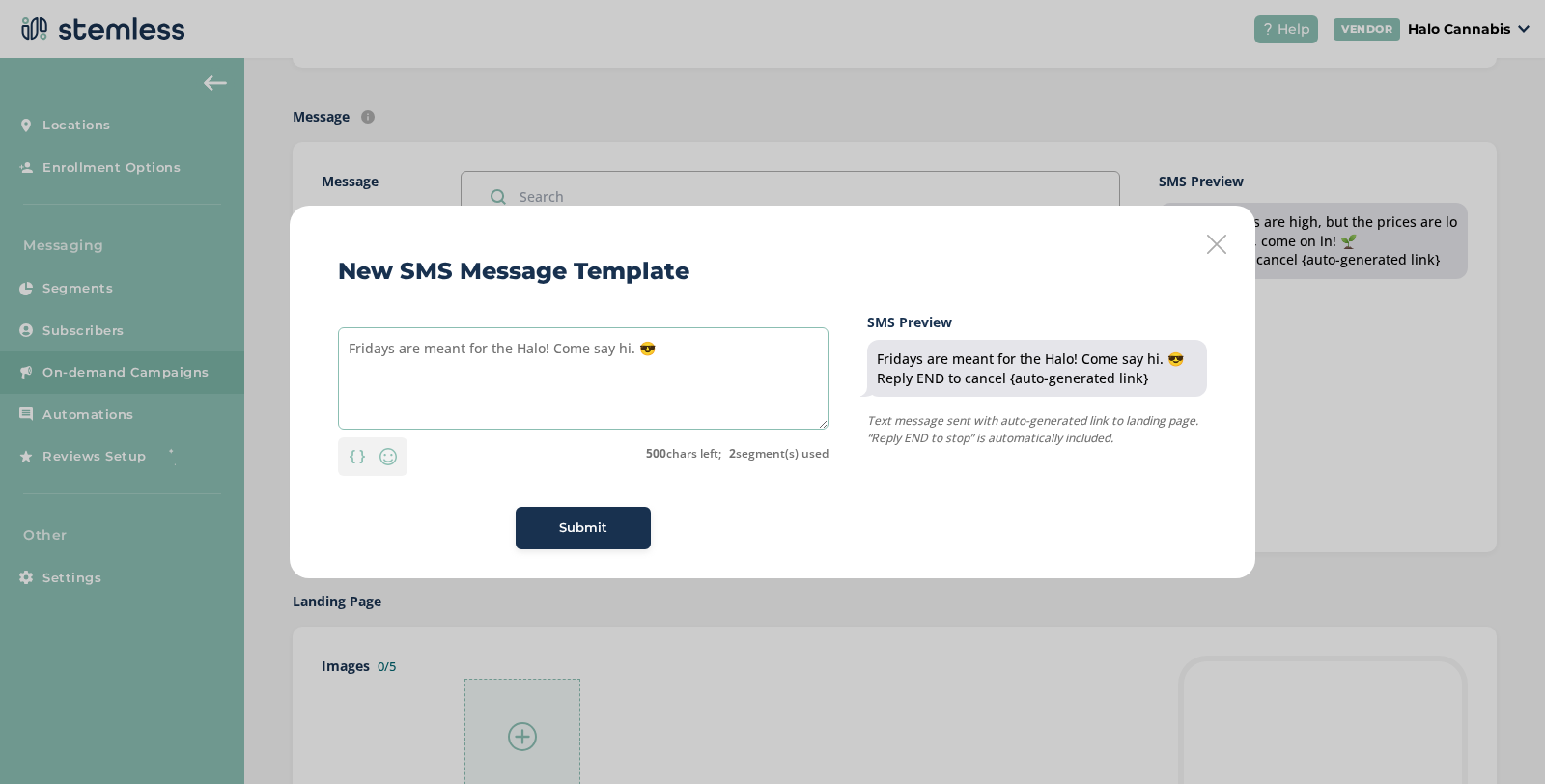 click on "Fridays are meant for the Halo! Come say hi. 😎" at bounding box center [583, 378] 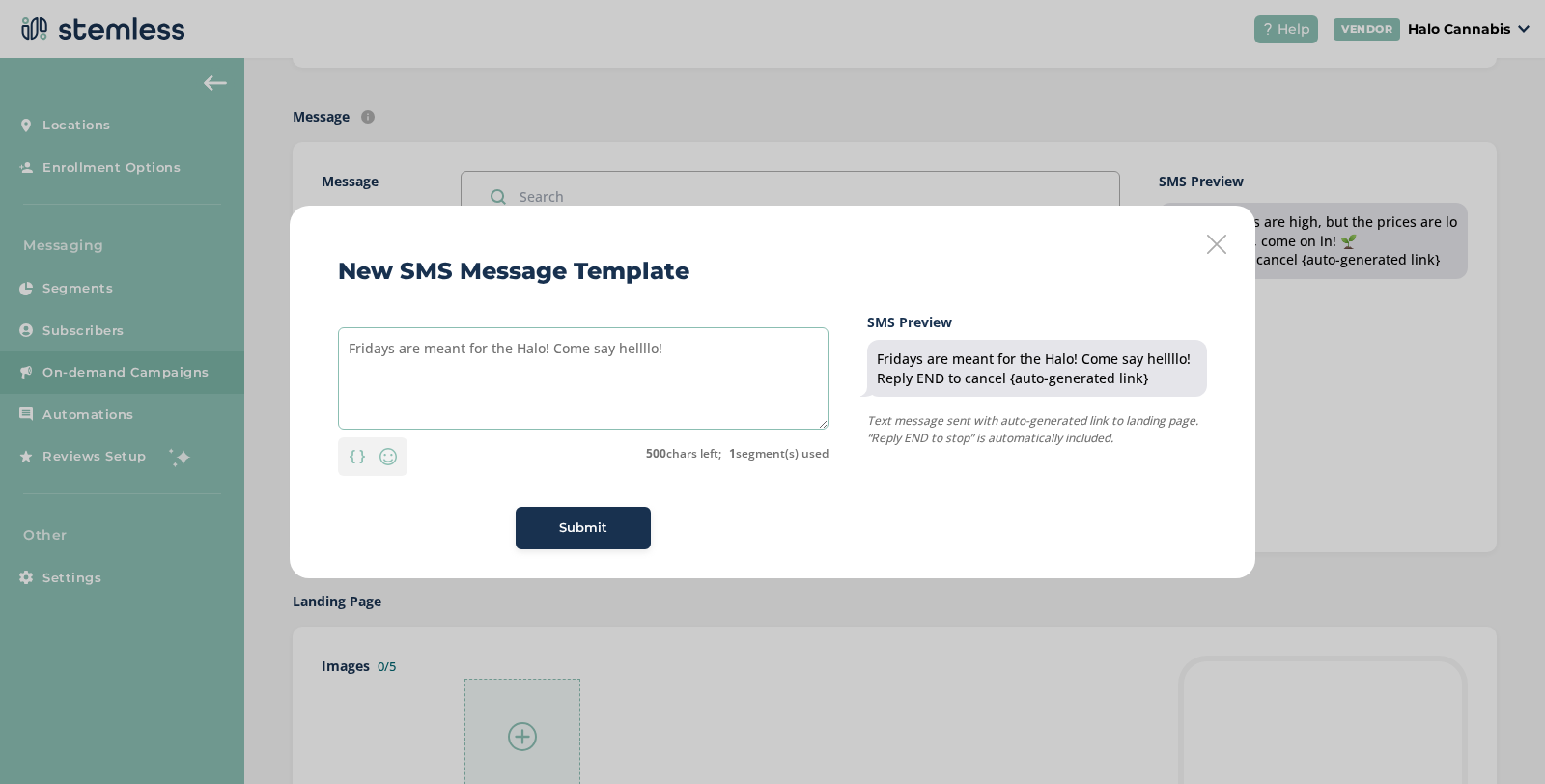 drag, startPoint x: 696, startPoint y: 348, endPoint x: 335, endPoint y: 351, distance: 361.0125 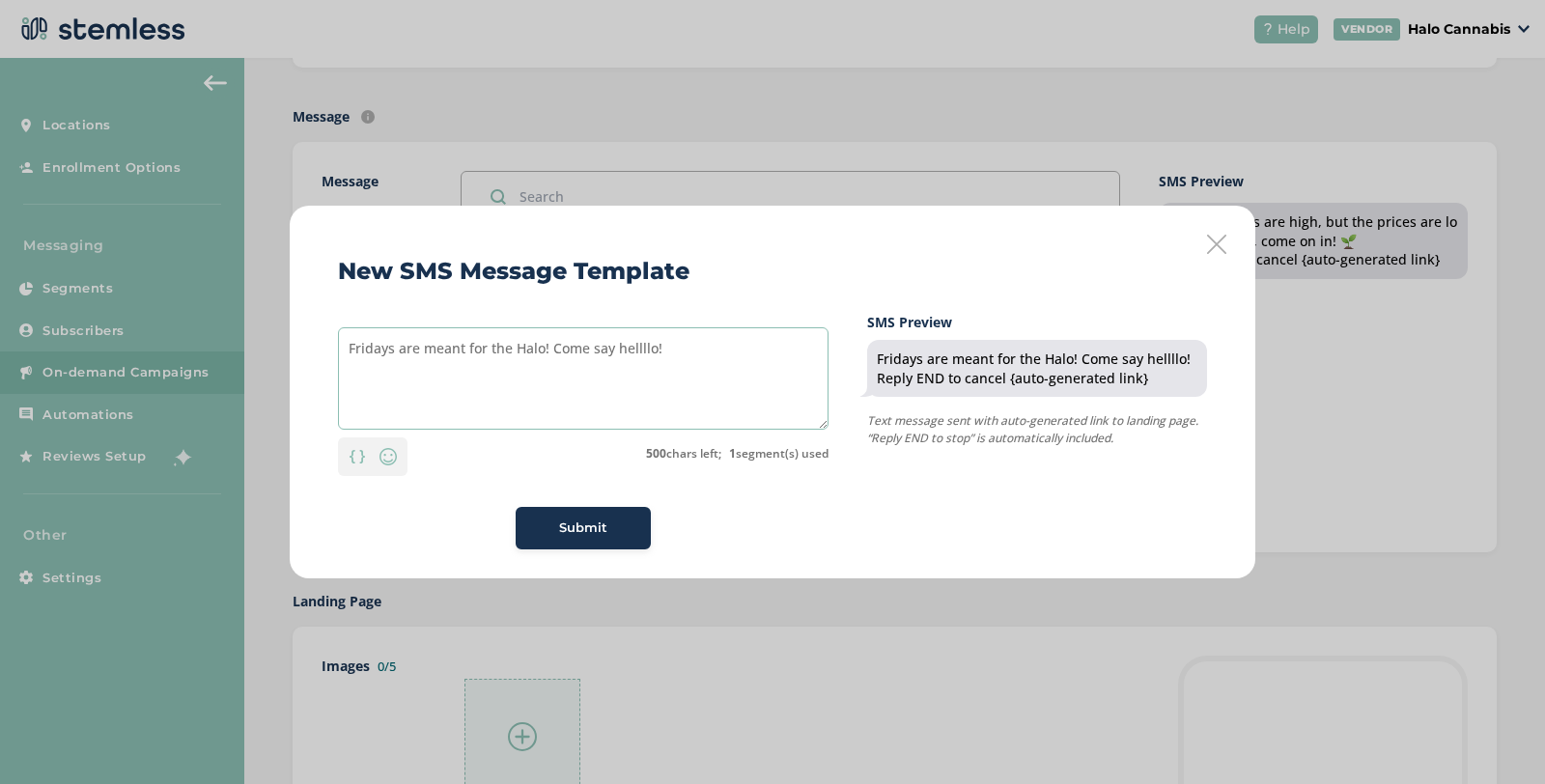 click on "New SMS Message Template  Fridays are meant for the Halo! Come say hellllo! Personalization Emoji 500  chars left;  1  segment(s) used  Submit SMS Preview  Fridays are meant for the Halo! Come say hellllo!    Reply END to cancel {auto-generated link}   Text message sent with auto-generated link to landing page. “Reply END to stop” is automatically included." at bounding box center (772, 392) 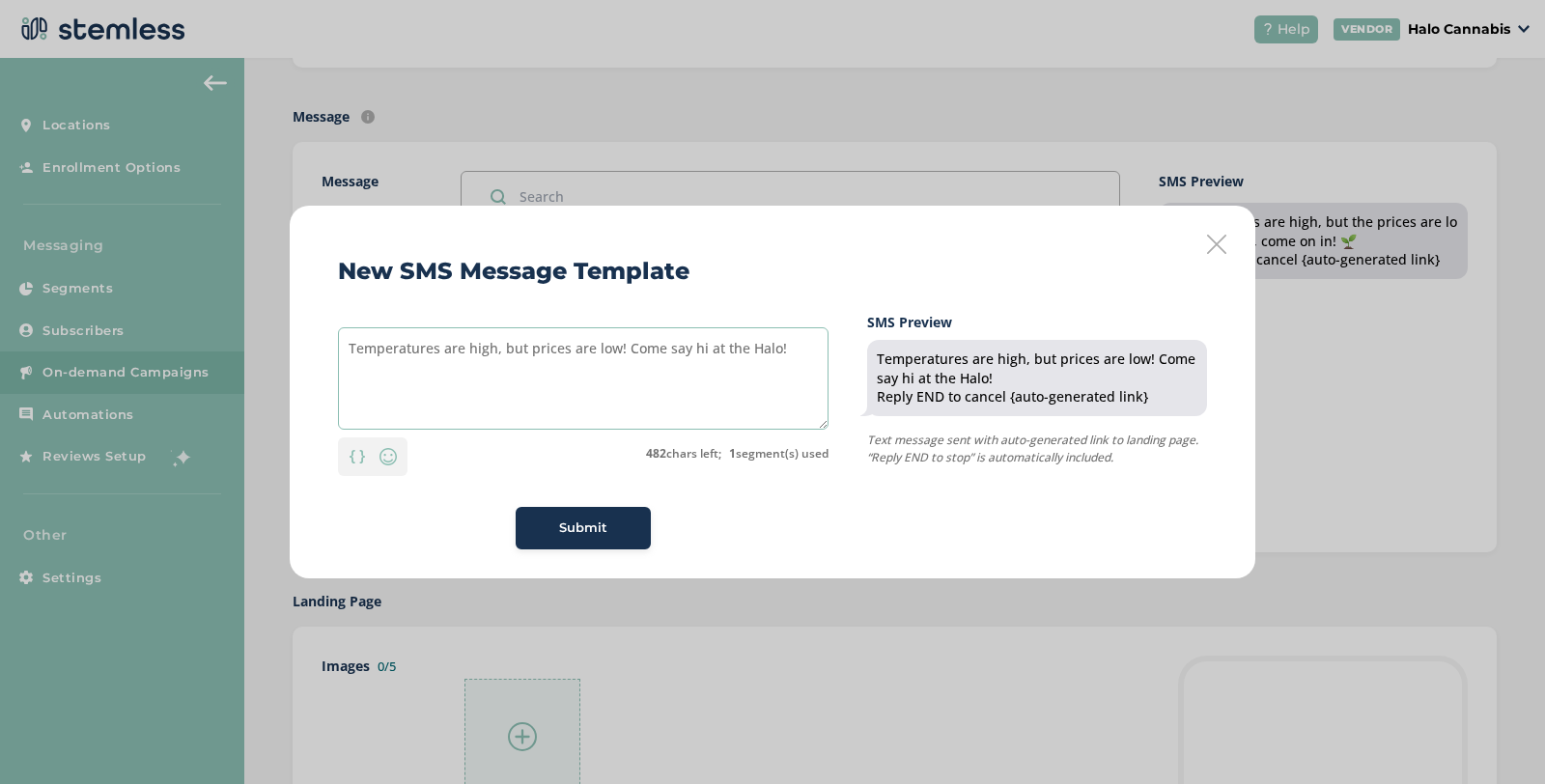 click on "Temperatures are high, but prices are low! Come say hi at the Halo!" at bounding box center [583, 378] 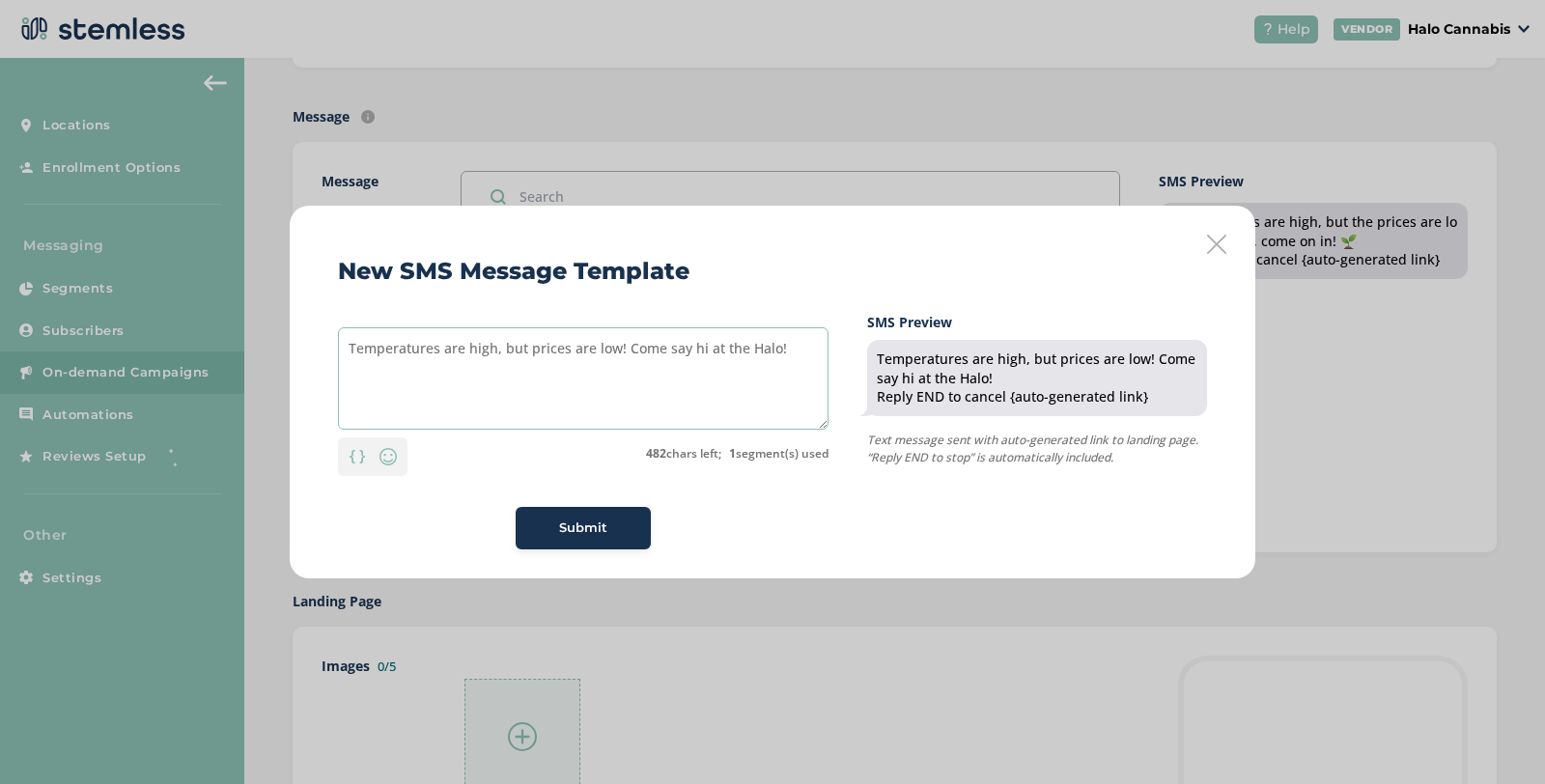 type on "Temperatures are high, but prices are low! Come say hi at the Halo!" 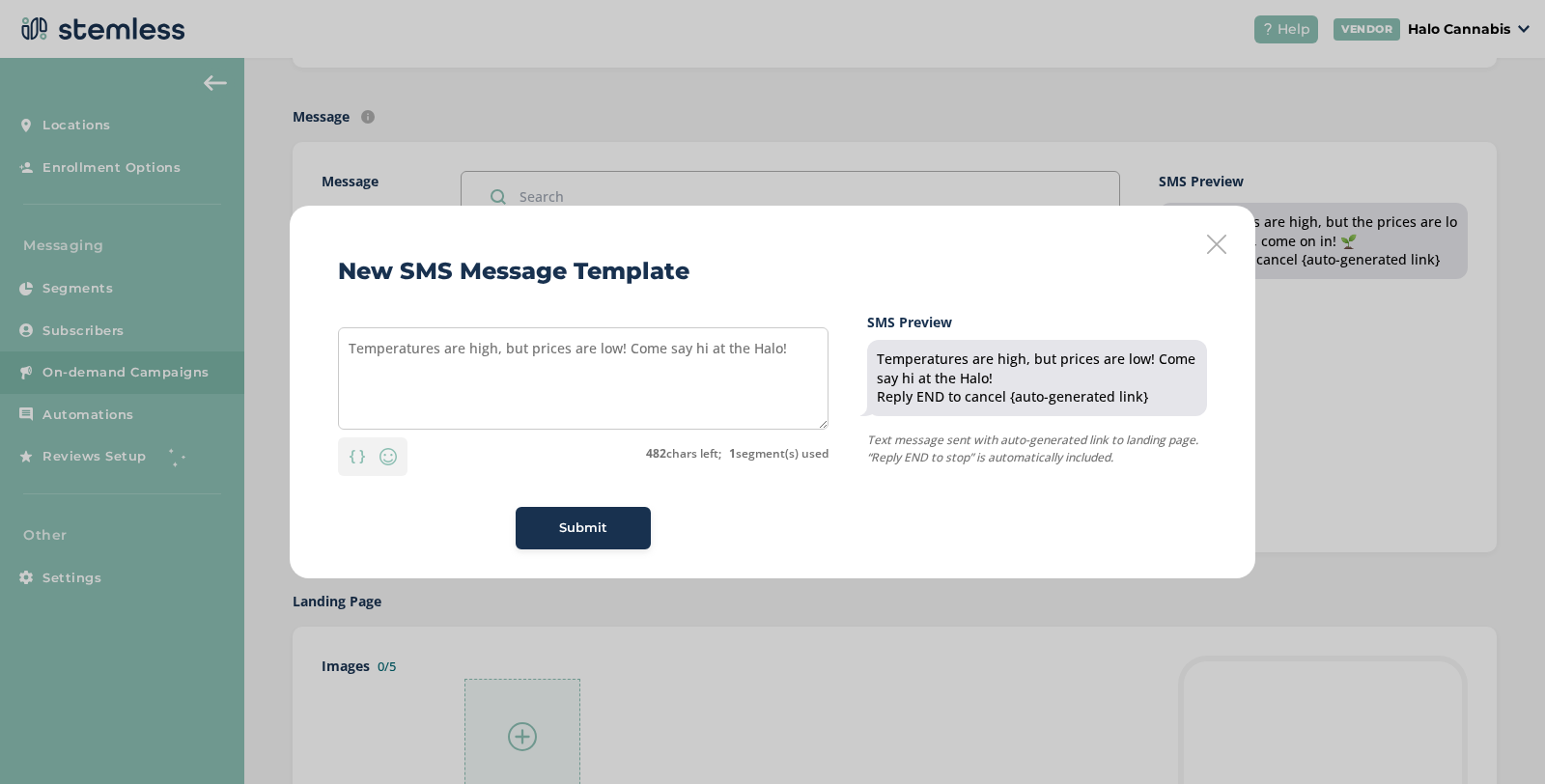 click on "Submit" at bounding box center [583, 528] 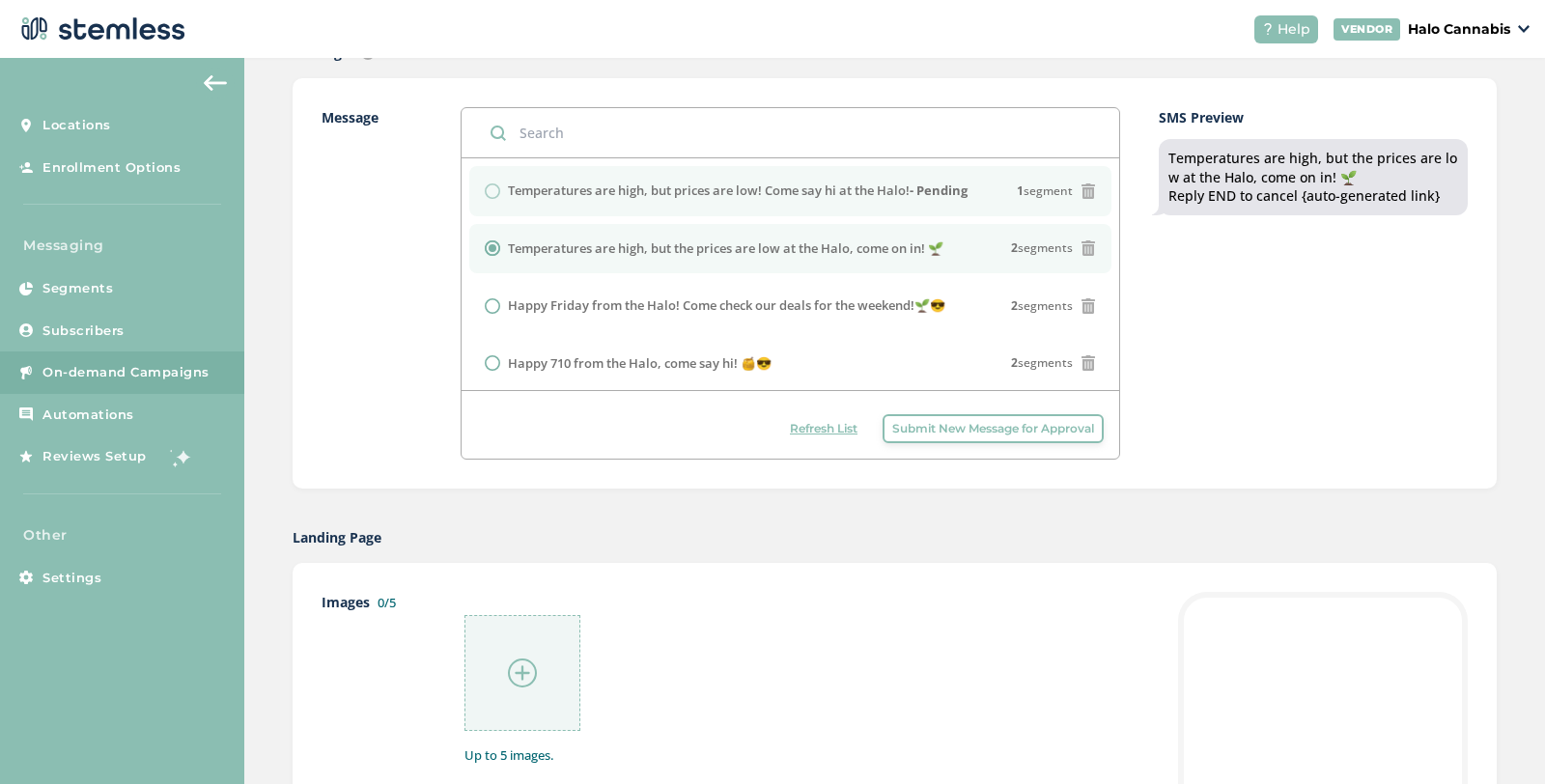 scroll, scrollTop: 476, scrollLeft: 0, axis: vertical 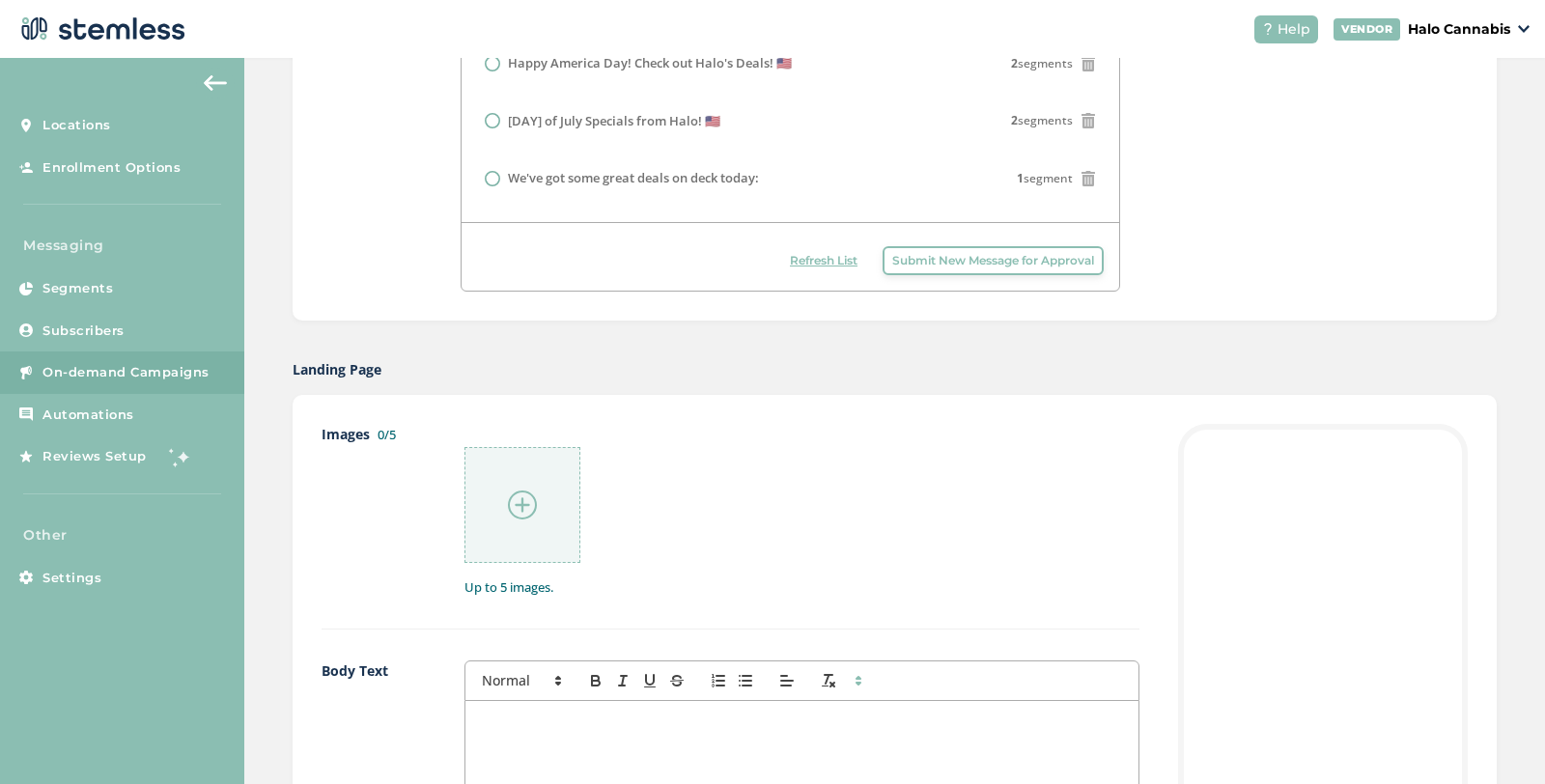 click at bounding box center [522, 505] 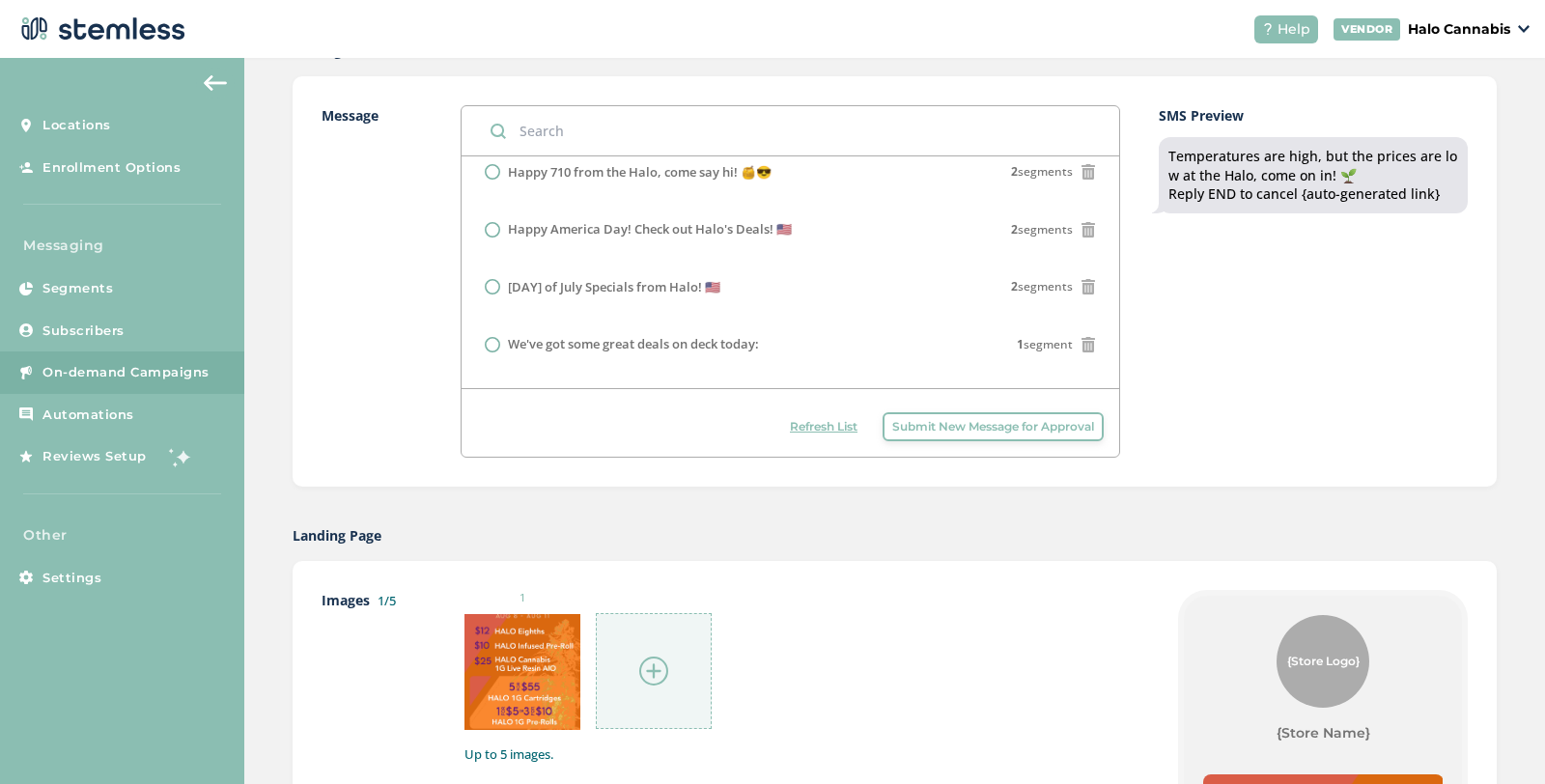 scroll, scrollTop: 408, scrollLeft: 0, axis: vertical 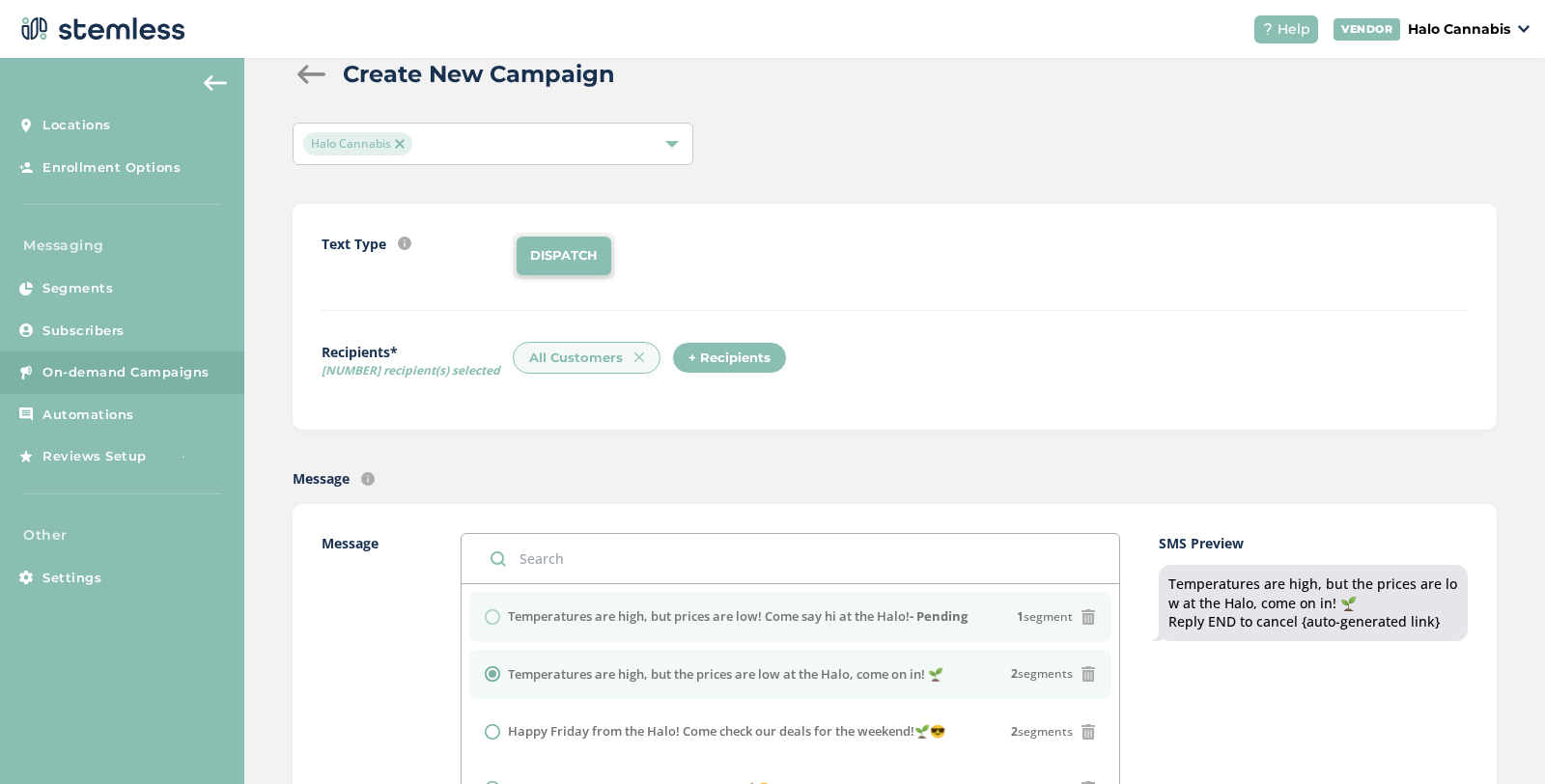click on "Temperatures are high, but prices are low! Come say hi at the Halo!  - Pending 1  segment" at bounding box center (790, 617) 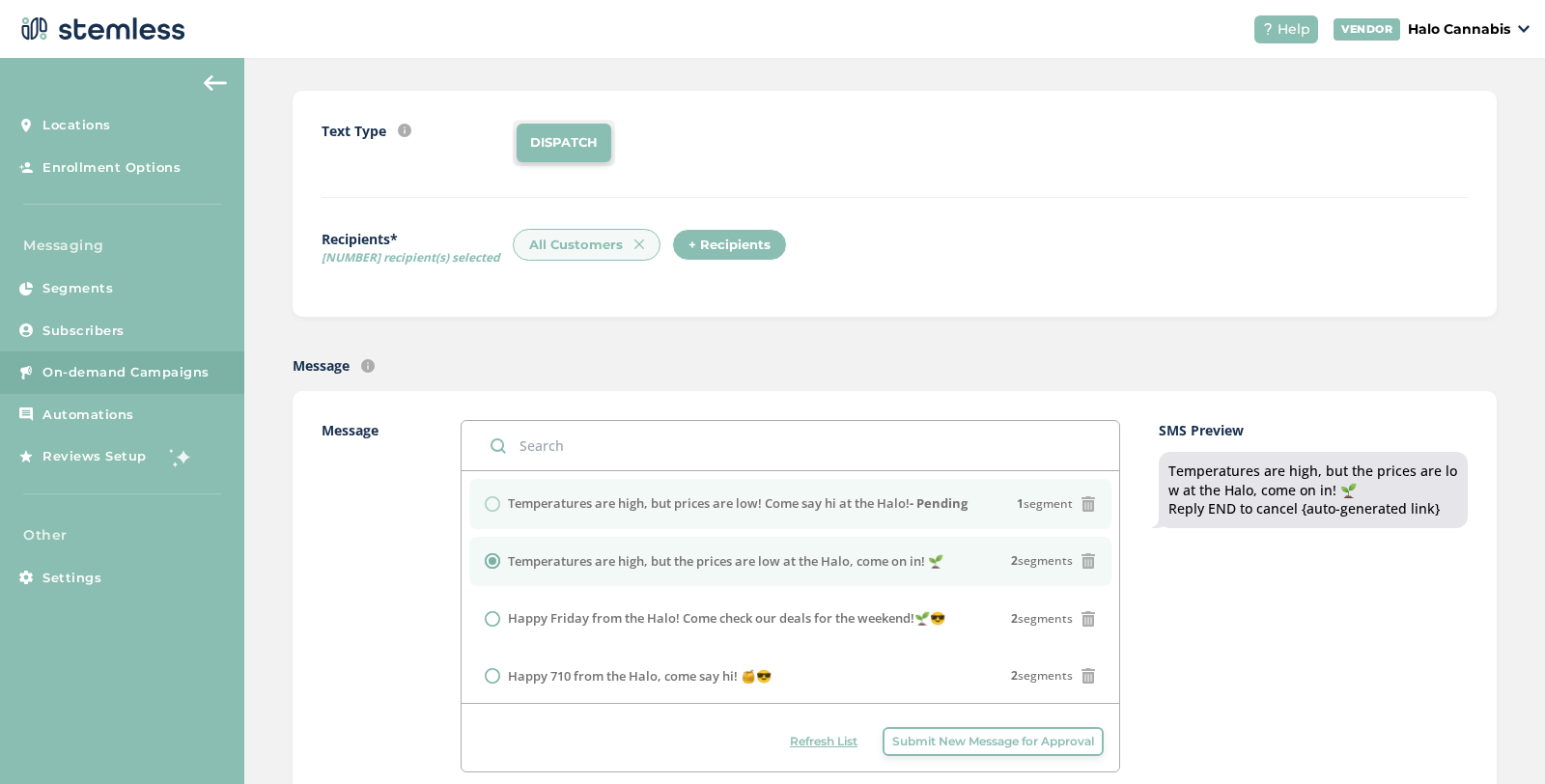 scroll, scrollTop: 183, scrollLeft: 0, axis: vertical 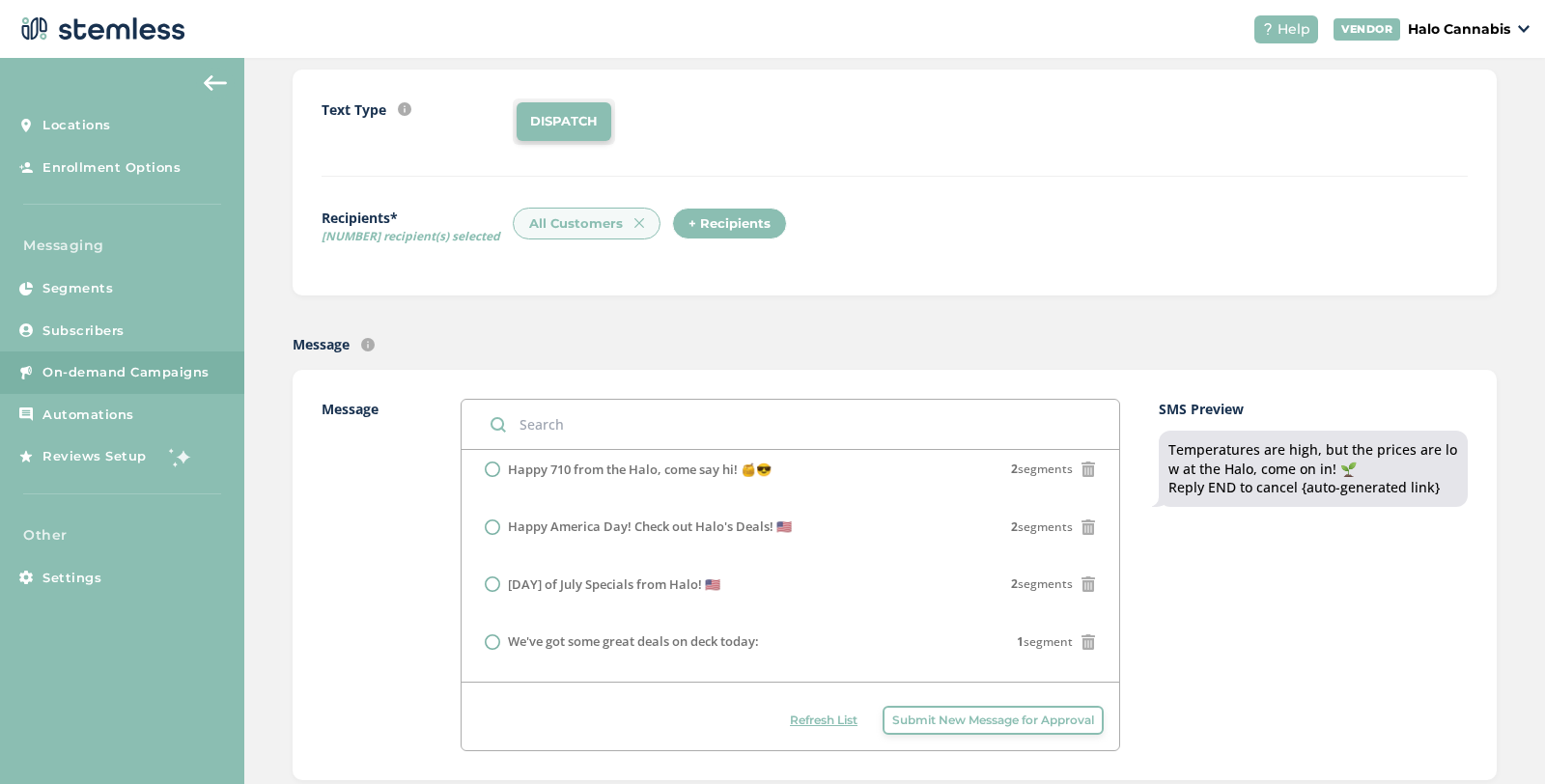 click on "Message" at bounding box center (372, 574) 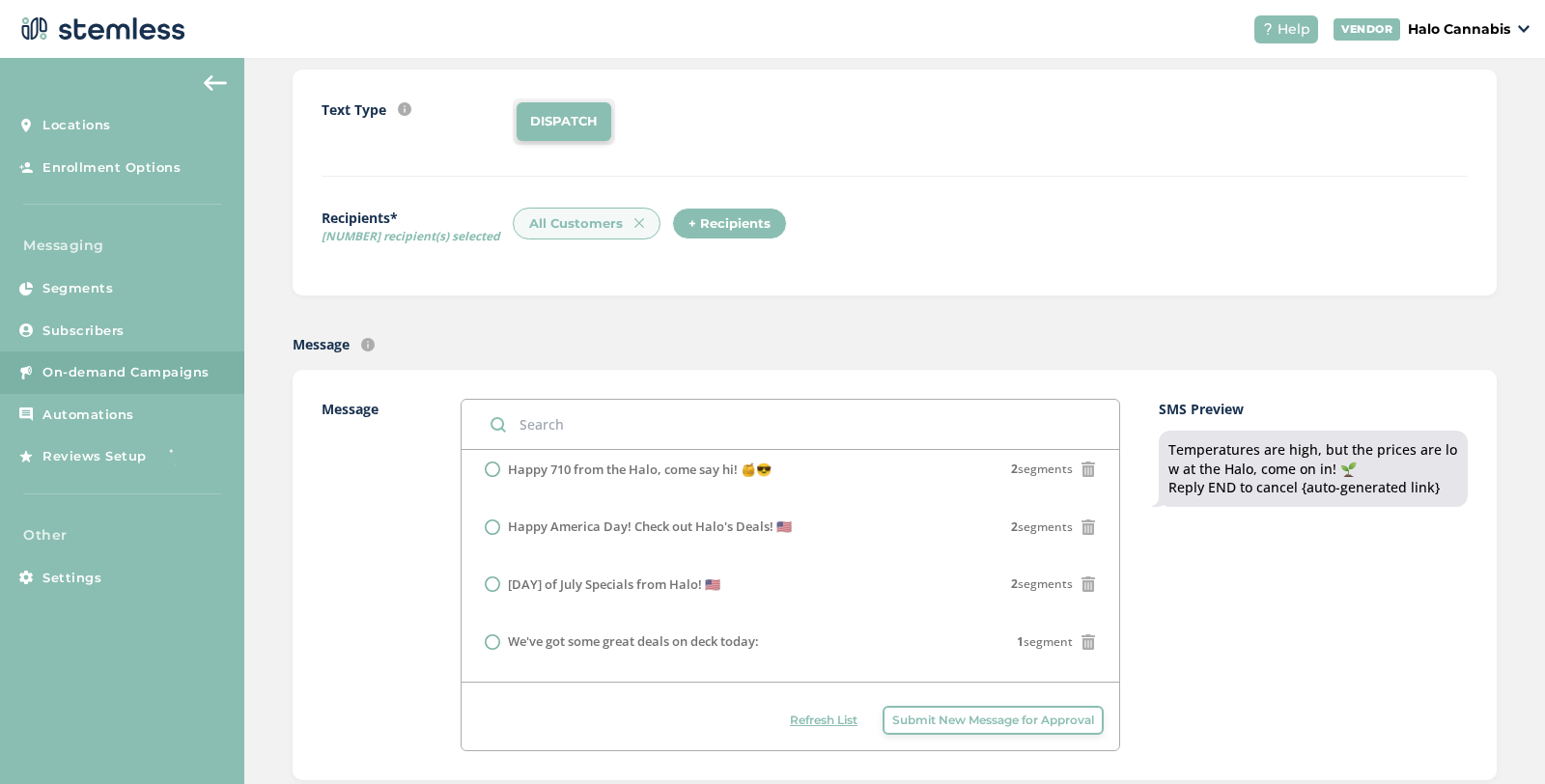 scroll, scrollTop: 0, scrollLeft: 0, axis: both 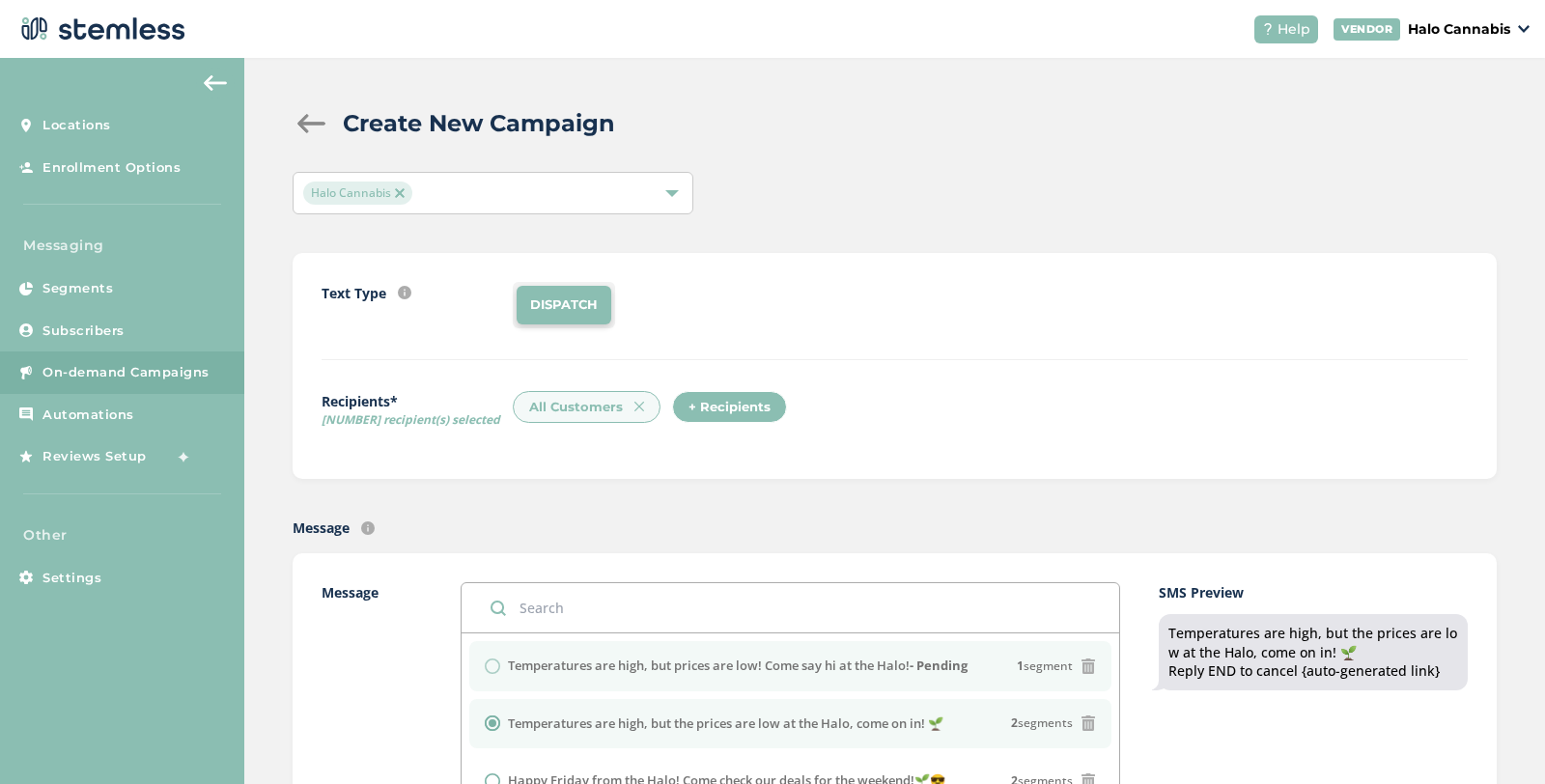 click on "Temperatures are high, but prices are low! Come say hi at the Halo!  - Pending 1  segment" at bounding box center [790, 666] 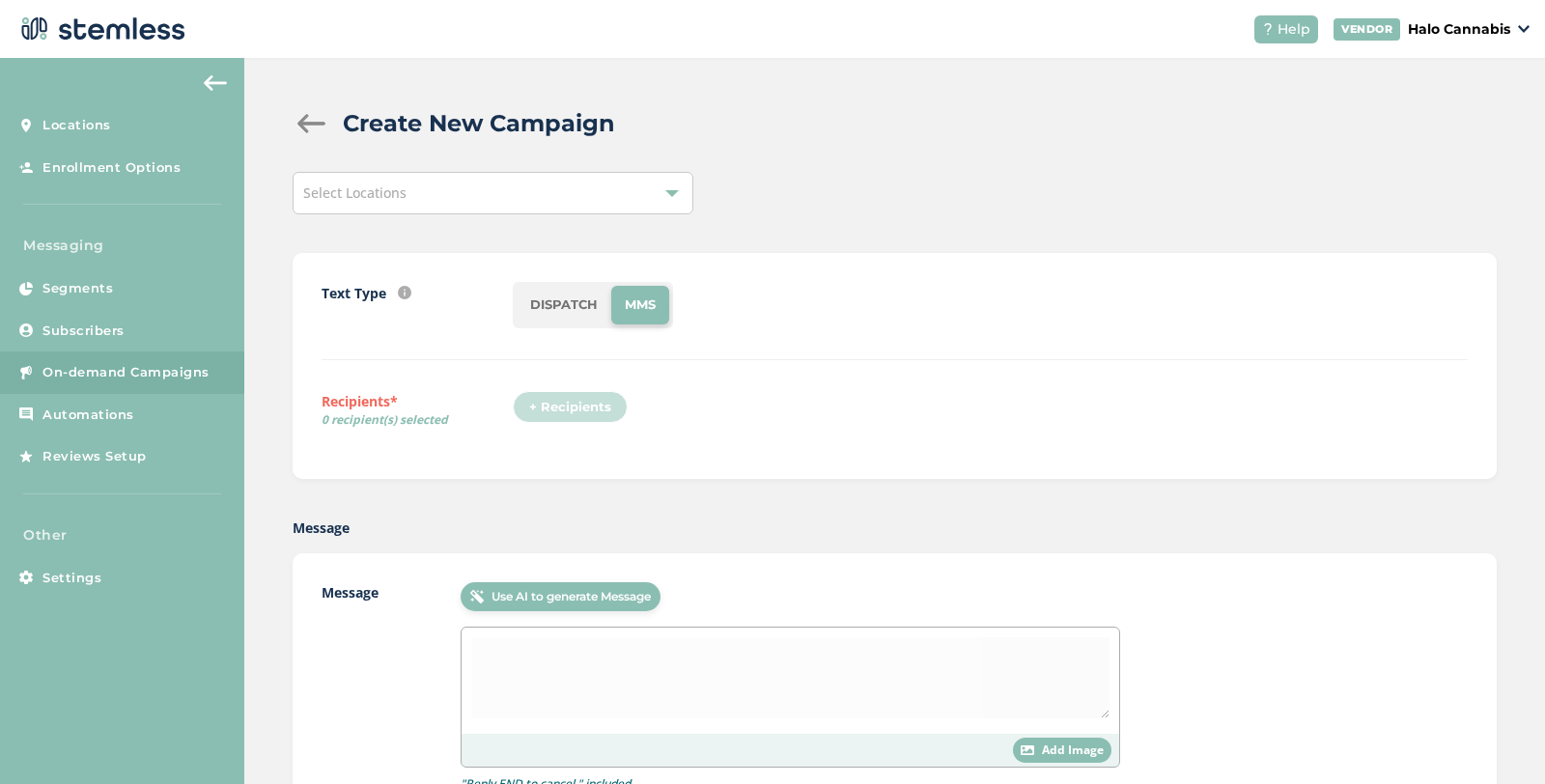 scroll, scrollTop: 0, scrollLeft: 0, axis: both 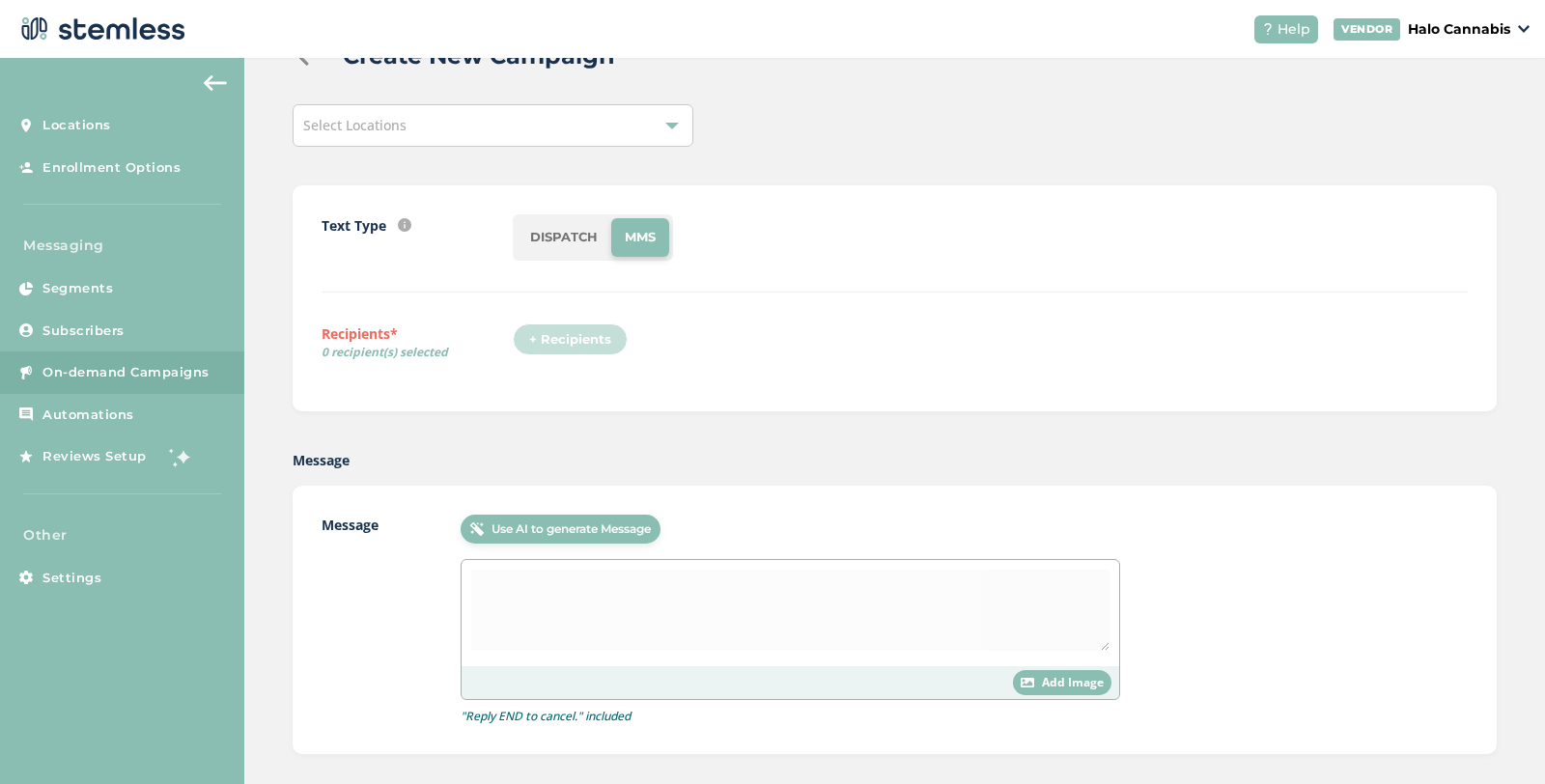 click on "DISPATCH" at bounding box center (564, 238) 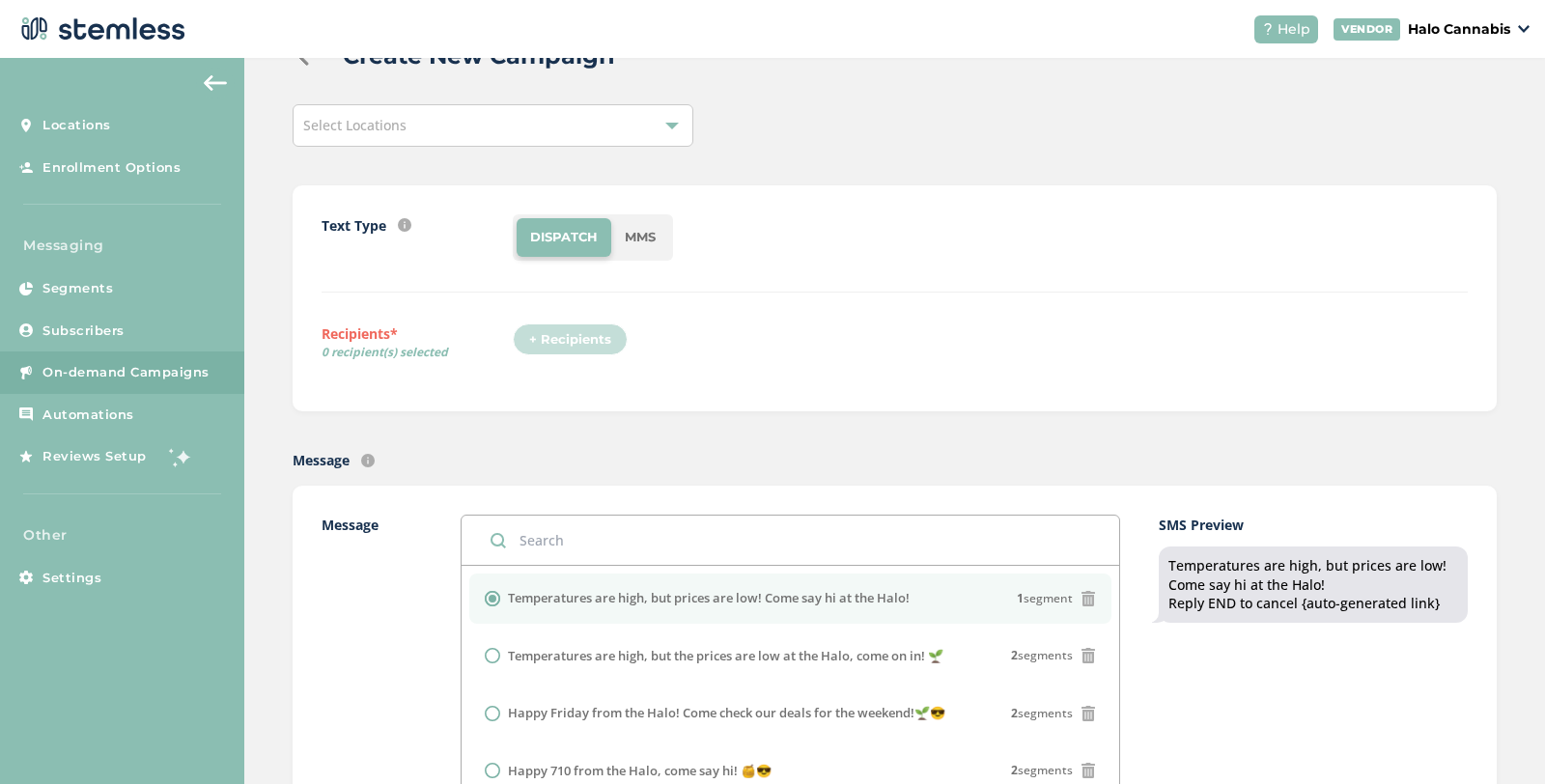 click on "+ Recipients" at bounding box center (576, 346) 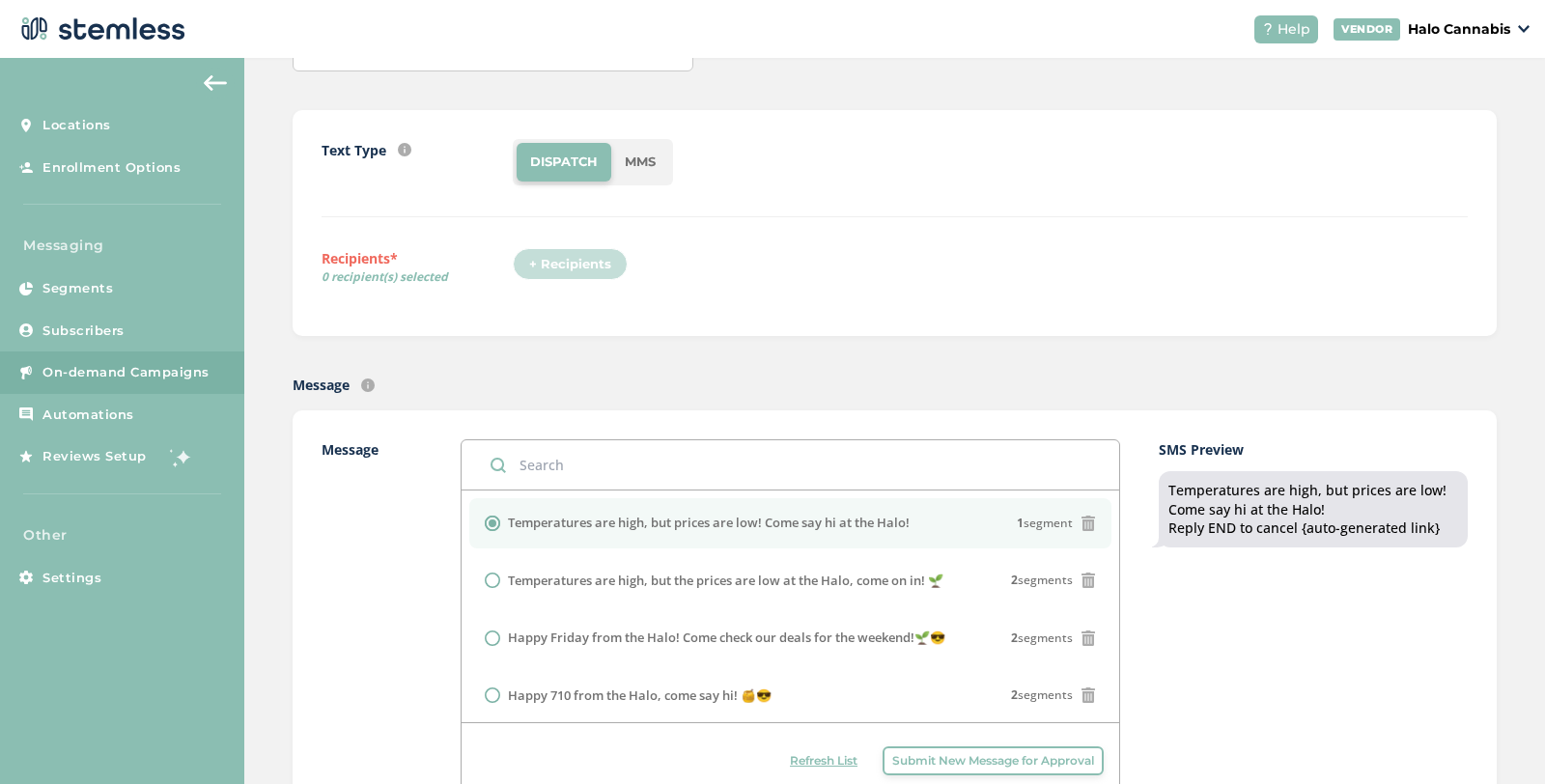 scroll, scrollTop: 252, scrollLeft: 0, axis: vertical 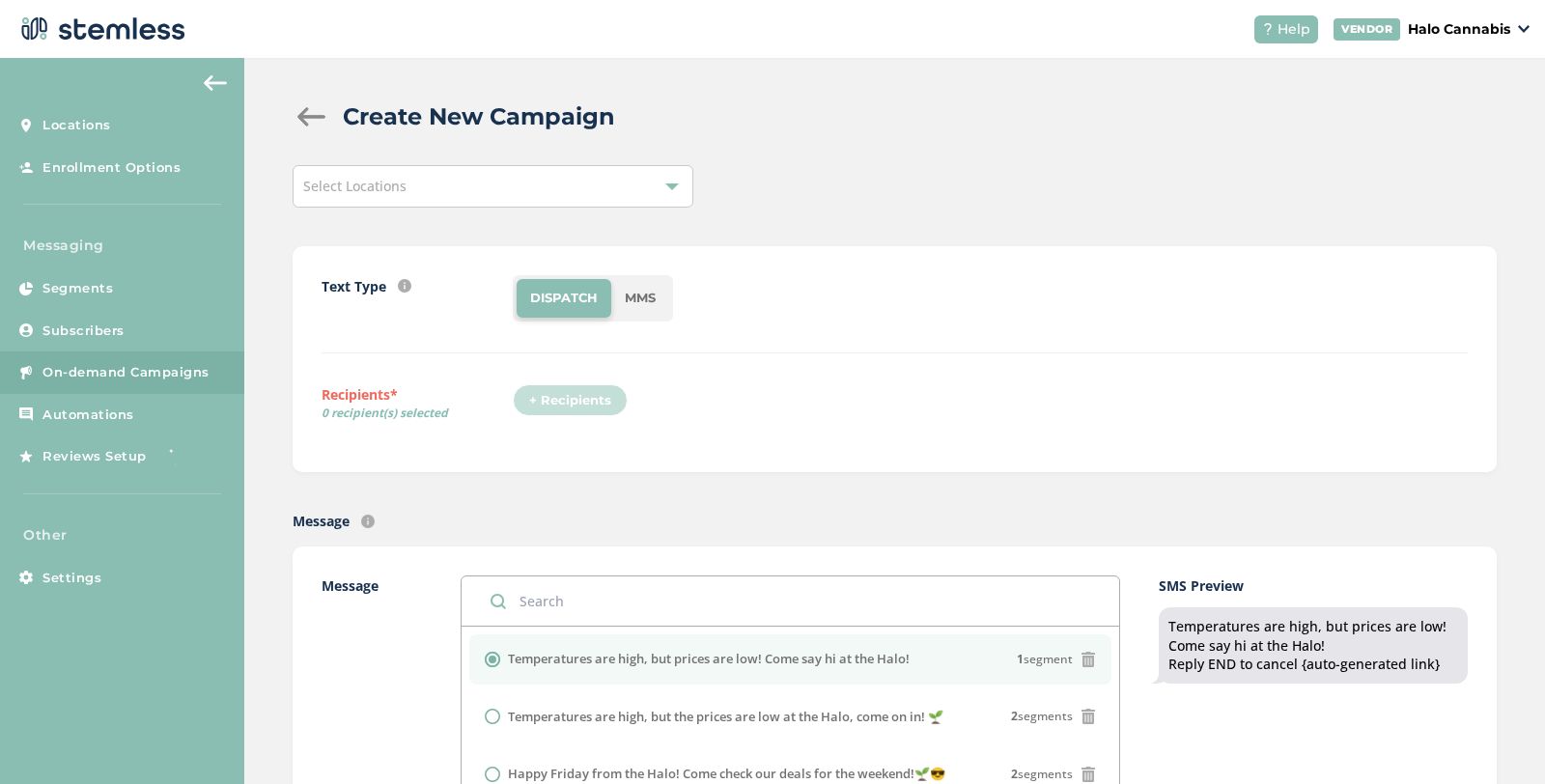 click on "+ Recipients" at bounding box center (576, 406) 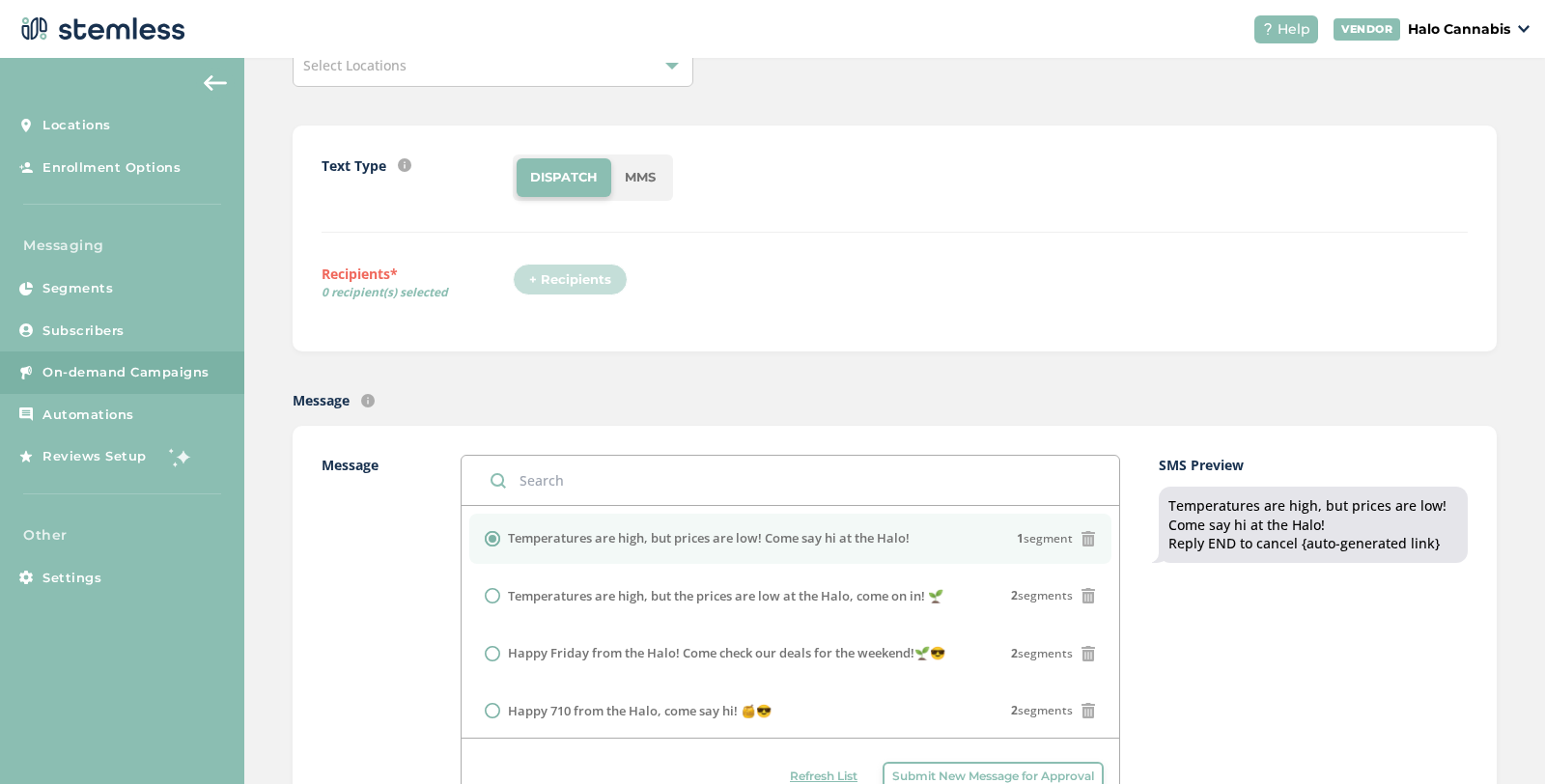 scroll, scrollTop: 128, scrollLeft: 0, axis: vertical 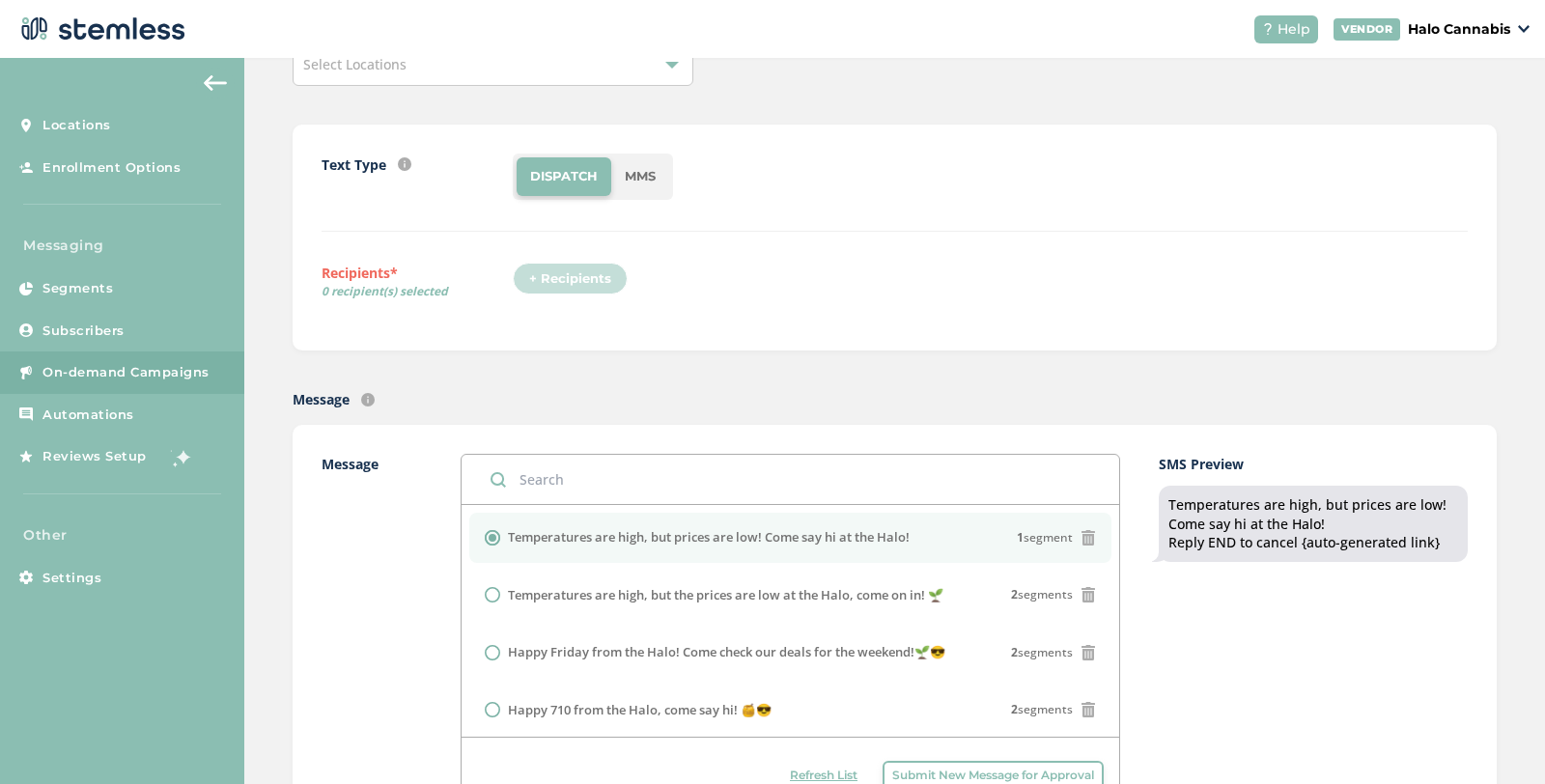 click on "+ Recipients" at bounding box center (576, 285) 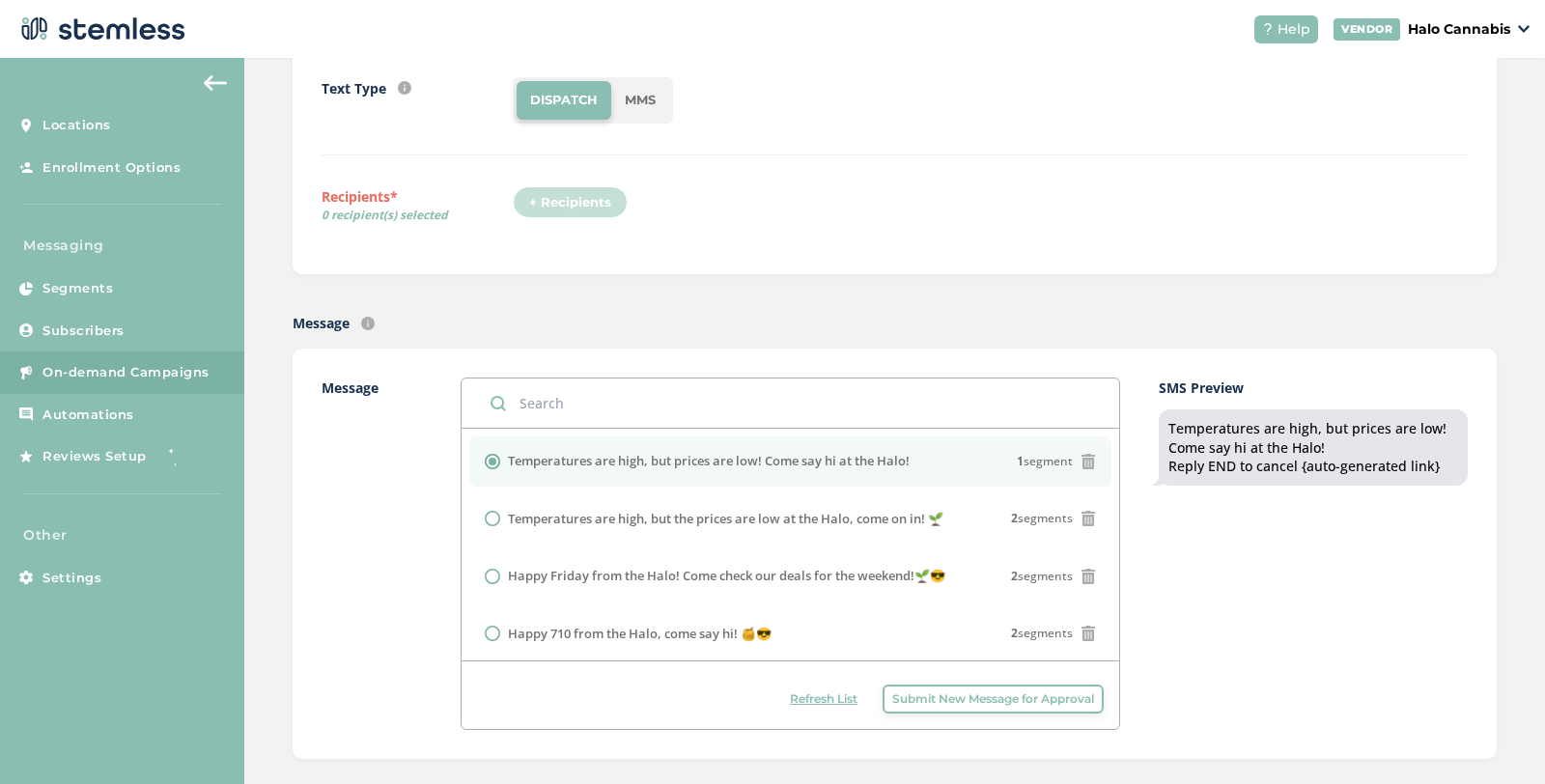 scroll, scrollTop: 210, scrollLeft: 0, axis: vertical 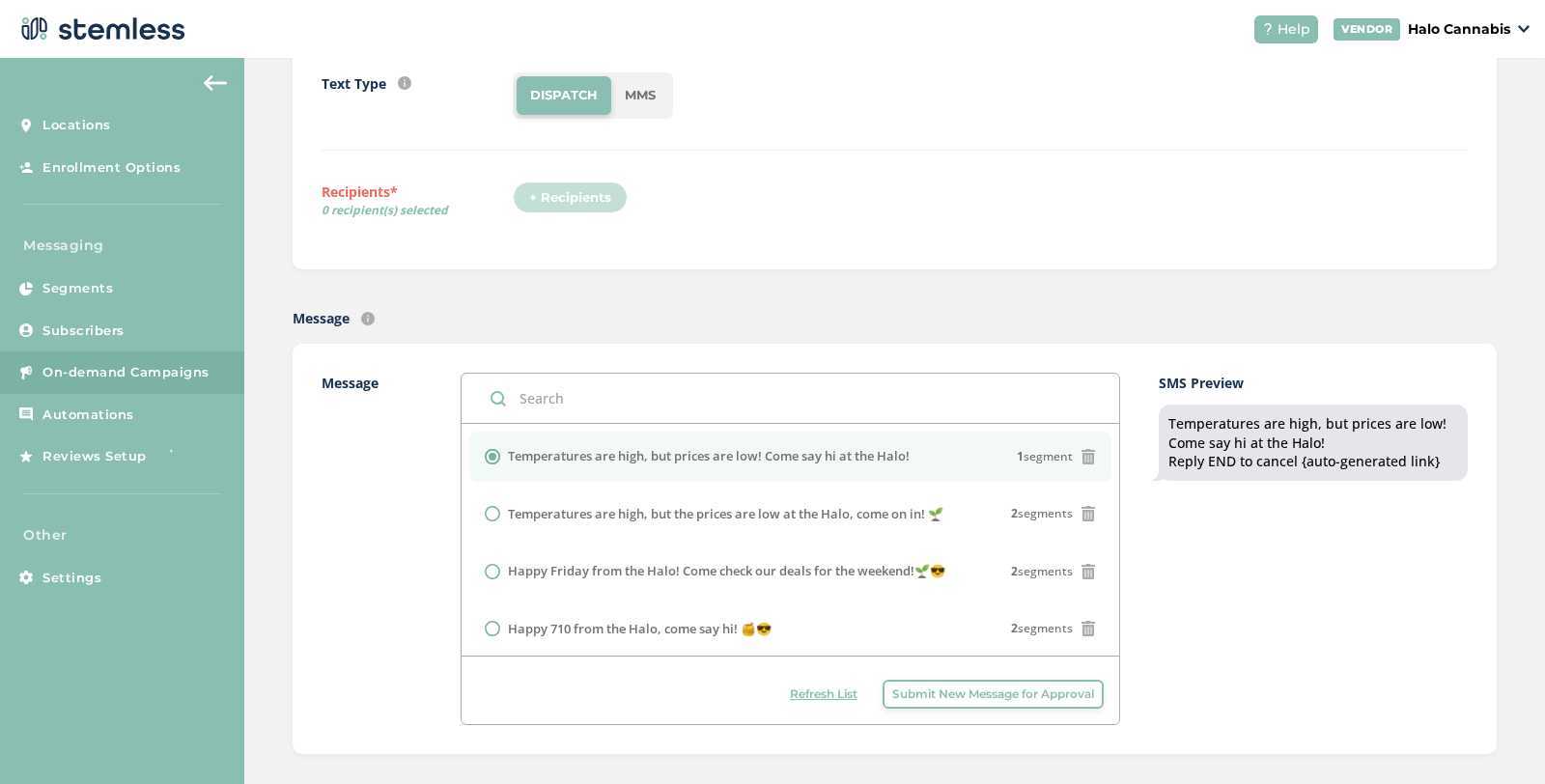click on "Text Type
SMS : A cost effective way to reach your customers.
Send a intro text message with a link that takes your
customers to a personalized message page
(includes: up to 5 images, up to 3 promo links company logo and
links to socials)
MMS : Bring your marketing to life with
a custom image (up to 700 kb) PLUS an additional
text box with up to 300 characters of text.
DISPATCH   MMS   Recipients*   0 recipient(s) selected   + Recipients" at bounding box center [894, 156] 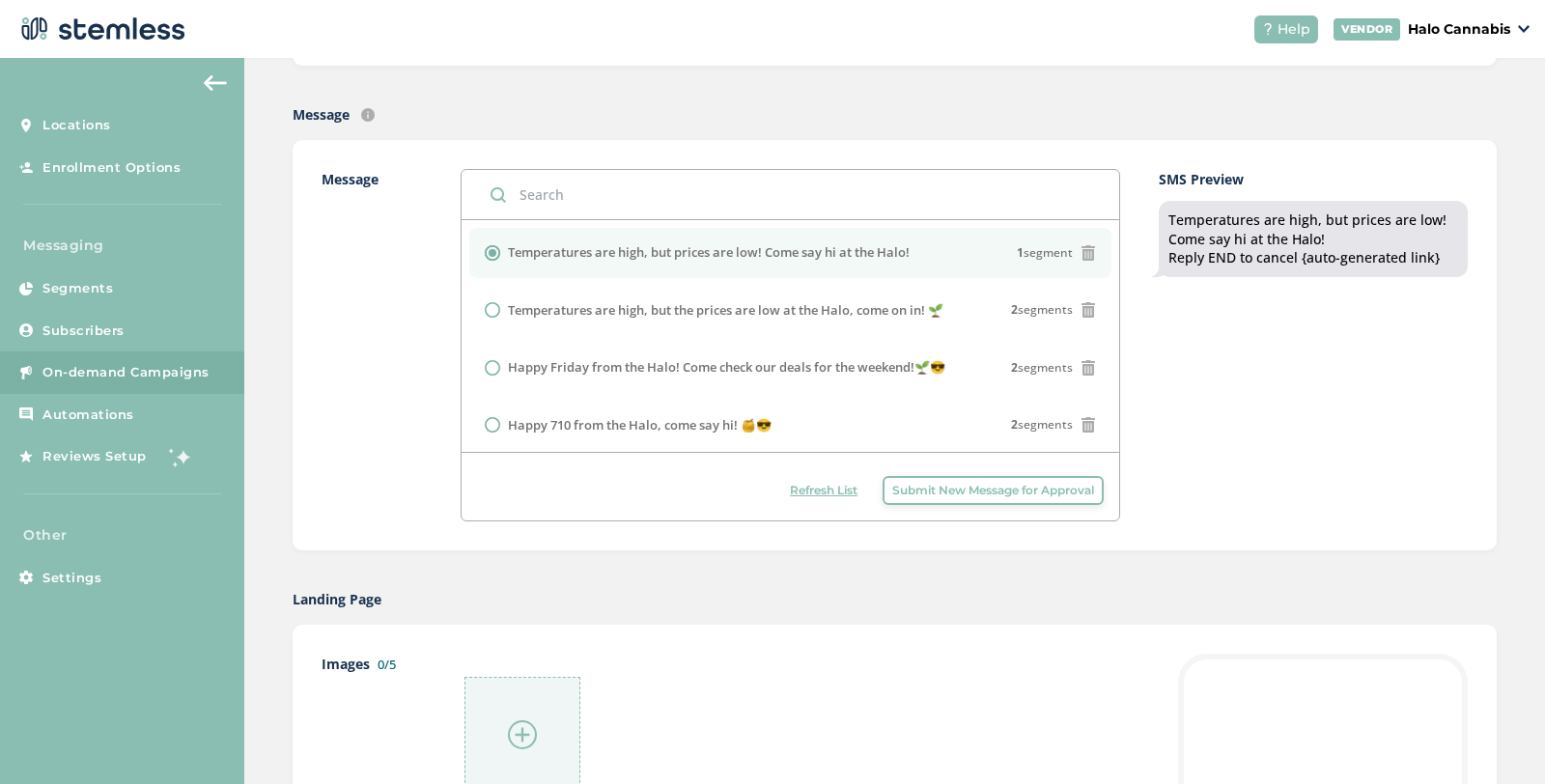 scroll, scrollTop: 304, scrollLeft: 0, axis: vertical 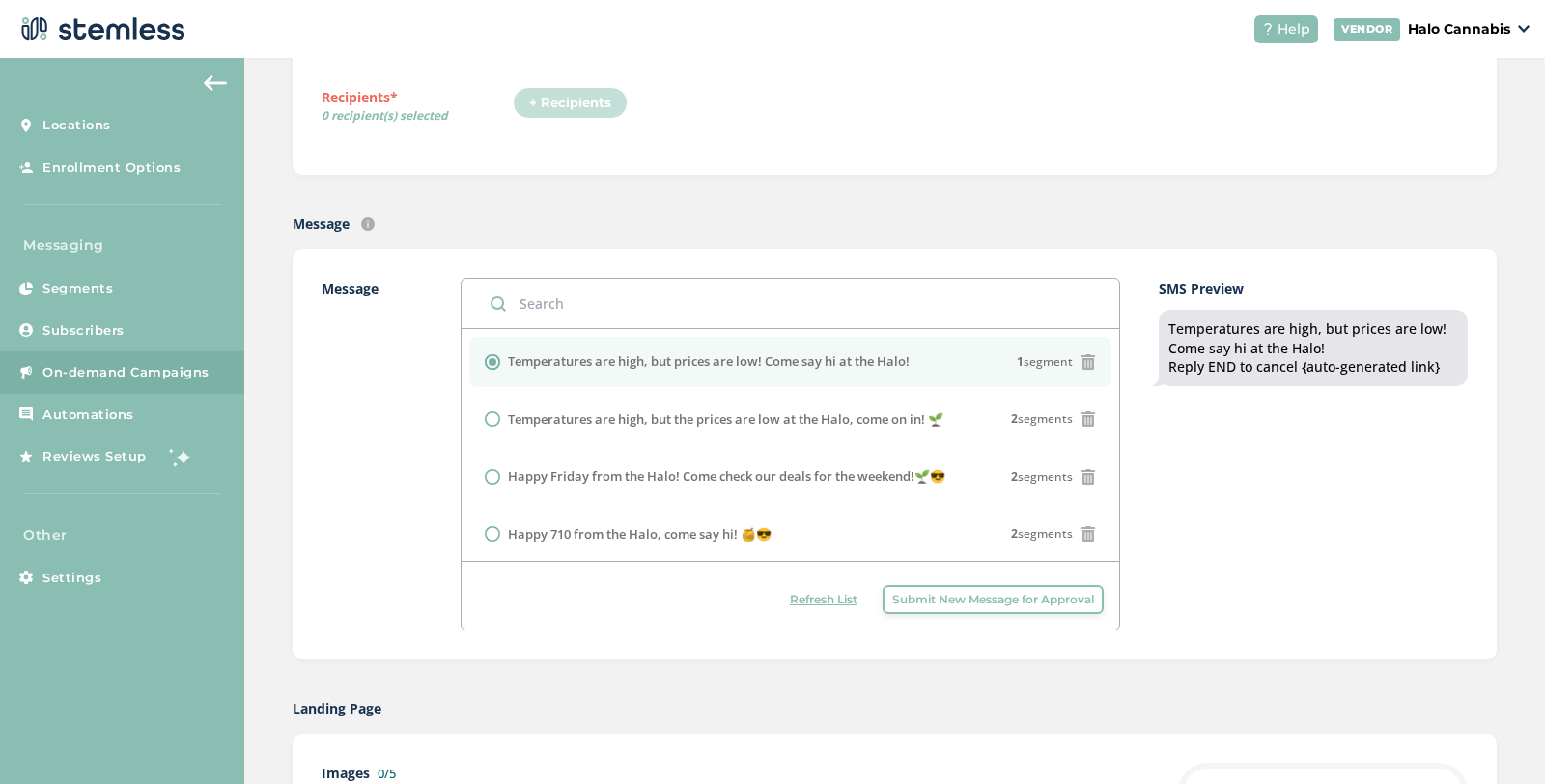 click on "+ Recipients" at bounding box center [576, 109] 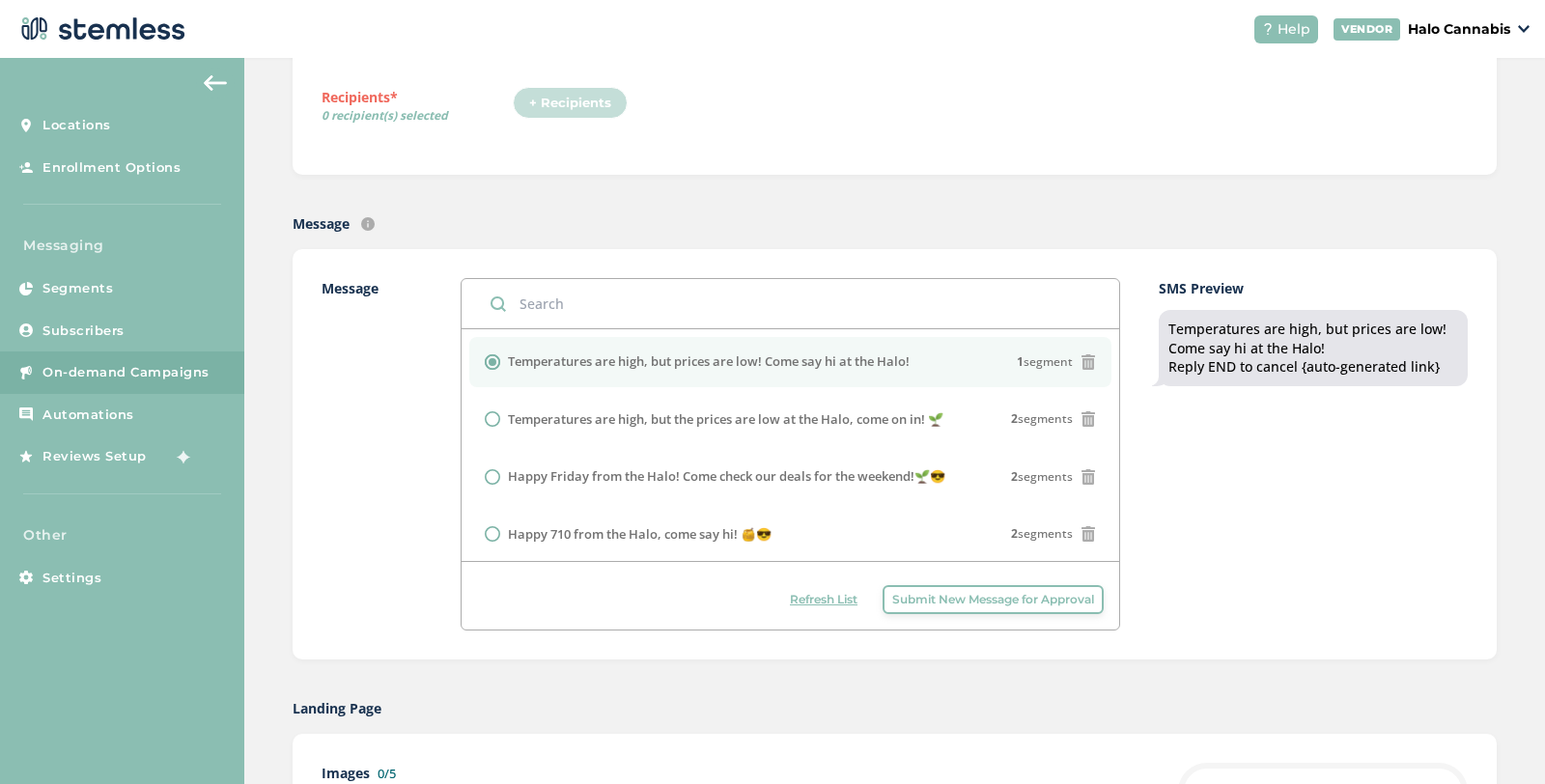 scroll, scrollTop: 107, scrollLeft: 0, axis: vertical 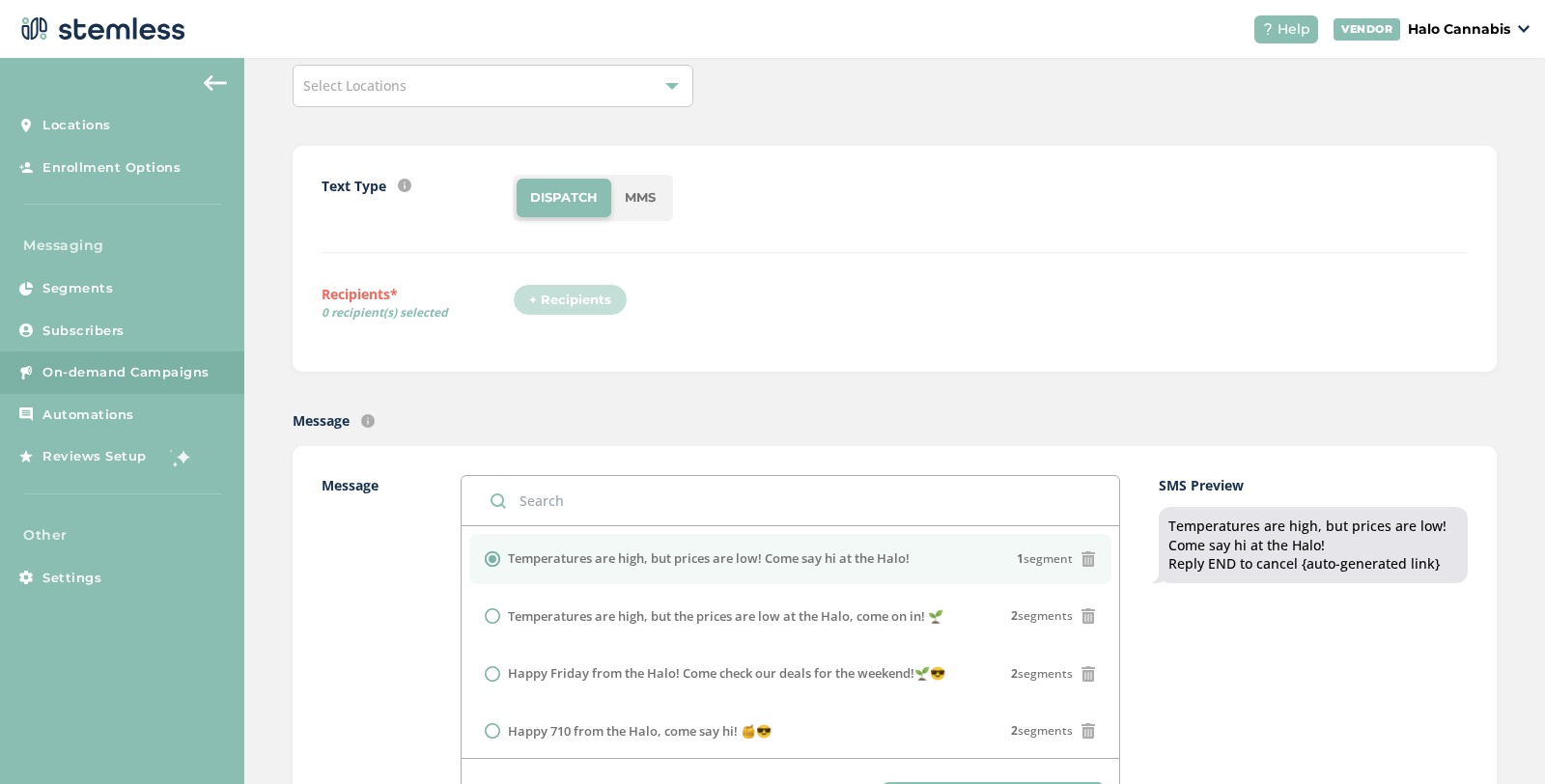 click on "Select Locations" at bounding box center (493, 86) 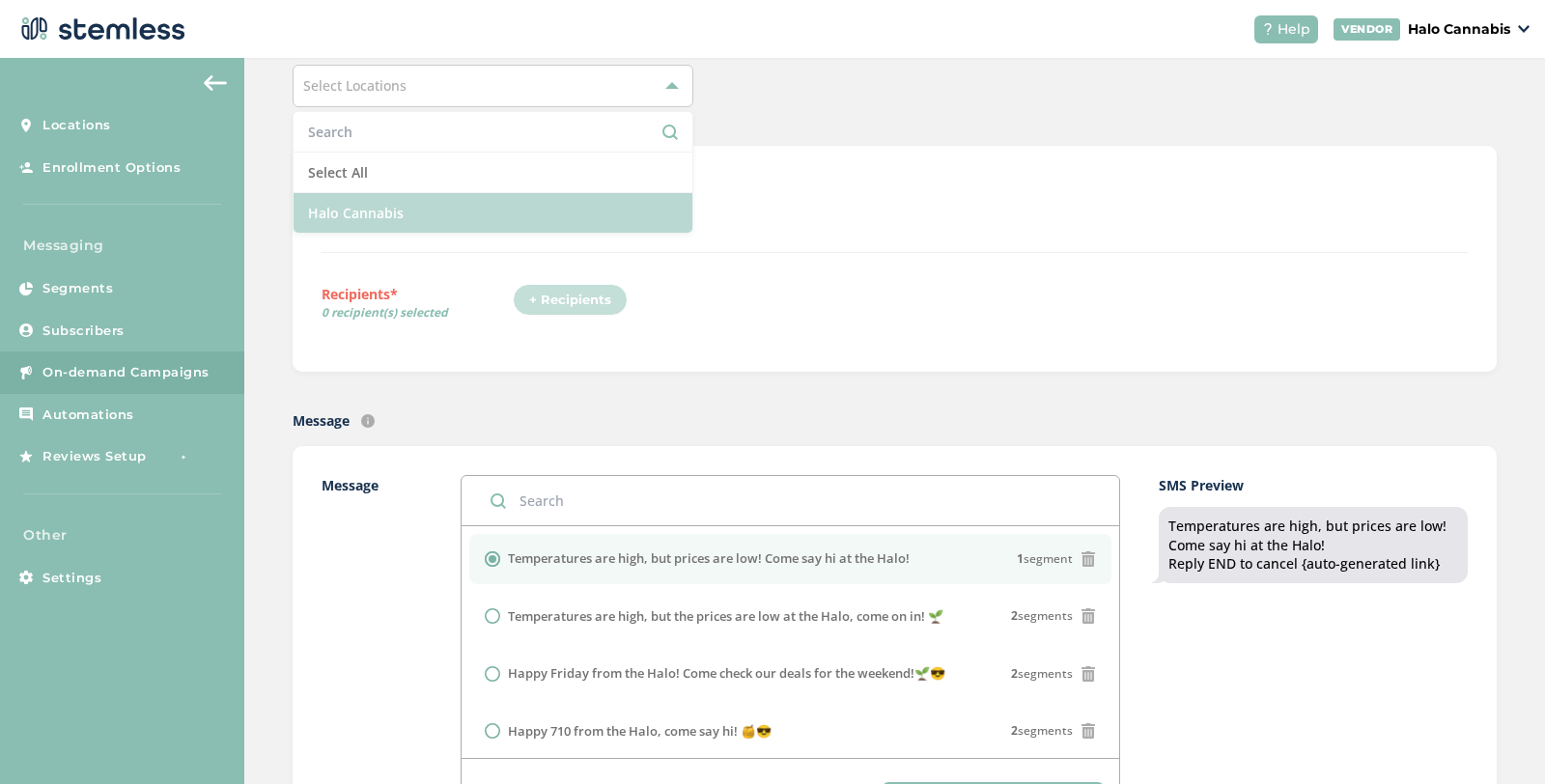 click on "Halo Cannabis" at bounding box center (493, 212) 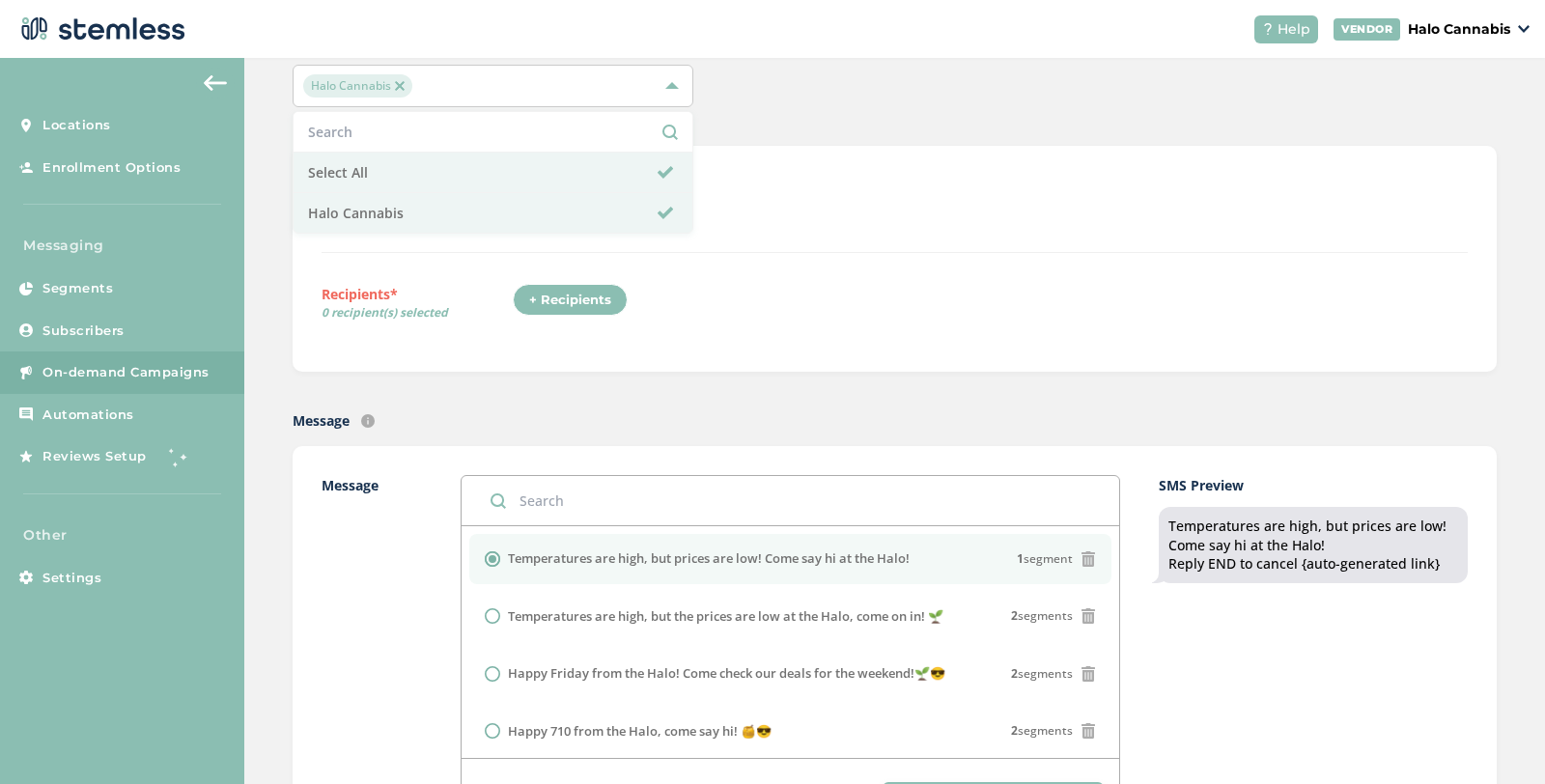 click on "+ Recipients" at bounding box center (570, 300) 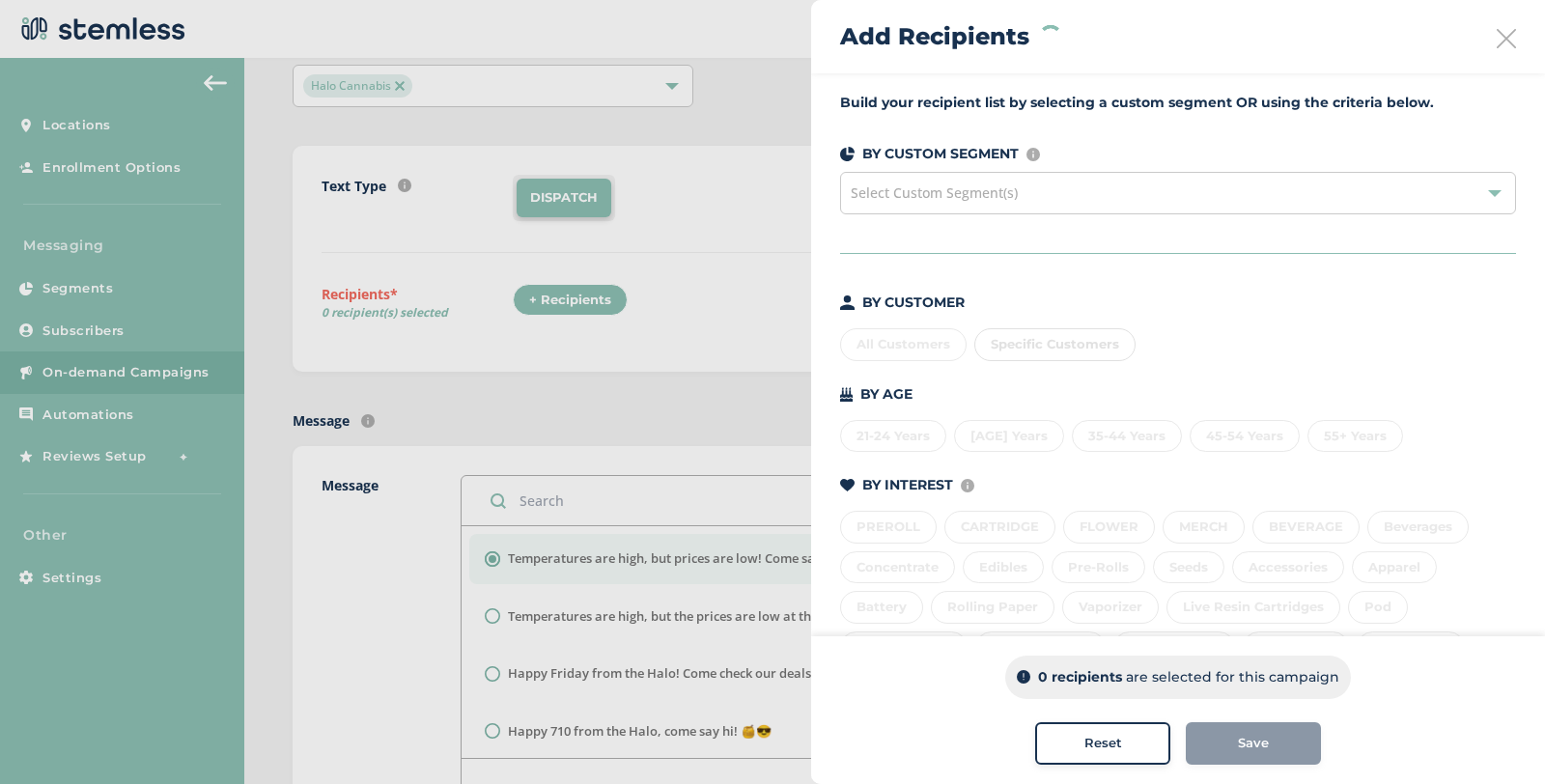 click on "All Customers  Specific Customers" at bounding box center (1178, 341) 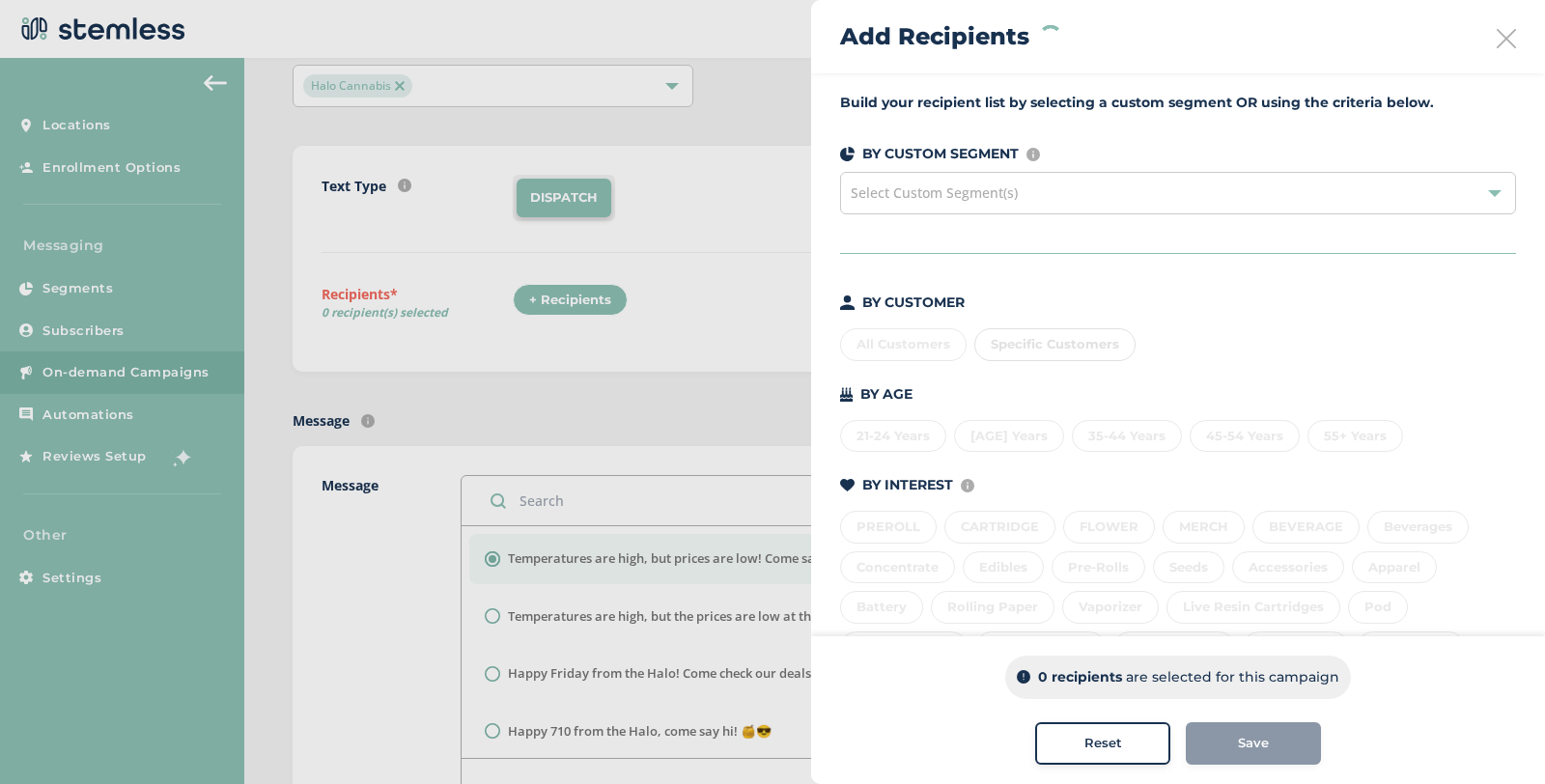 click on "All Customers  Specific Customers" at bounding box center [1178, 341] 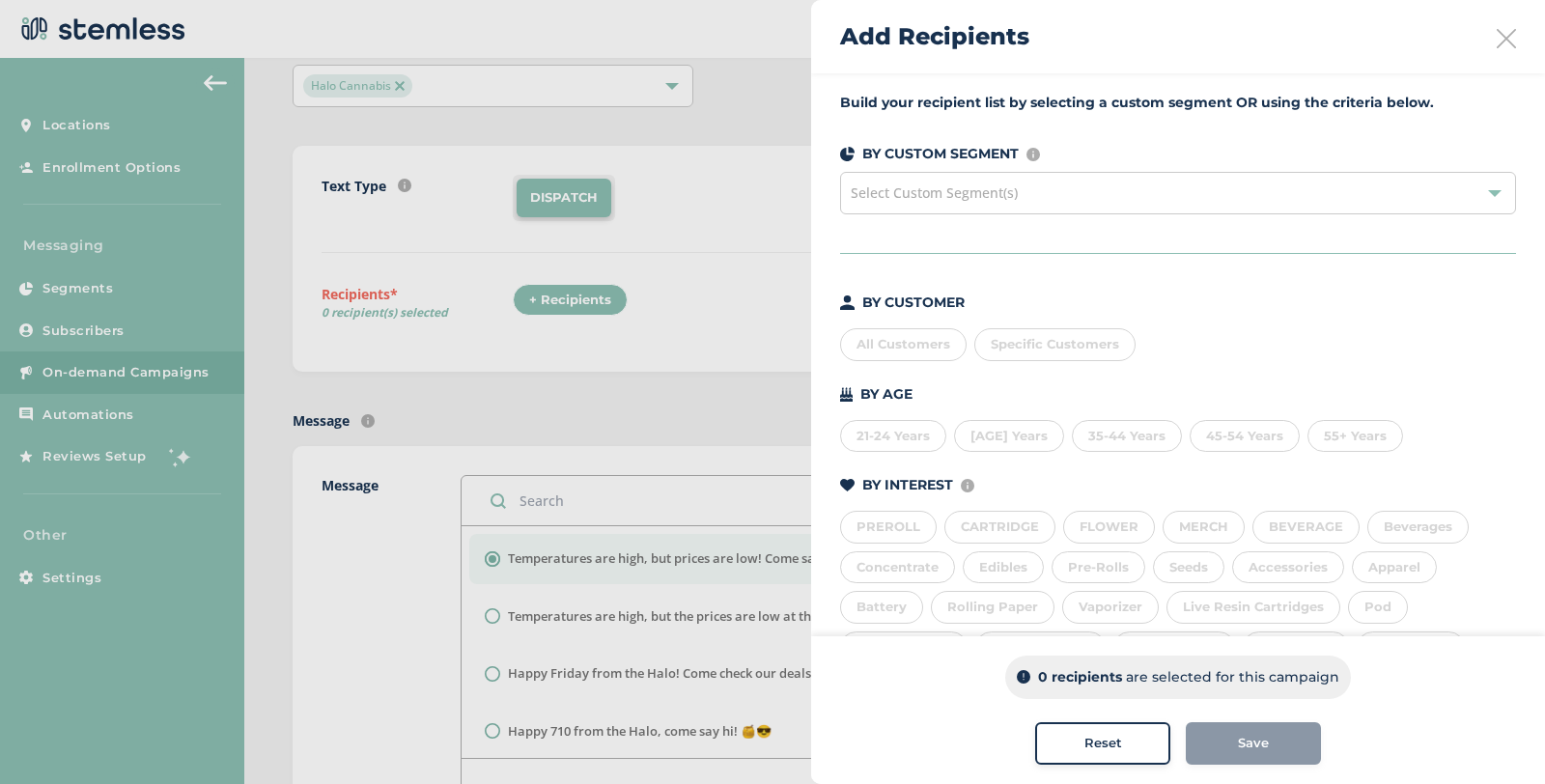 click on "All Customers" at bounding box center [903, 345] 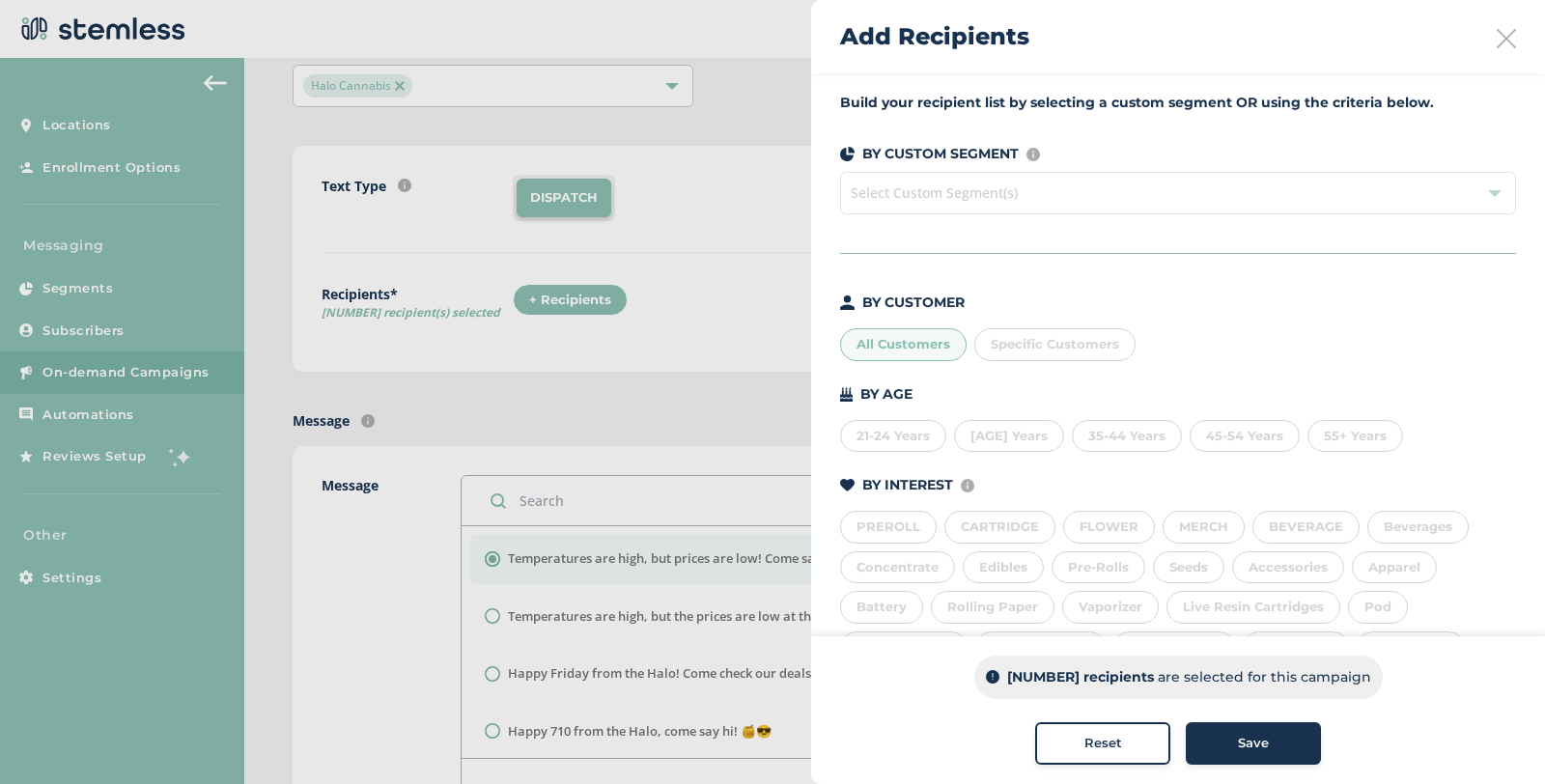 scroll, scrollTop: 388, scrollLeft: 0, axis: vertical 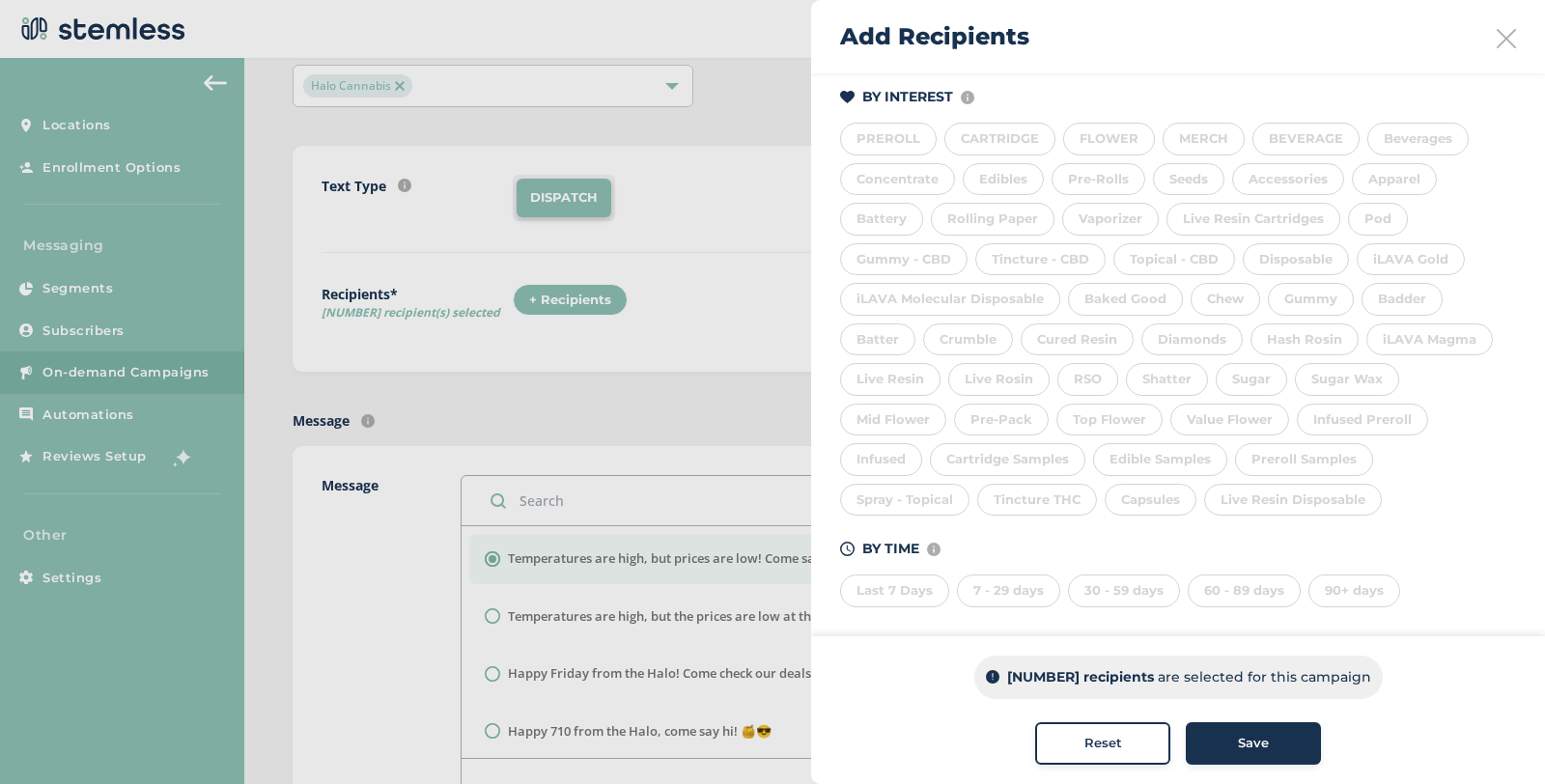 click on "Save" at bounding box center [1253, 743] 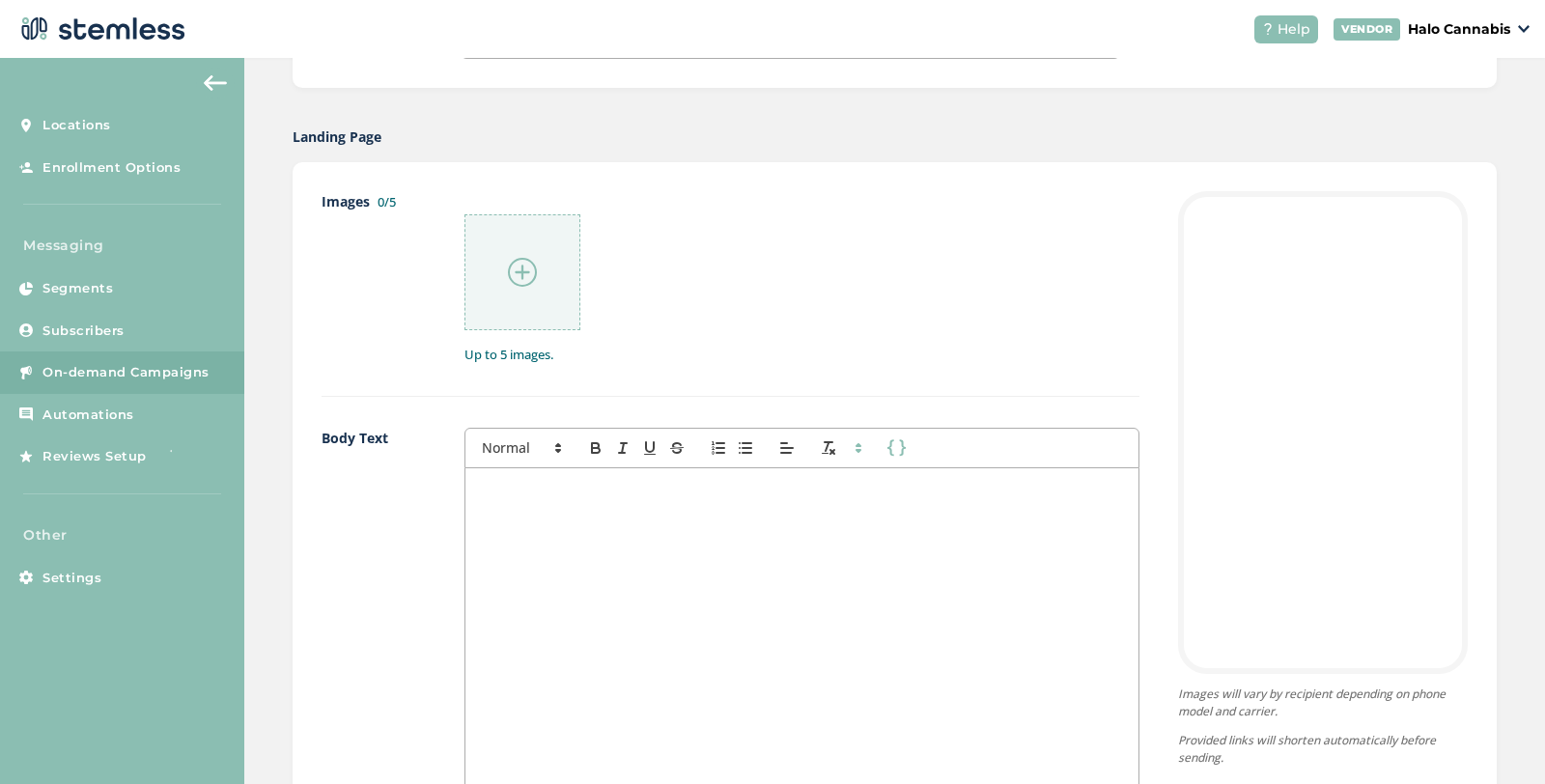 scroll, scrollTop: 822, scrollLeft: 0, axis: vertical 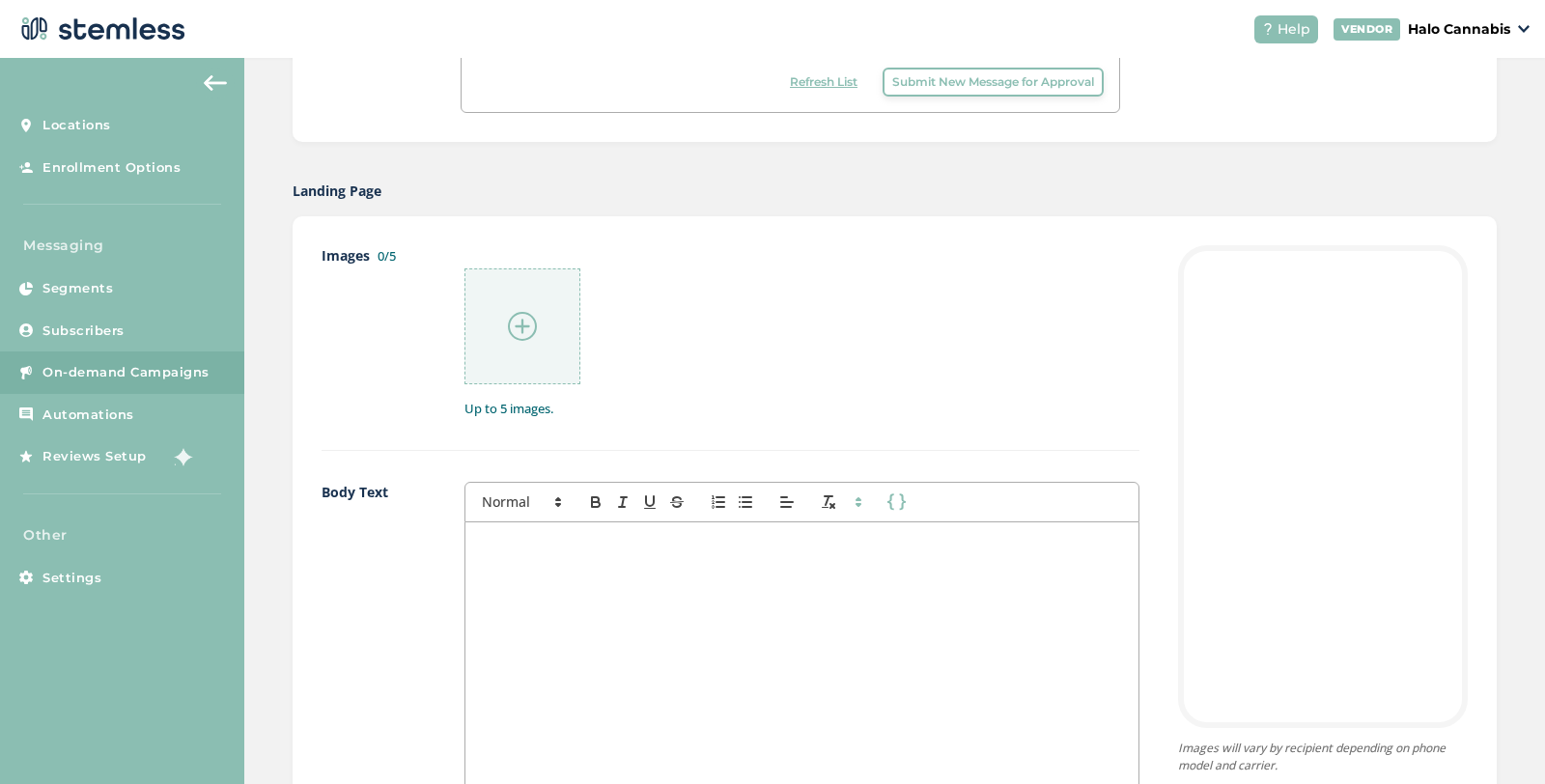 click at bounding box center (522, 326) 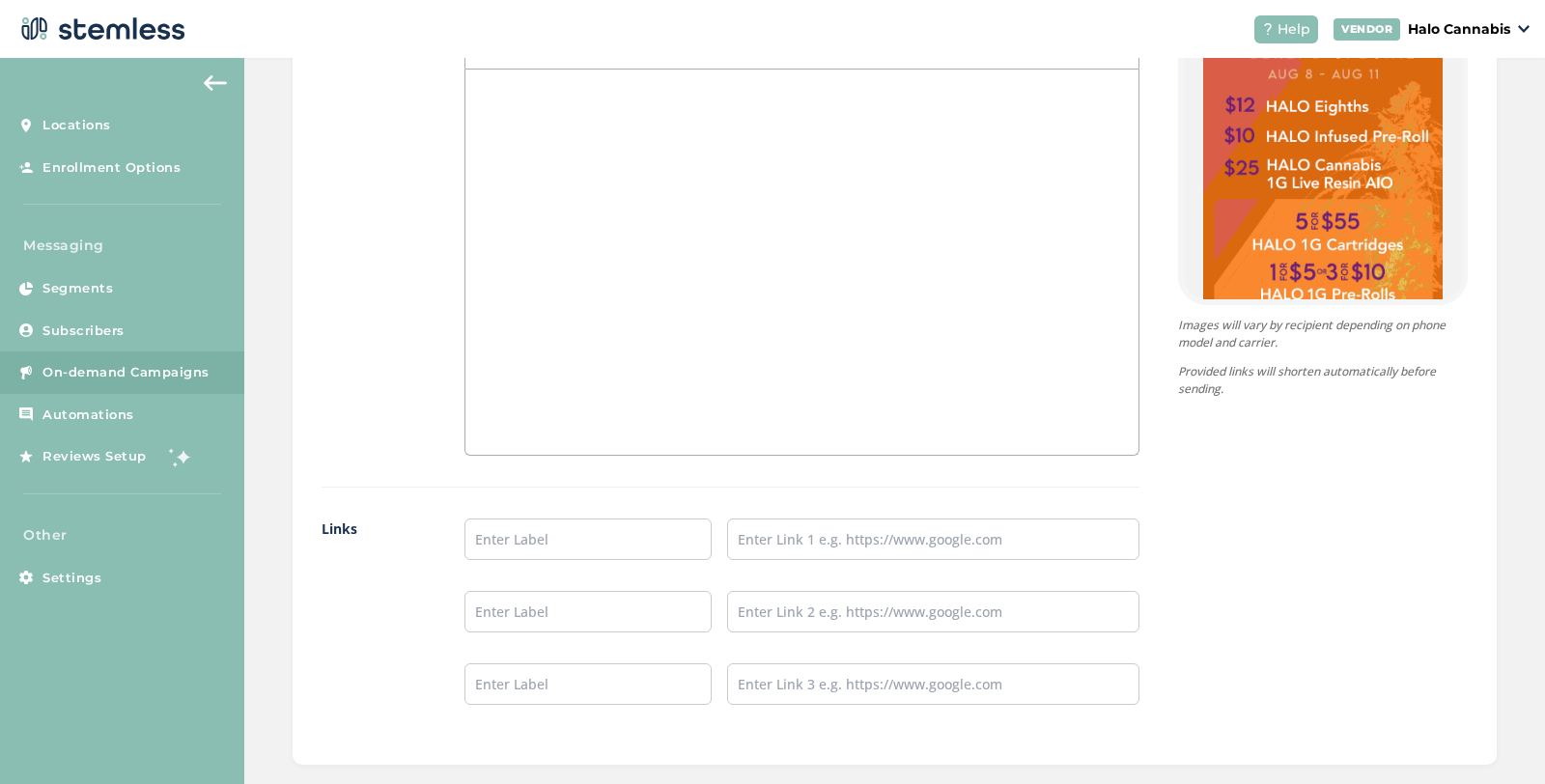 scroll, scrollTop: 1484, scrollLeft: 0, axis: vertical 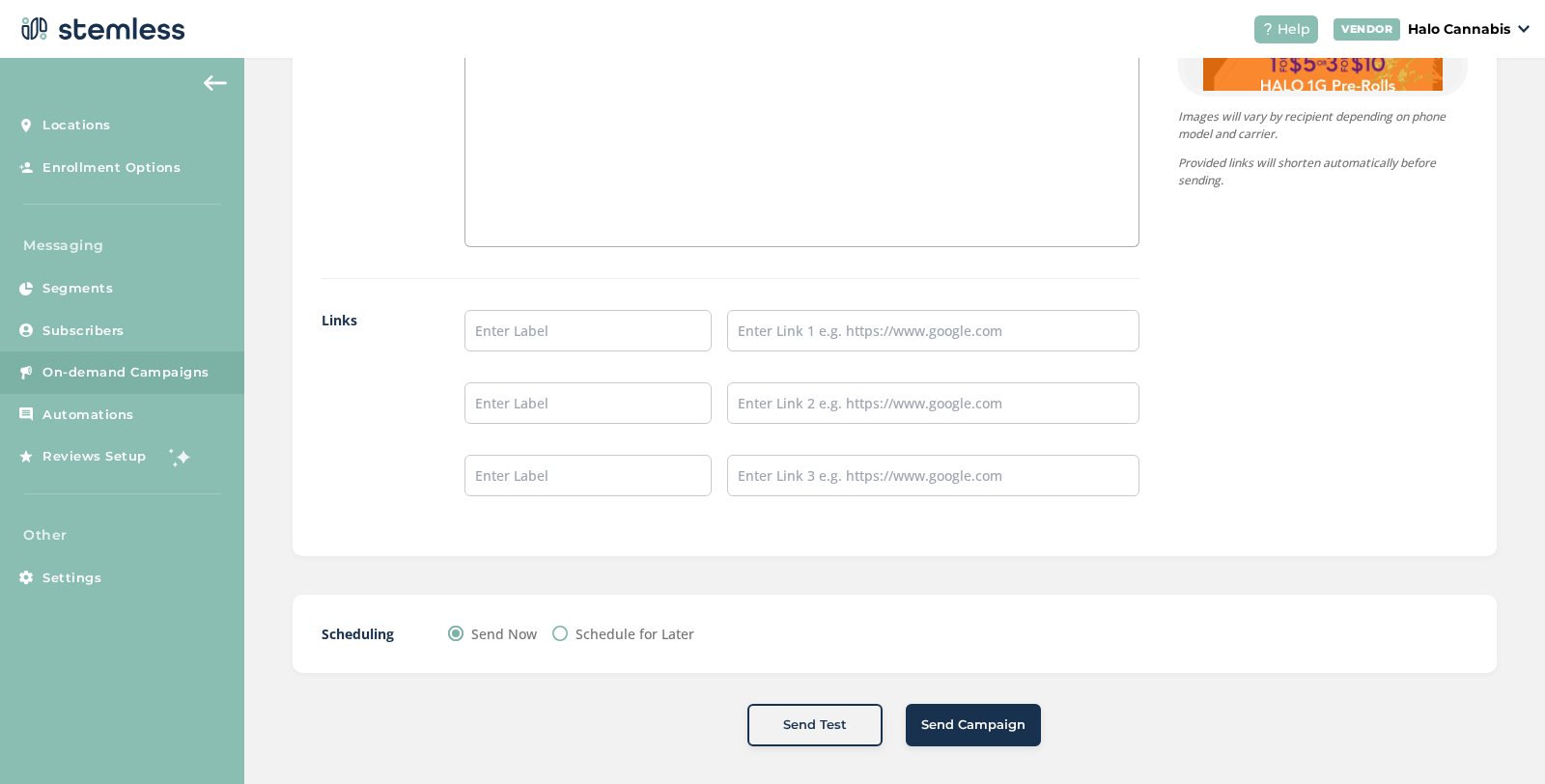 click on "Send Campaign" at bounding box center [973, 725] 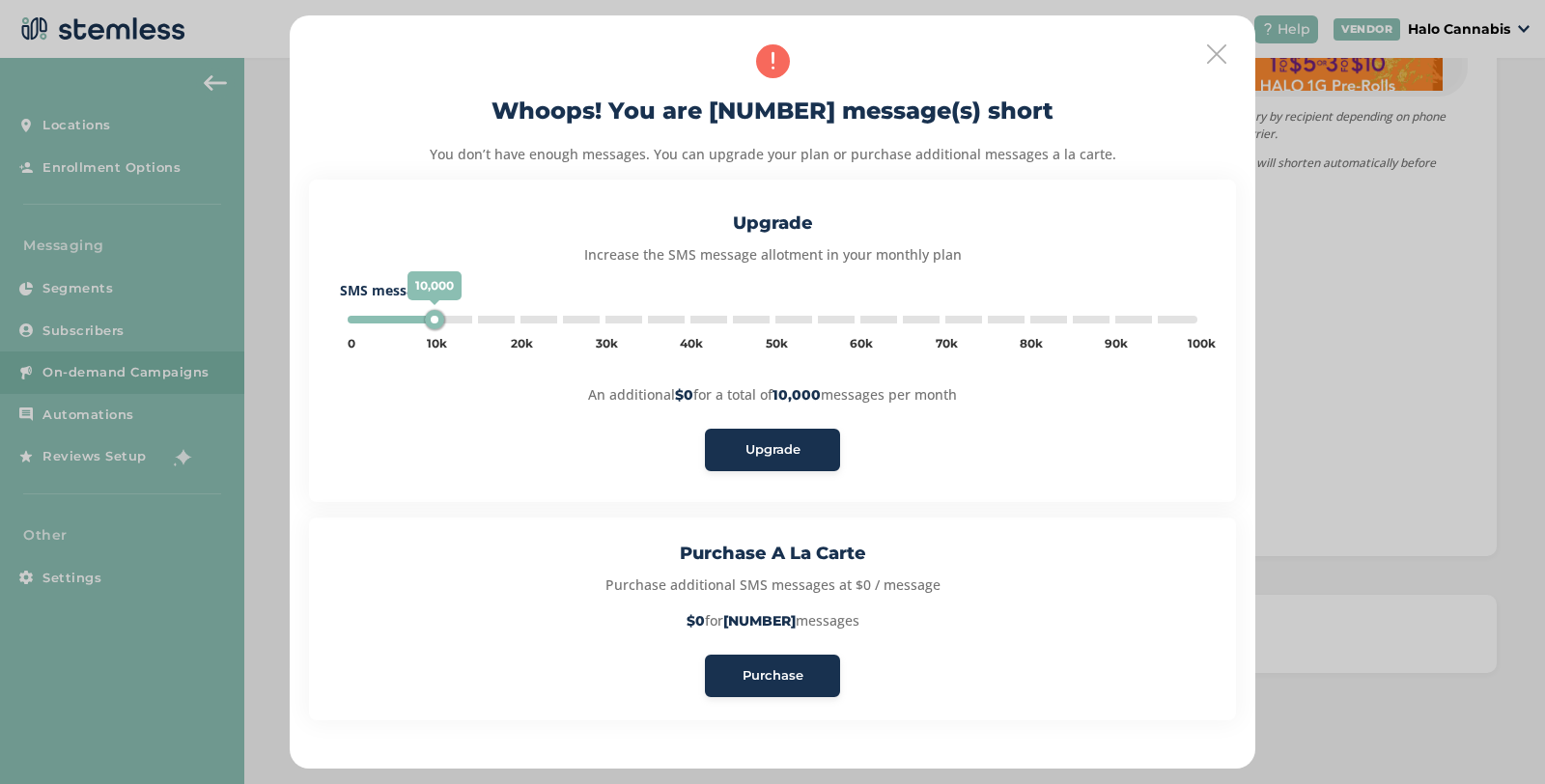 type on "5000" 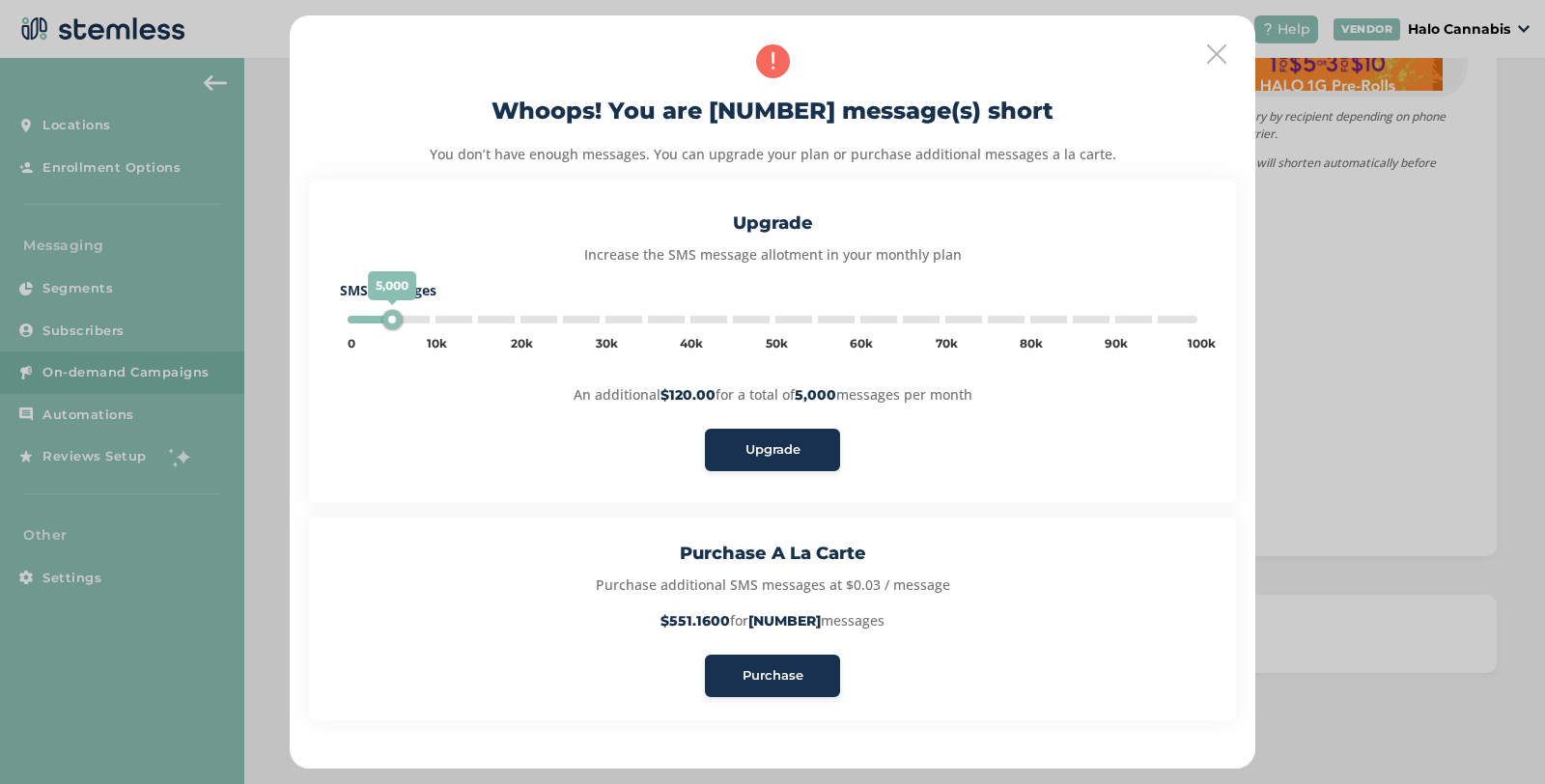 click on "Purchase" at bounding box center [772, 676] 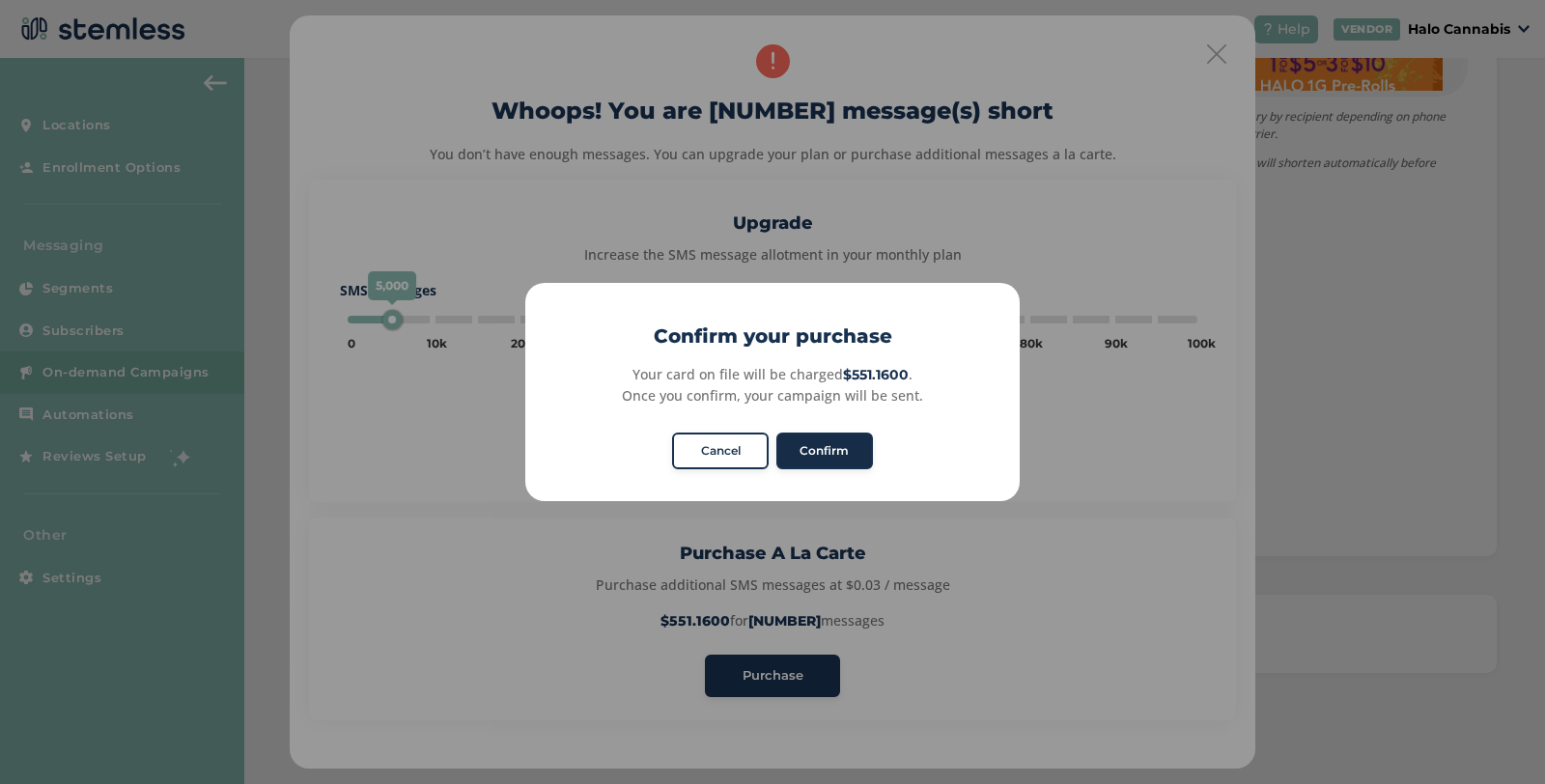 click on "Confirm" at bounding box center (825, 451) 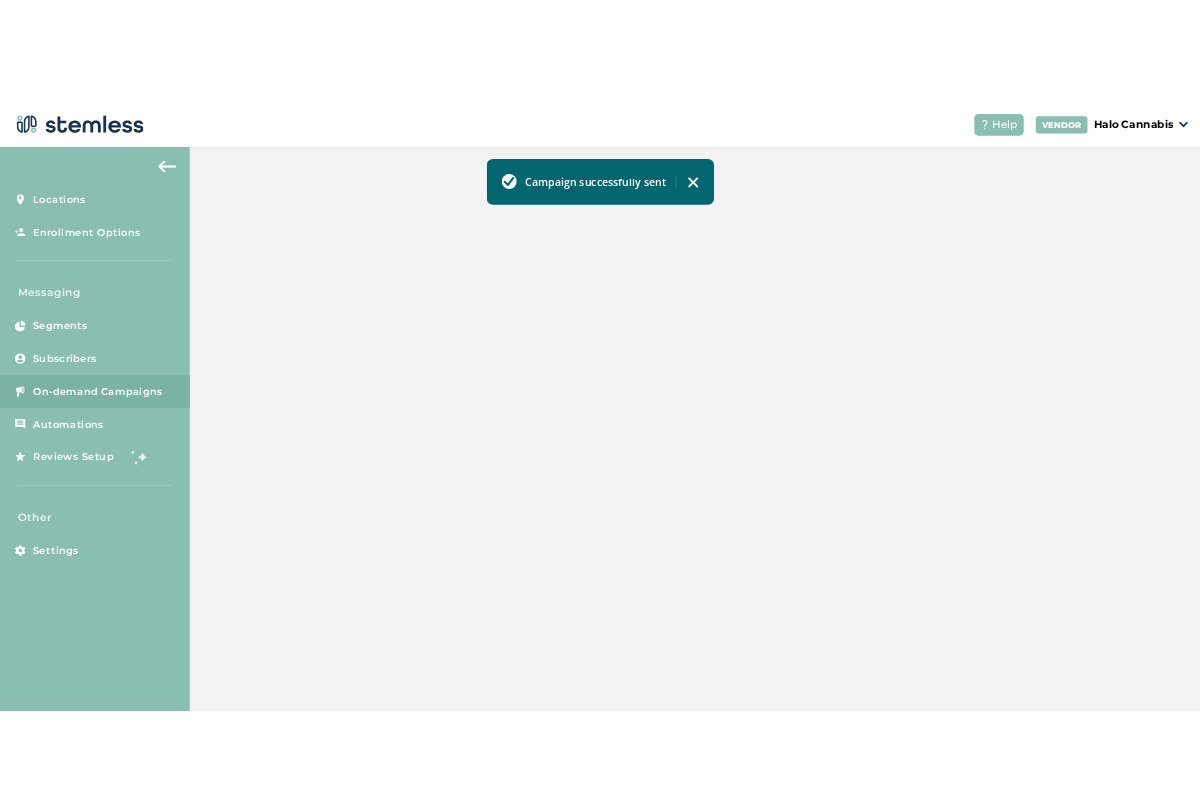 scroll, scrollTop: 538, scrollLeft: 0, axis: vertical 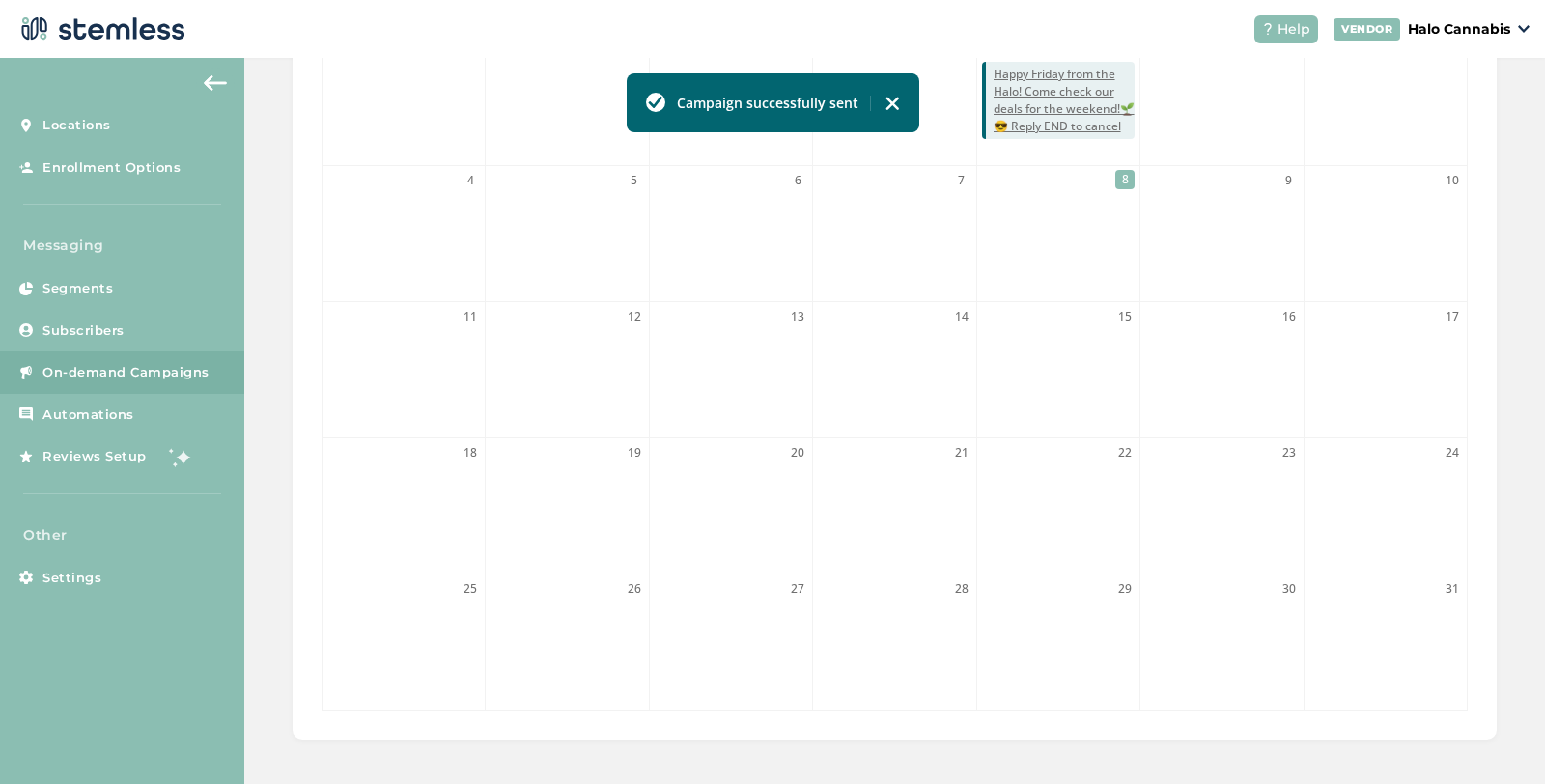 click at bounding box center (892, 103) 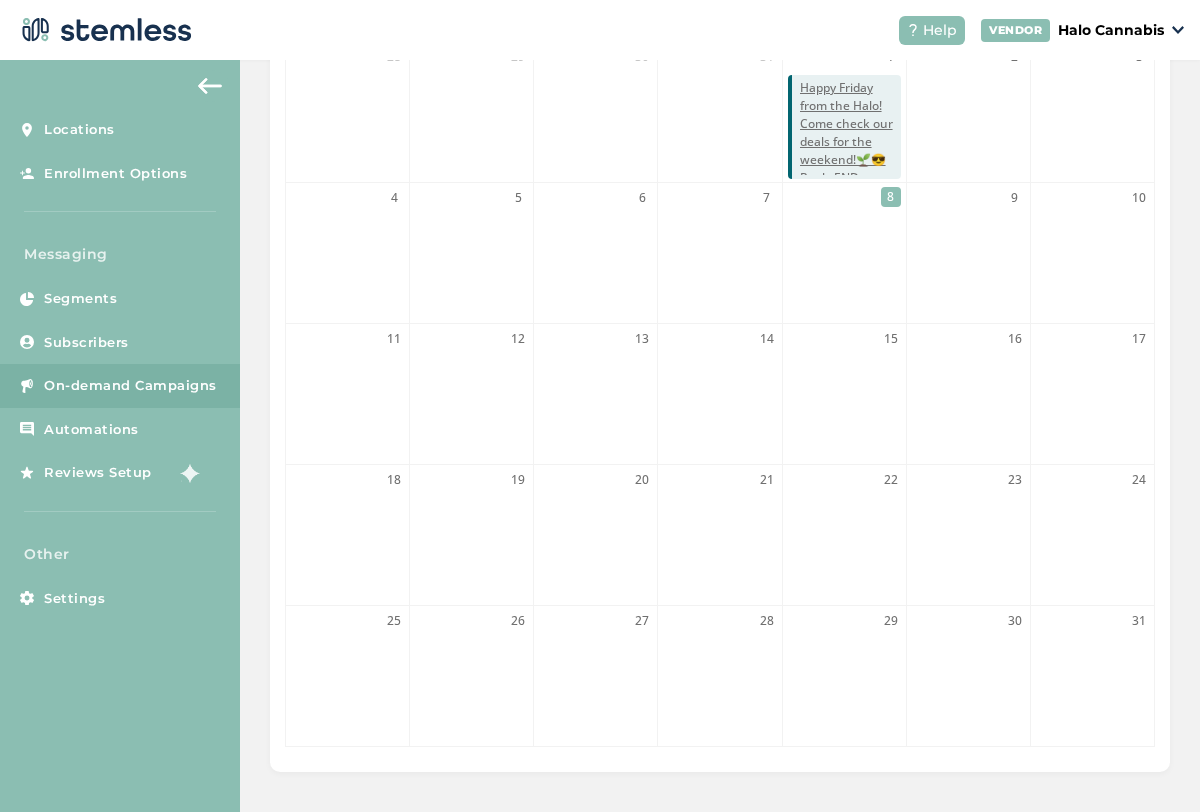 scroll, scrollTop: 512, scrollLeft: 0, axis: vertical 